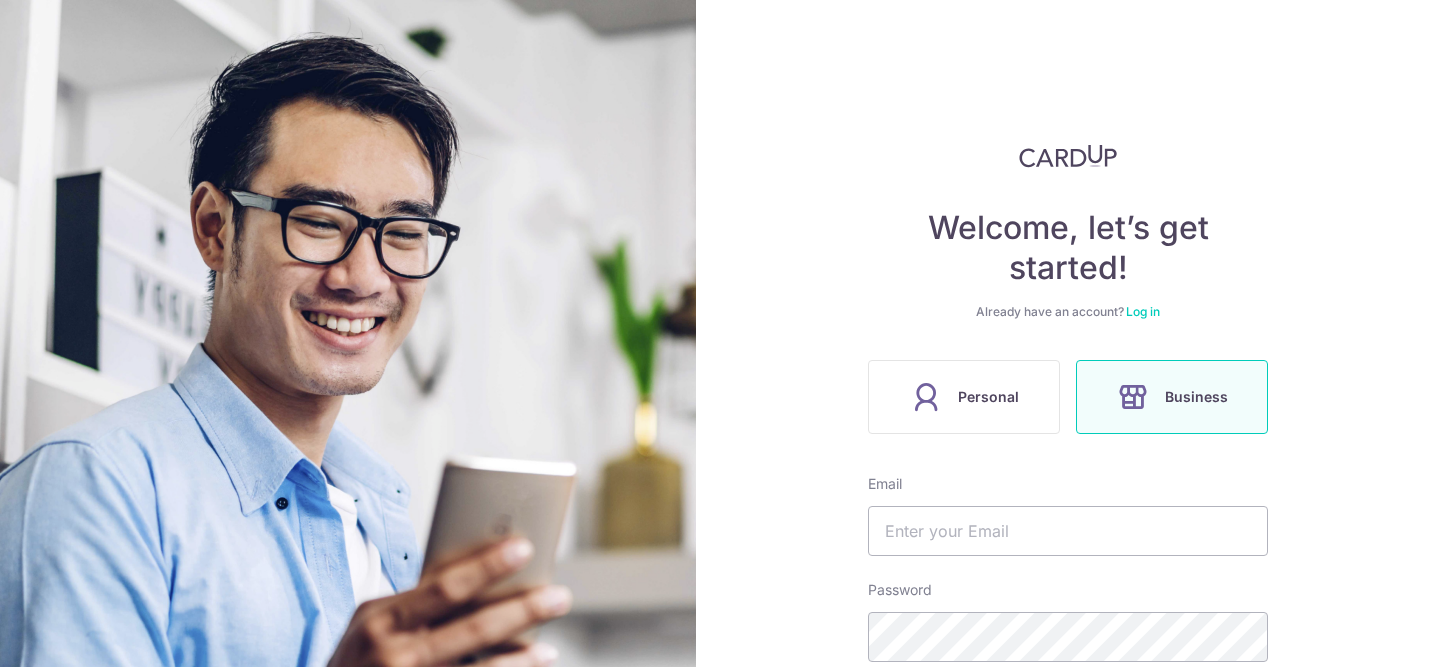scroll, scrollTop: 0, scrollLeft: 0, axis: both 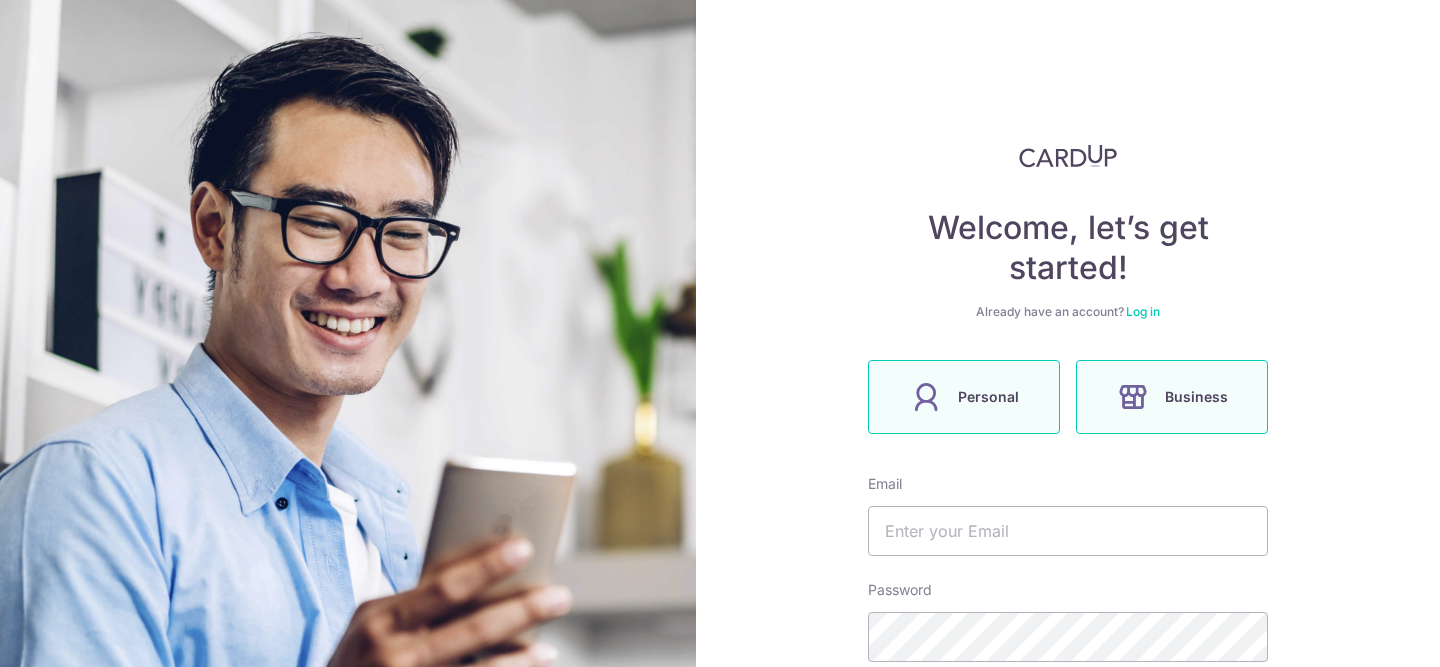 click on "Personal" at bounding box center [988, 397] 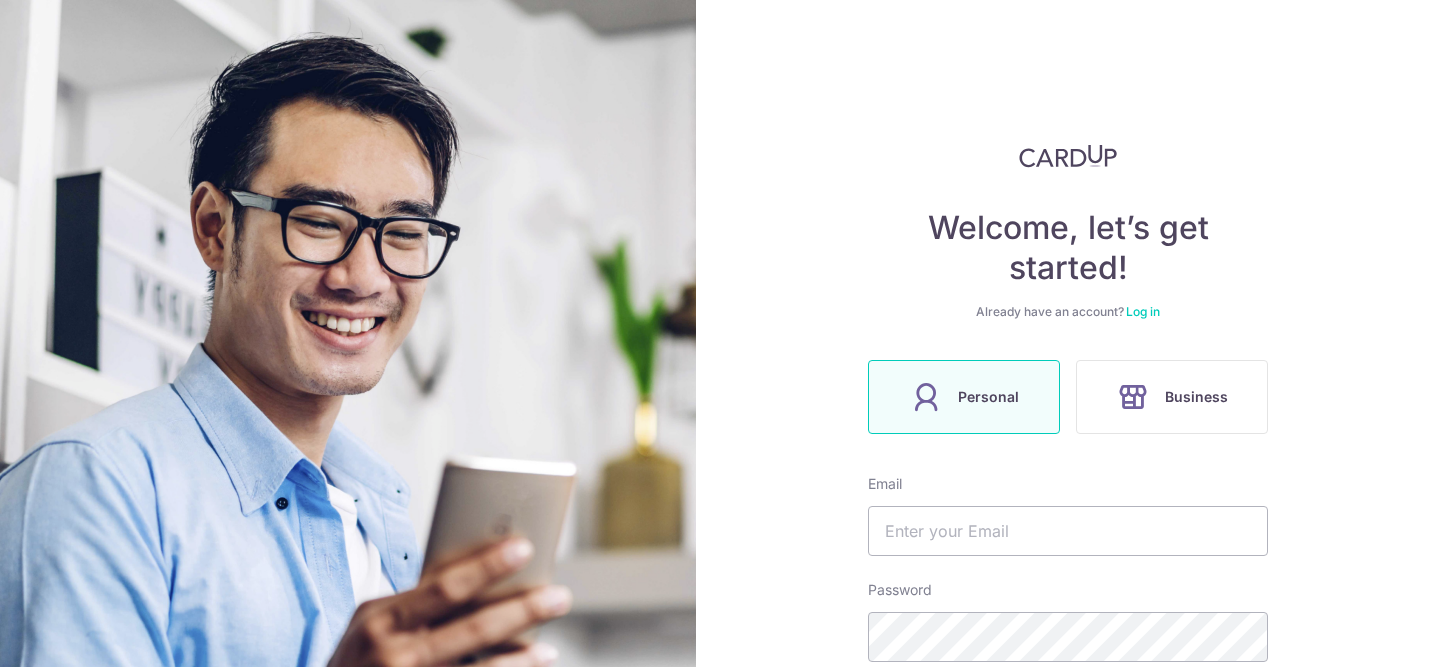 scroll, scrollTop: 137, scrollLeft: 0, axis: vertical 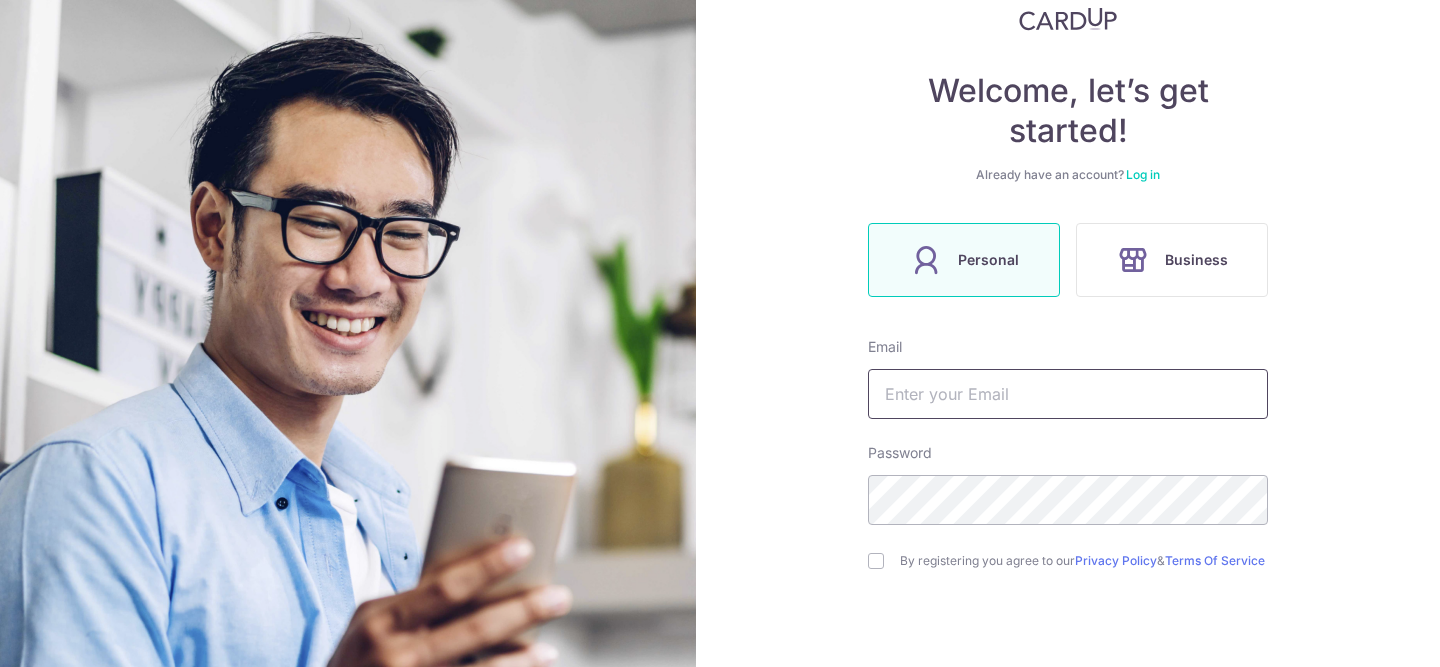 click at bounding box center (1068, 394) 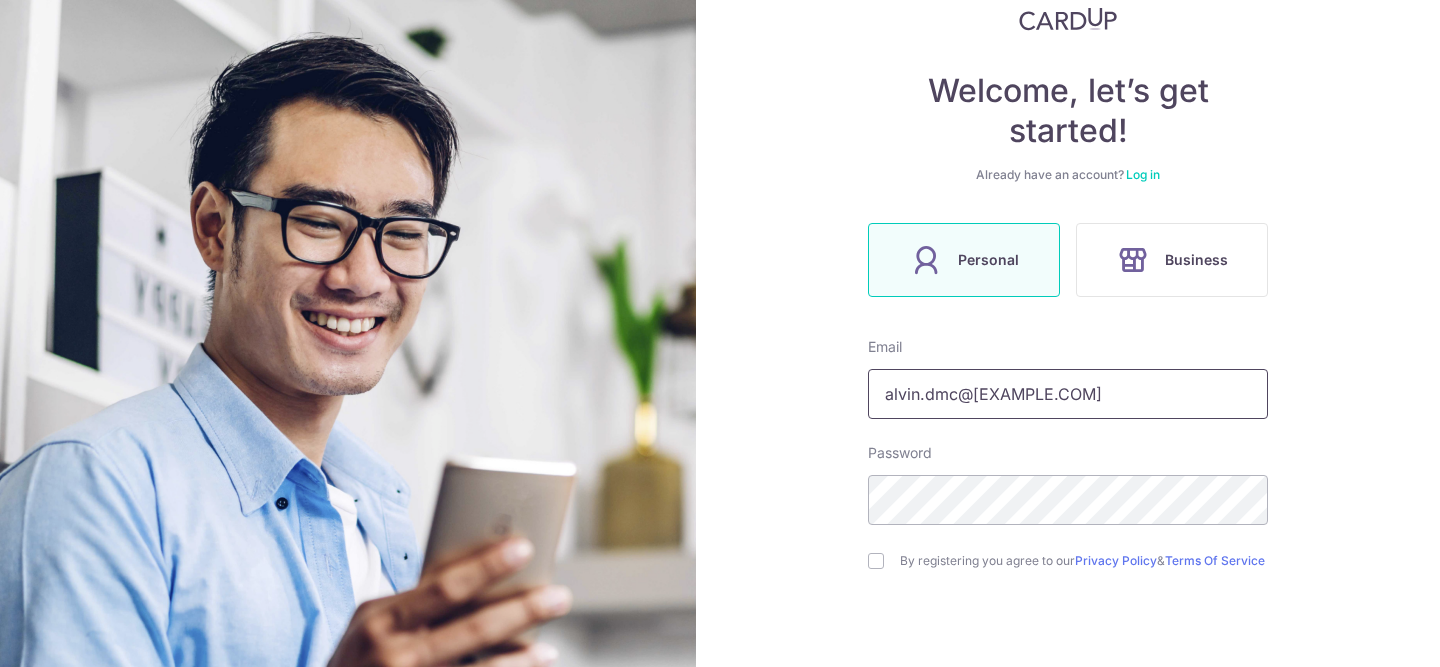 type on "[EMAIL]" 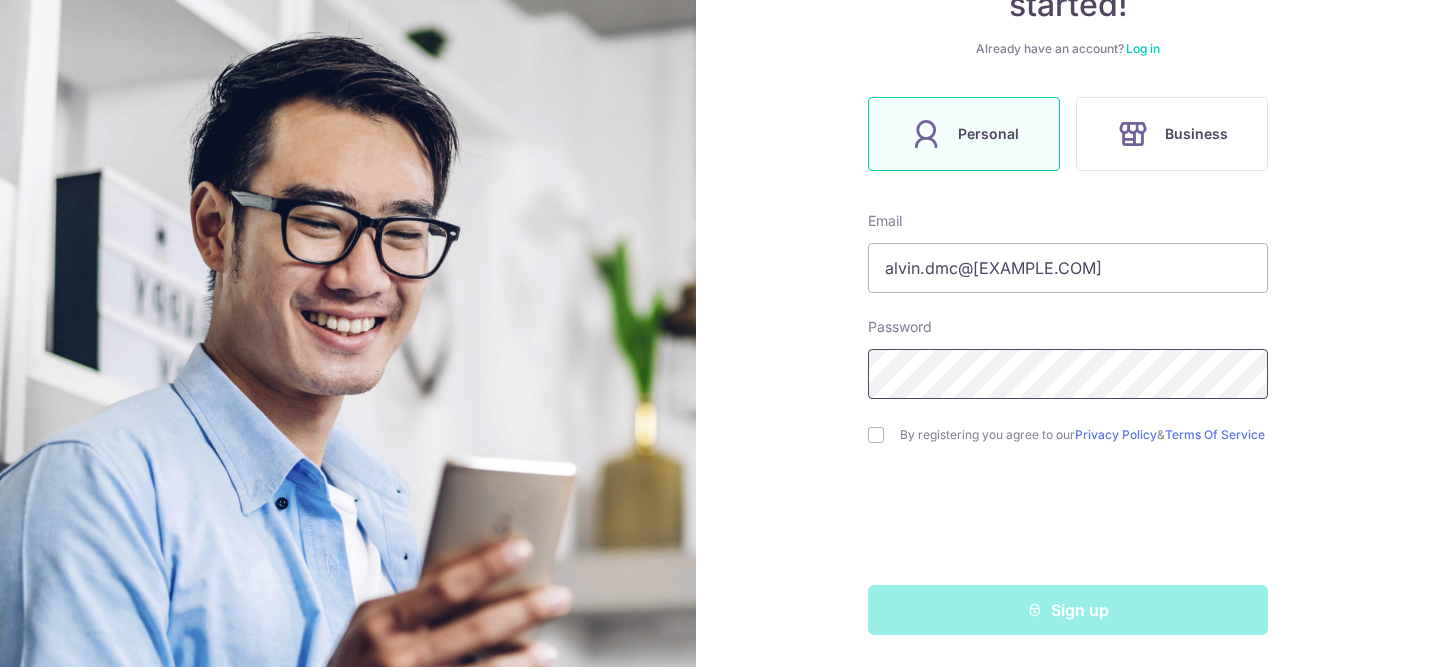 scroll, scrollTop: 270, scrollLeft: 0, axis: vertical 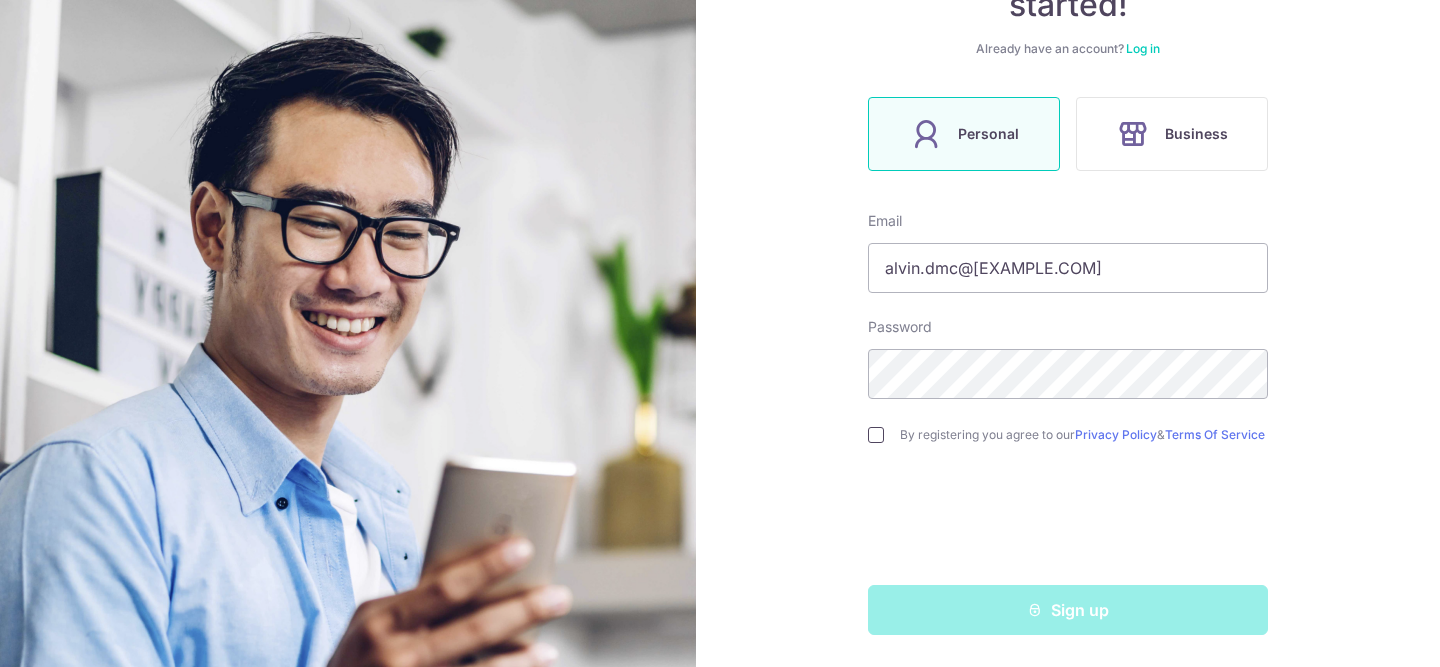 click at bounding box center [876, 435] 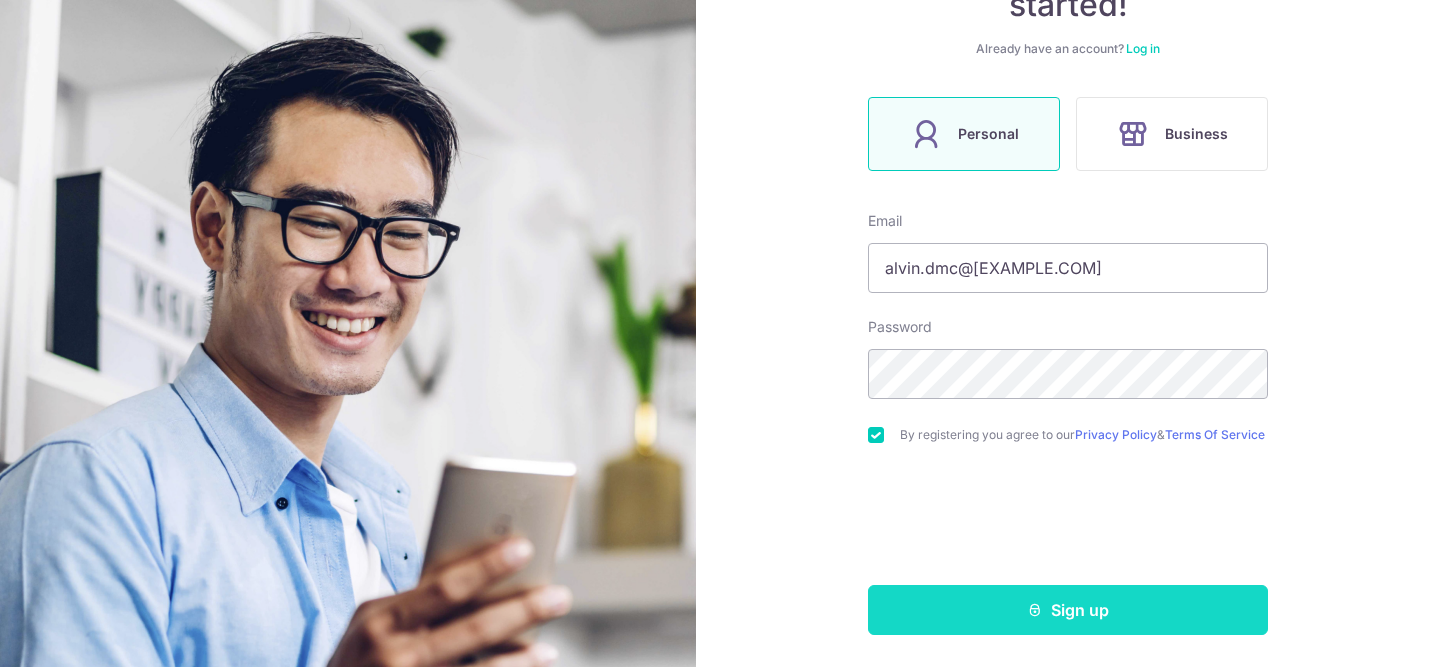 click on "Sign up" at bounding box center (1068, 610) 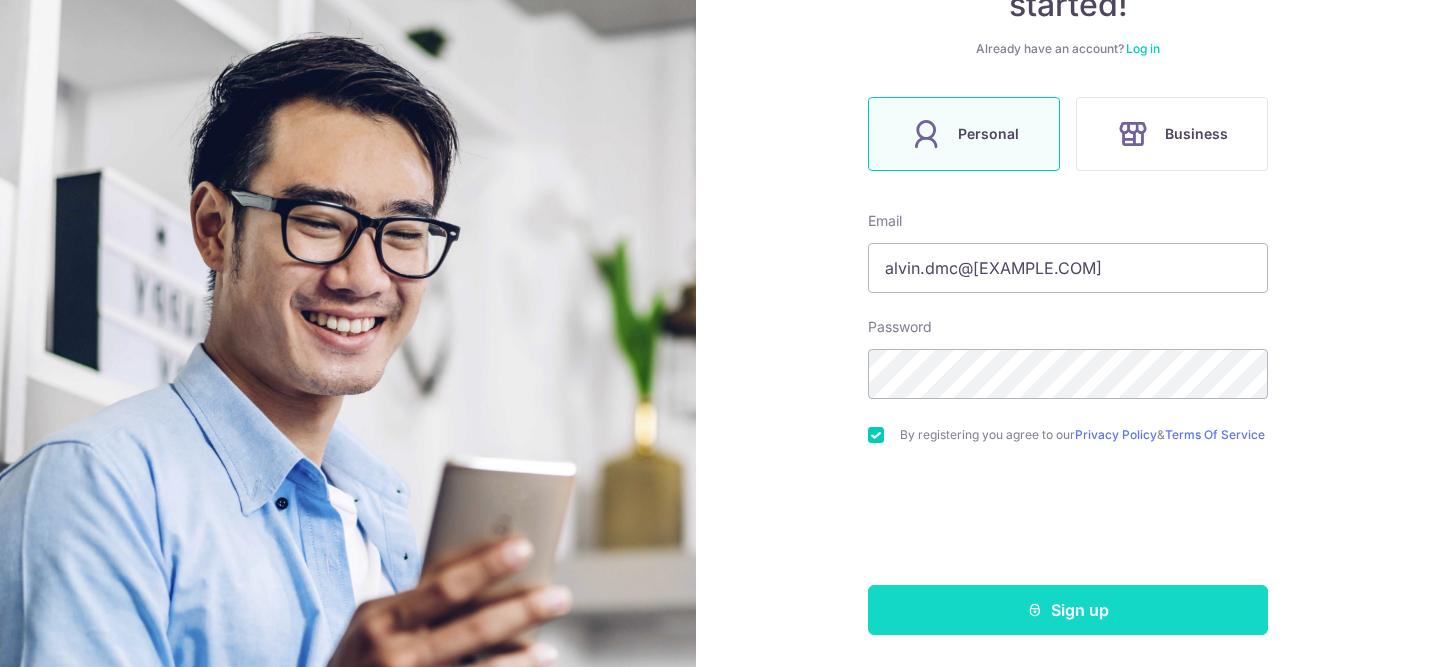 click at bounding box center (1035, 610) 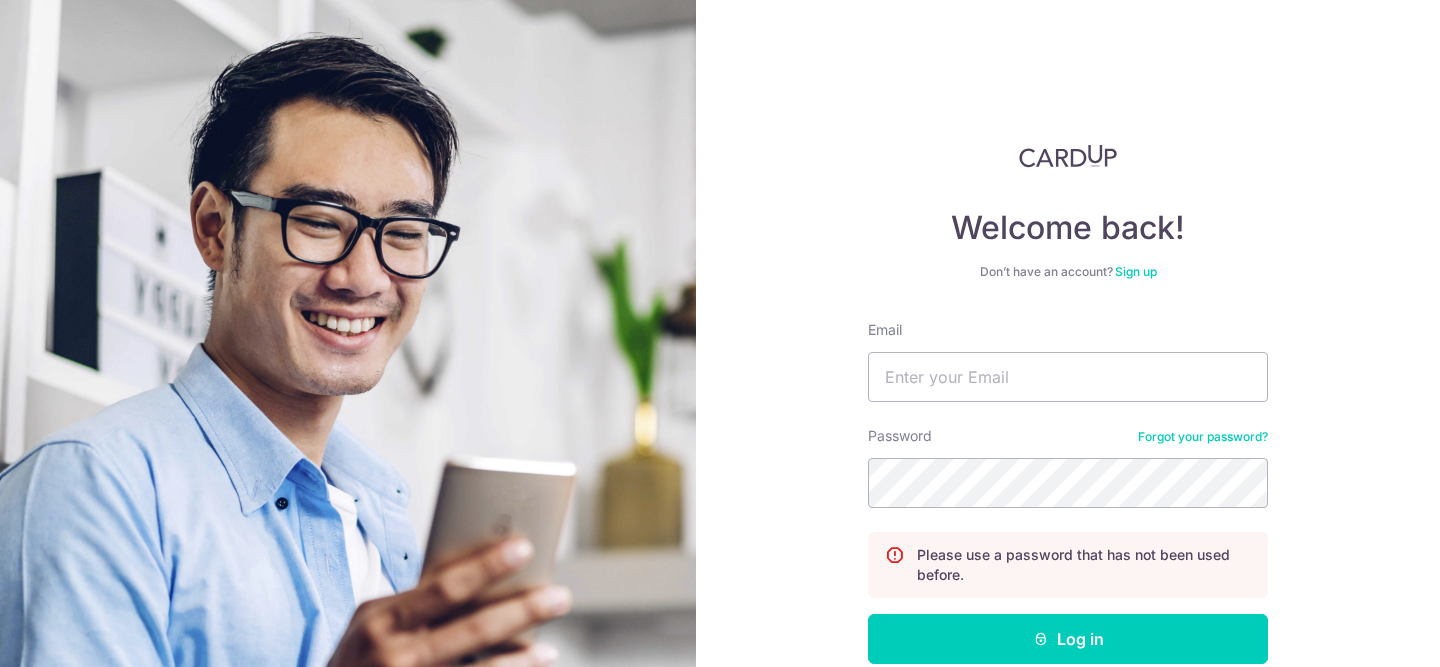 scroll, scrollTop: 0, scrollLeft: 0, axis: both 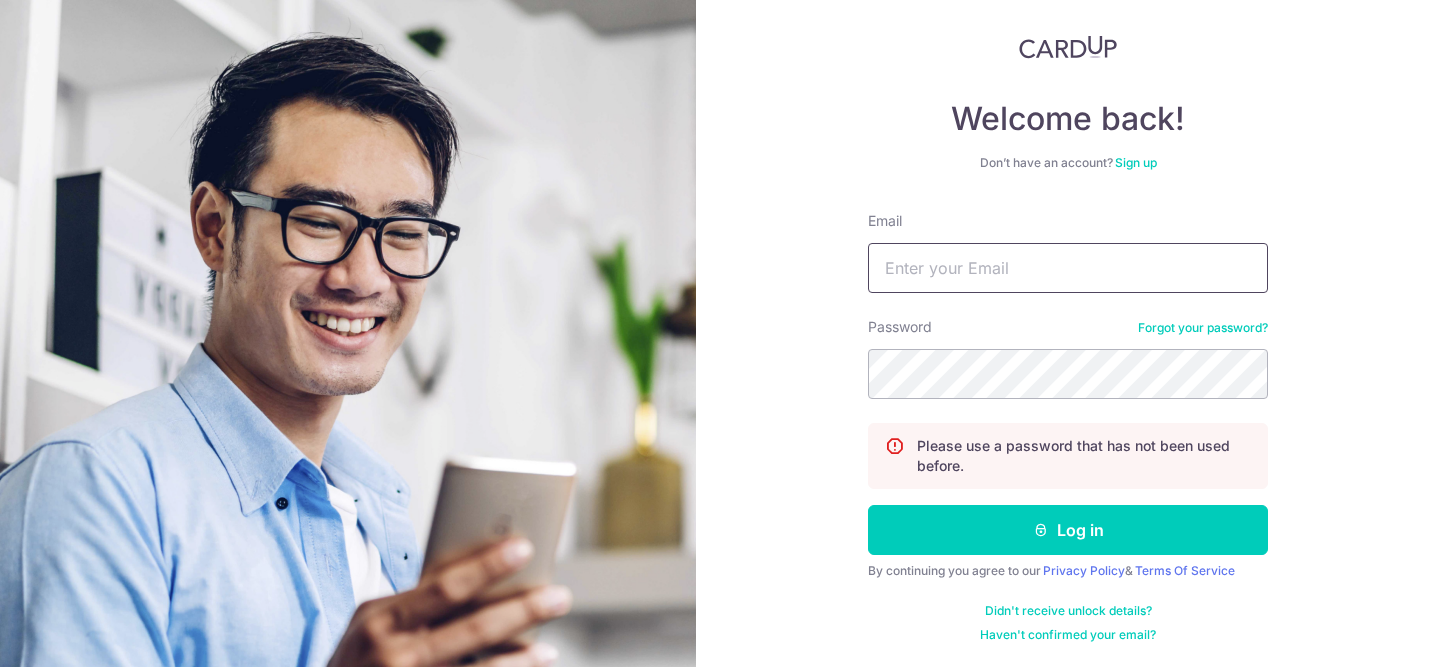 click on "Email" at bounding box center [1068, 268] 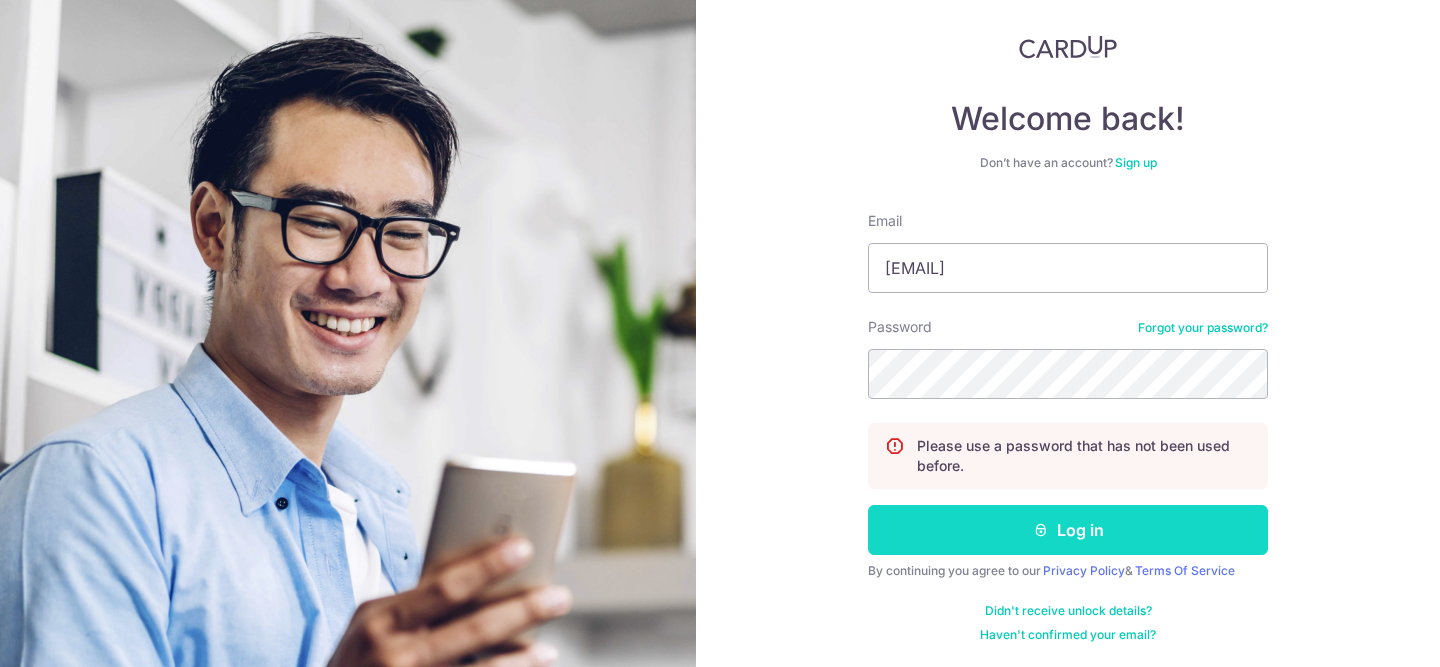 click on "Log in" at bounding box center [1068, 530] 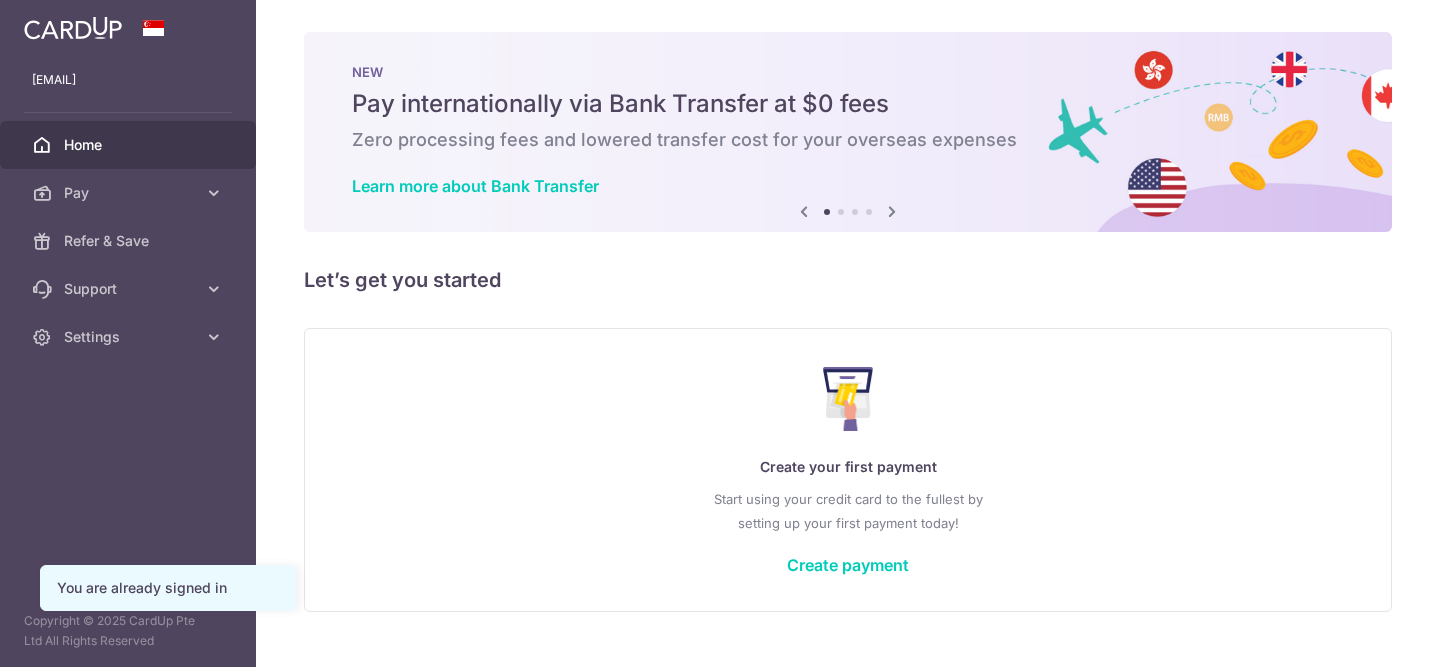 scroll, scrollTop: 0, scrollLeft: 0, axis: both 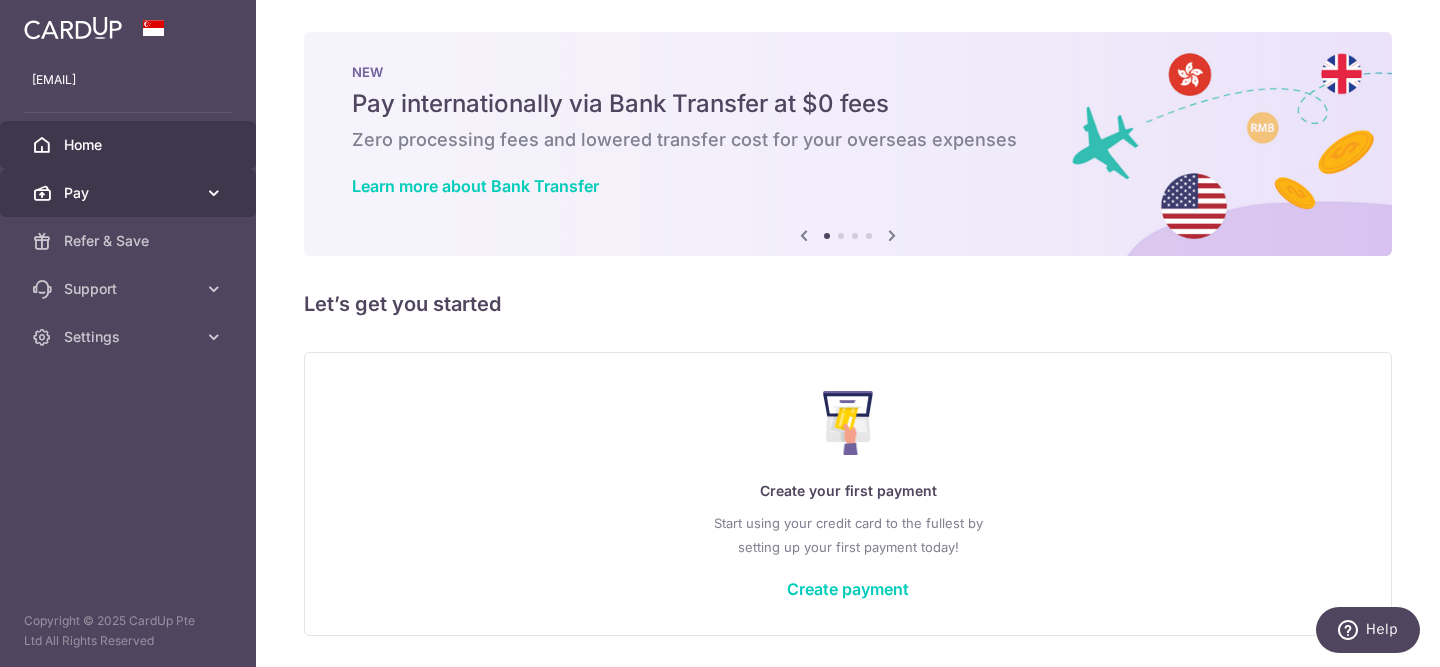 click on "Pay" at bounding box center (130, 193) 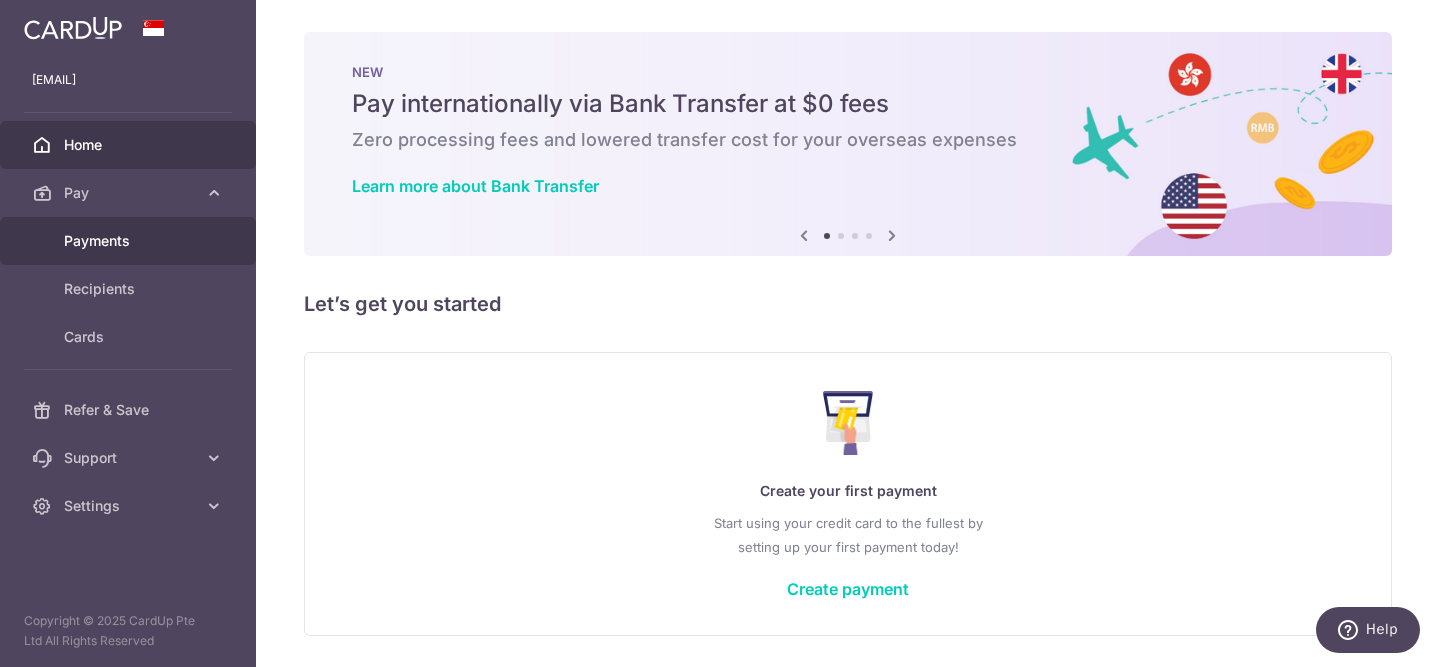 click on "Payments" at bounding box center [130, 241] 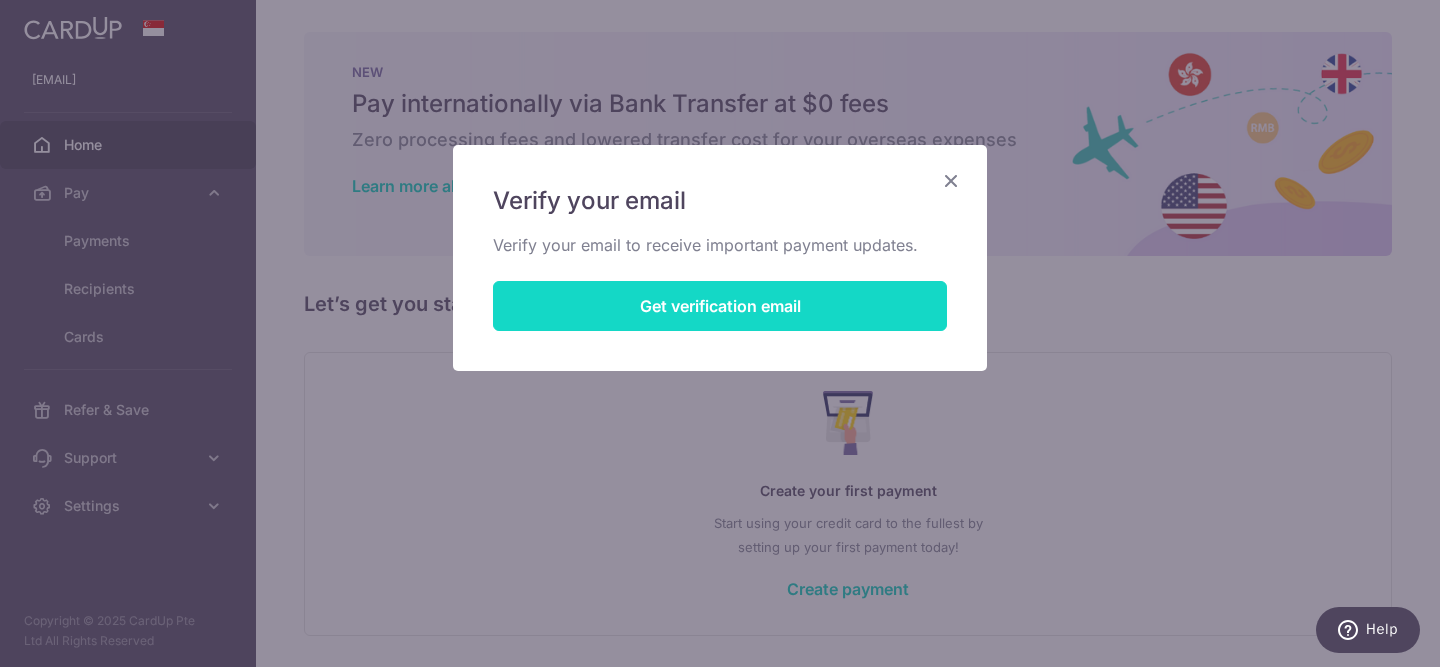 click on "Get verification email" at bounding box center (720, 306) 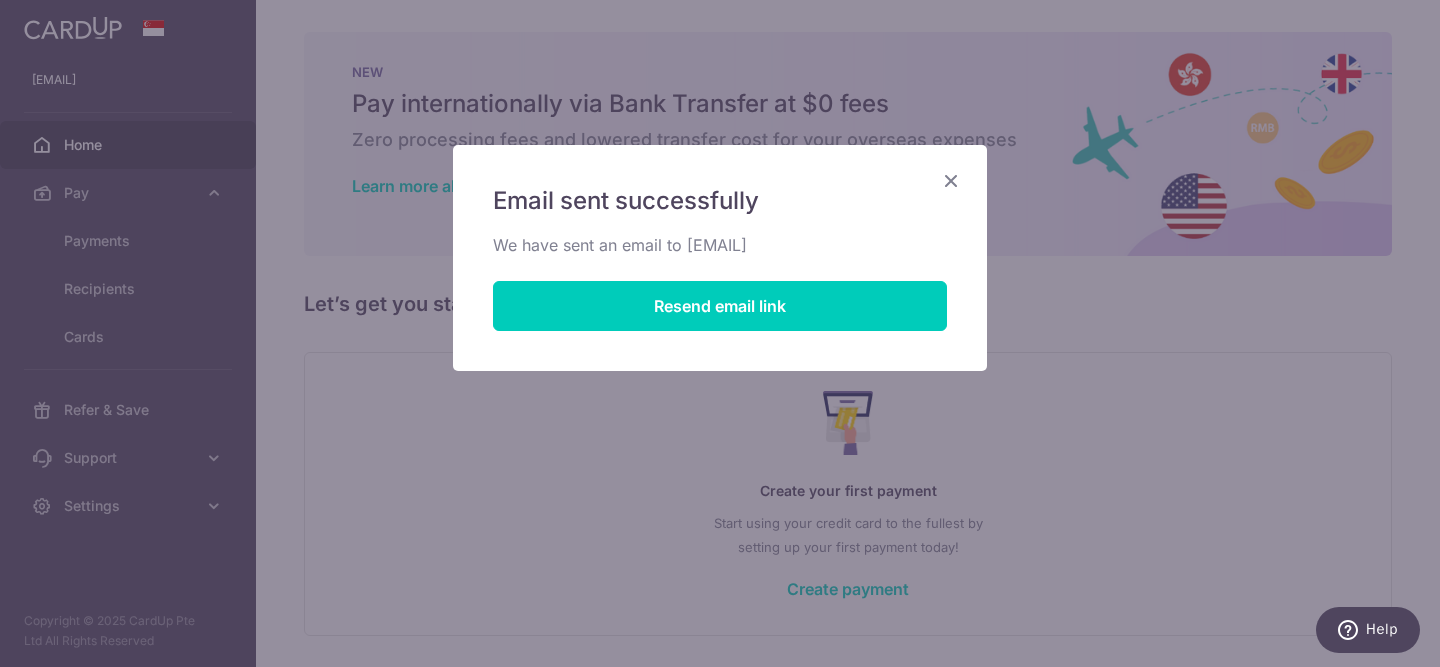 click at bounding box center (951, 180) 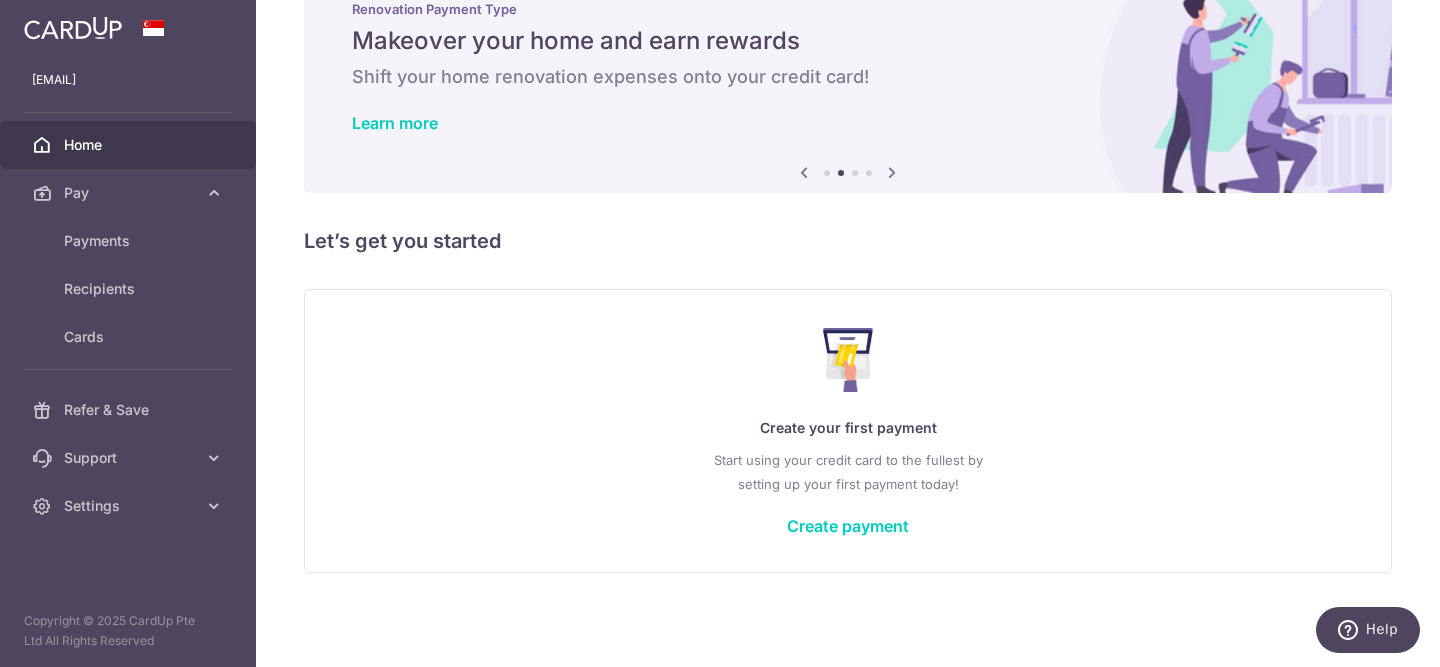 scroll, scrollTop: 0, scrollLeft: 0, axis: both 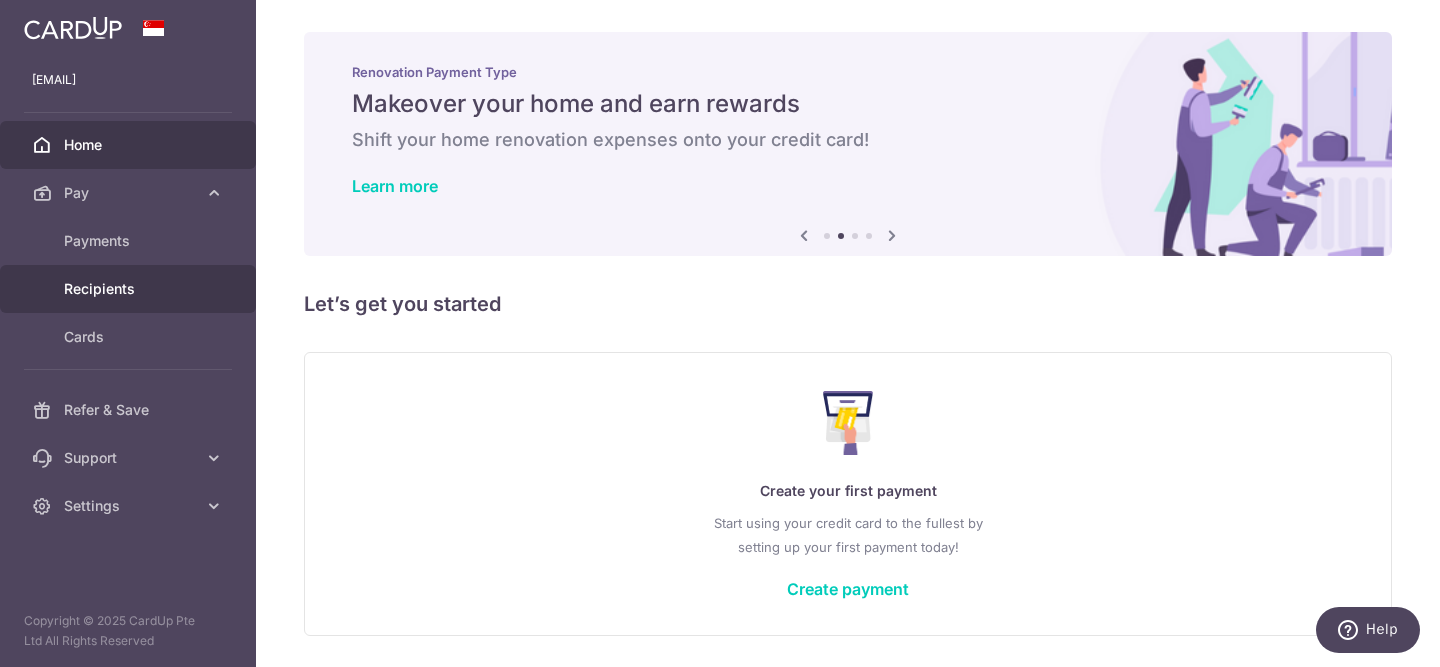click on "Recipients" at bounding box center [130, 289] 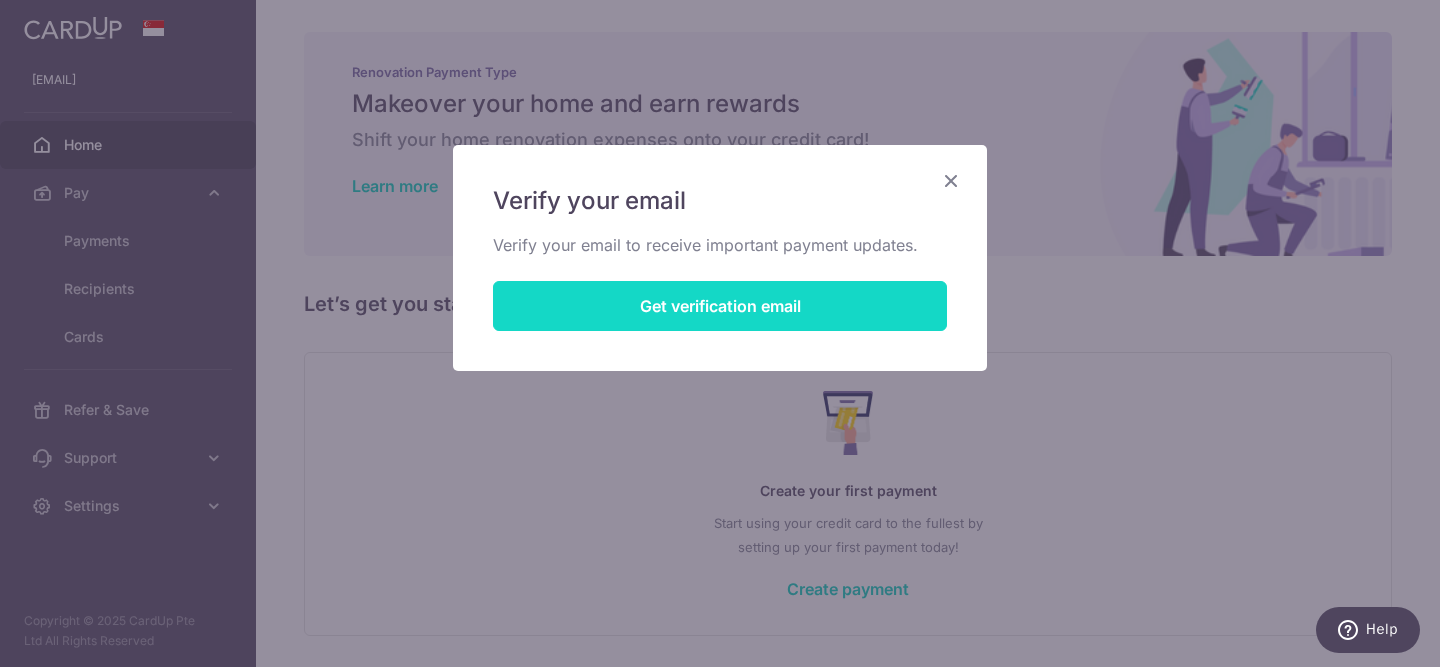 click on "Get verification email" at bounding box center (720, 306) 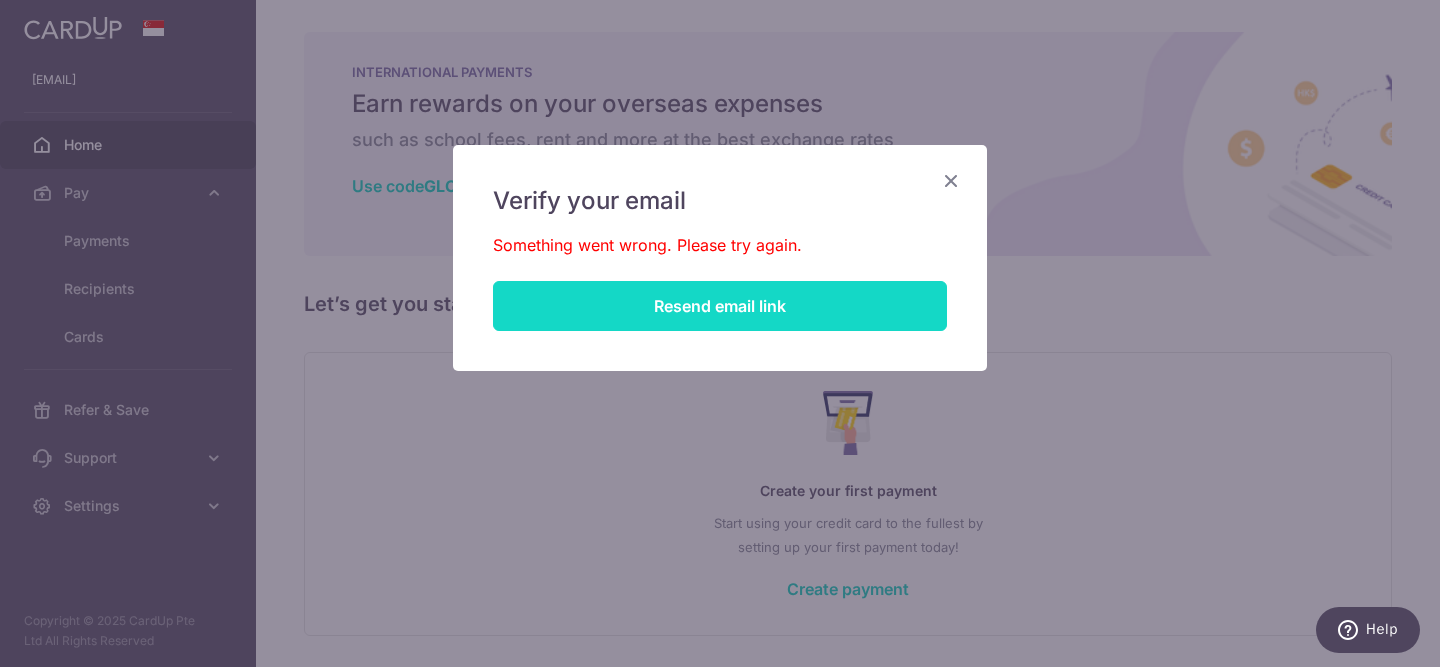 click on "Resend email link" at bounding box center (720, 306) 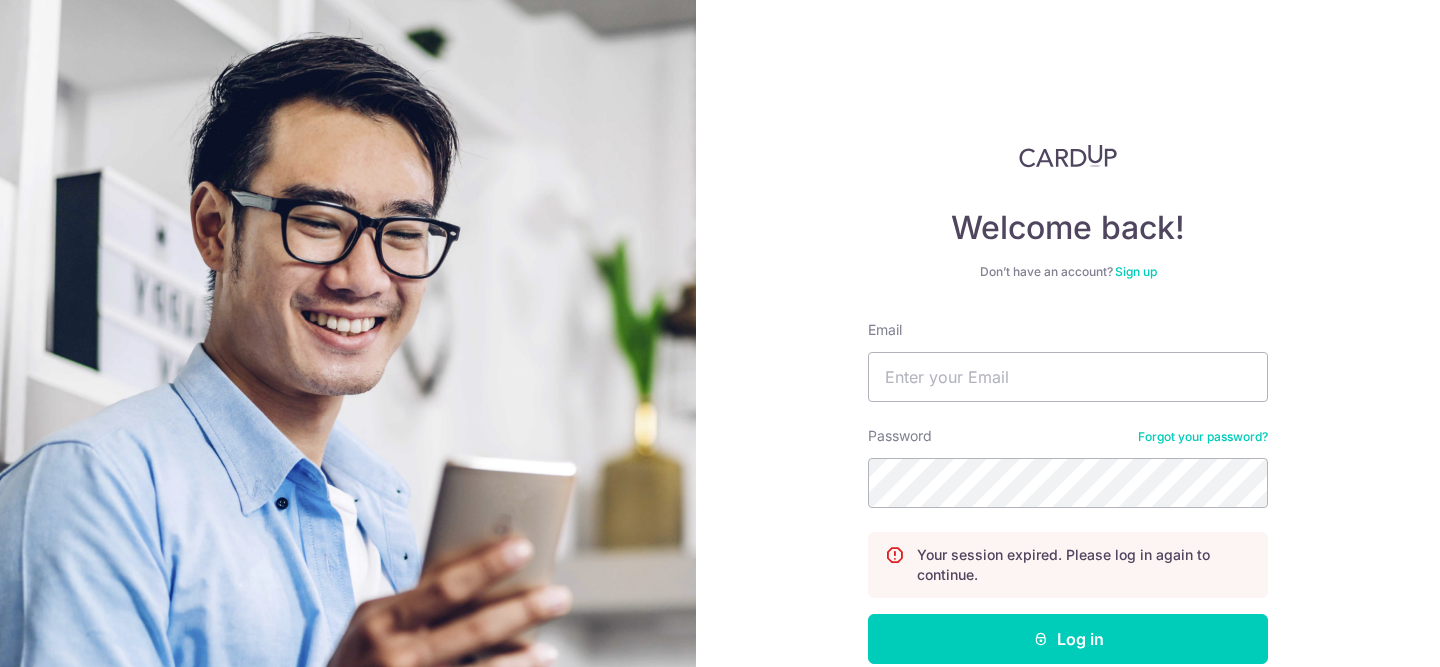 scroll, scrollTop: 0, scrollLeft: 0, axis: both 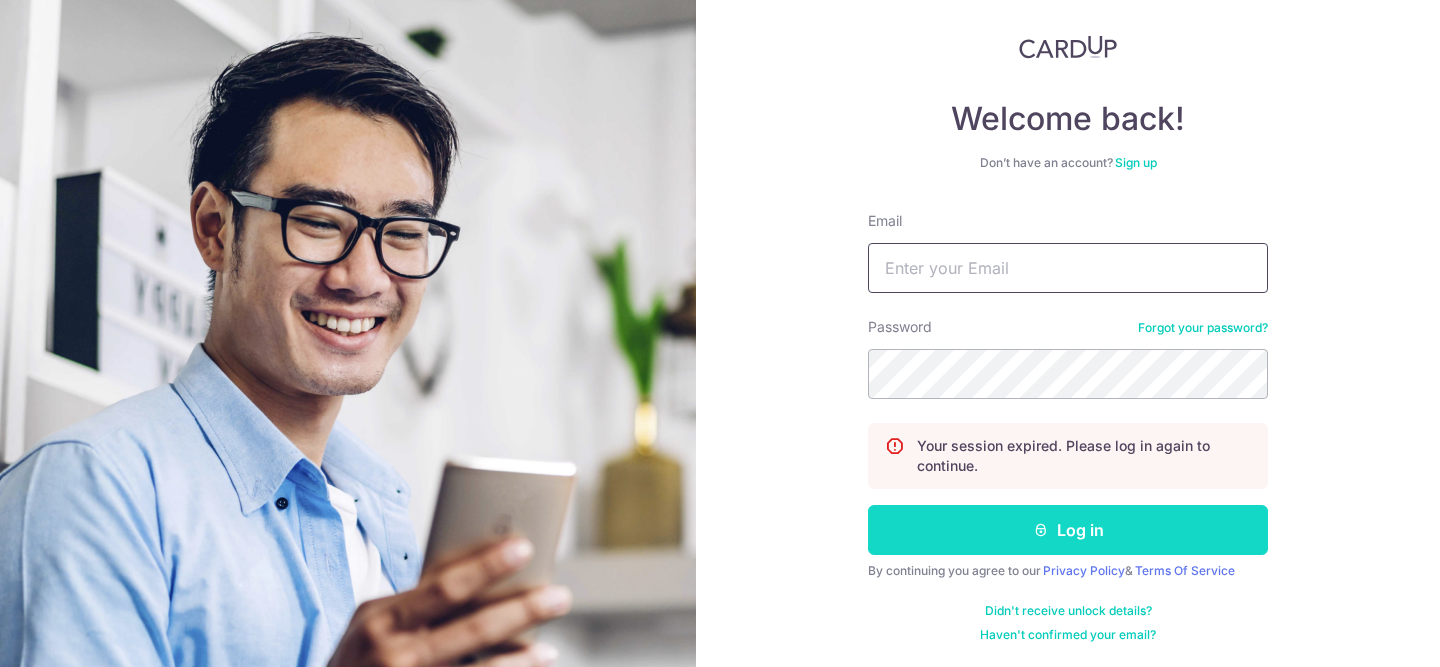 type on "[EMAIL]" 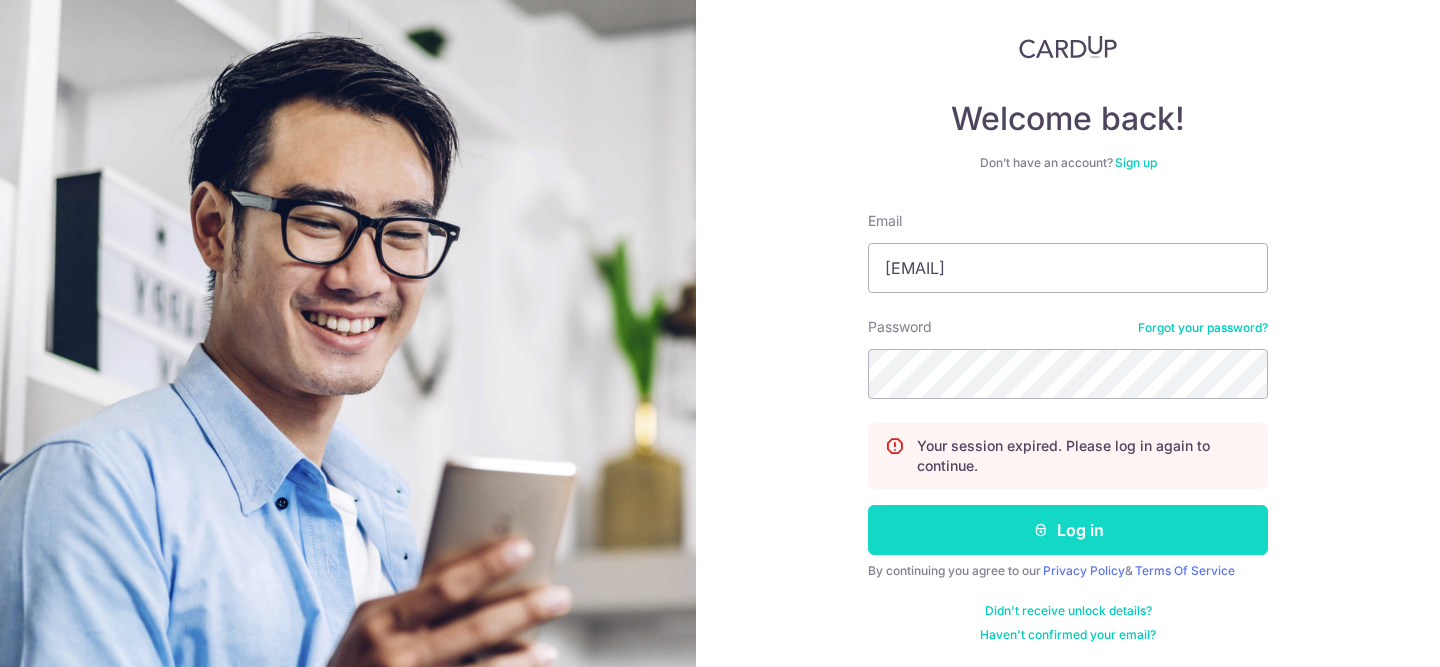 click on "Log in" at bounding box center (1068, 530) 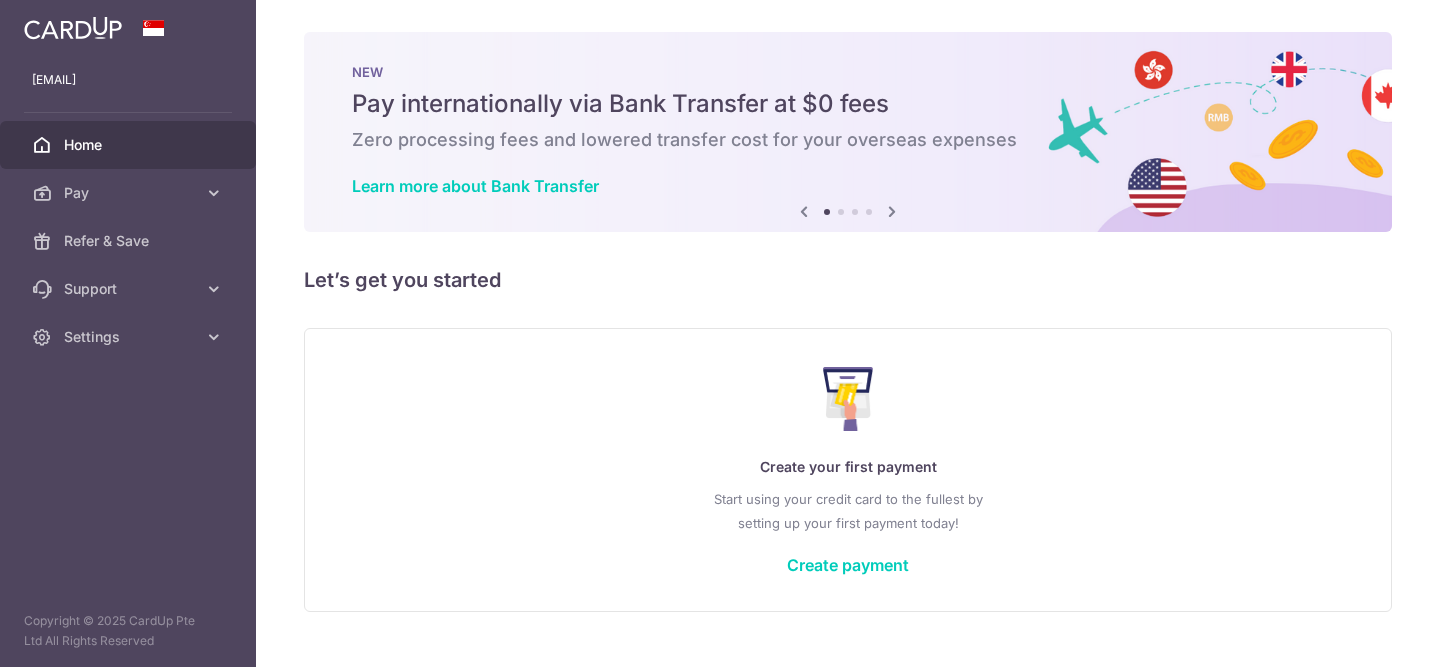 scroll, scrollTop: 0, scrollLeft: 0, axis: both 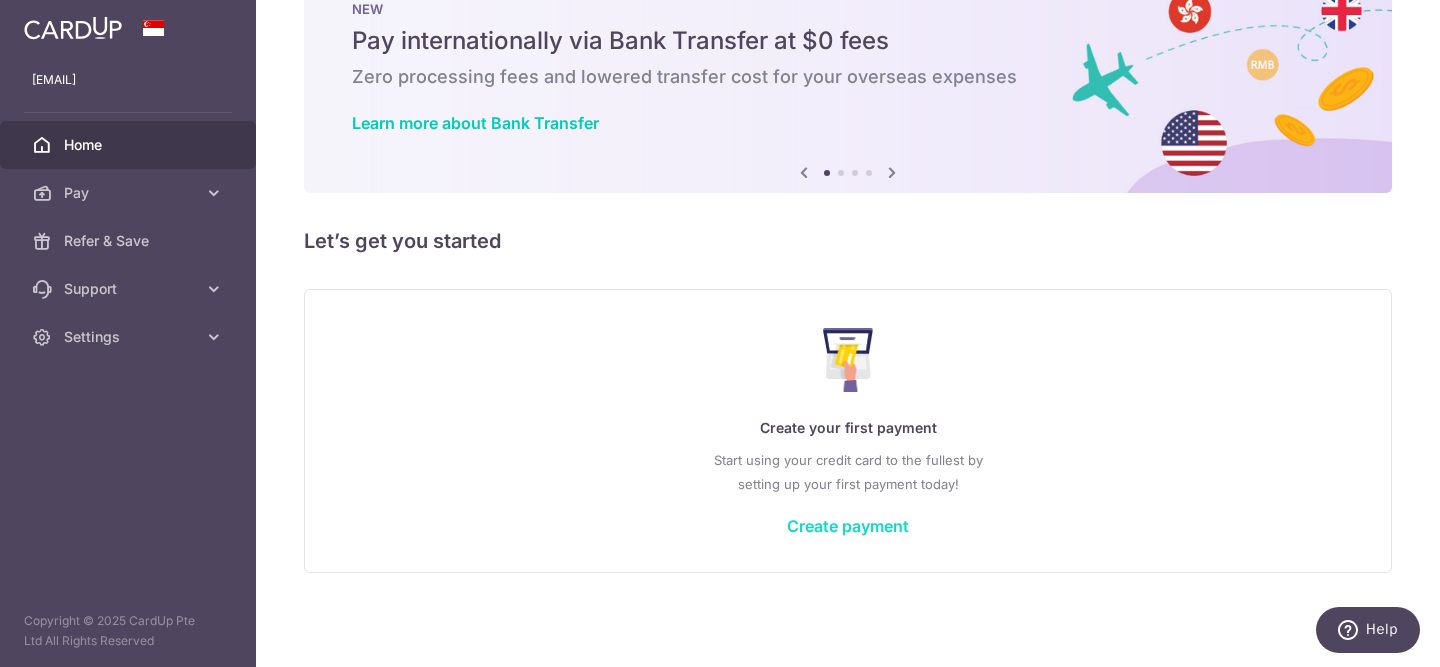 click on "Create payment" at bounding box center (848, 526) 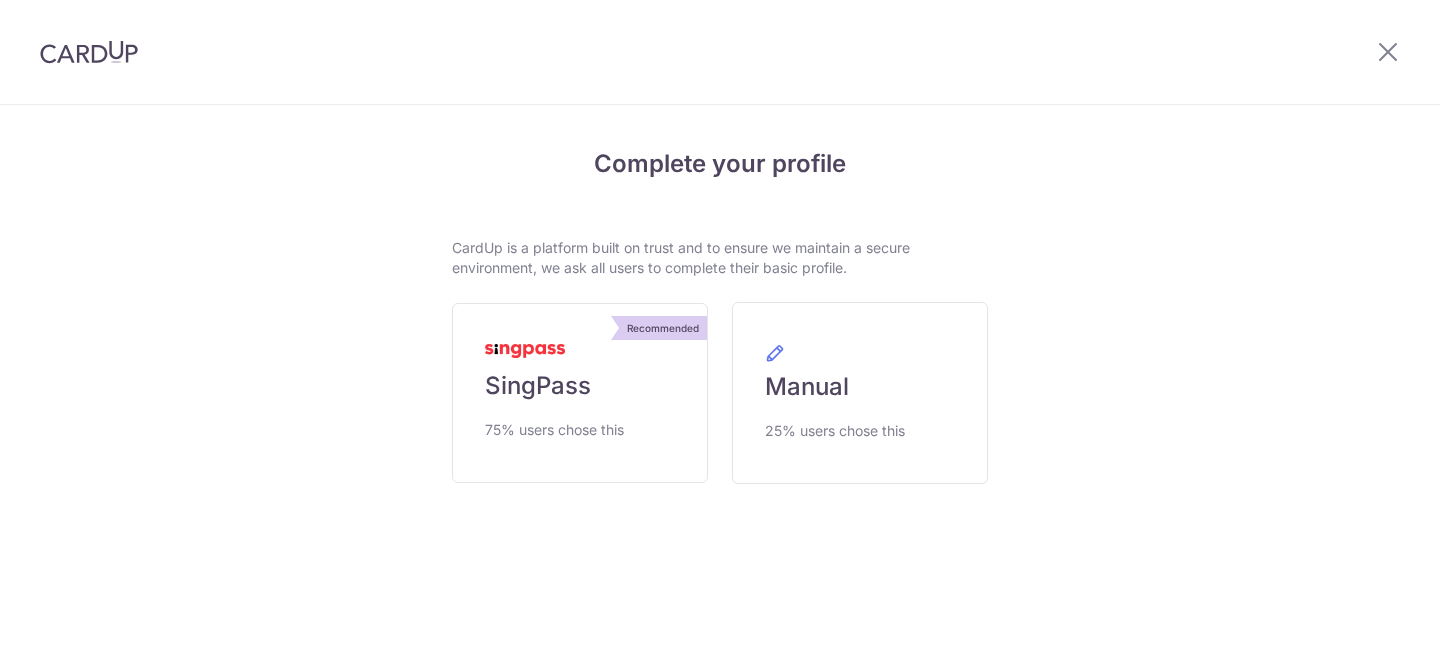 scroll, scrollTop: 0, scrollLeft: 0, axis: both 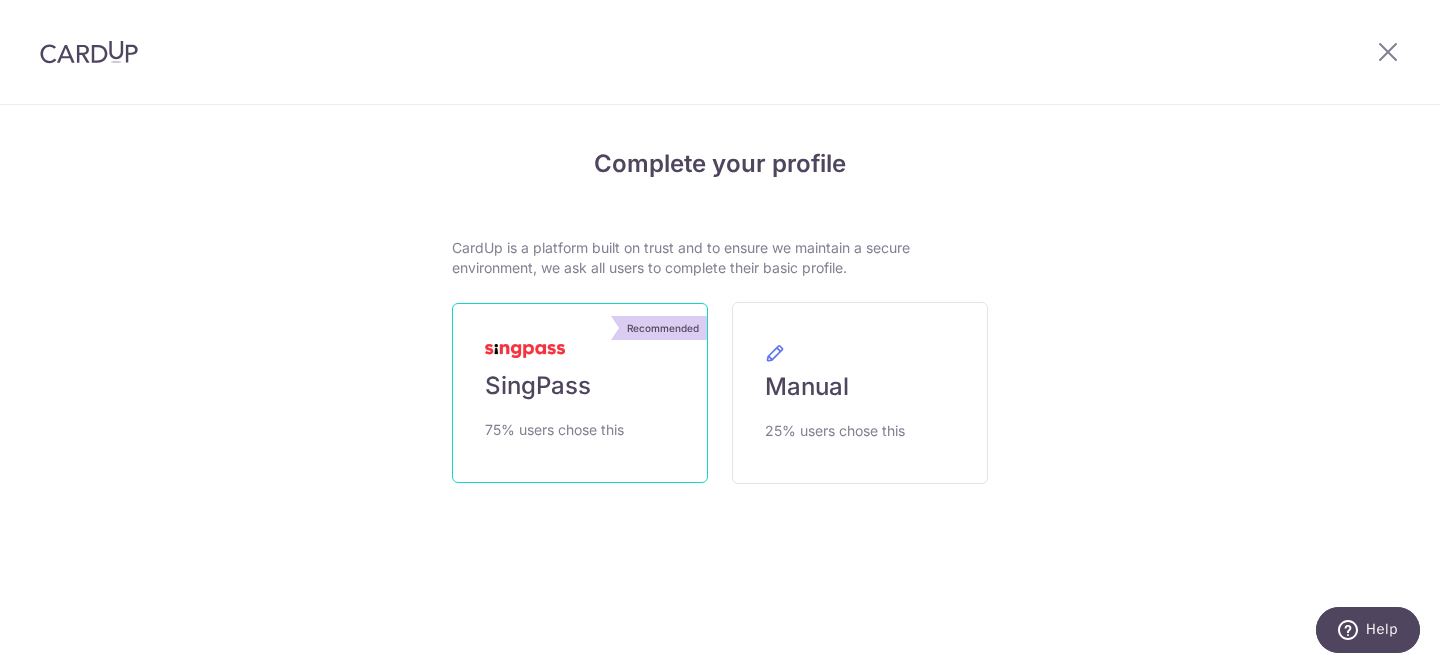 click on "SingPass" at bounding box center [538, 386] 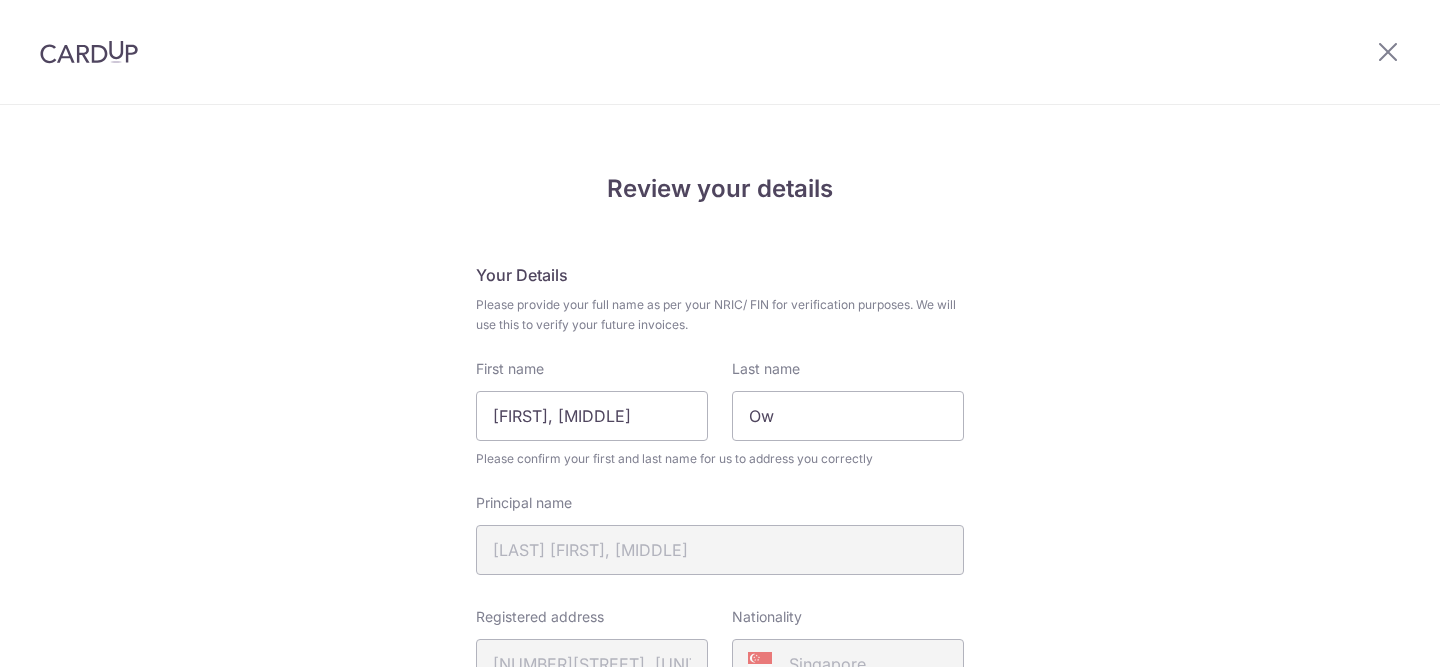 scroll, scrollTop: 0, scrollLeft: 0, axis: both 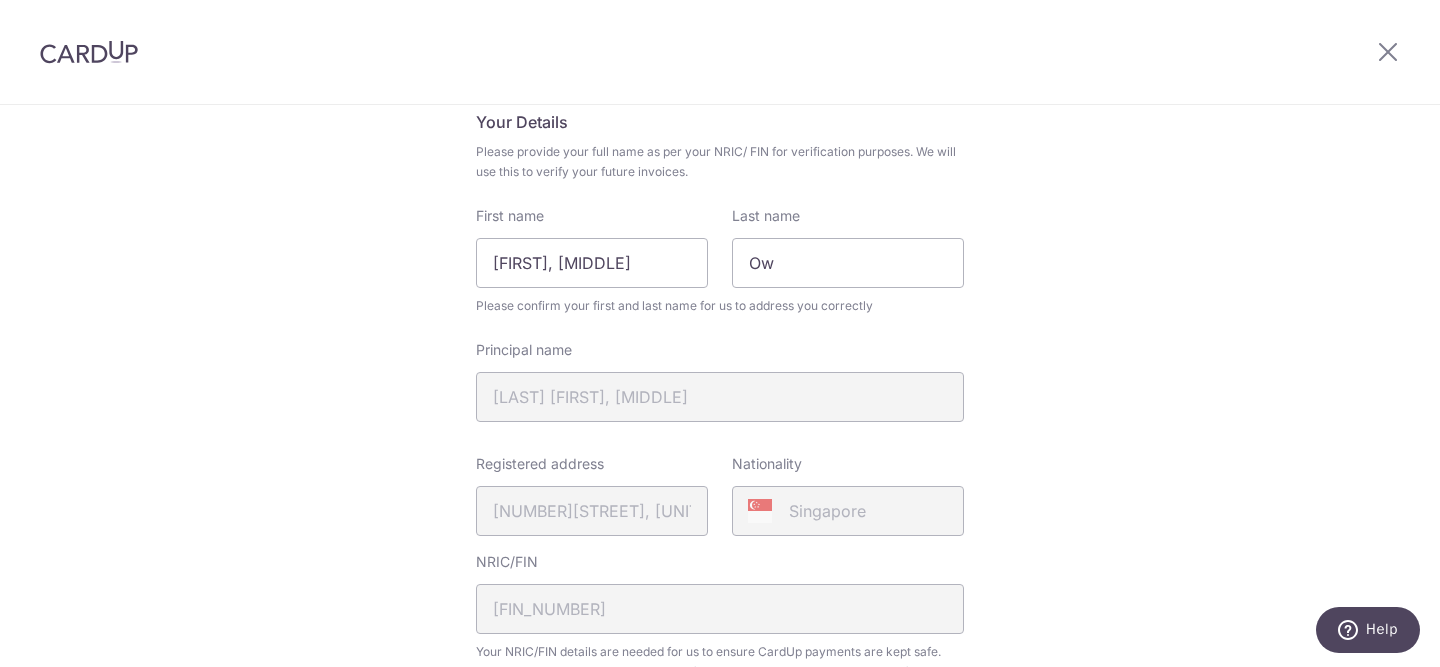 click on "Principal name
OW LUO HUI, ALVIN" at bounding box center [720, 381] 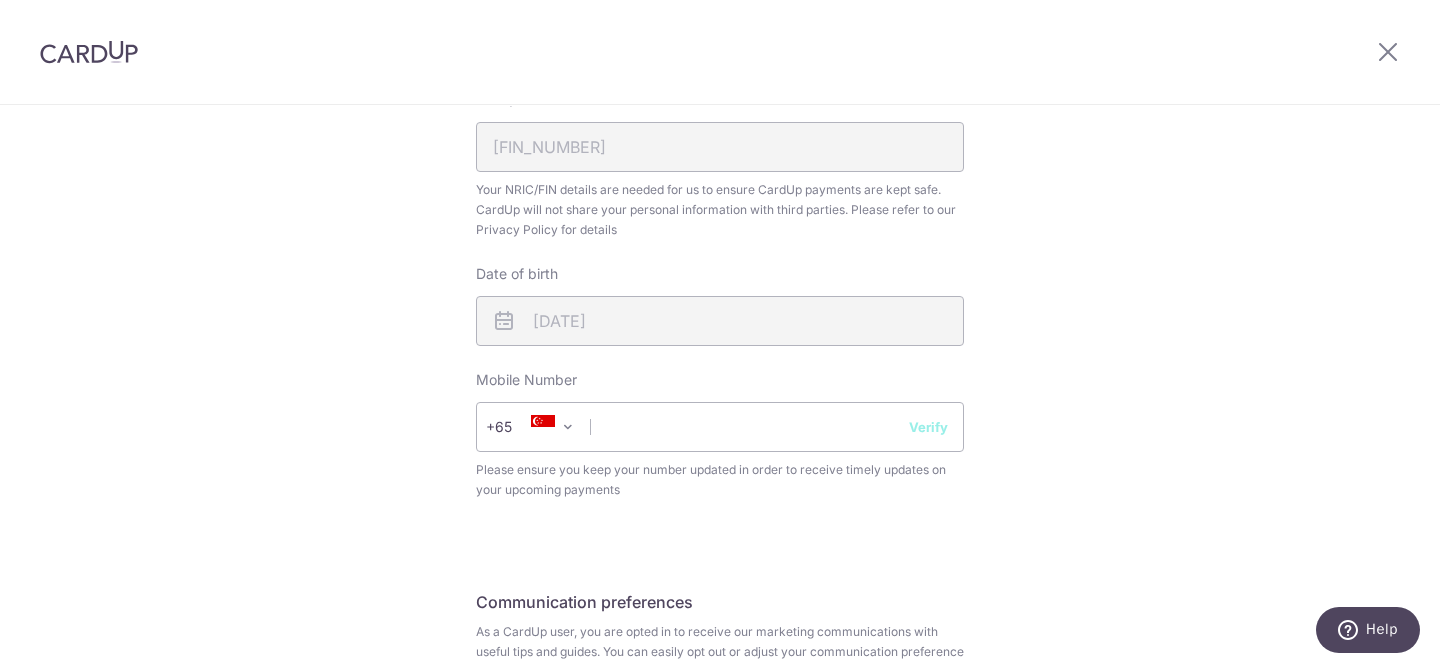 scroll, scrollTop: 614, scrollLeft: 0, axis: vertical 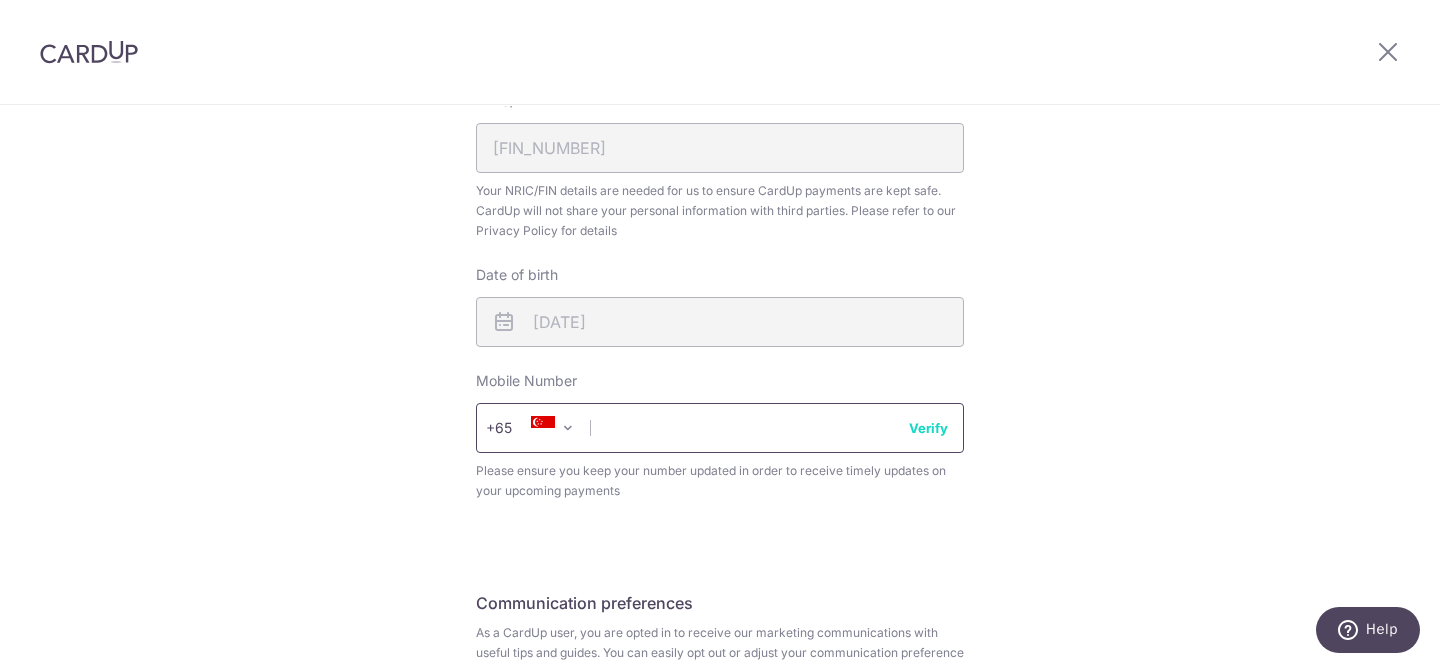 click at bounding box center [720, 428] 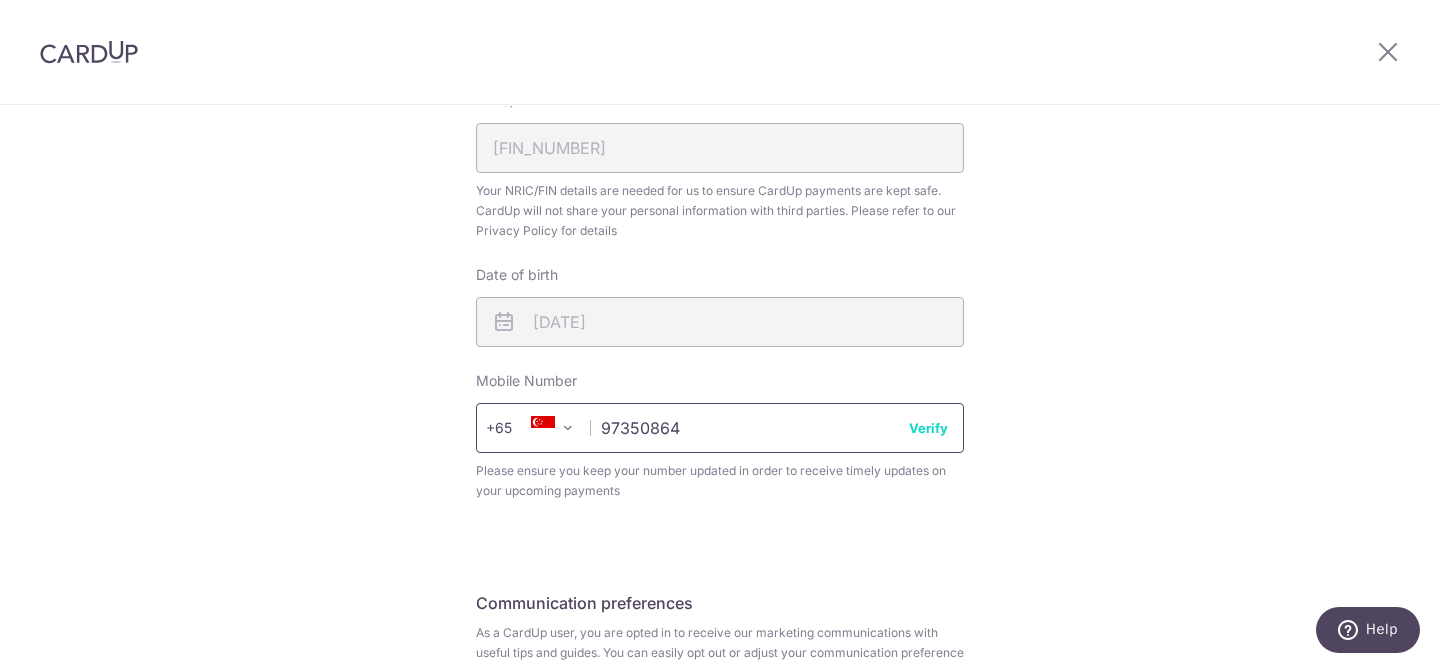 type on "97350864" 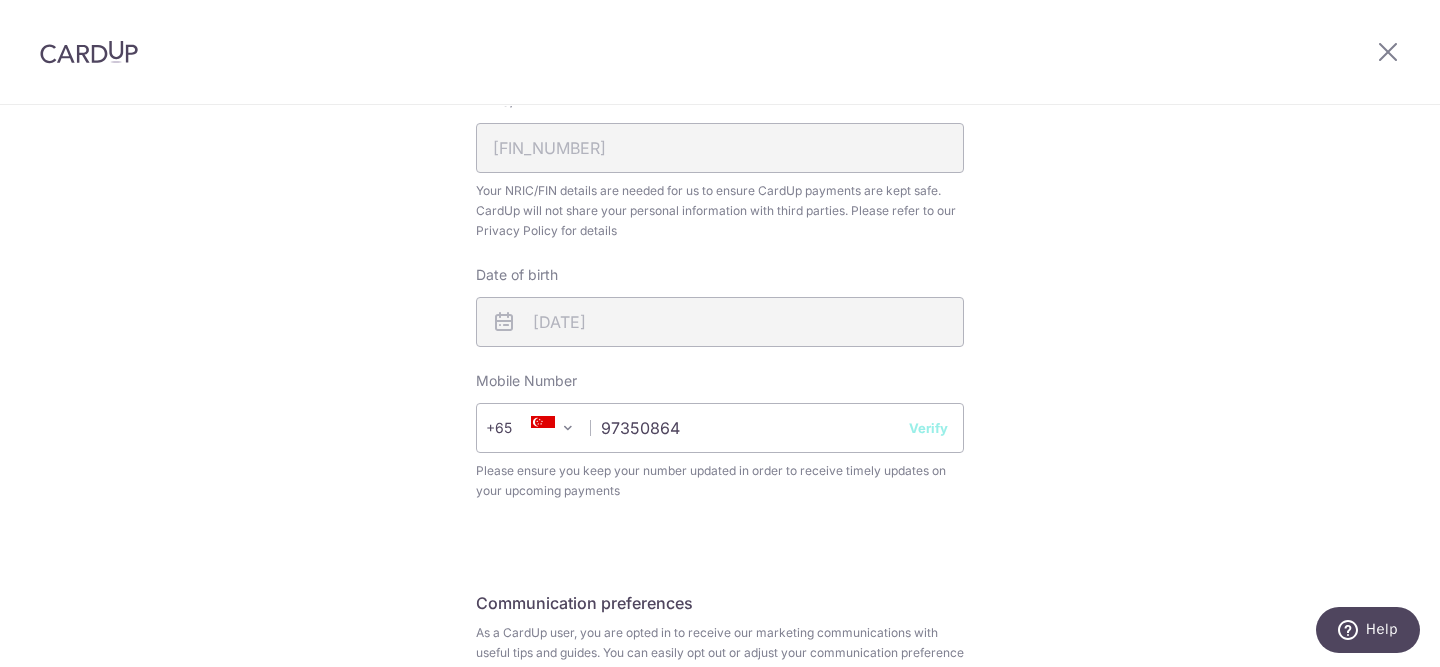 click on "Review your details
Your Details
Please provide your full name as per your NRIC/ FIN for verification purposes. We will use this to verify your future invoices.
First name
Luo Hui, Alvin
Last name
Ow
Please confirm your first and last name for us to address you correctly
Principal name
OW LUO HUI, ALVIN
Registered address
415C, FERNVALE LINK, 05, 68, SINGAPORE, 793415" at bounding box center [720, 179] 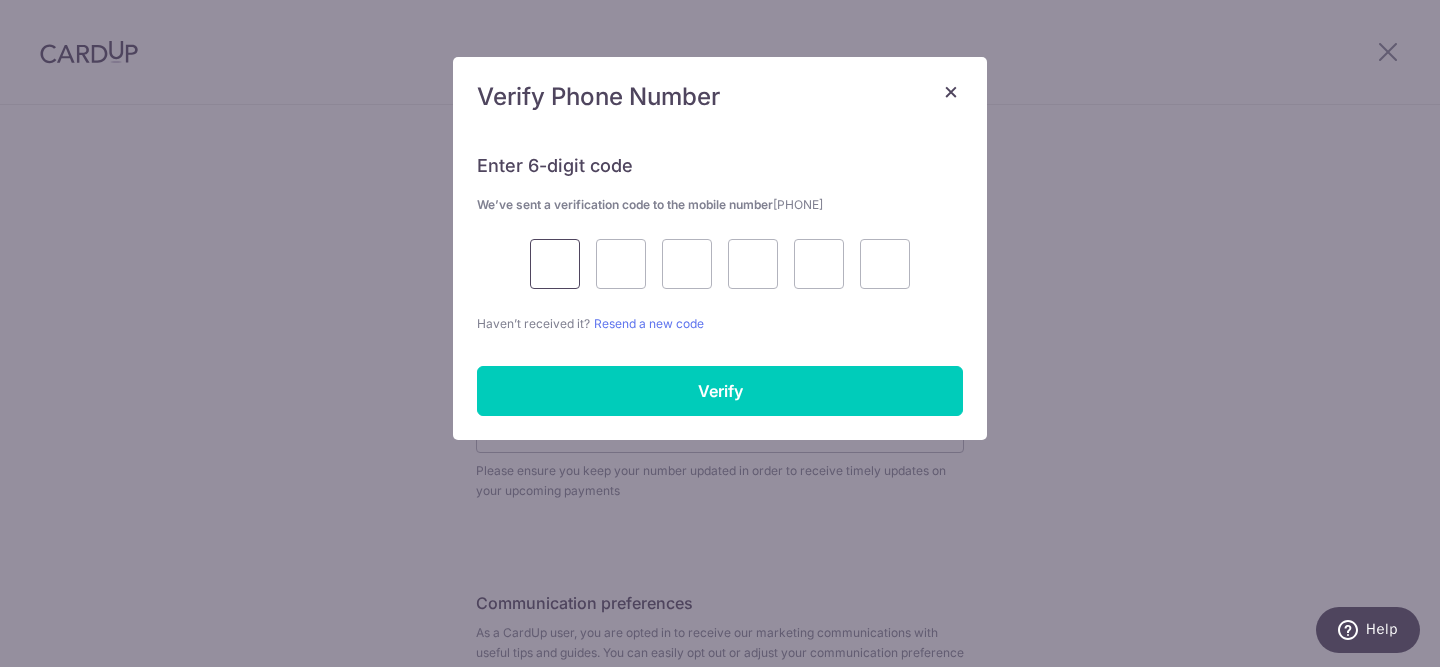 click at bounding box center (555, 264) 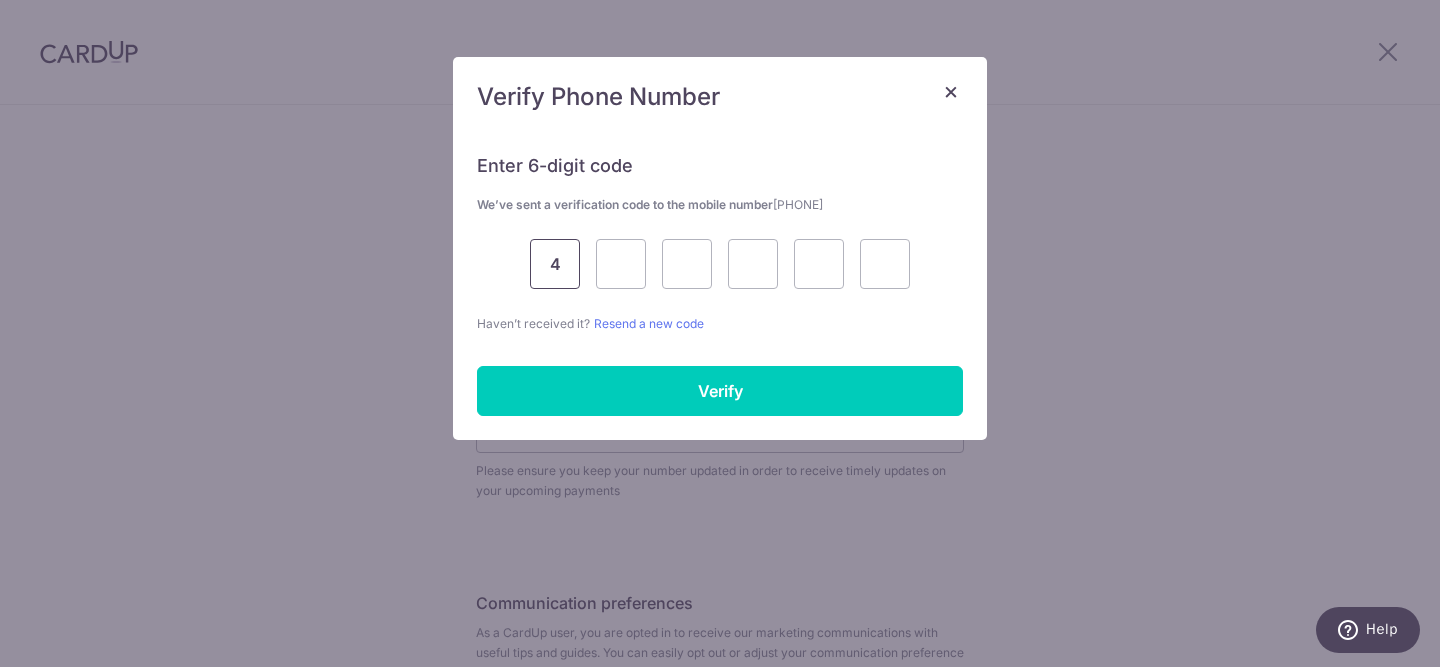 type on "4" 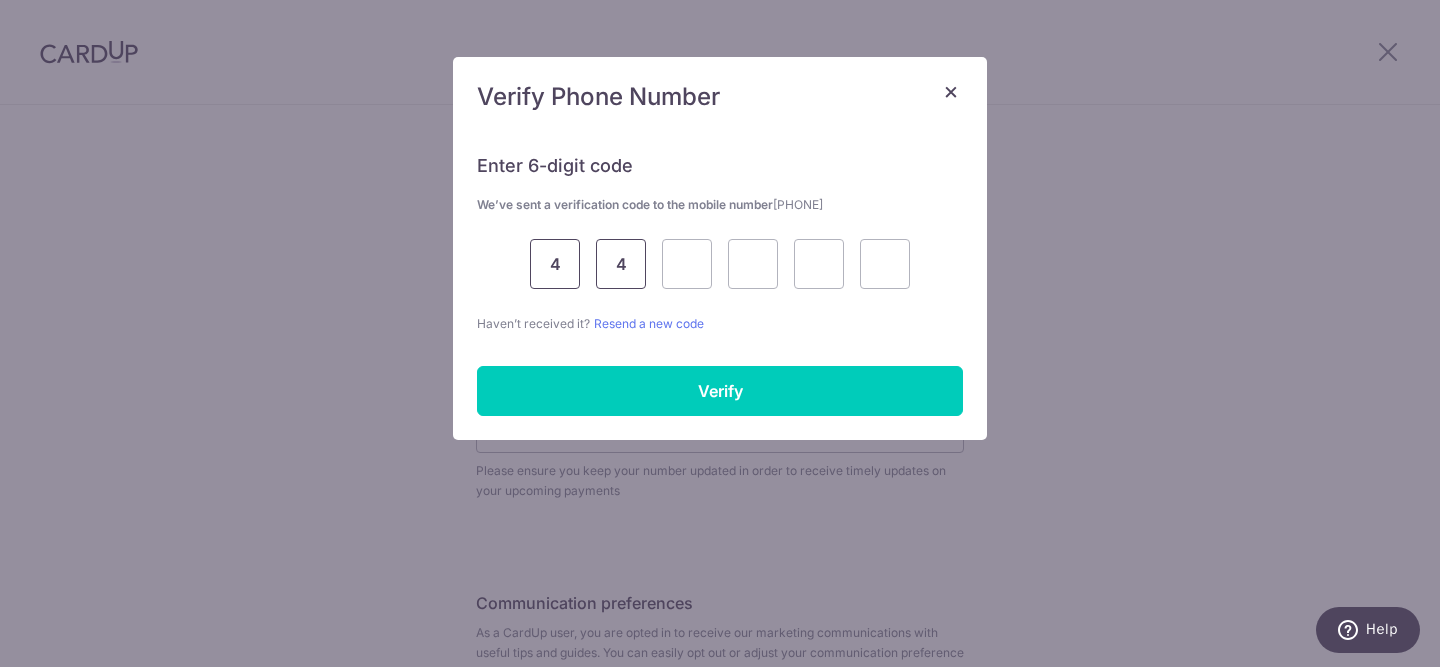 type on "4" 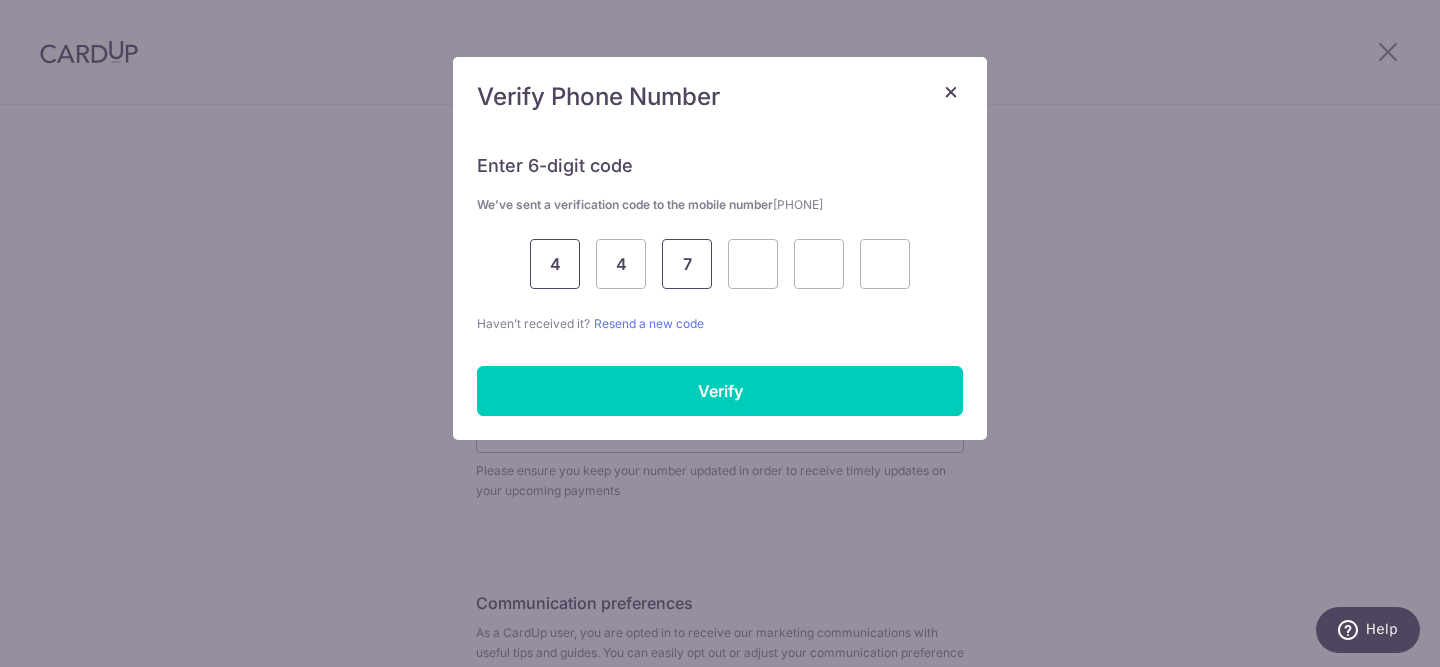 type on "7" 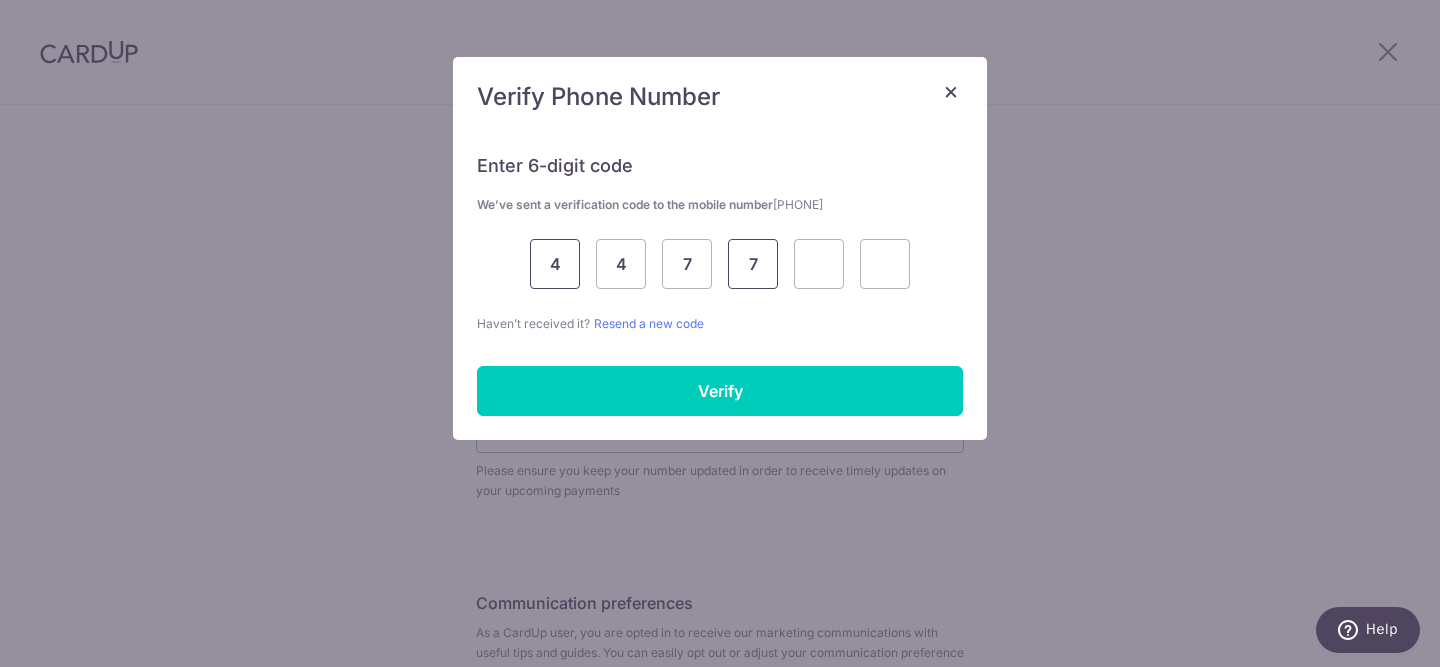 type on "7" 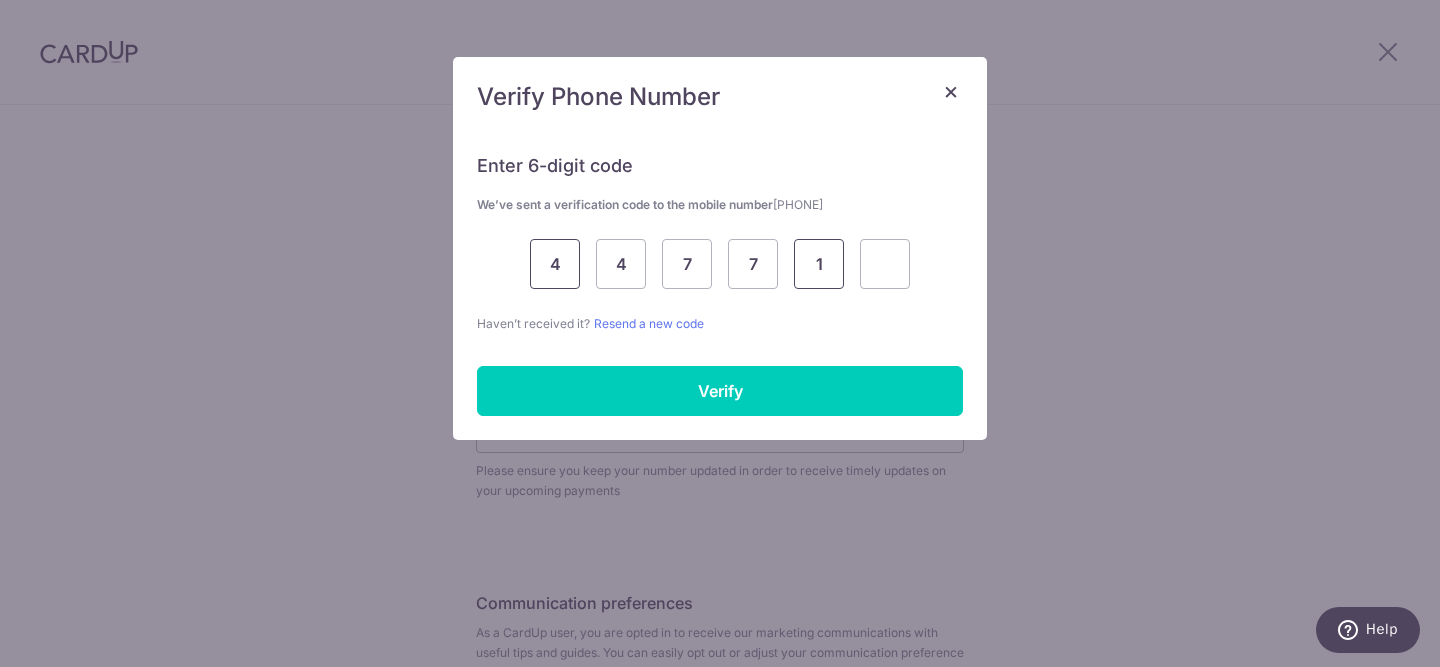 type on "1" 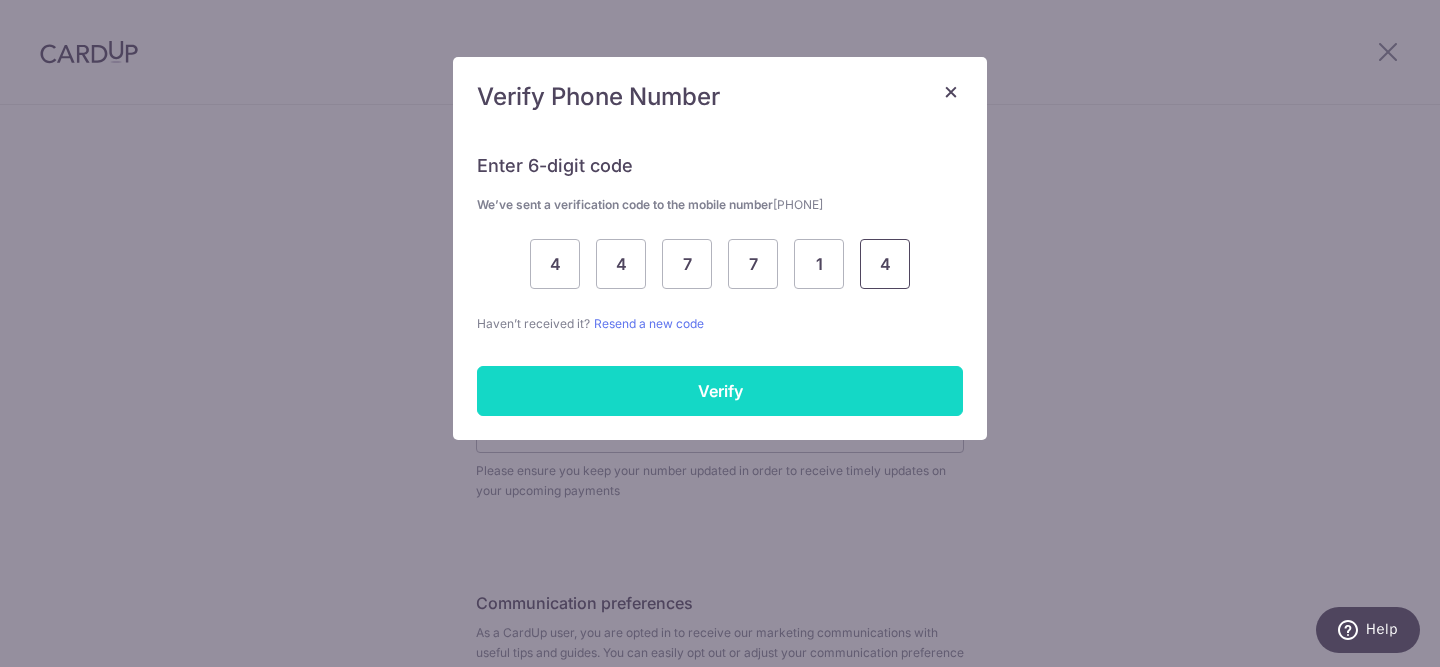 type on "4" 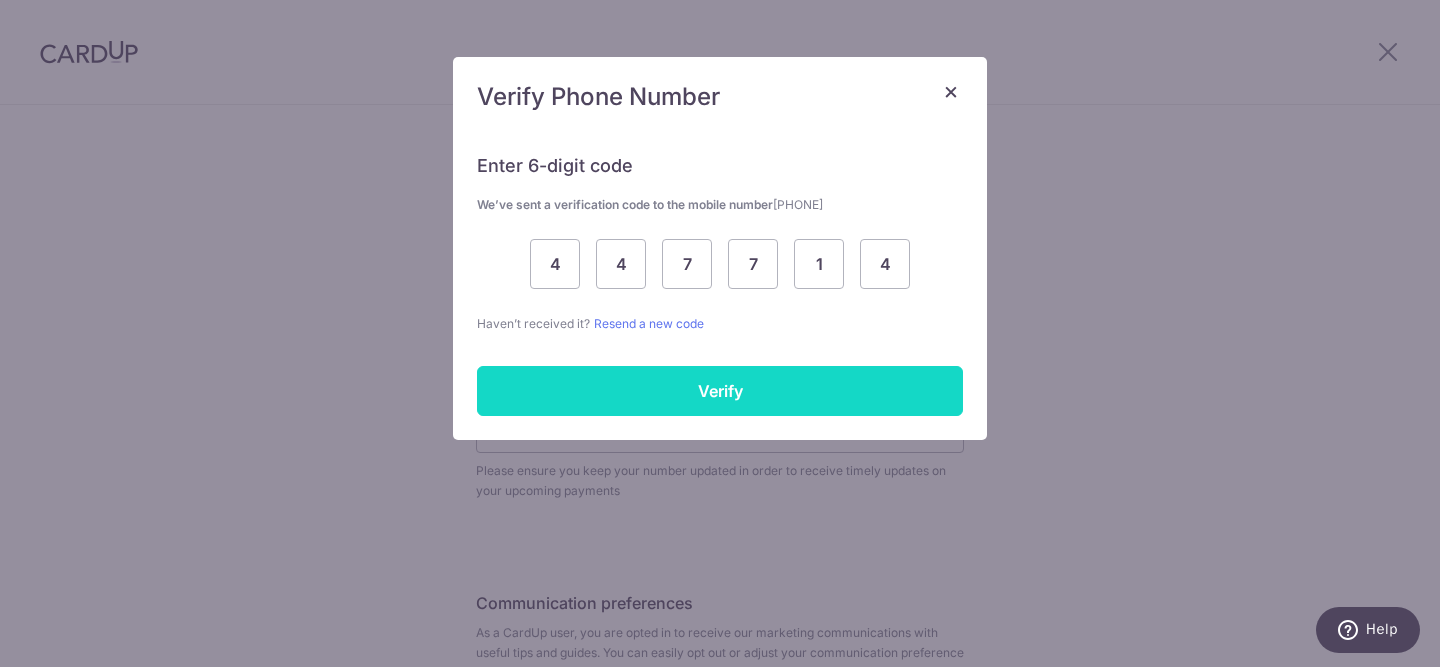 click on "Verify" at bounding box center [720, 391] 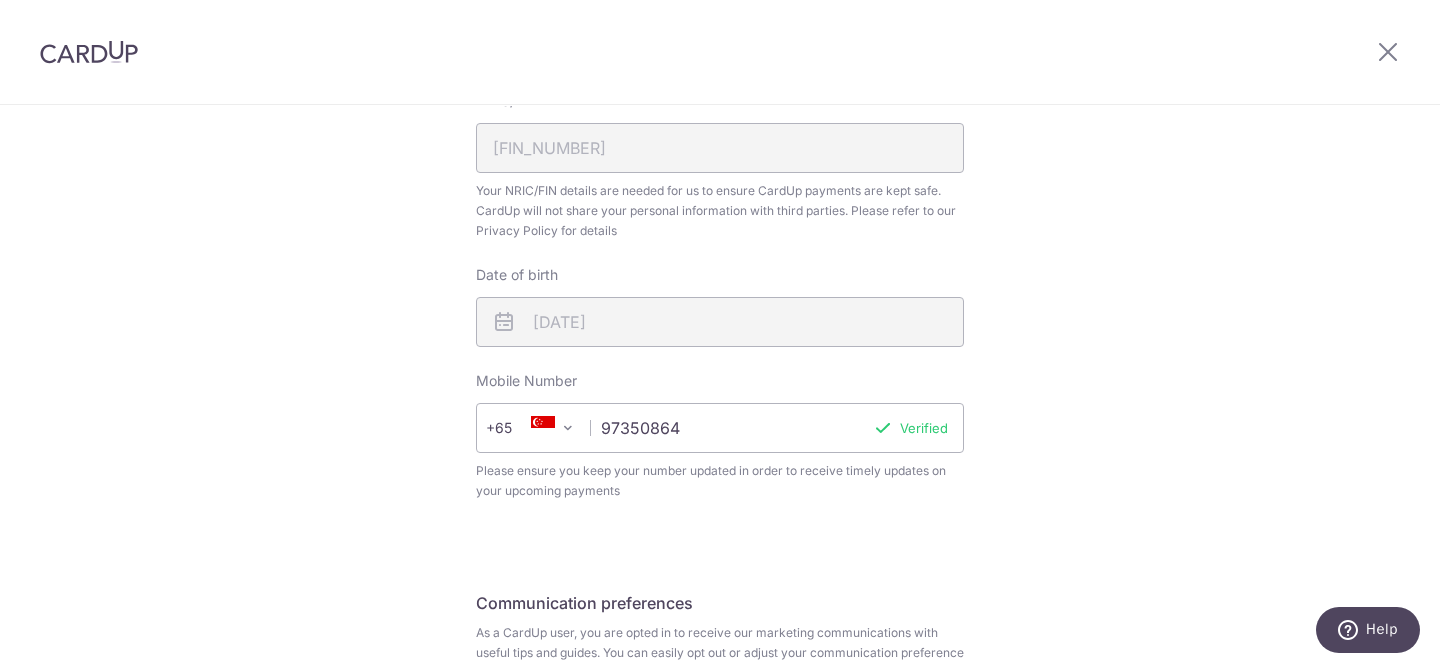 scroll, scrollTop: 814, scrollLeft: 0, axis: vertical 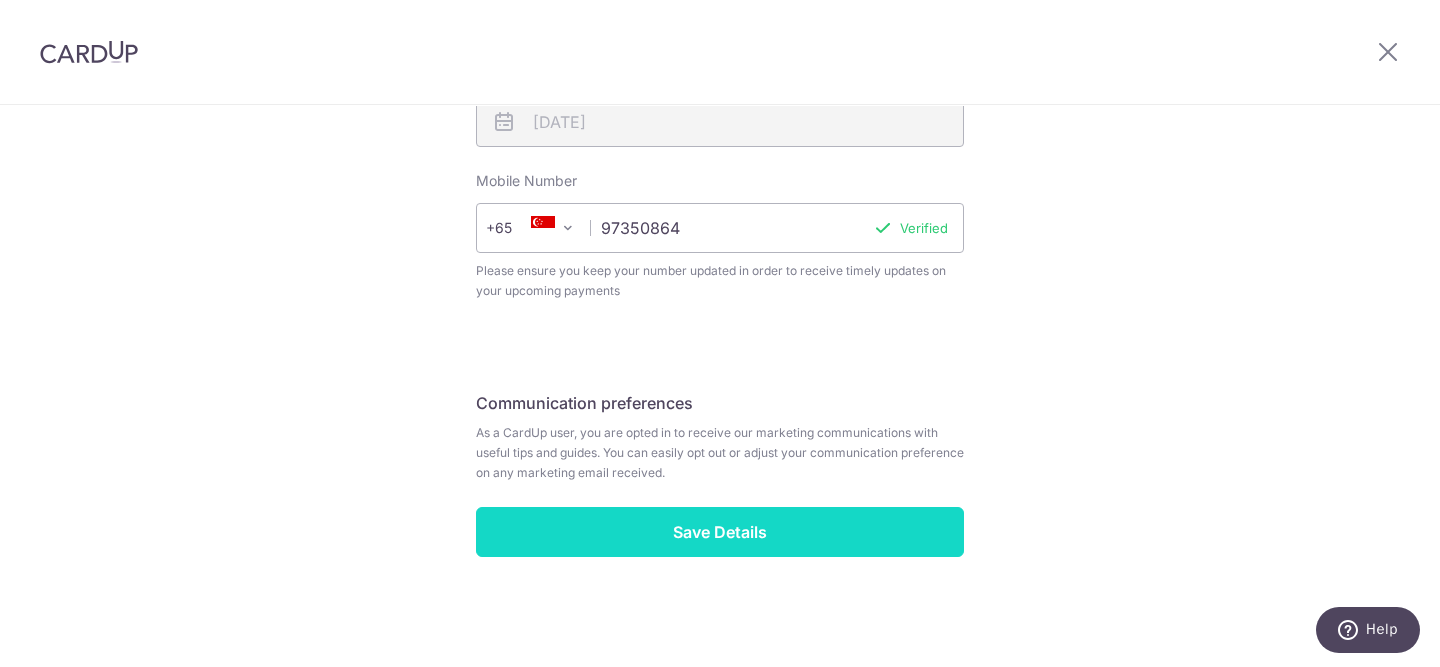 click on "Save Details" at bounding box center (720, 532) 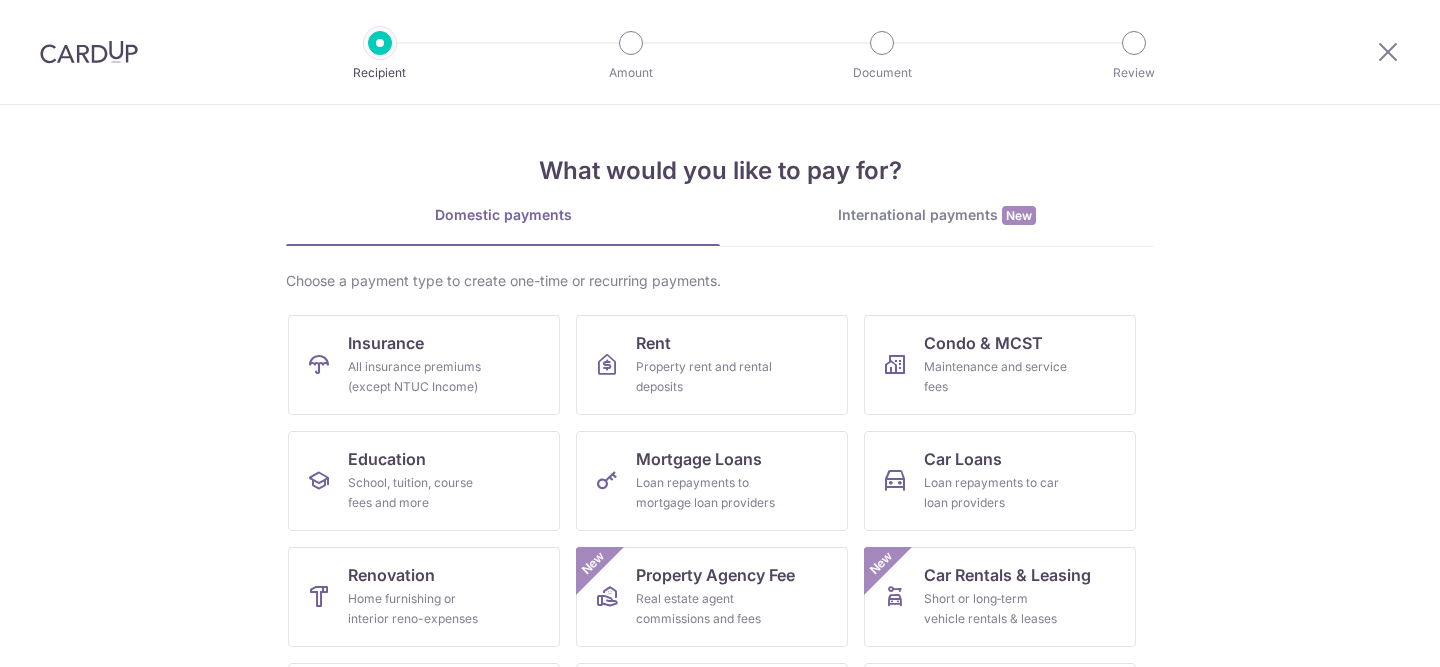 scroll, scrollTop: 0, scrollLeft: 0, axis: both 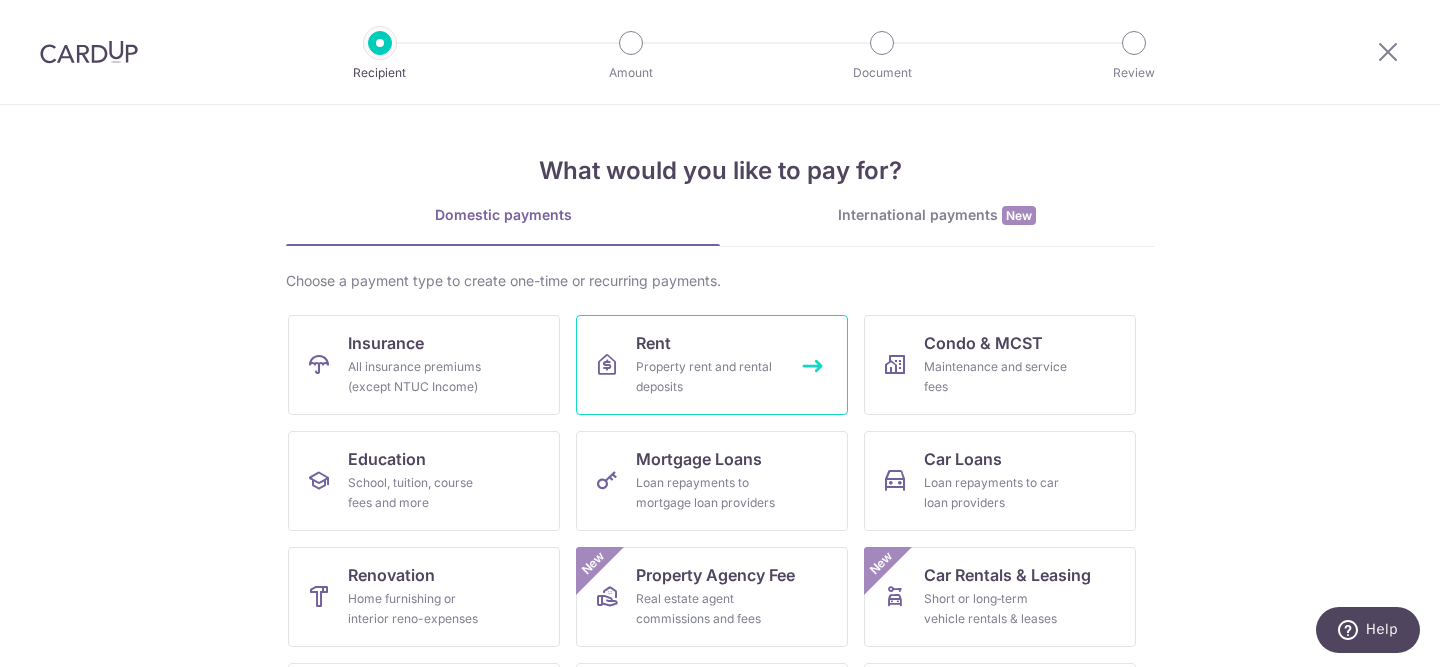 click on "Property rent and rental deposits" at bounding box center [708, 377] 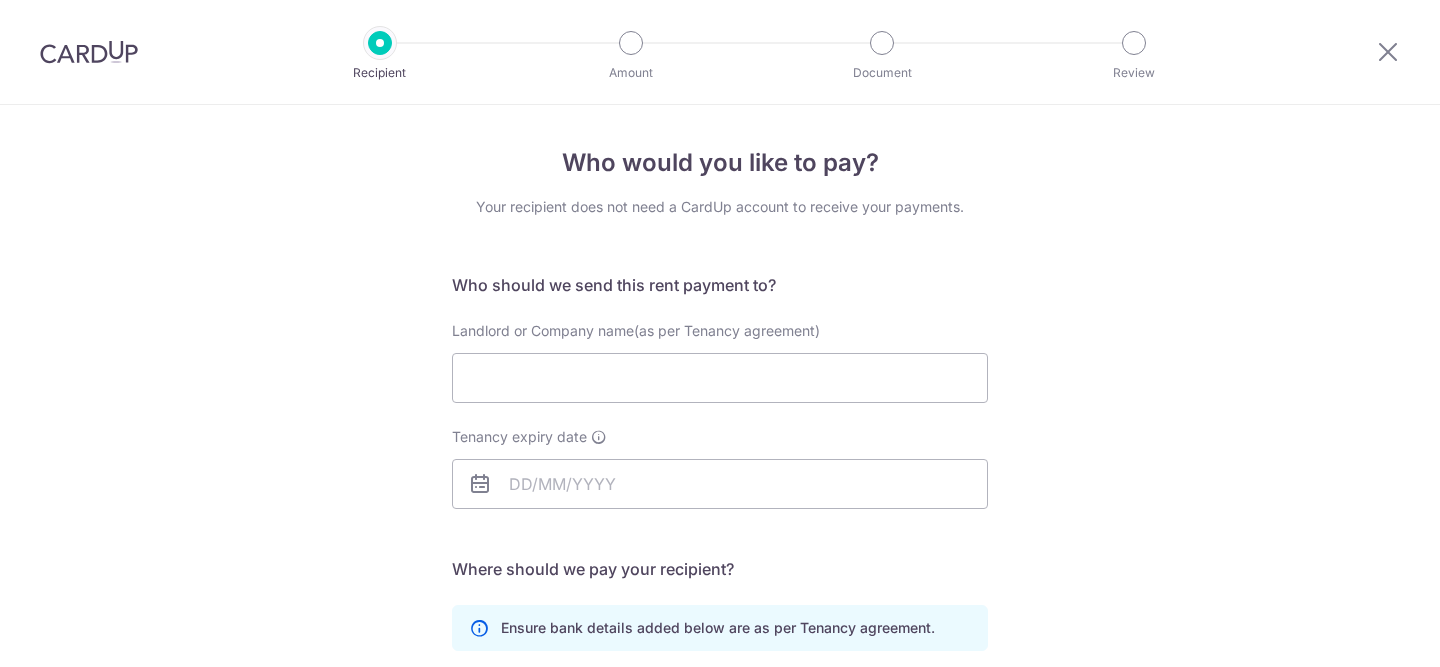 scroll, scrollTop: 0, scrollLeft: 0, axis: both 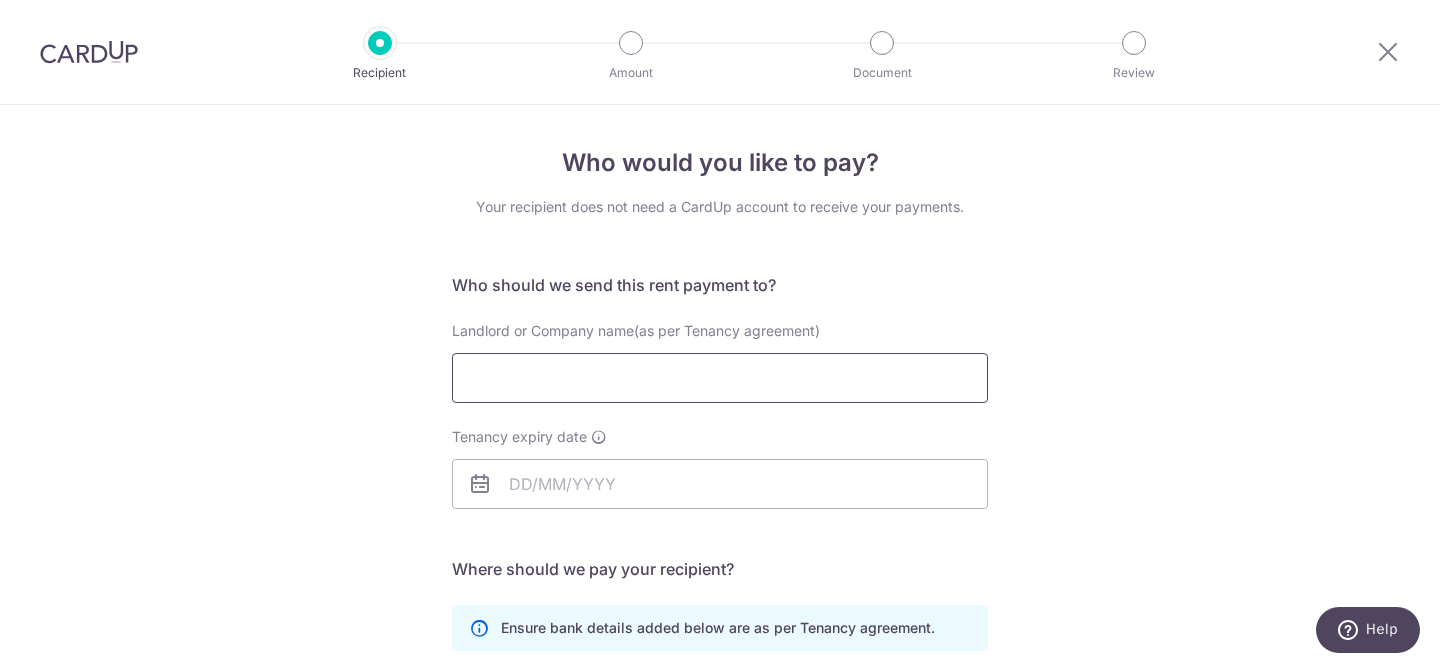 click on "Landlord or Company name(as per Tenancy agreement)" at bounding box center [720, 378] 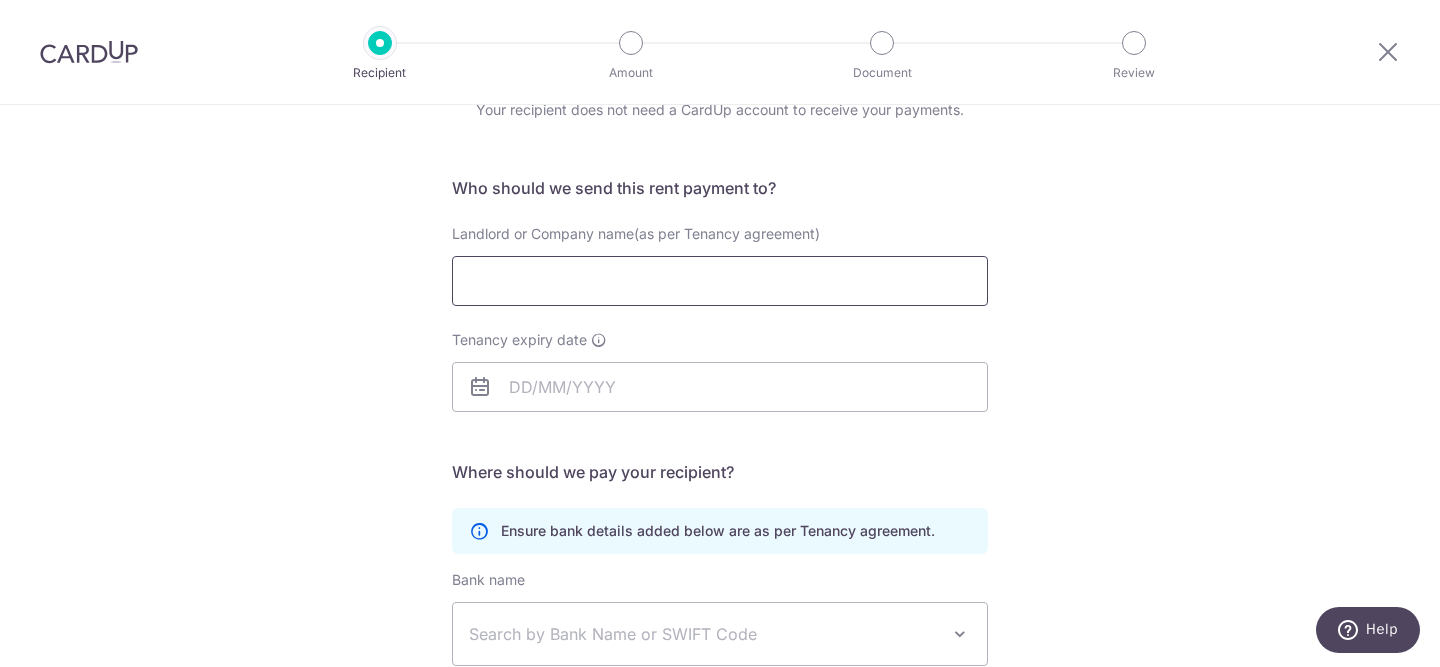 scroll, scrollTop: 390, scrollLeft: 0, axis: vertical 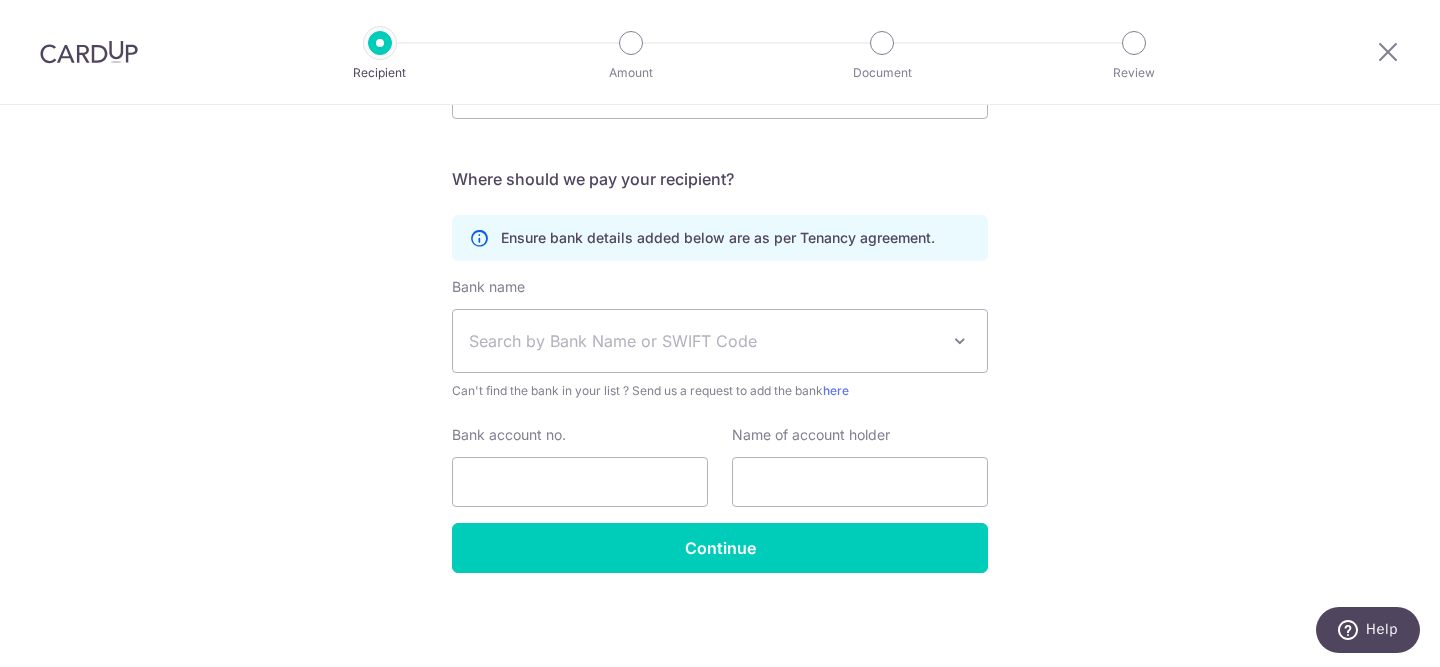 click on "Search by Bank Name or SWIFT Code" at bounding box center (704, 341) 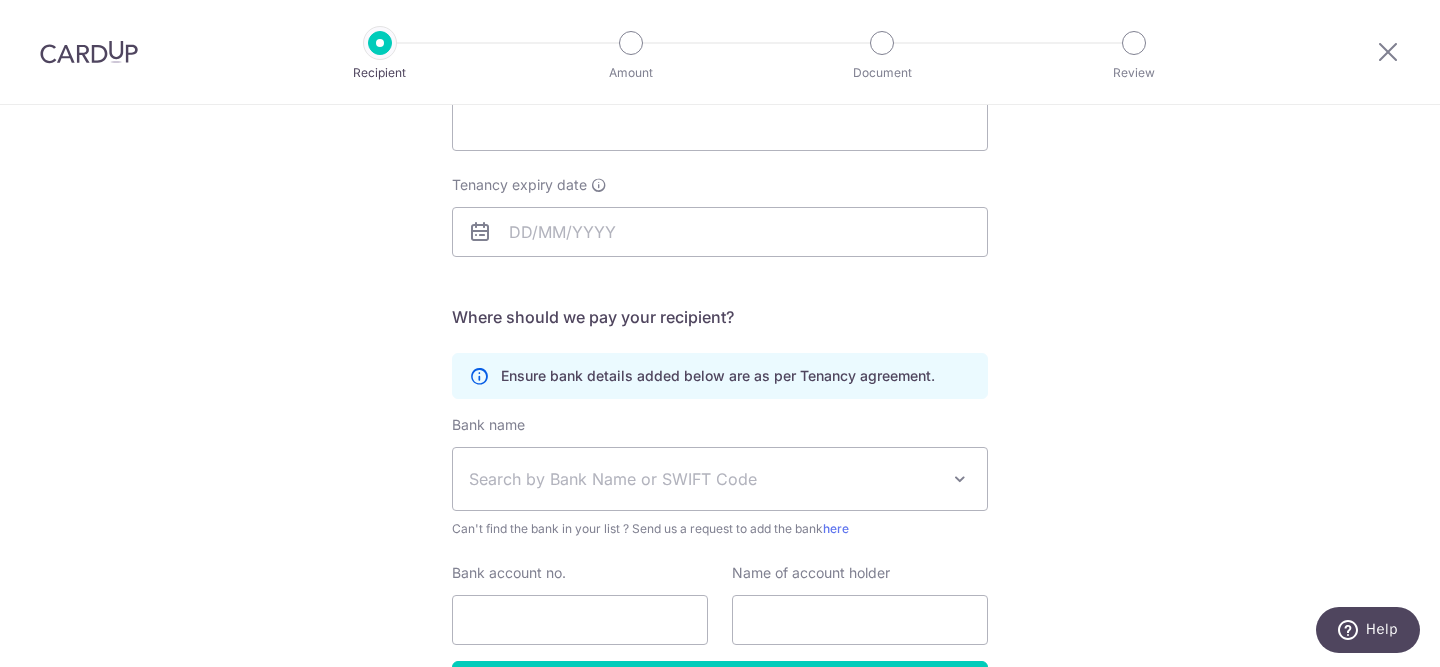 scroll, scrollTop: 187, scrollLeft: 0, axis: vertical 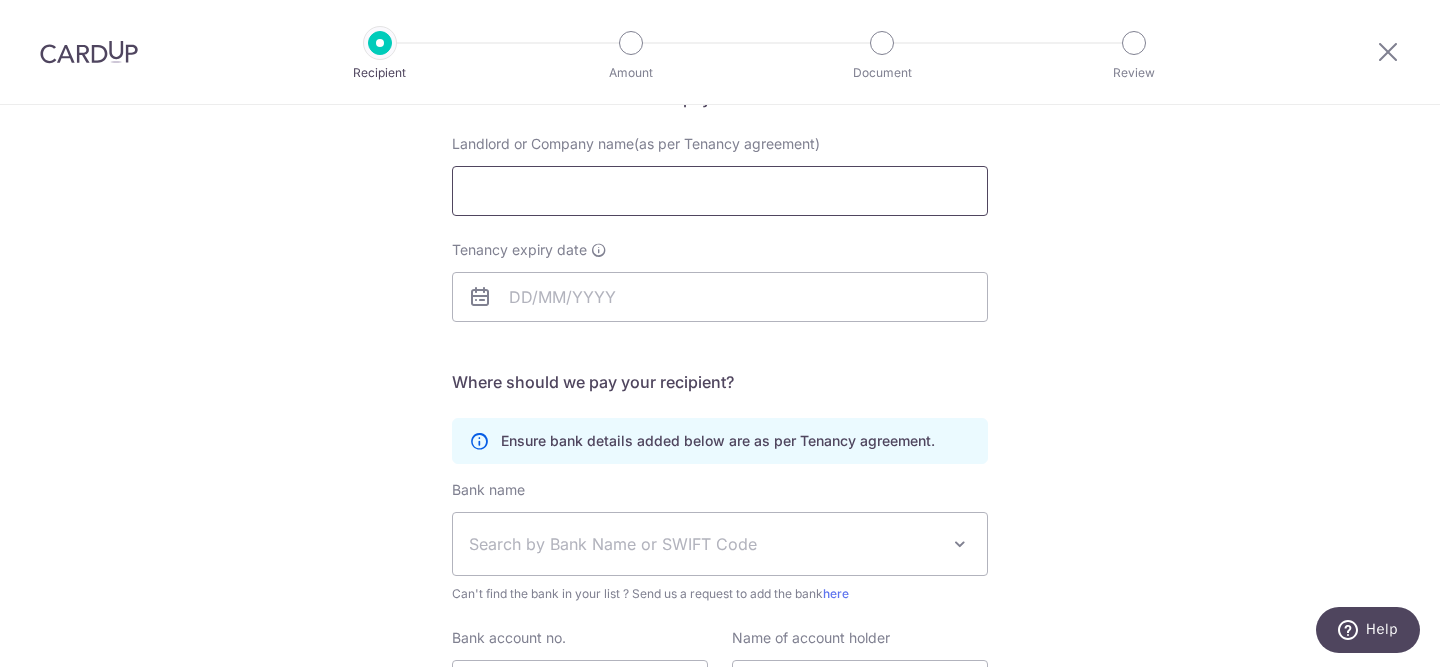 click on "Landlord or Company name(as per Tenancy agreement)" at bounding box center (720, 191) 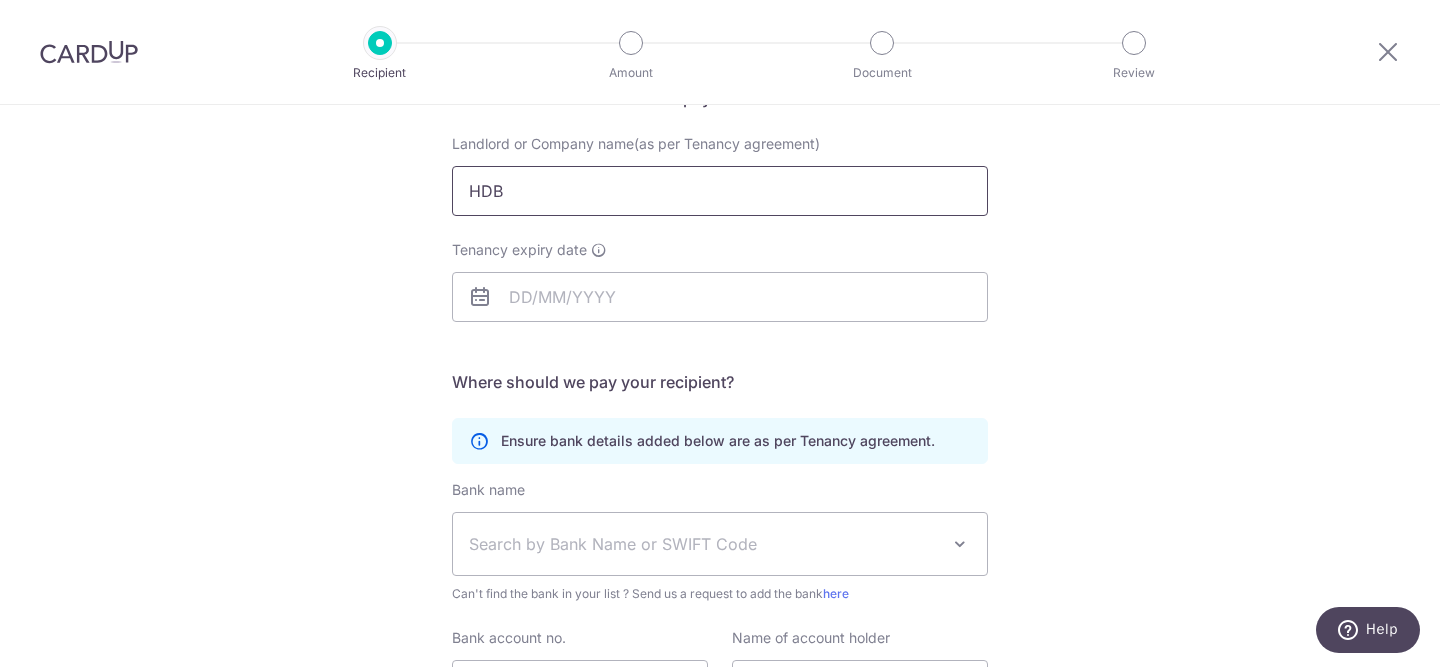 type on "HDB" 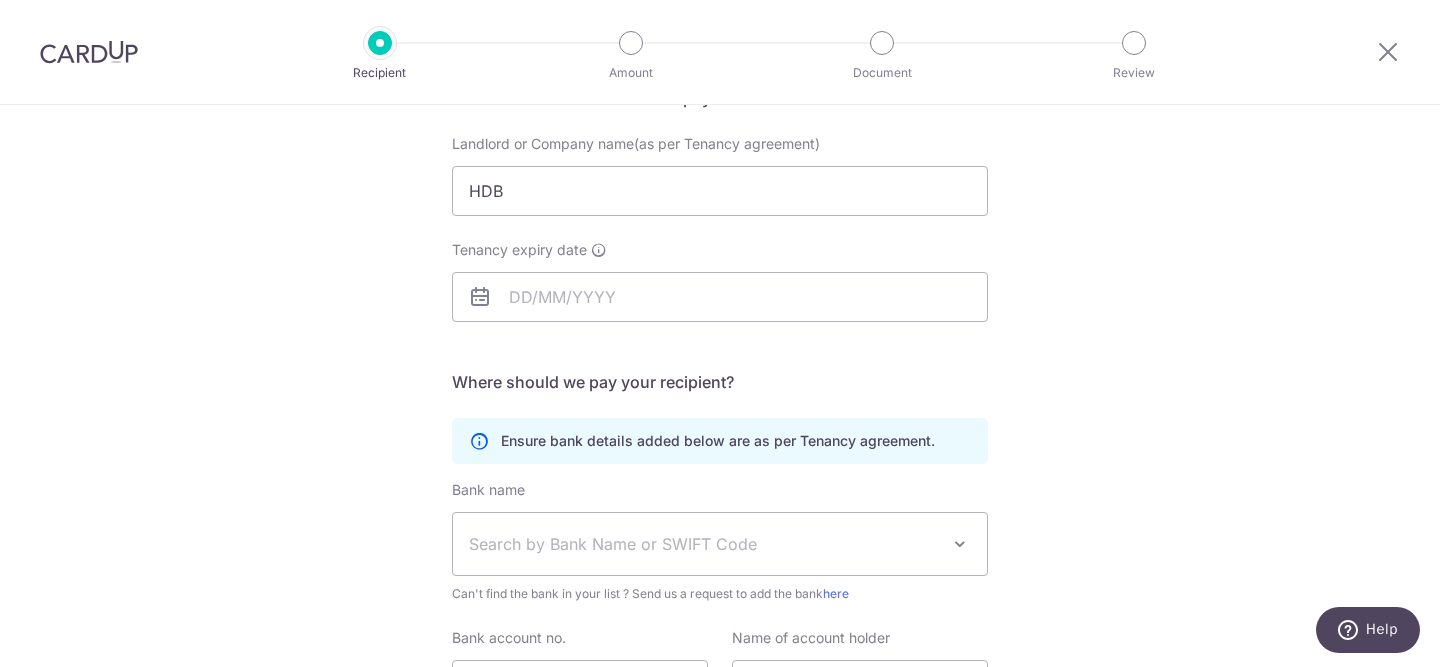 click on "Who would you like to pay?
Your recipient does not need a CardUp account to receive your payments.
Who should we send this rent payment to?
Landlord or Company name(as per Tenancy agreement)
HDB
Tenancy expiry date
translation missing: en.no key
URL
Telephone" at bounding box center (720, 394) 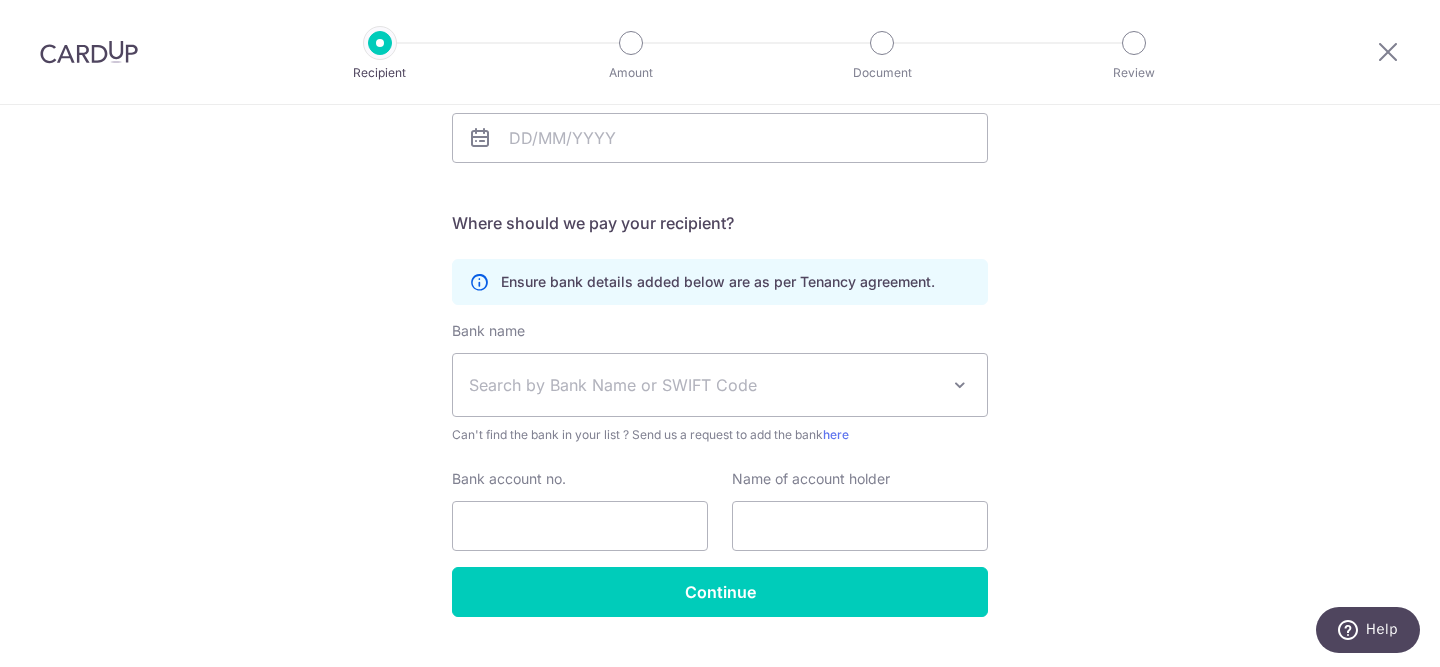 scroll, scrollTop: 347, scrollLeft: 0, axis: vertical 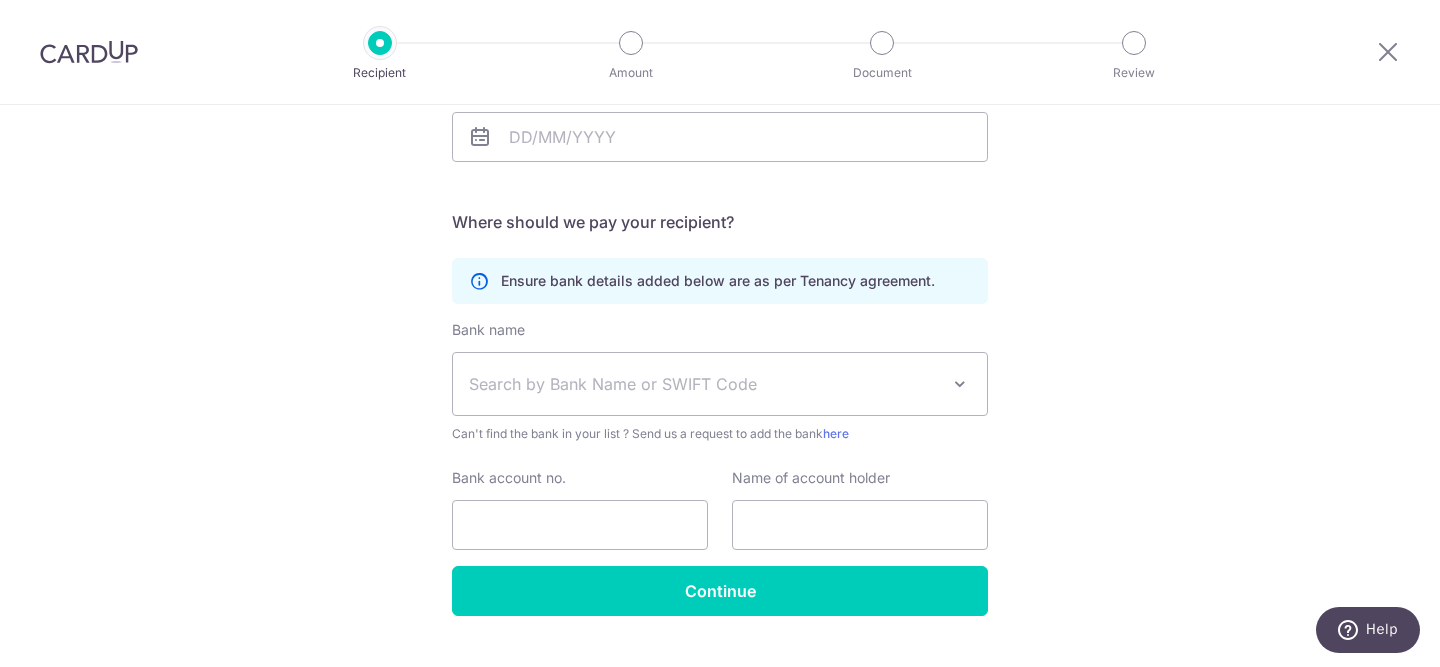 click on "Search by Bank Name or SWIFT Code" at bounding box center (704, 384) 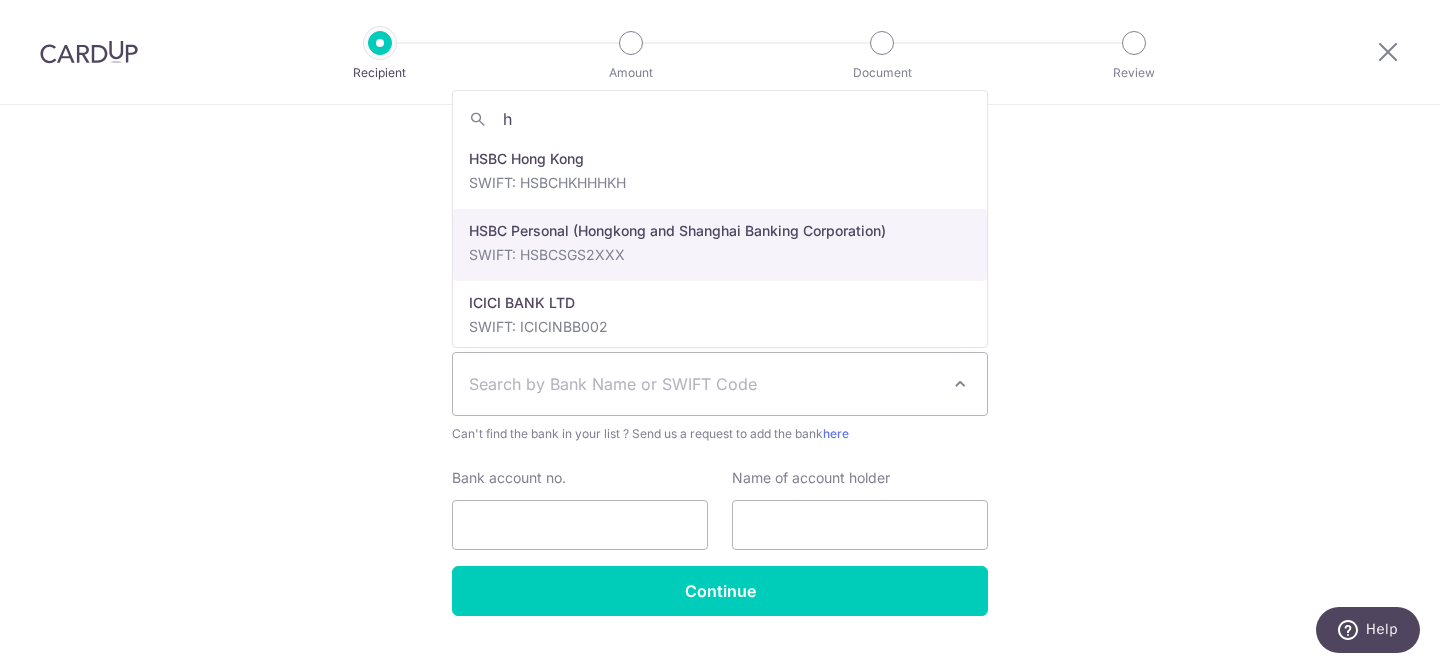 scroll, scrollTop: 0, scrollLeft: 0, axis: both 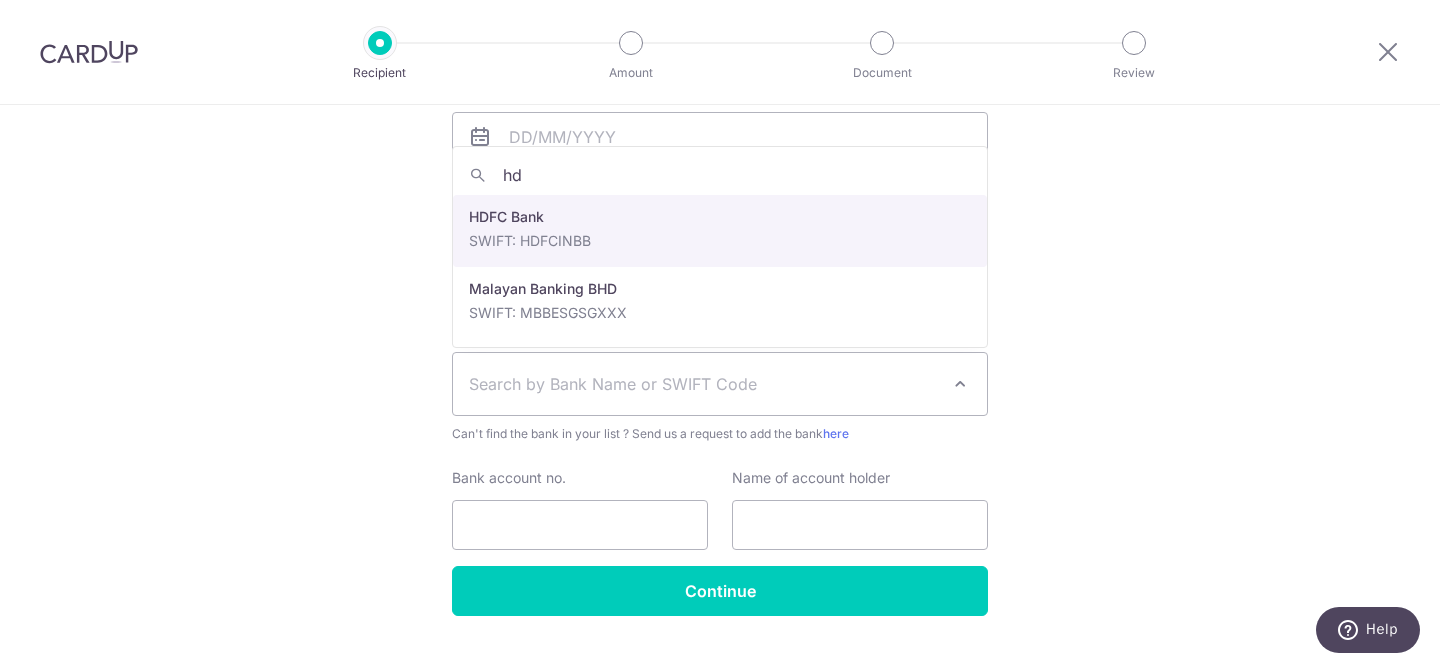 type on "h" 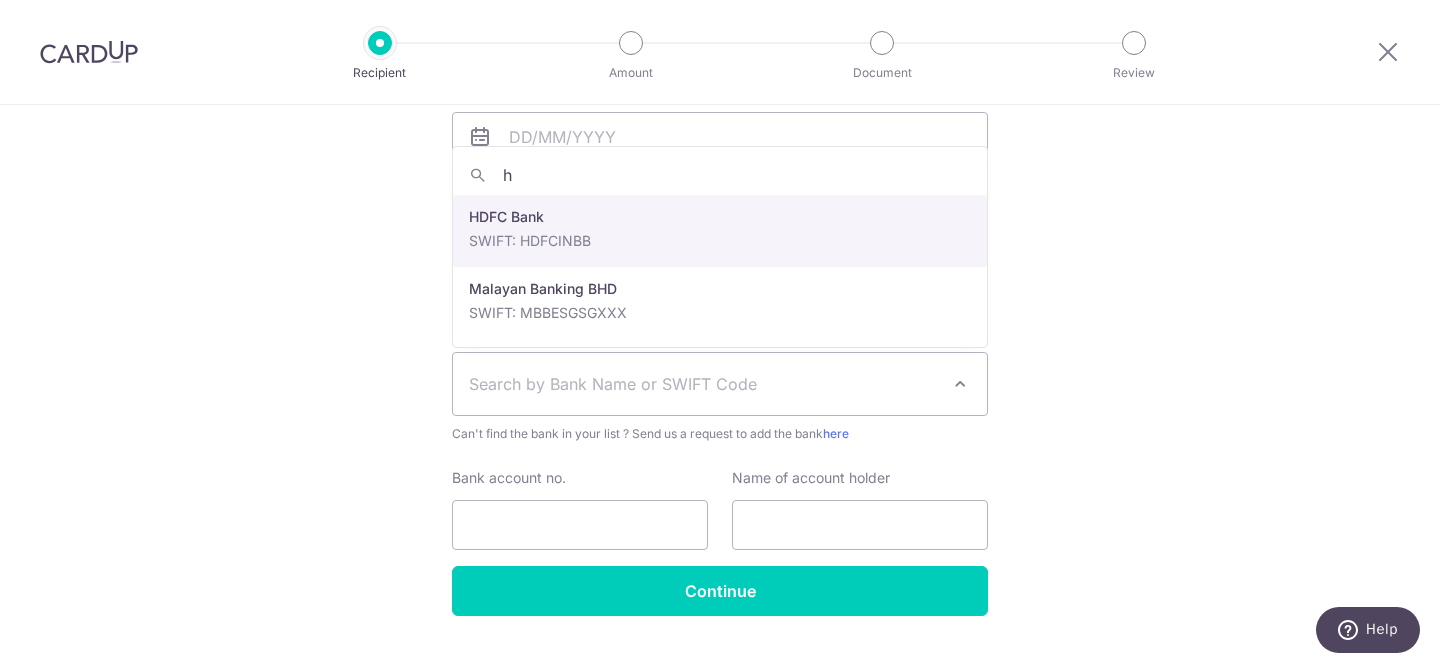 type 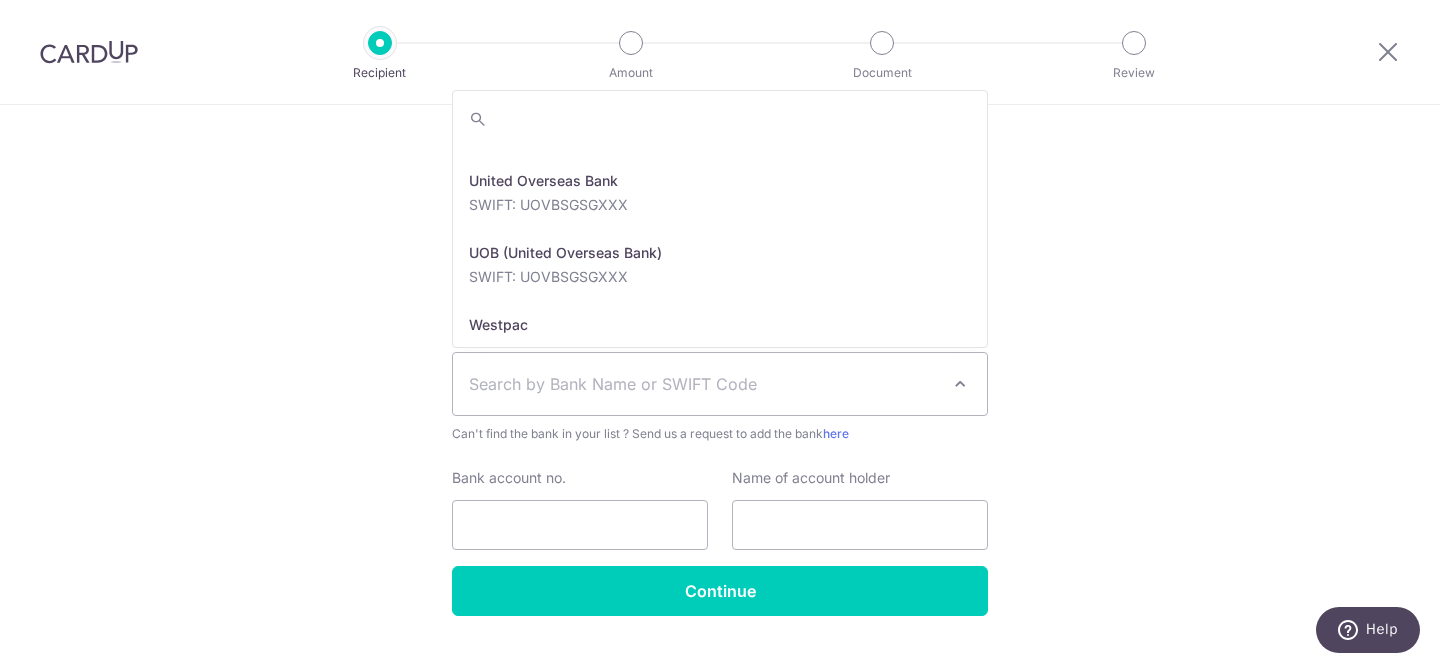 scroll, scrollTop: 4158, scrollLeft: 0, axis: vertical 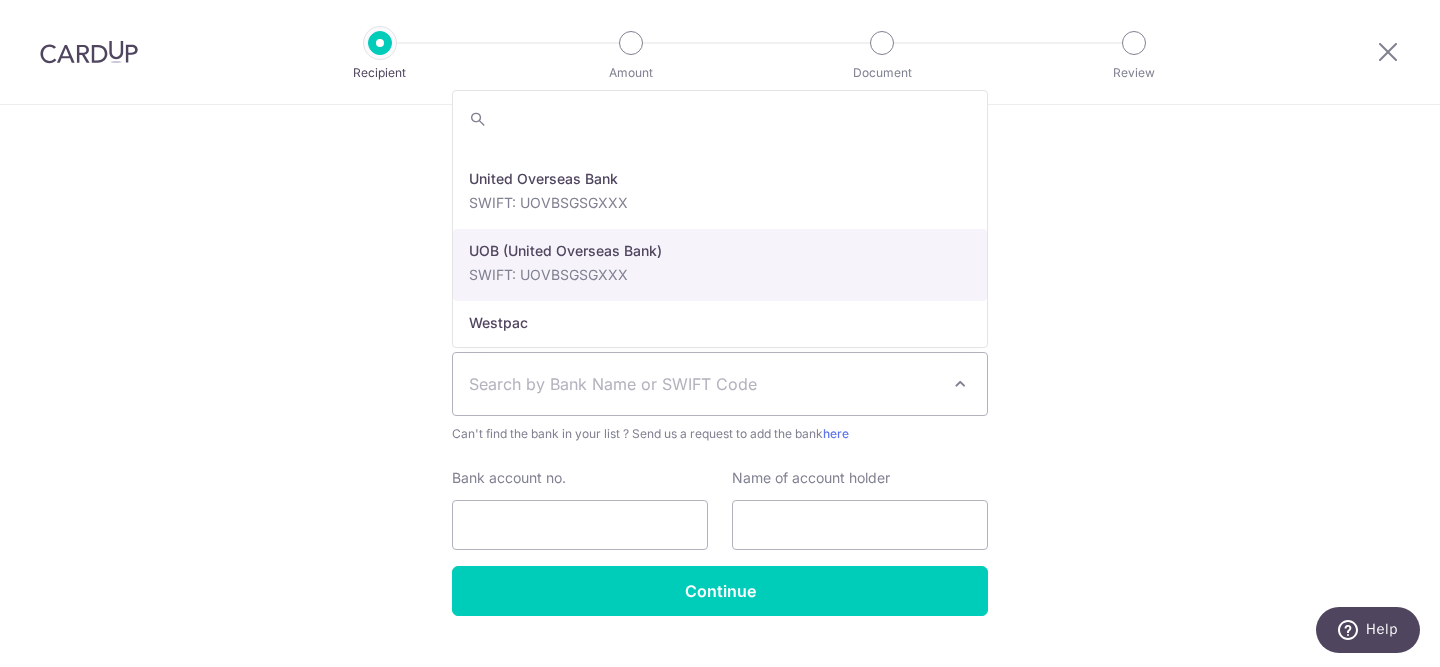 click on "Who would you like to pay?
Your recipient does not need a CardUp account to receive your payments.
Who should we send this rent payment to?
Landlord or Company name(as per Tenancy agreement)
HDB
Tenancy expiry date
translation missing: en.no key
URL
Telephone" at bounding box center [720, 234] 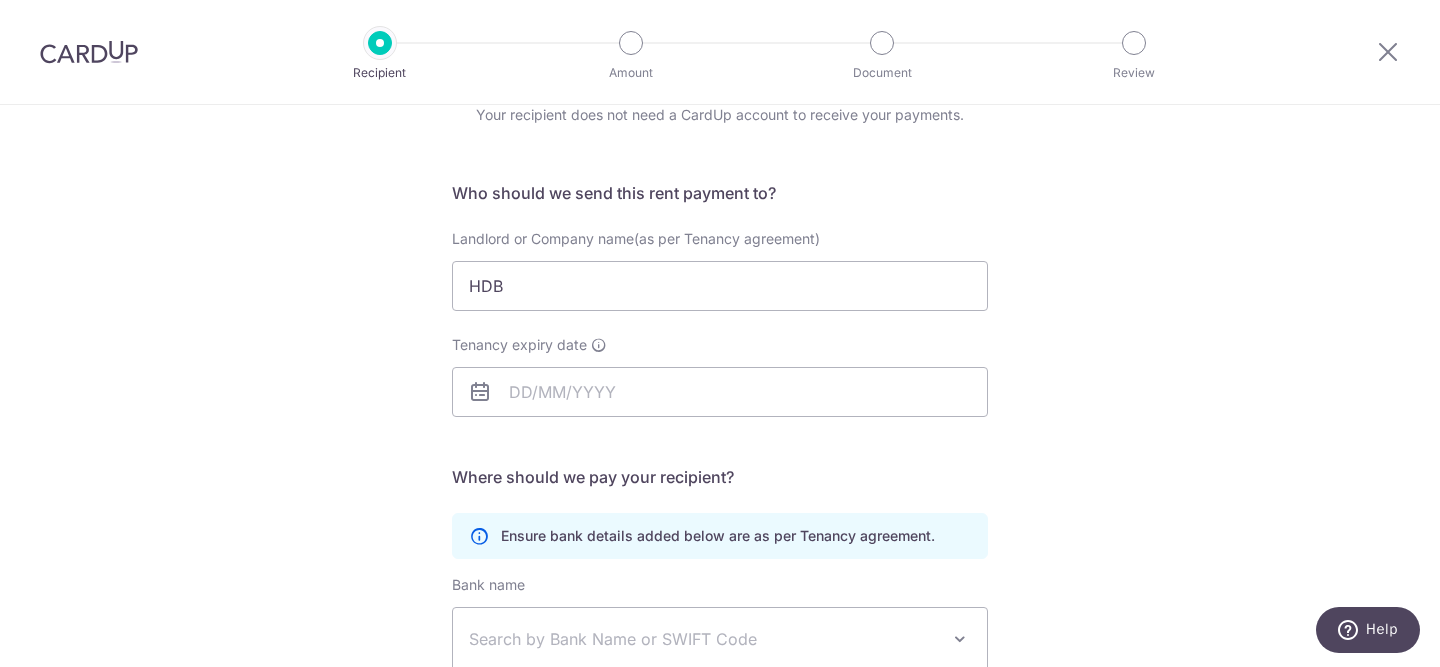 scroll, scrollTop: 0, scrollLeft: 0, axis: both 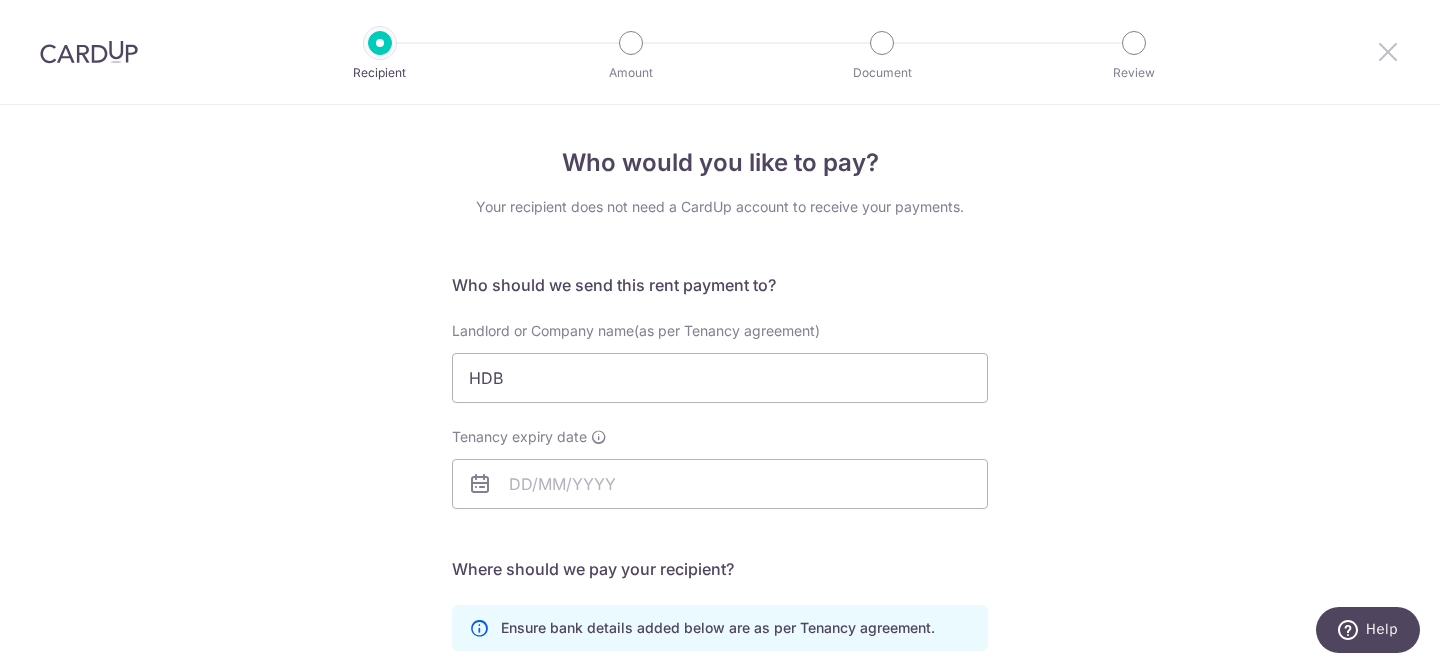 click at bounding box center (1388, 51) 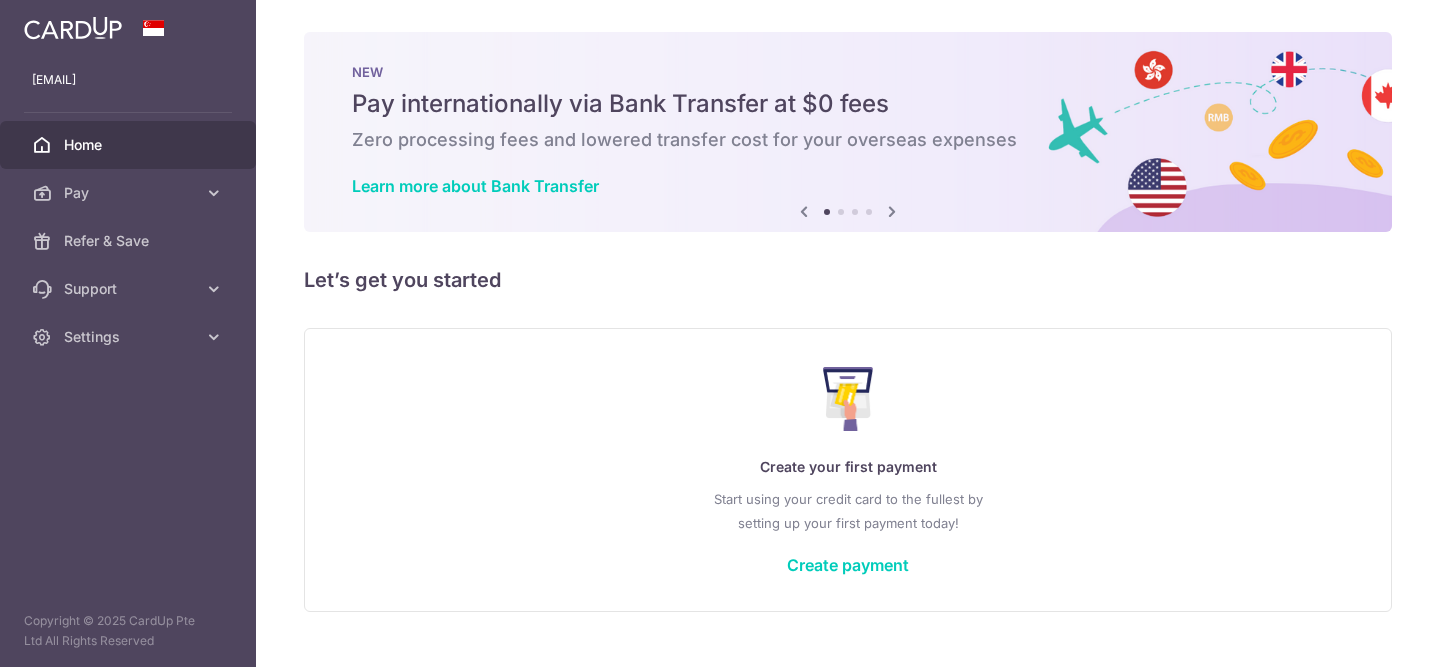 scroll, scrollTop: 0, scrollLeft: 0, axis: both 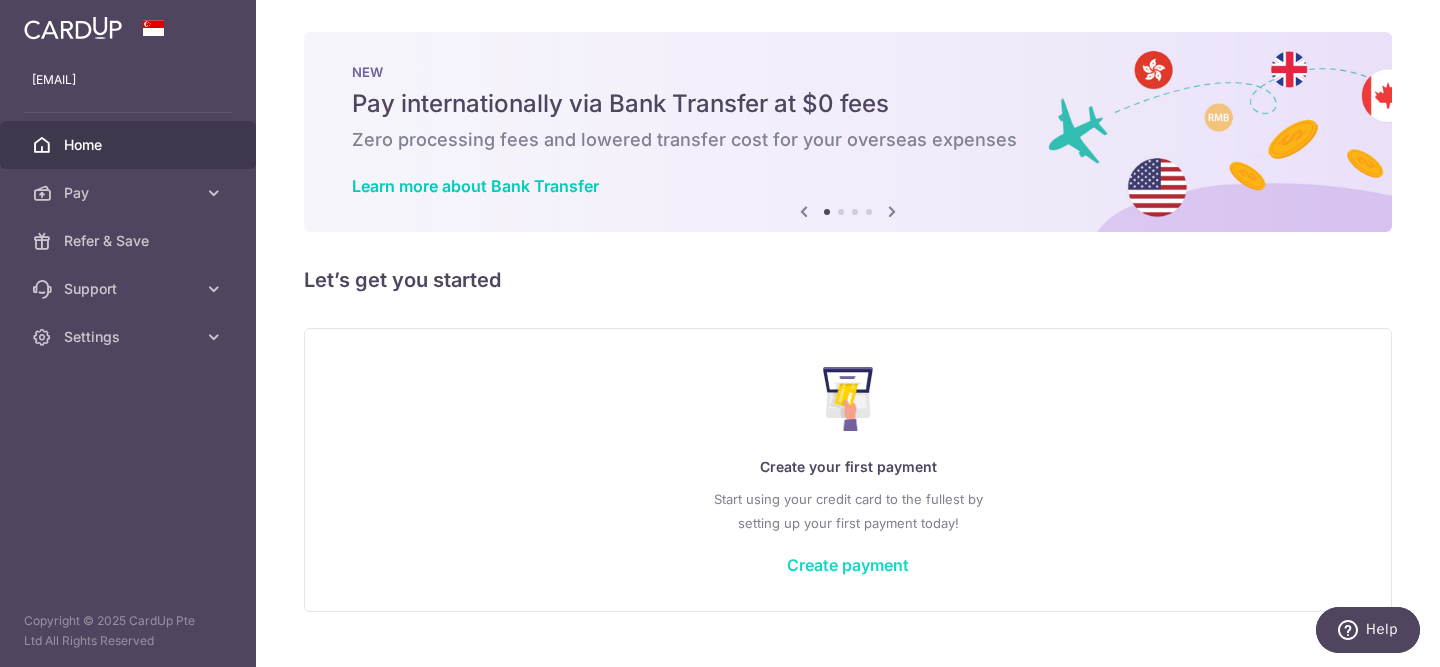 click on "Create payment" at bounding box center [848, 565] 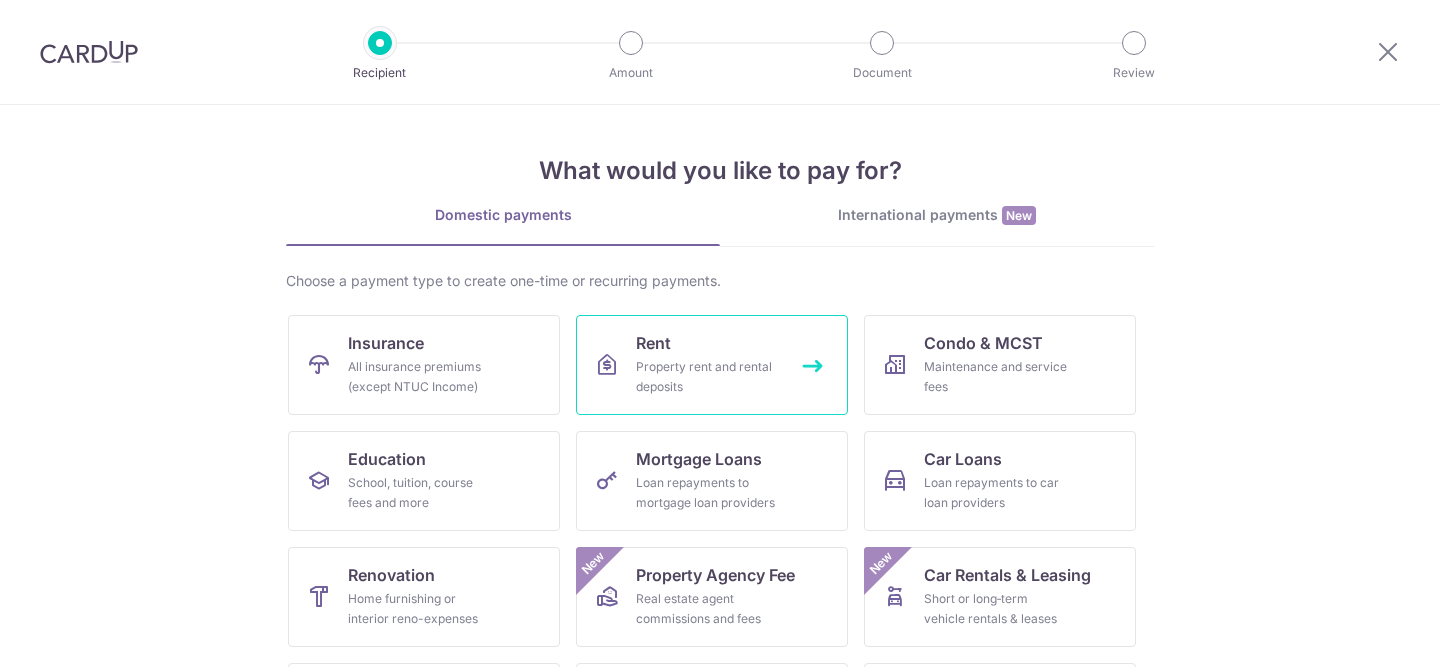 scroll, scrollTop: 0, scrollLeft: 0, axis: both 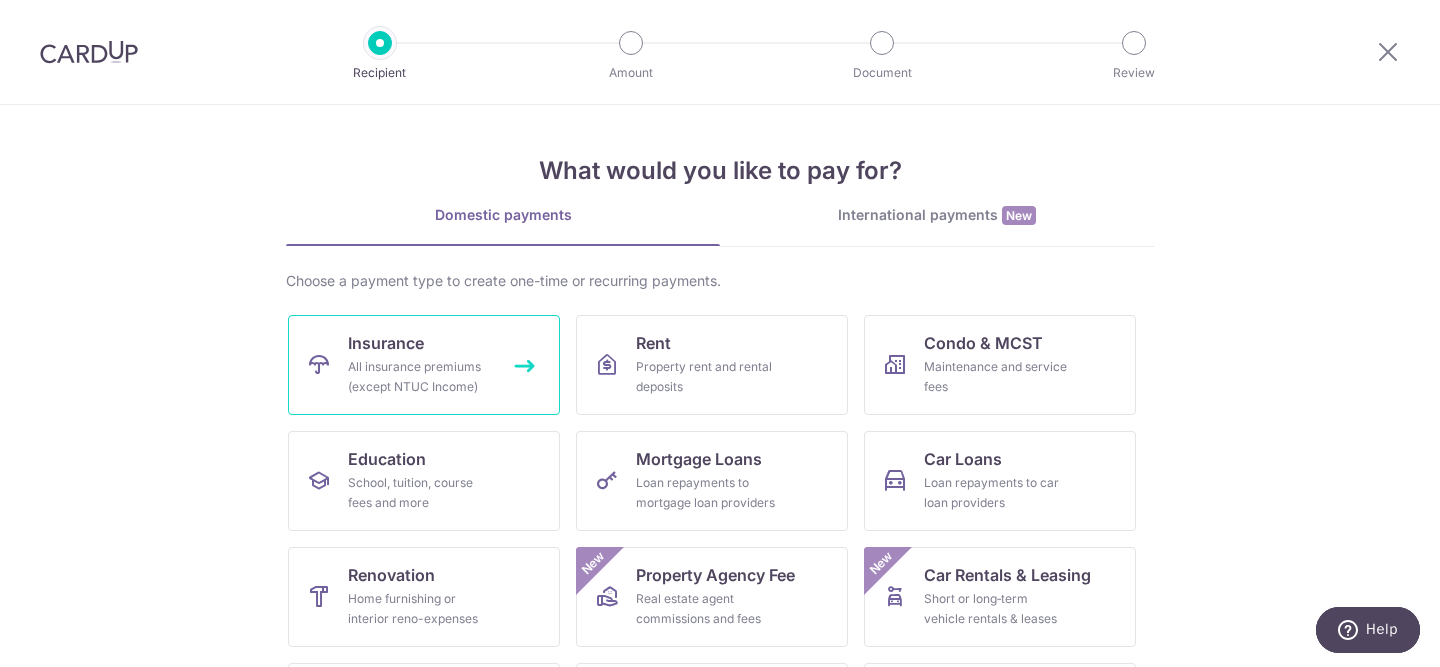 click on "All insurance premiums (except NTUC Income)" at bounding box center (420, 377) 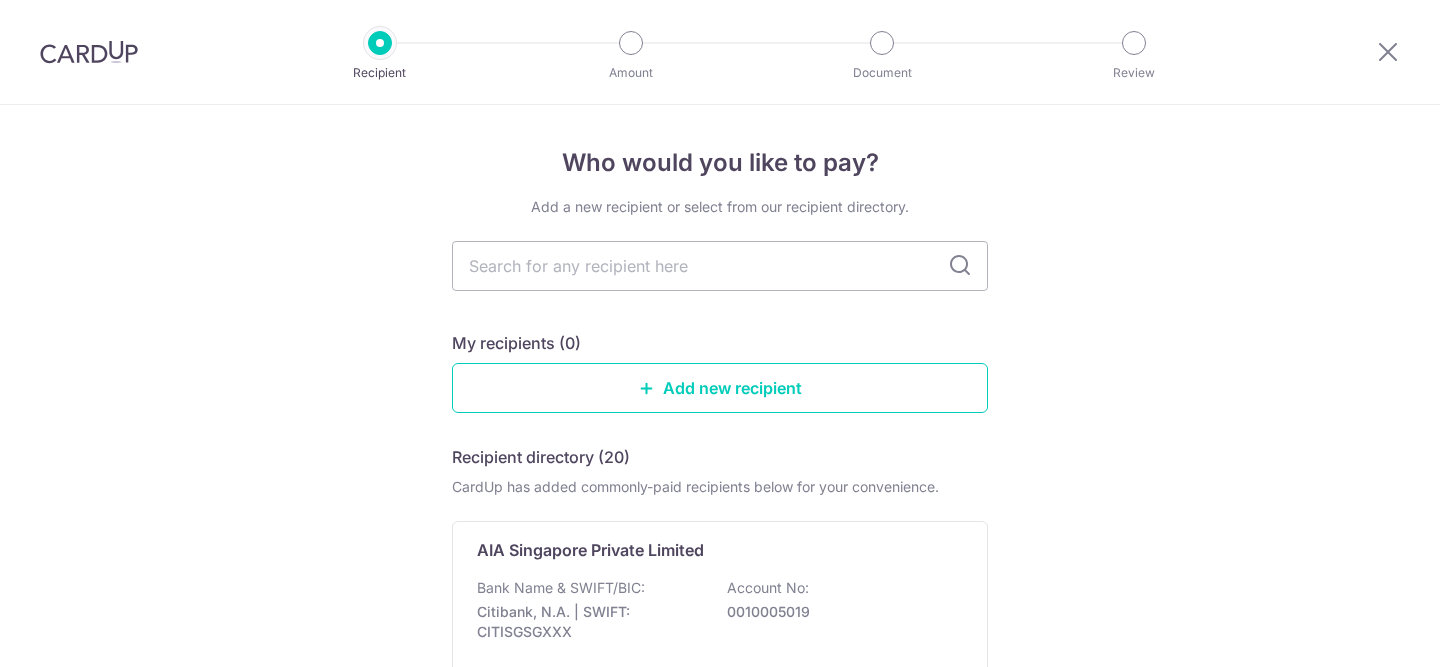 scroll, scrollTop: 0, scrollLeft: 0, axis: both 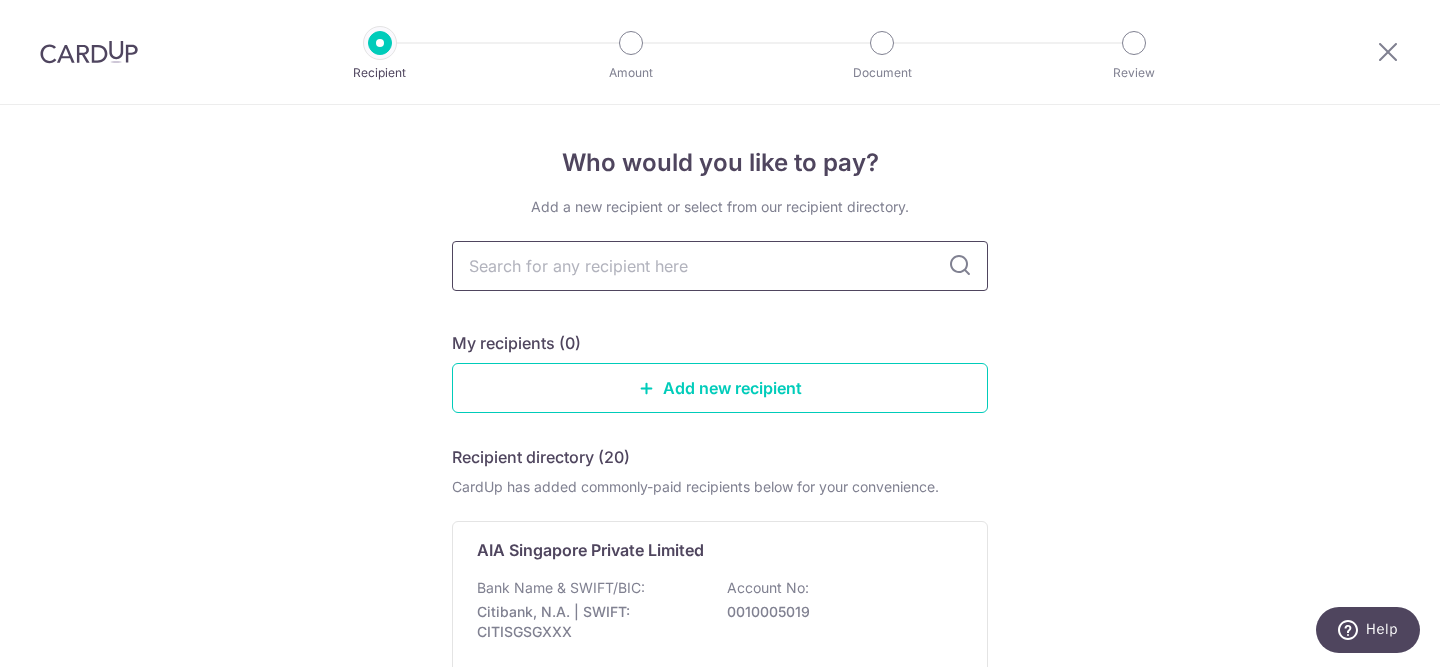 click at bounding box center (720, 266) 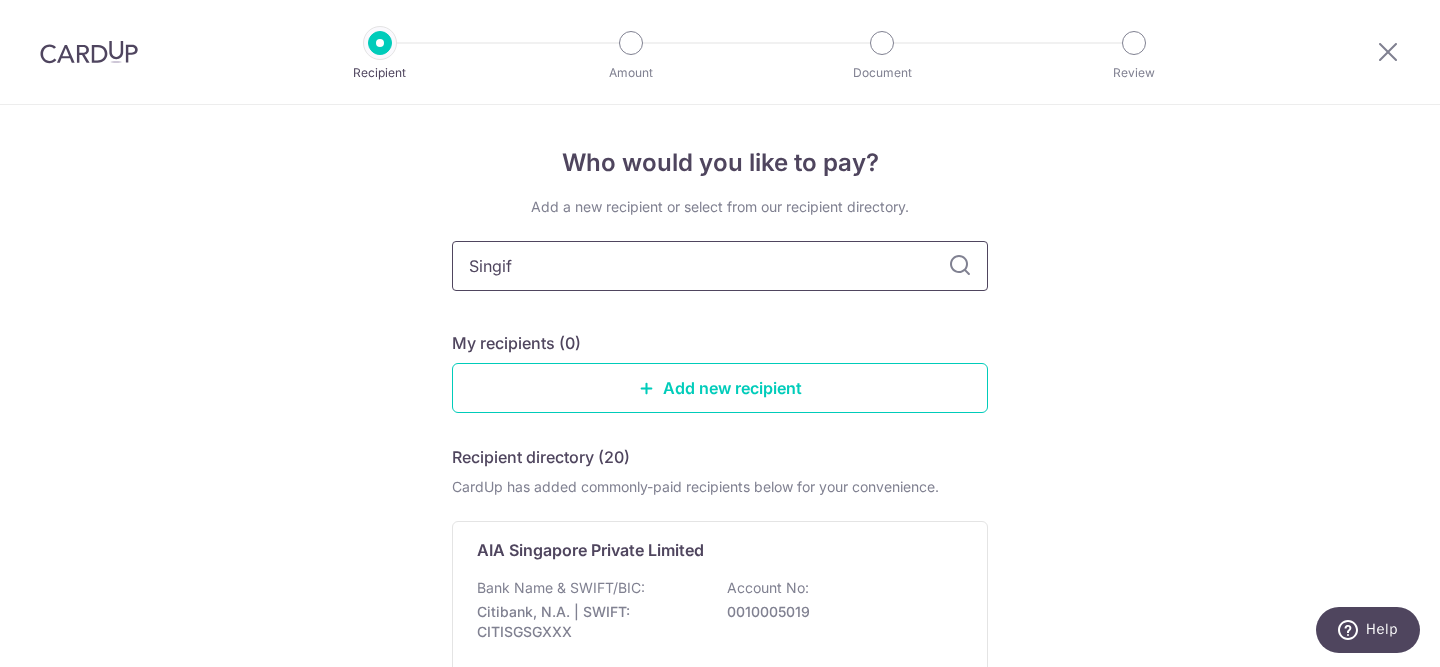 type on "Singife" 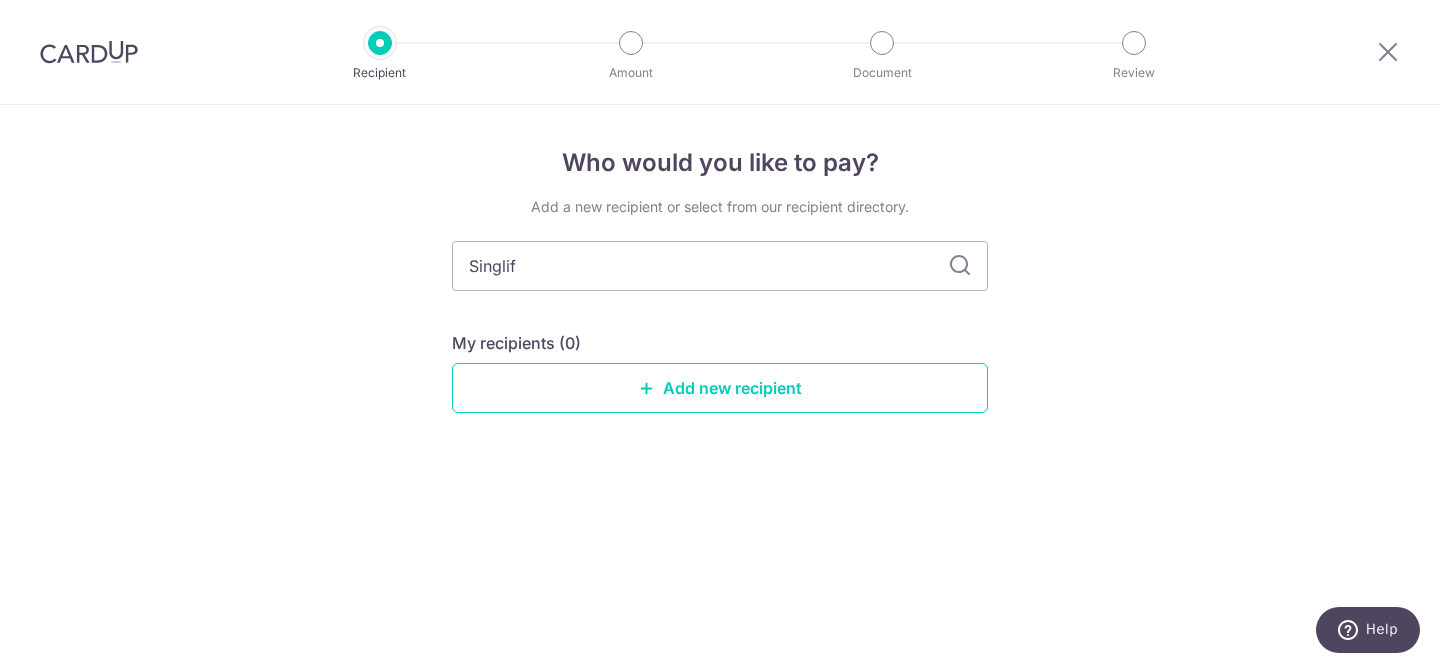type on "Singlife" 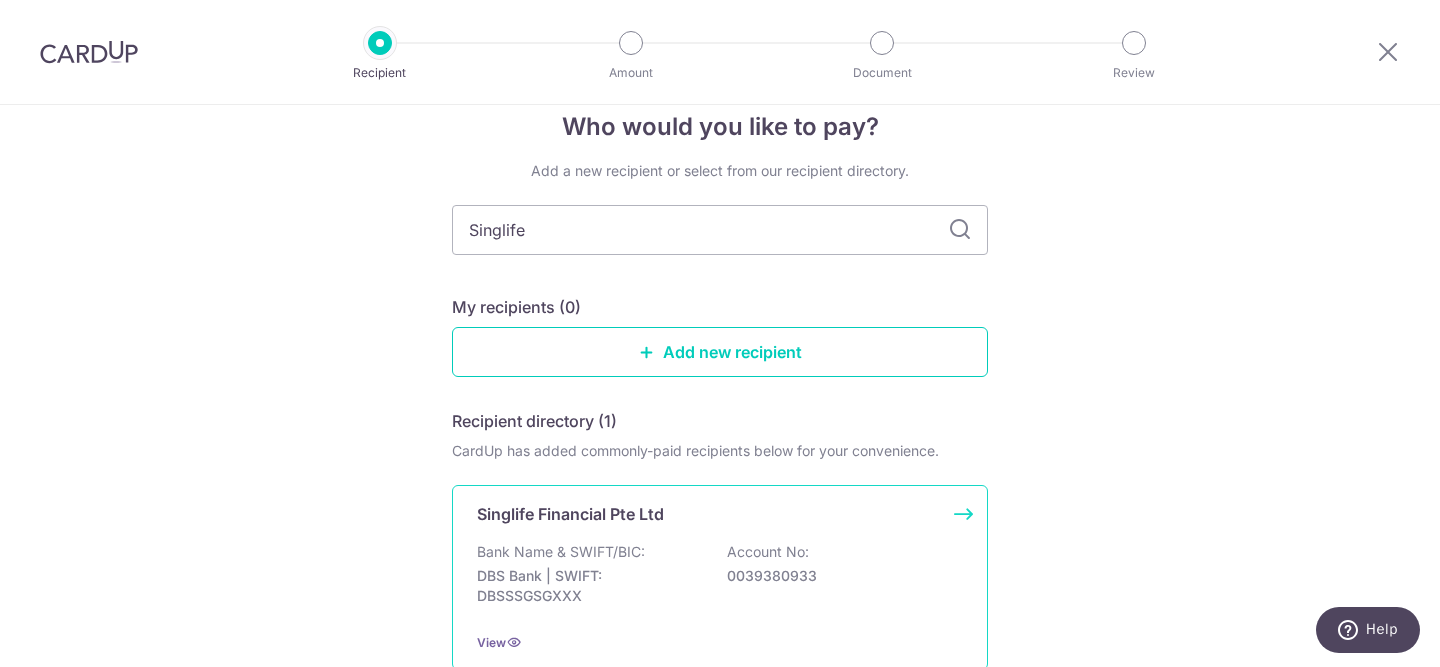 scroll, scrollTop: 33, scrollLeft: 0, axis: vertical 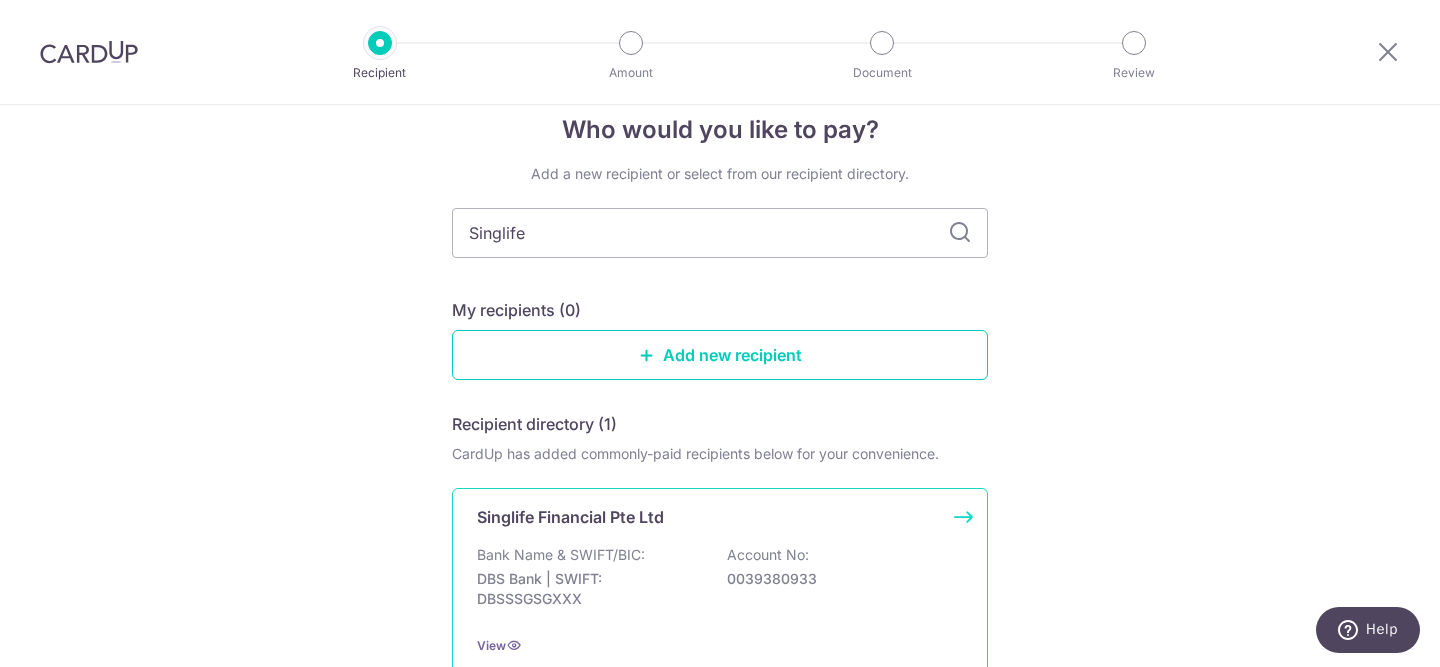 click on "Singlife Financial Pte Ltd
Bank Name & SWIFT/BIC:
DBS Bank | SWIFT: DBSSSGSGXXX
Account No:
[ACCOUNT_NUMBER]
View" at bounding box center [720, 580] 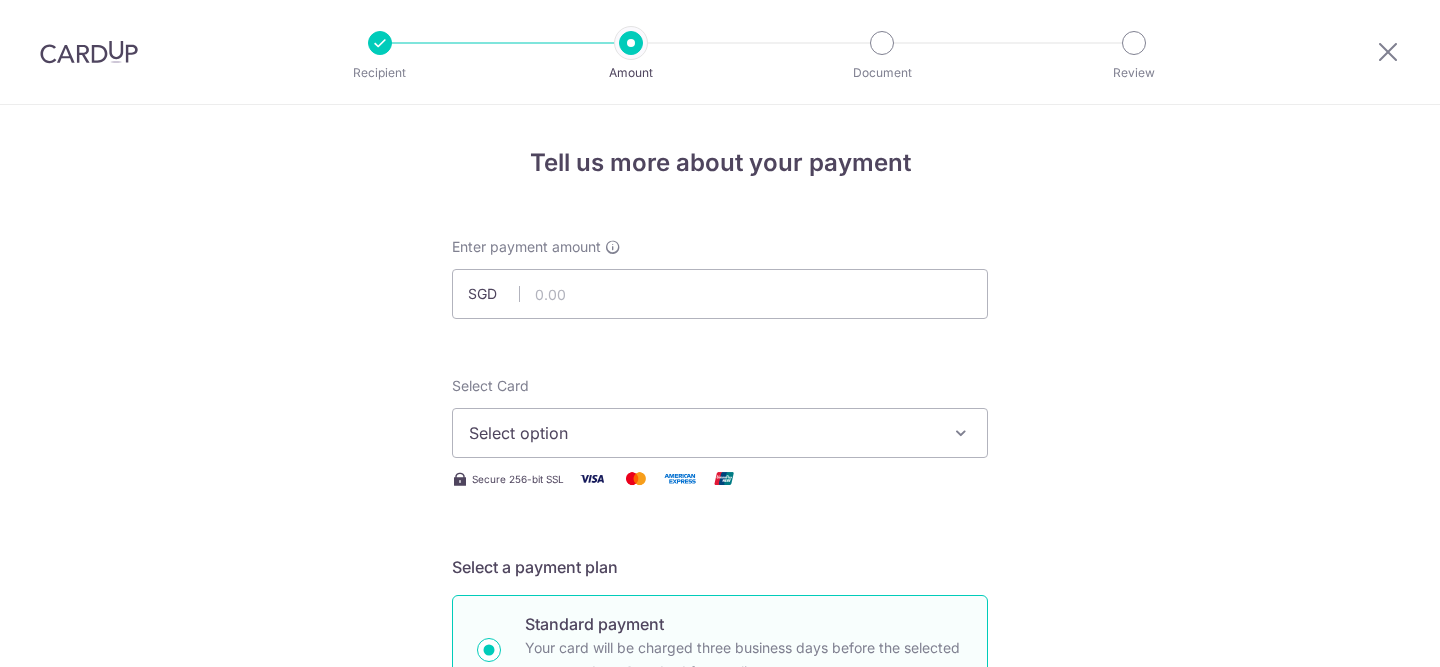 scroll, scrollTop: 0, scrollLeft: 0, axis: both 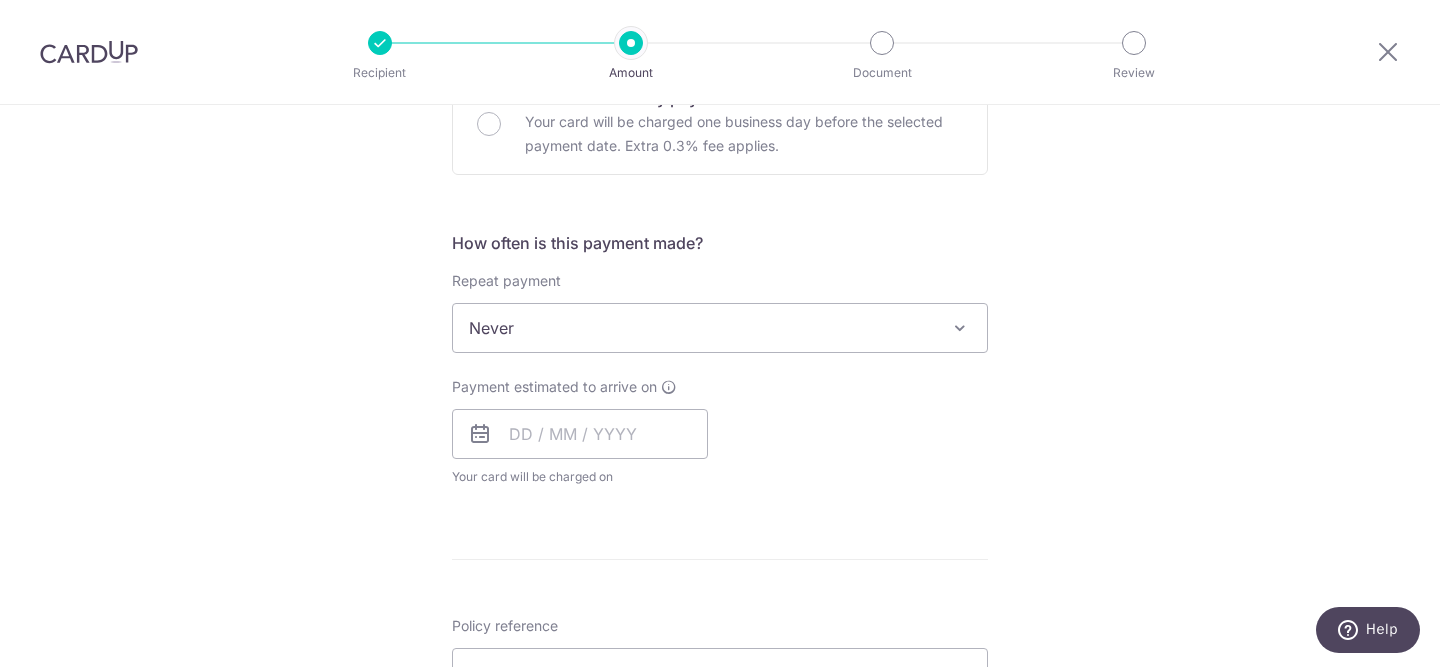 click on "Never" at bounding box center [720, 328] 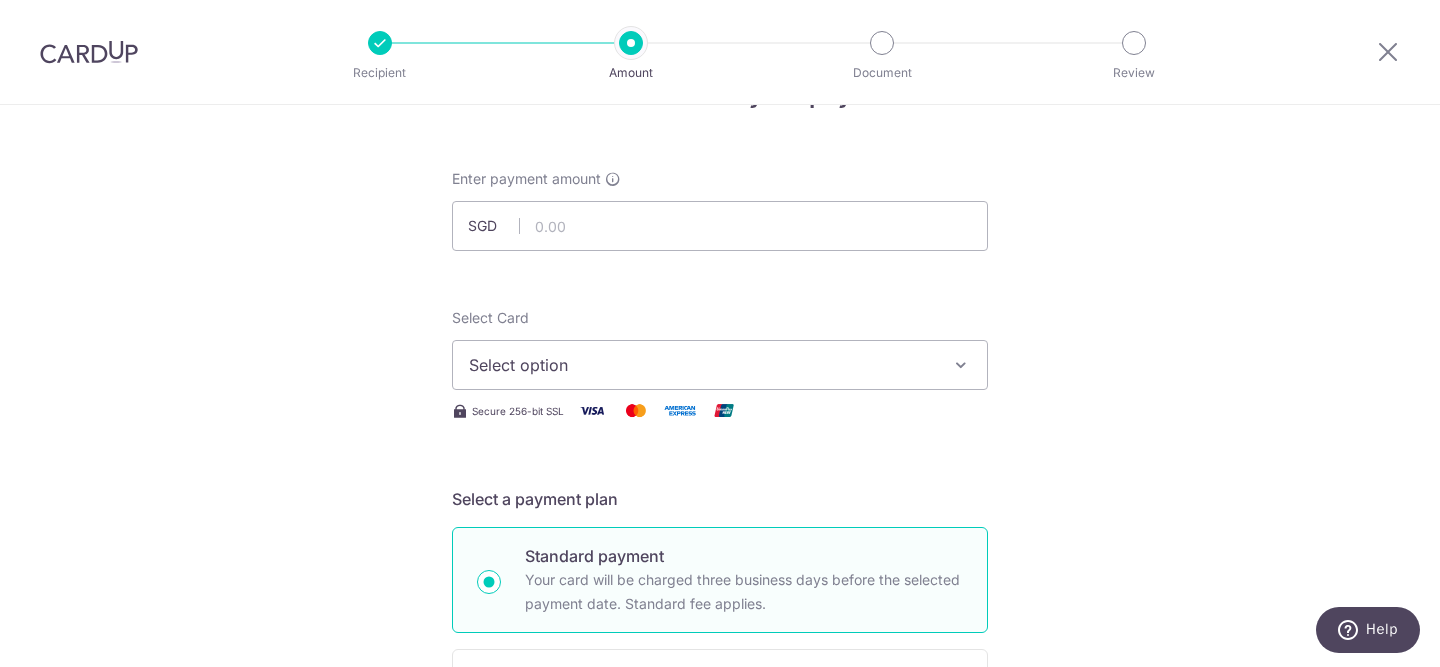 scroll, scrollTop: 0, scrollLeft: 0, axis: both 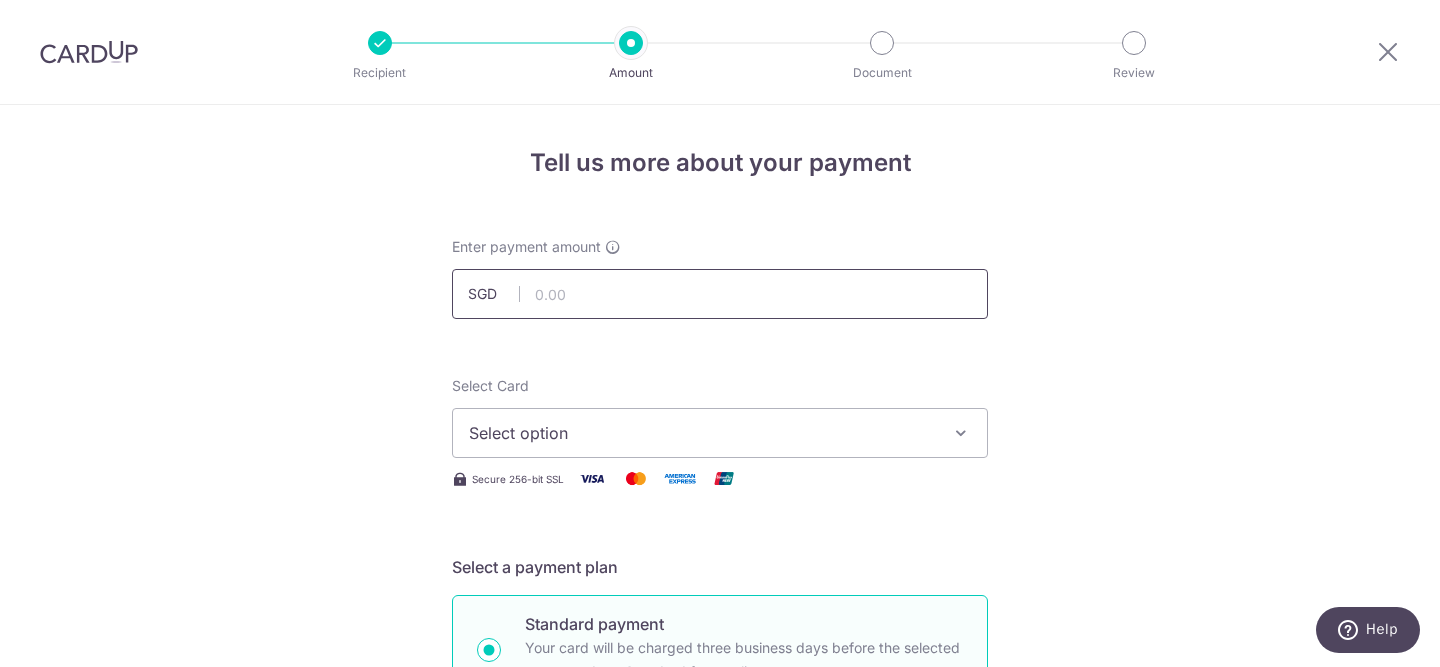 click at bounding box center [720, 294] 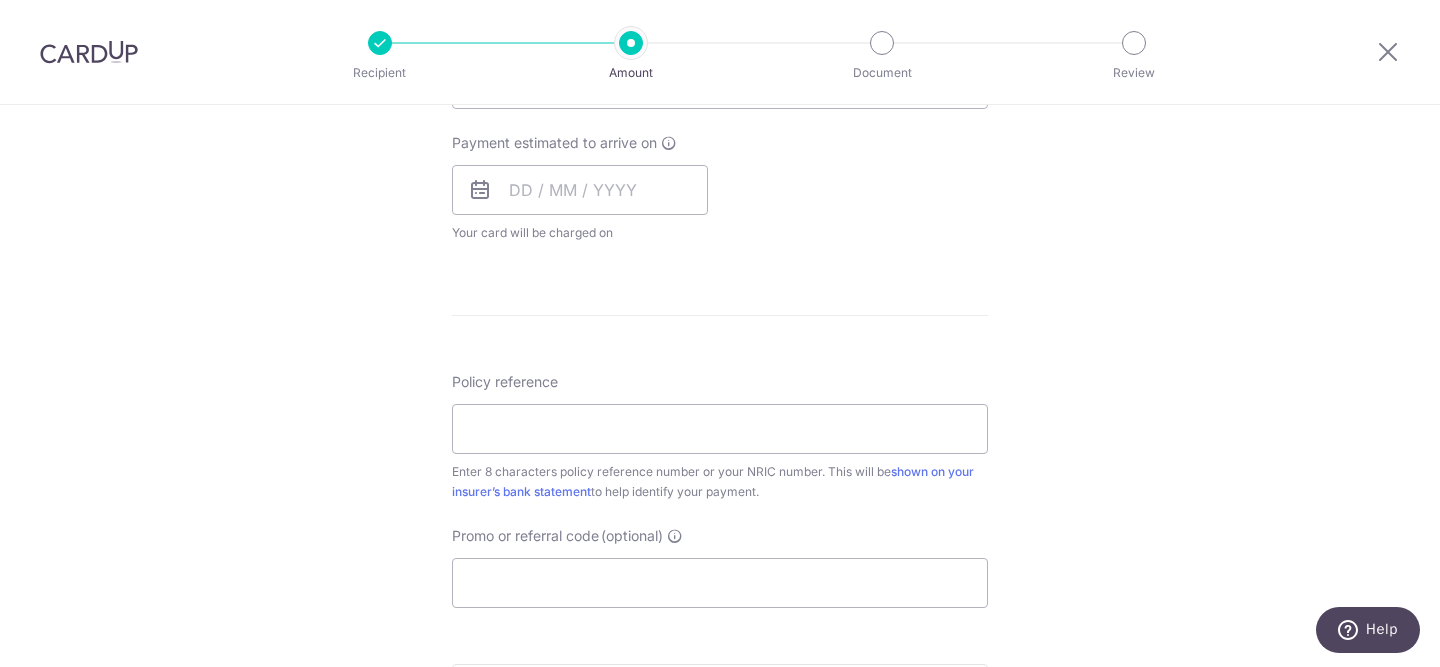 scroll, scrollTop: 915, scrollLeft: 0, axis: vertical 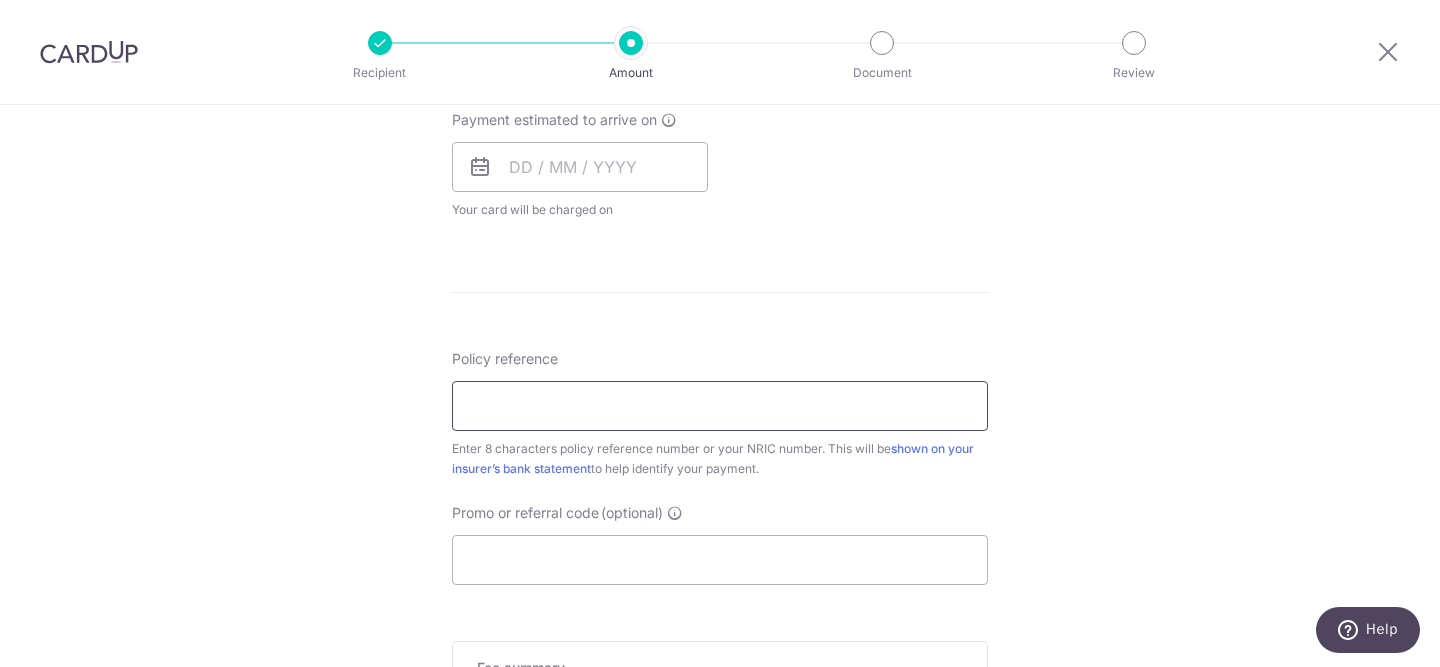 click on "Policy reference" at bounding box center [720, 406] 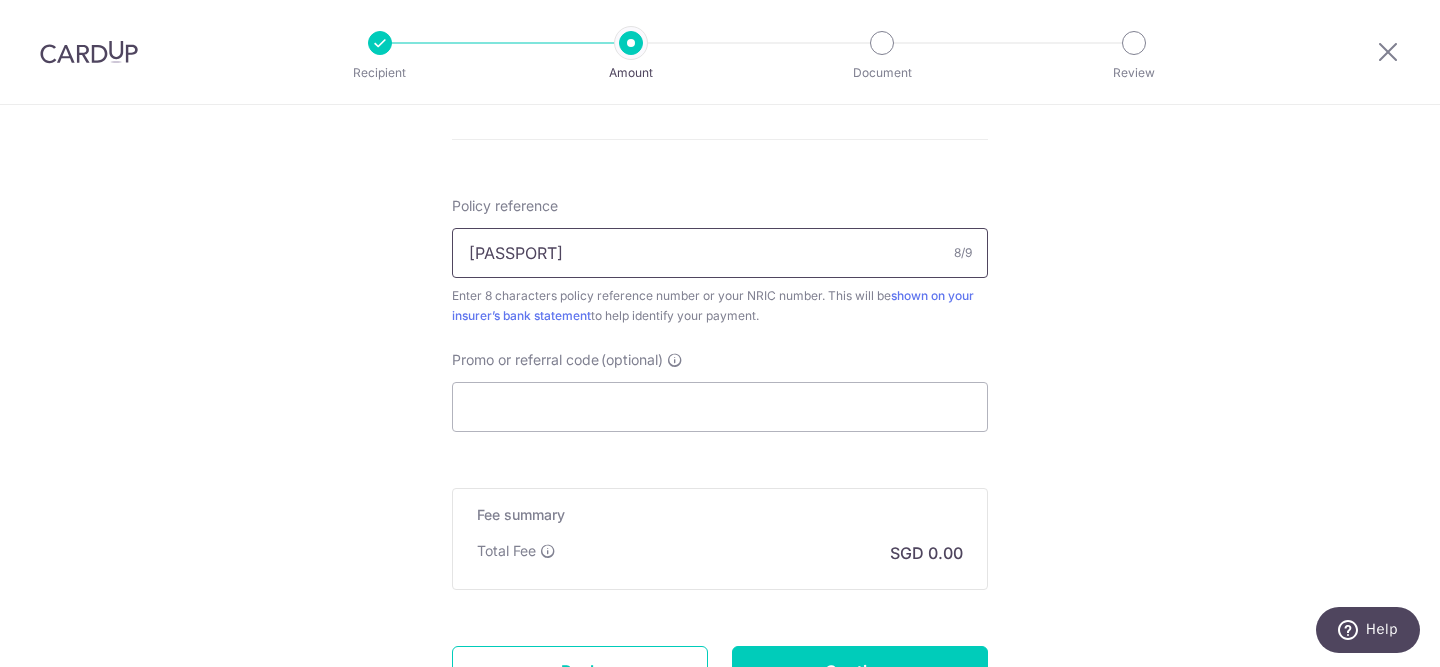 scroll, scrollTop: 1097, scrollLeft: 0, axis: vertical 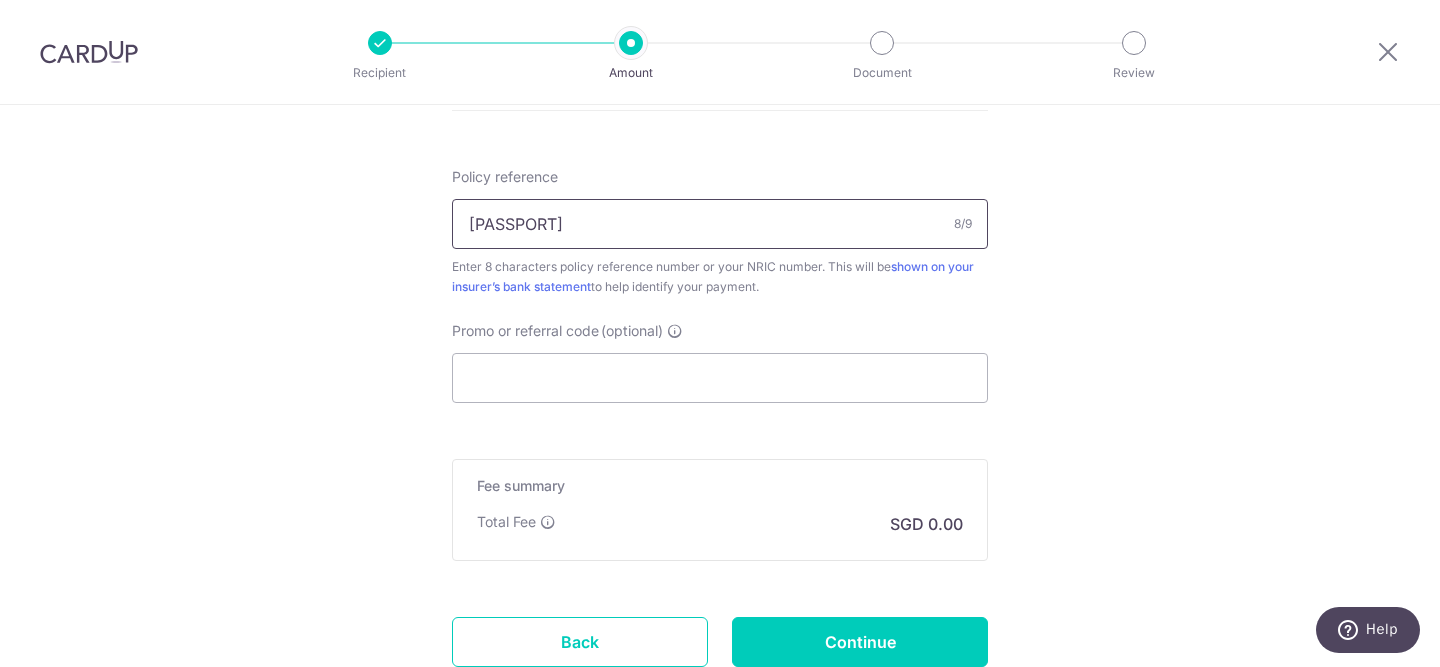 type on "[PASSPORT]" 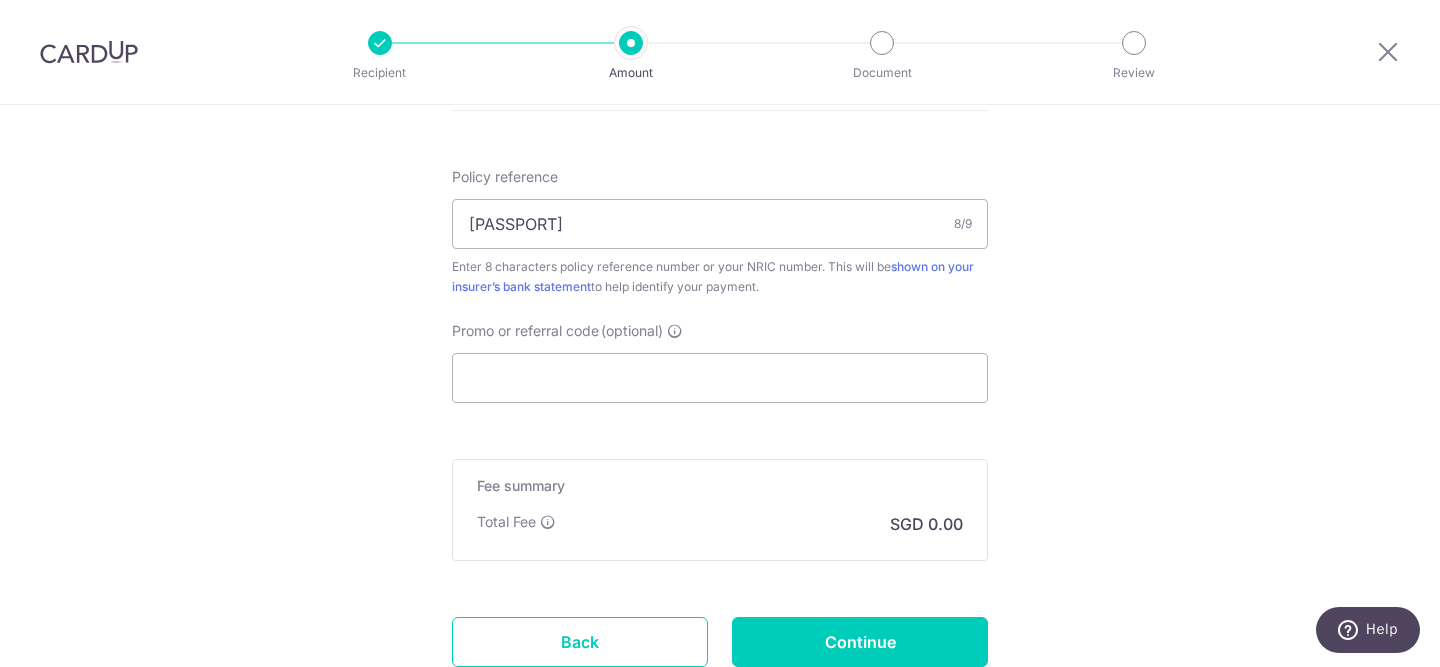 click on "Tell us more about your payment
Enter payment amount
SGD
Select Card
Select option
Add credit card
Secure 256-bit SSL
Text
New card details
Card
Secure 256-bit SSL
Ow" at bounding box center [720, -88] 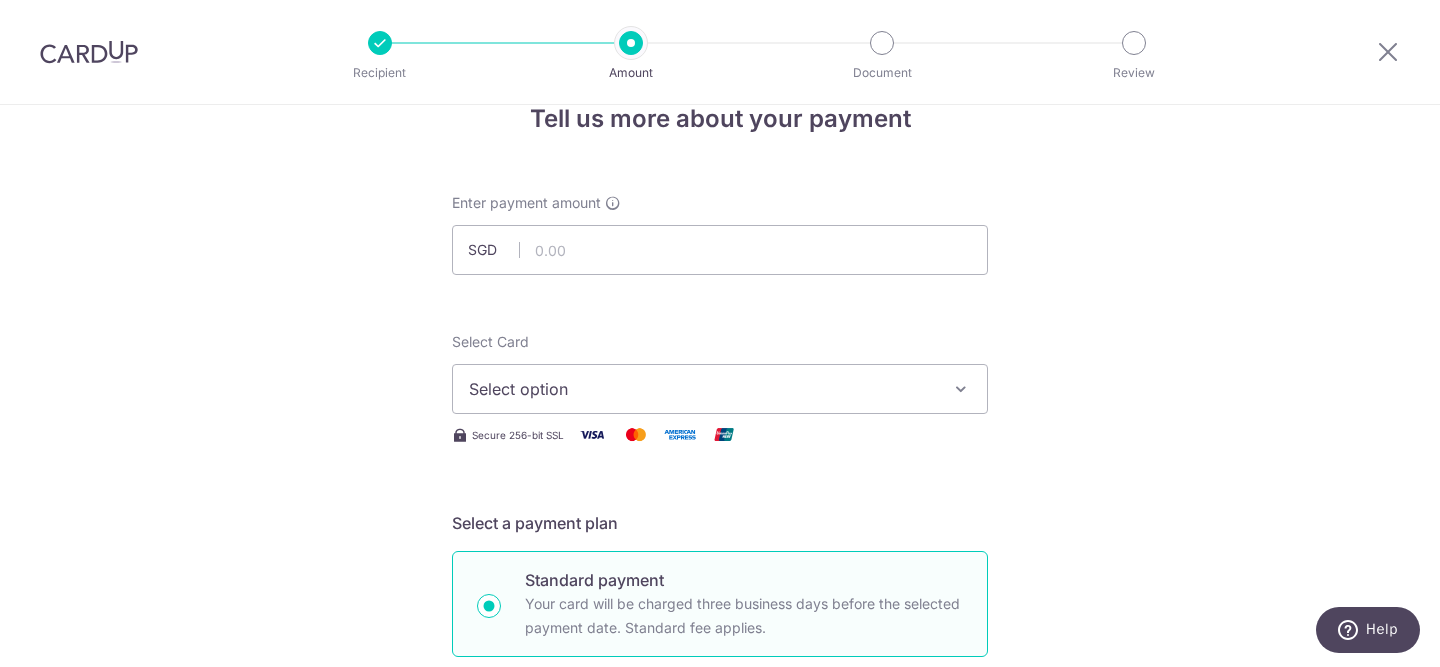 scroll, scrollTop: 15, scrollLeft: 0, axis: vertical 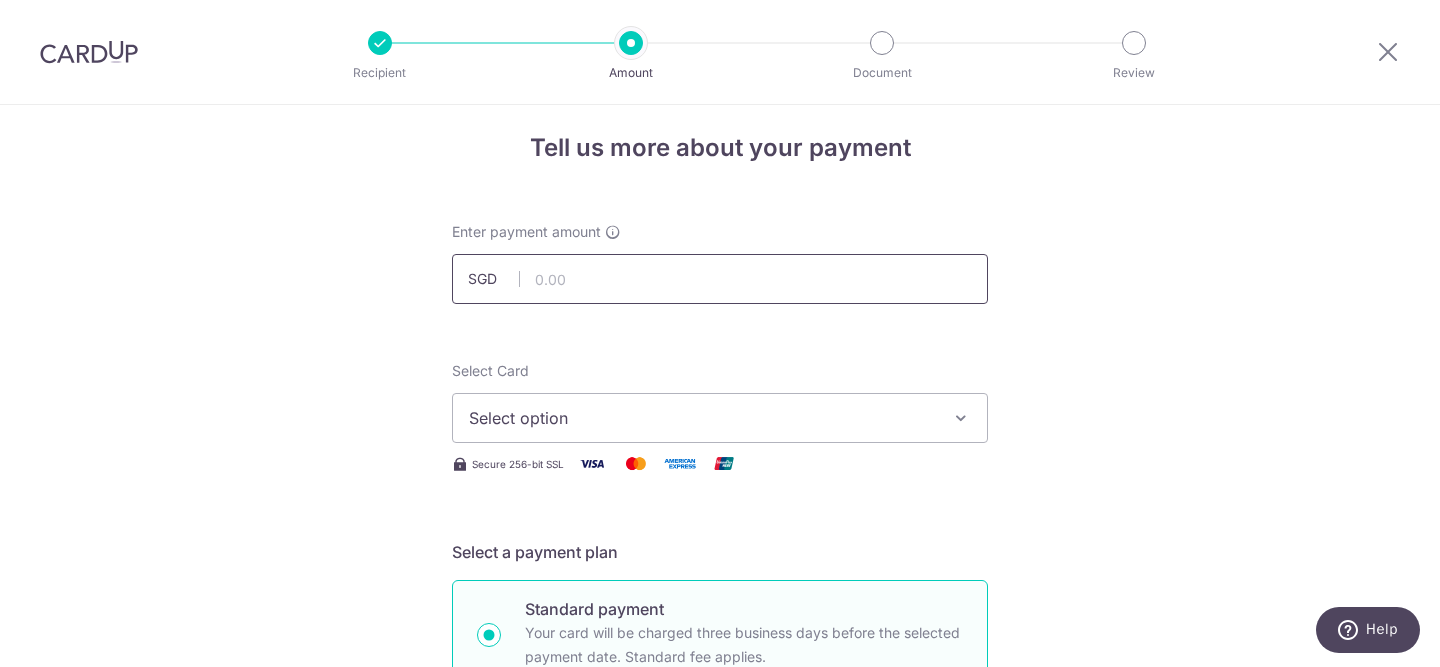 click at bounding box center (720, 279) 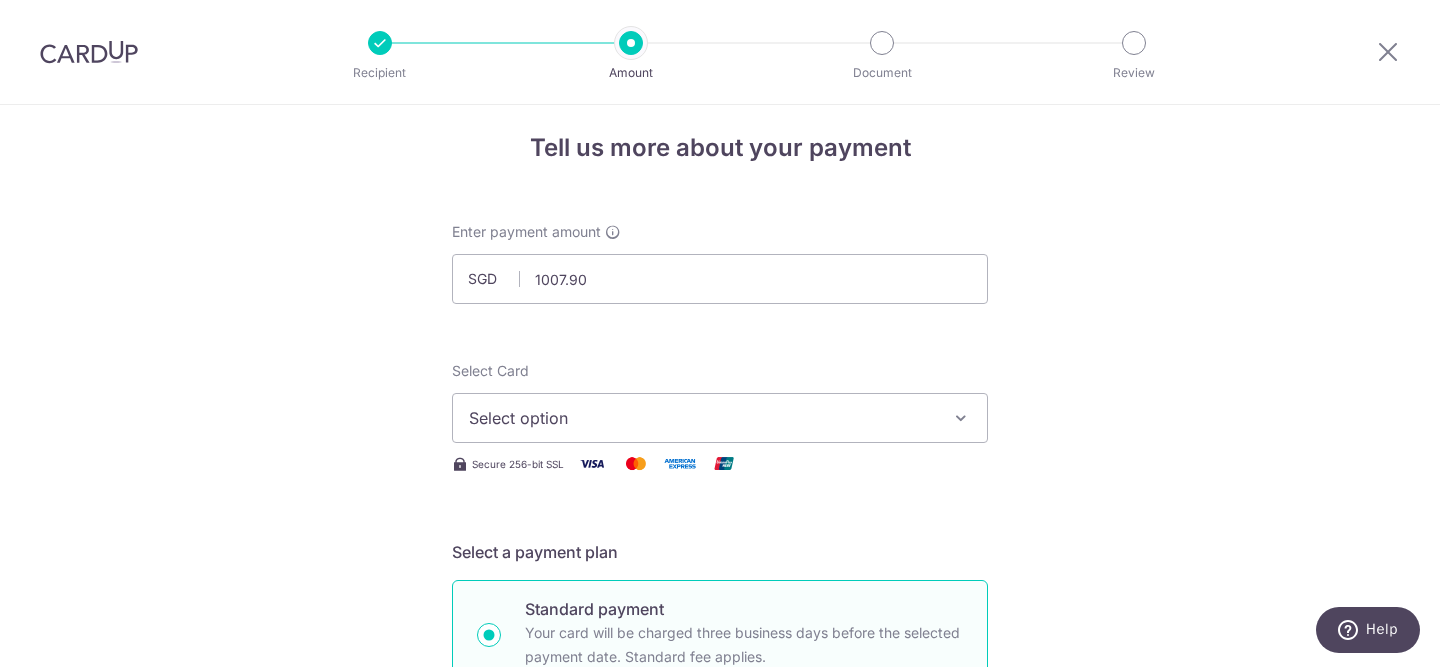 type on "1,007.90" 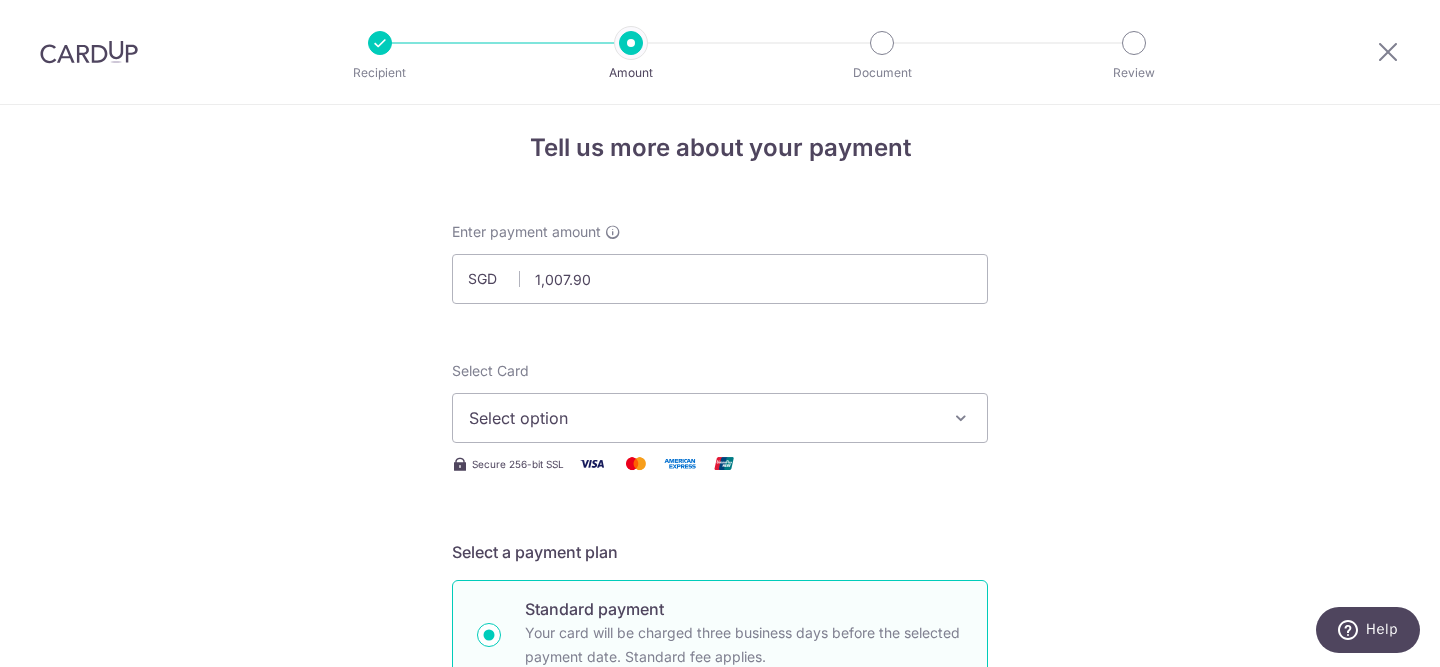 click on "Tell us more about your payment
Enter payment amount
SGD
1,007.90
1007.90
Select Card
Select option
Add credit card
Secure 256-bit SSL
Text
New card details
Card
Secure 256-bit SSL
Ow" at bounding box center [720, 994] 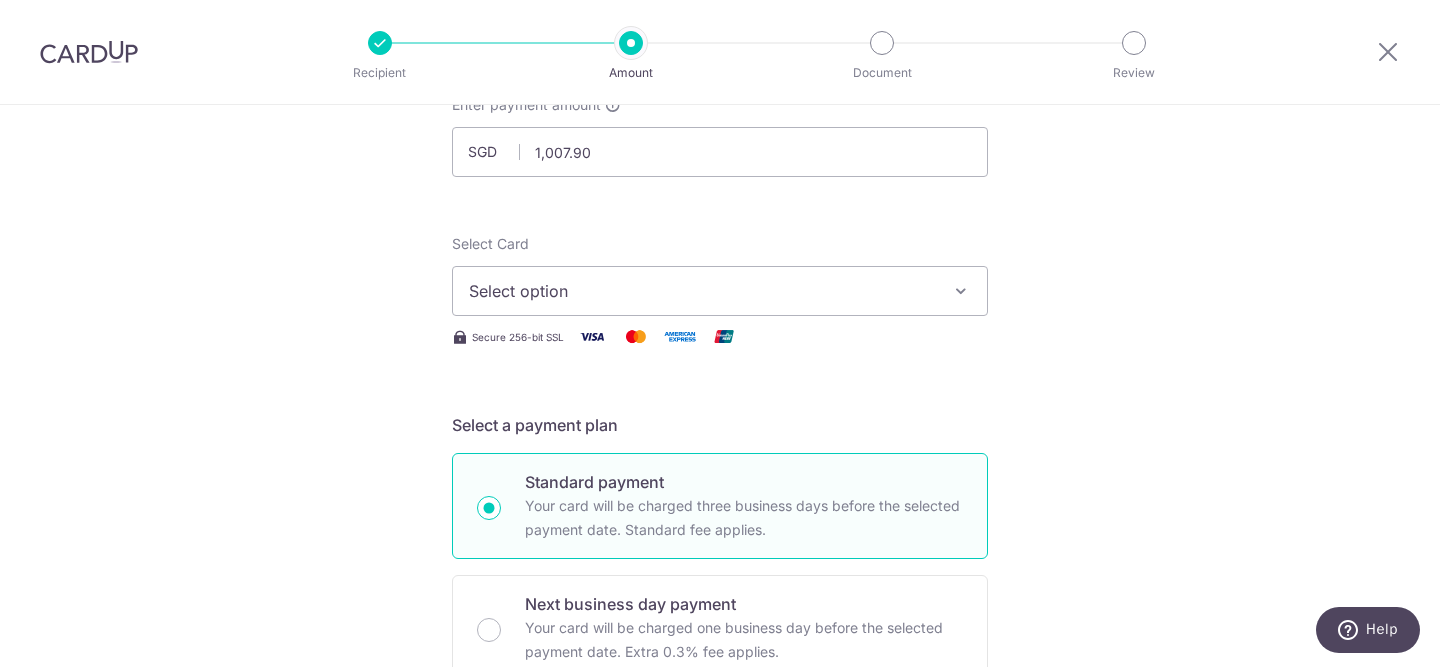 click on "Select option" at bounding box center [702, 291] 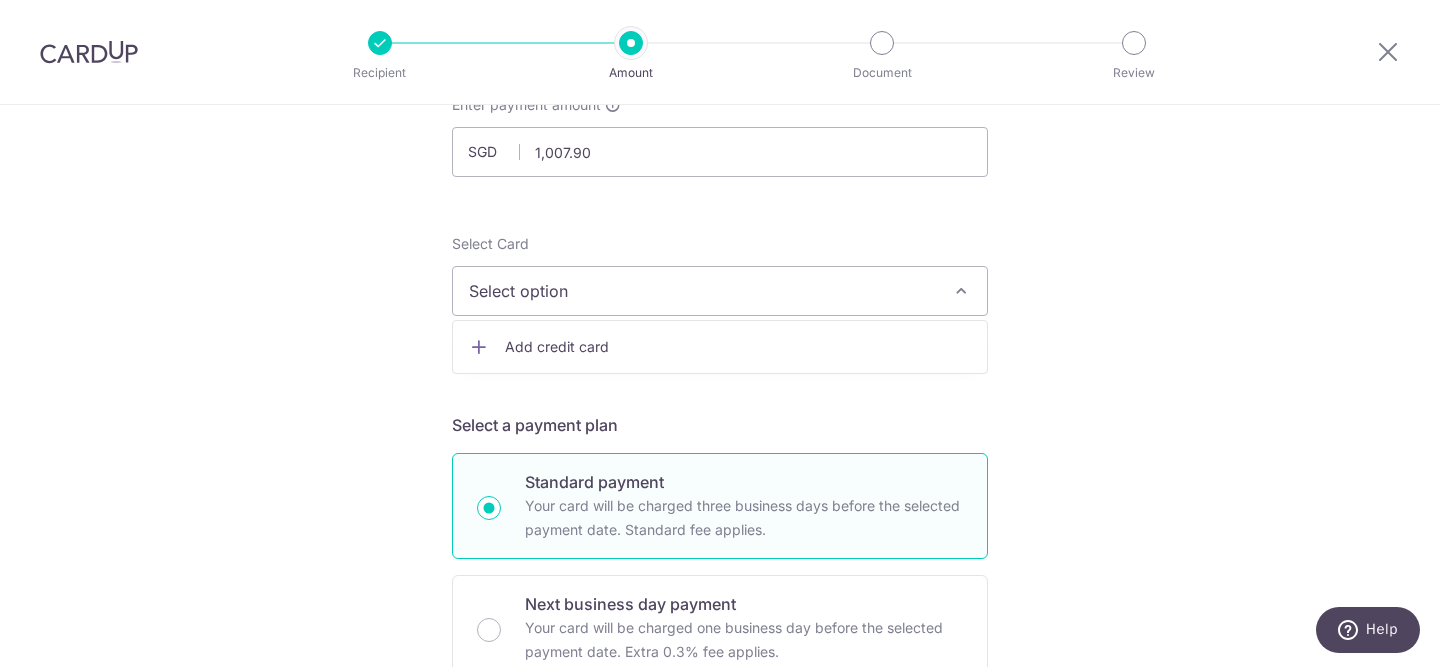 click on "Add credit card" at bounding box center (738, 347) 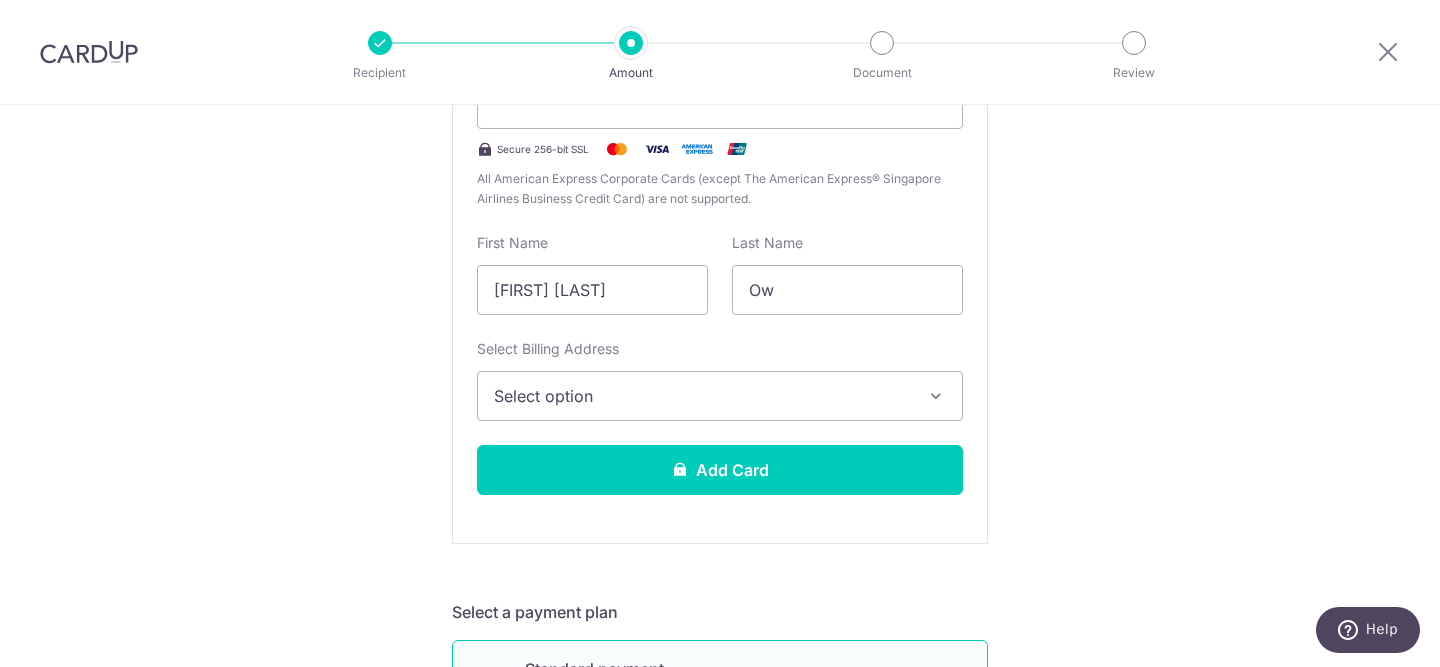 scroll, scrollTop: 505, scrollLeft: 0, axis: vertical 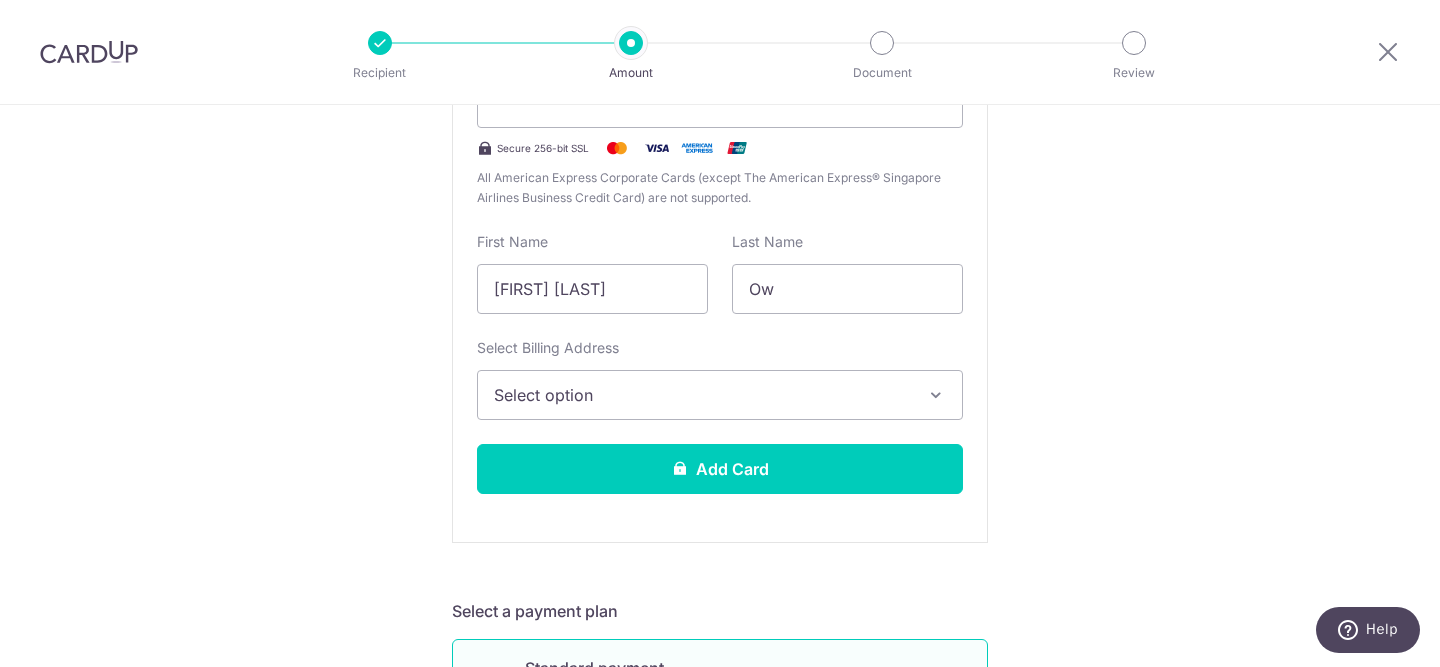 click on "Select option" at bounding box center [702, 395] 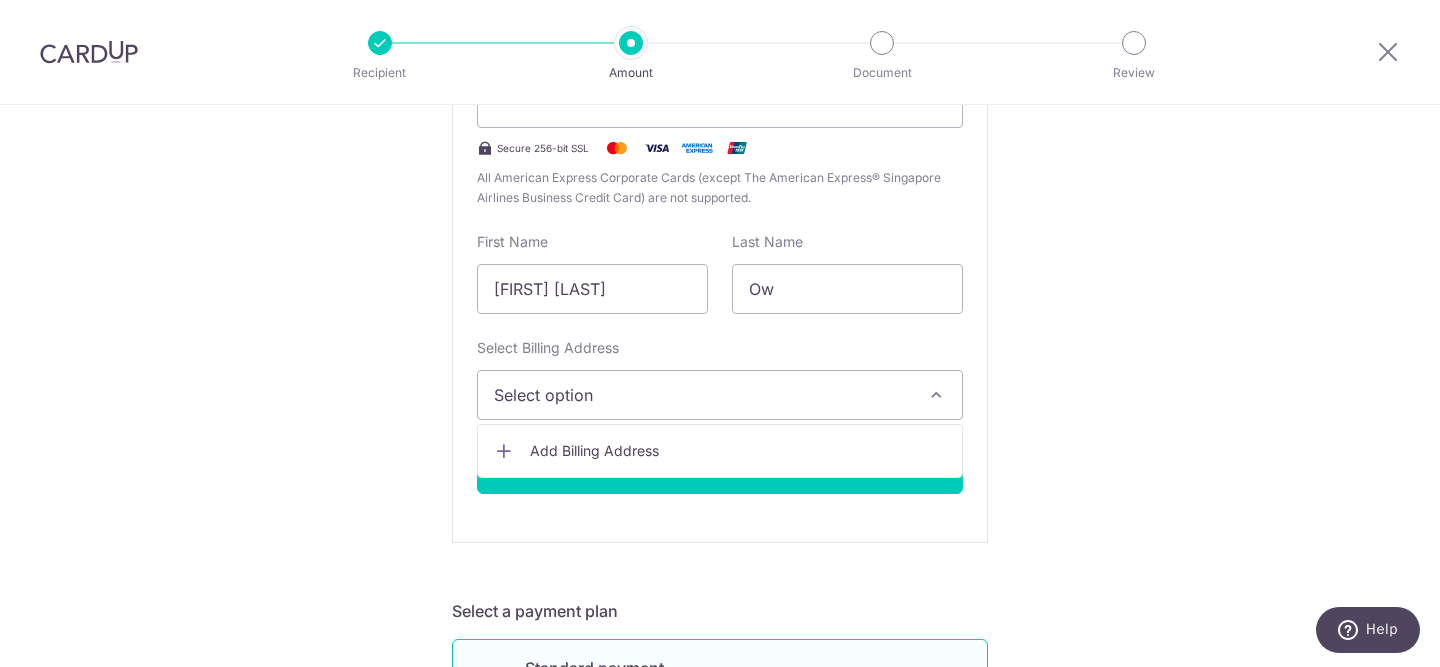 click on "Tell us more about your payment
Enter payment amount
SGD
1,007.90
1007.90
Select Card
Add new card
Add credit card
Secure 256-bit SSL
Text
New card details
Card
Secure 256-bit SSL
Ow" at bounding box center (720, 779) 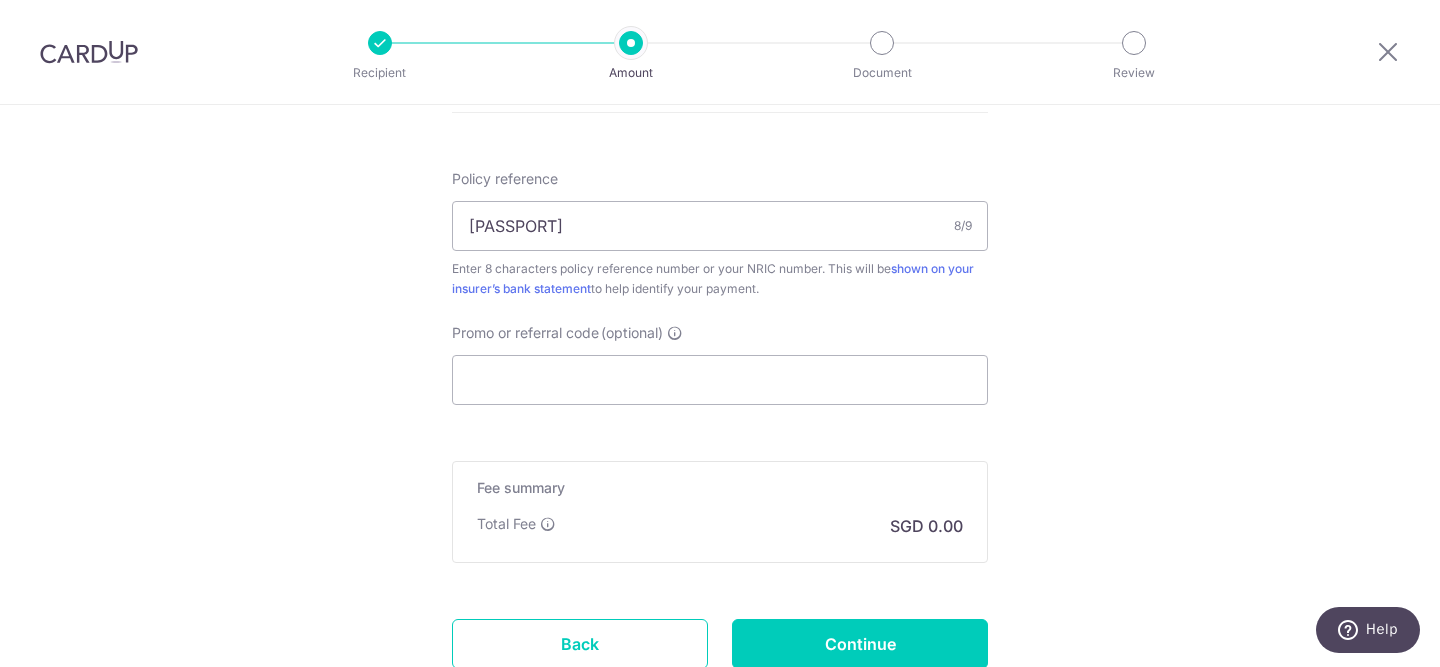 scroll, scrollTop: 1796, scrollLeft: 0, axis: vertical 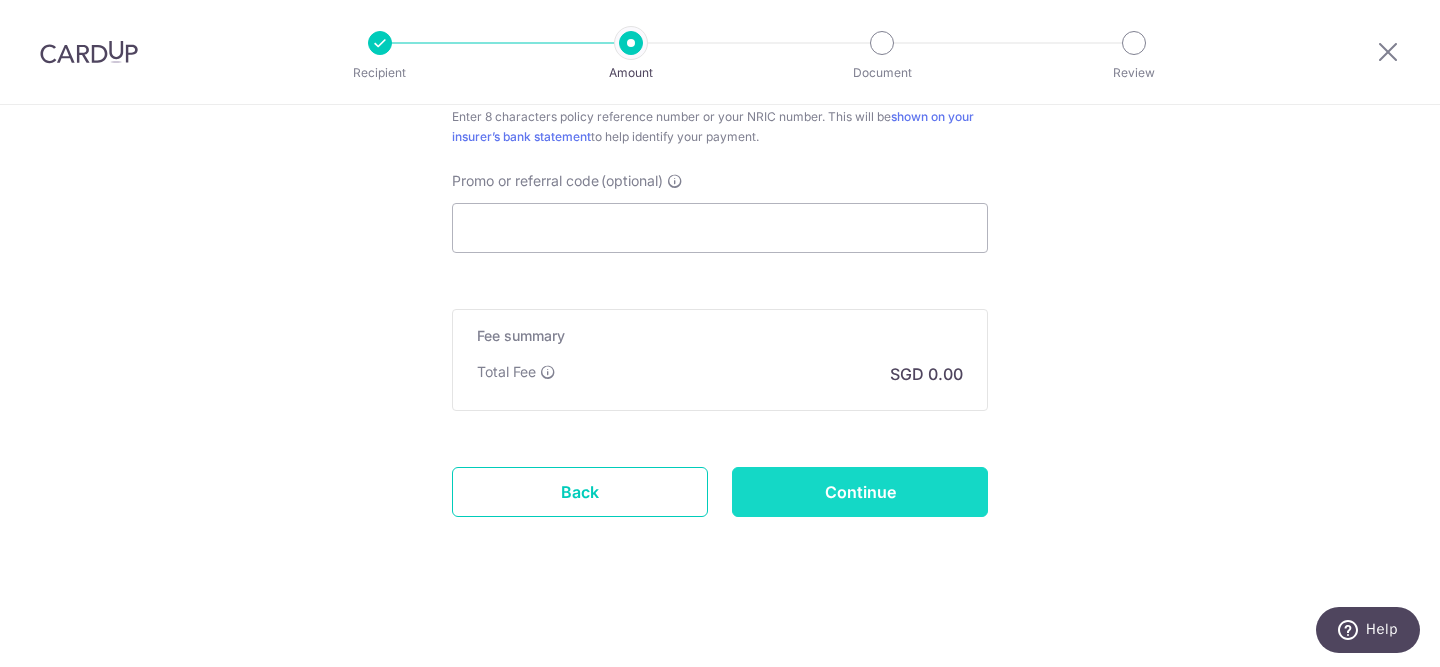 click on "Continue" at bounding box center (860, 492) 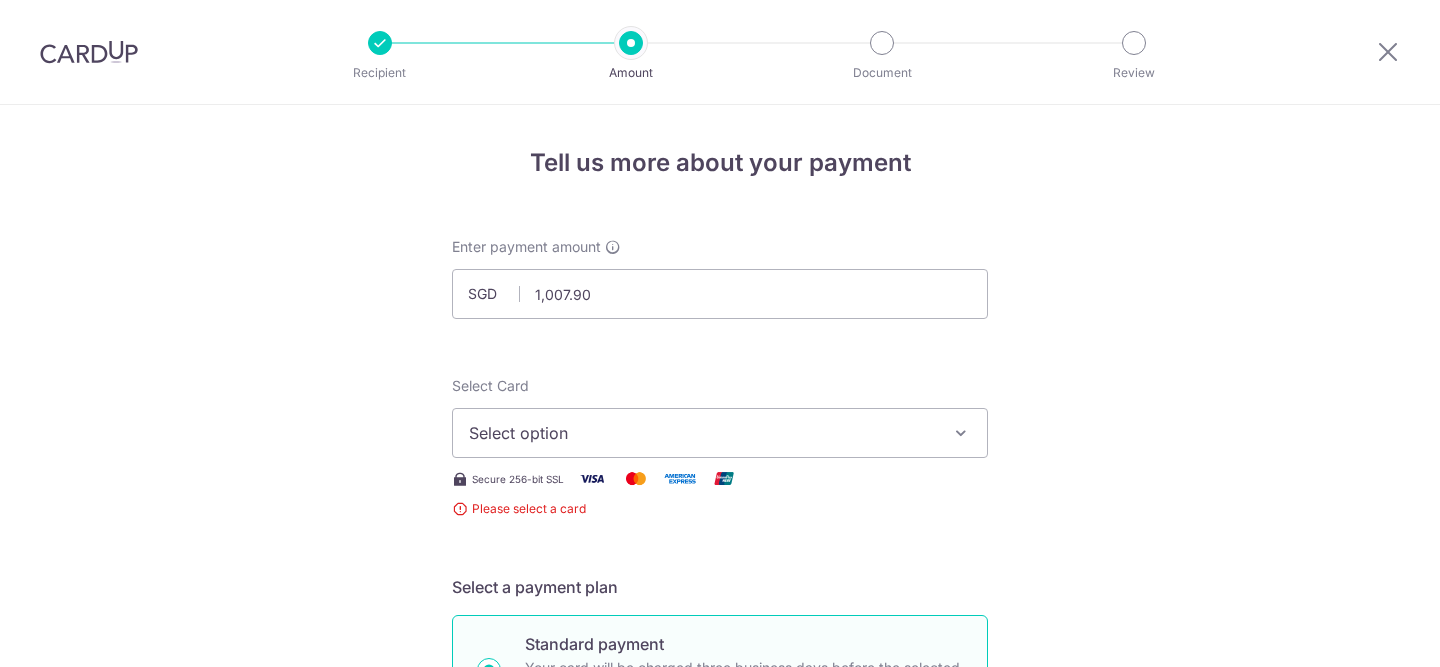 scroll, scrollTop: 0, scrollLeft: 0, axis: both 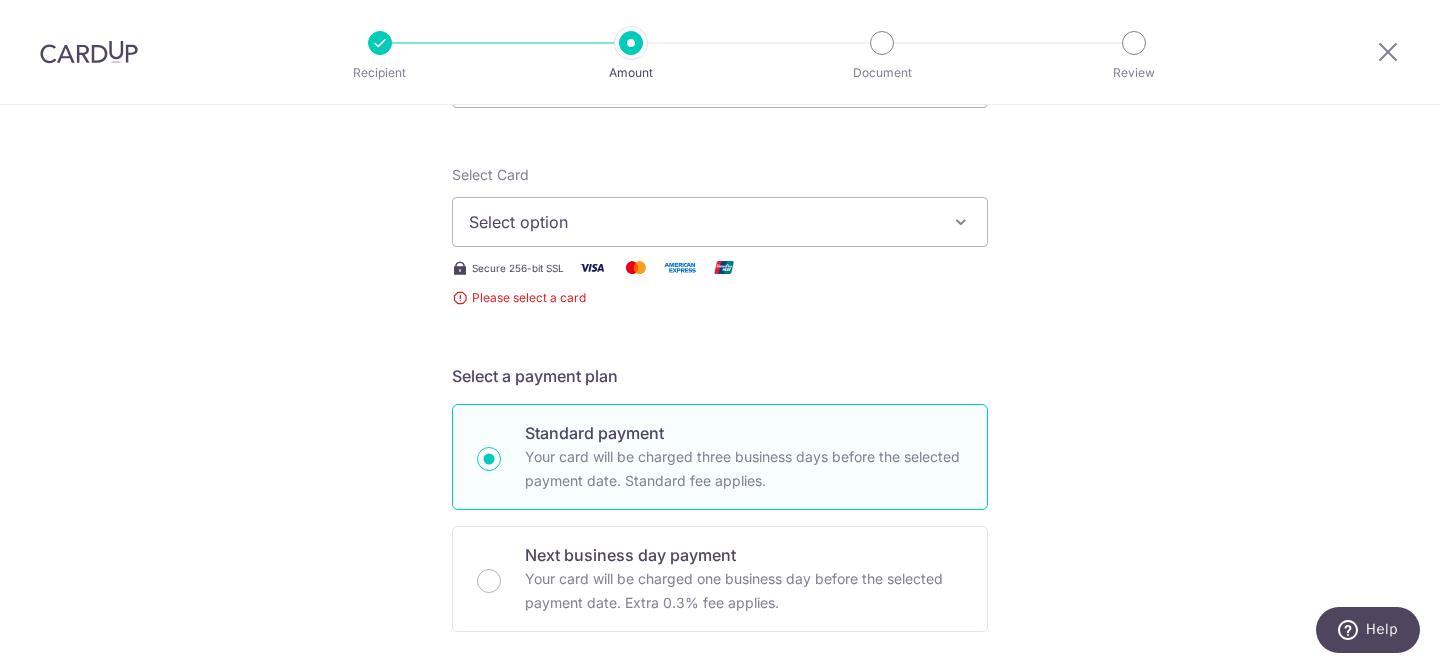 click on "Select option" at bounding box center (702, 222) 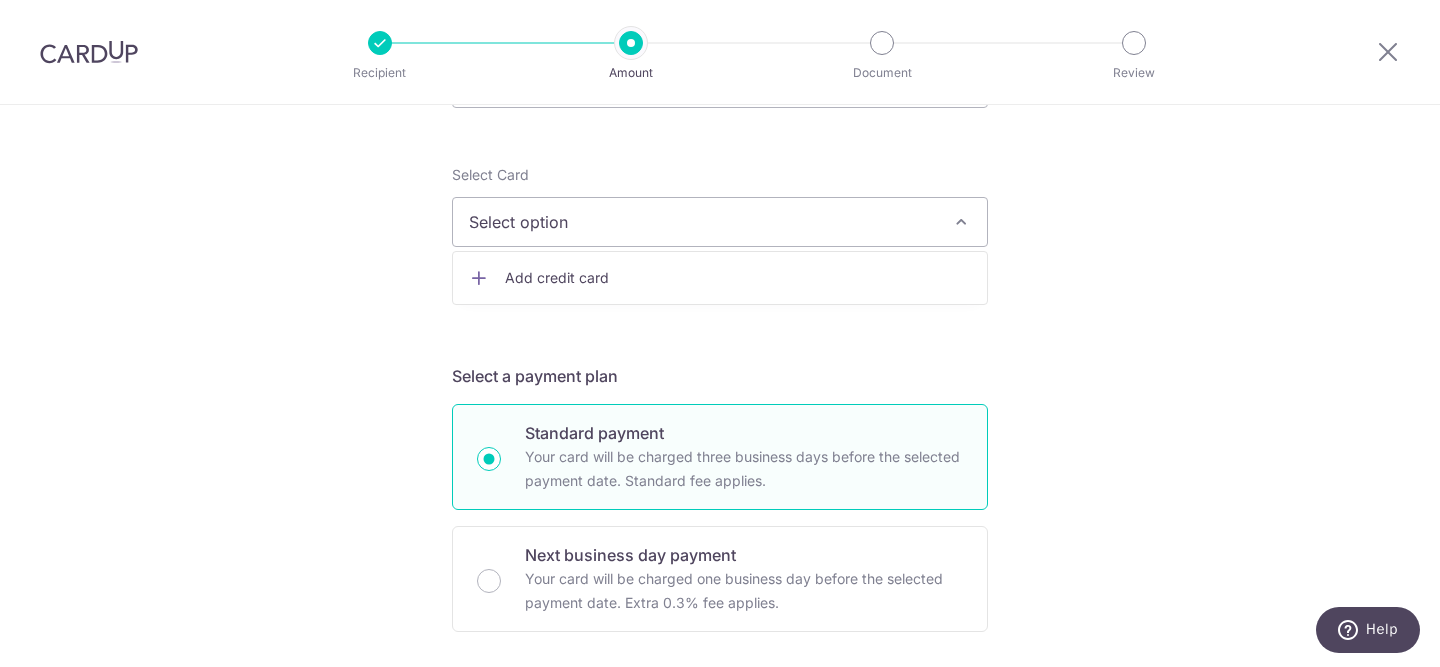 click on "Add credit card" at bounding box center [738, 278] 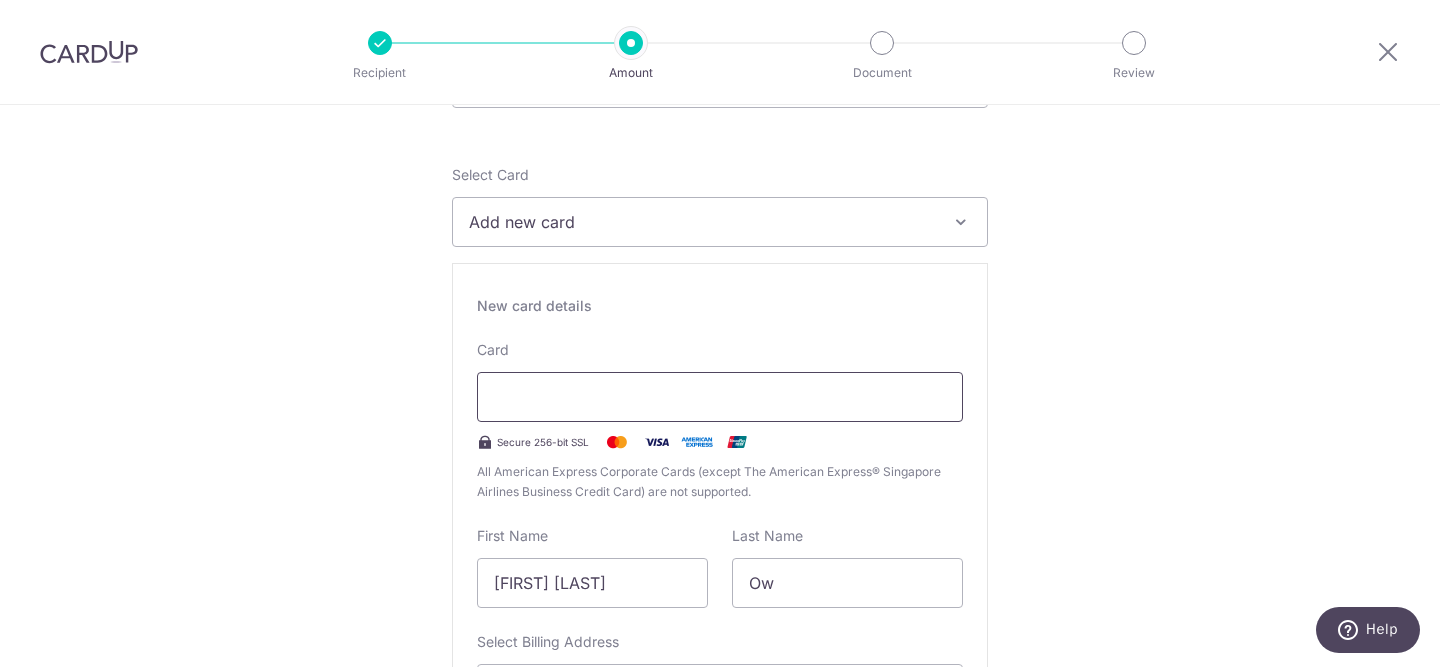 click at bounding box center [720, 397] 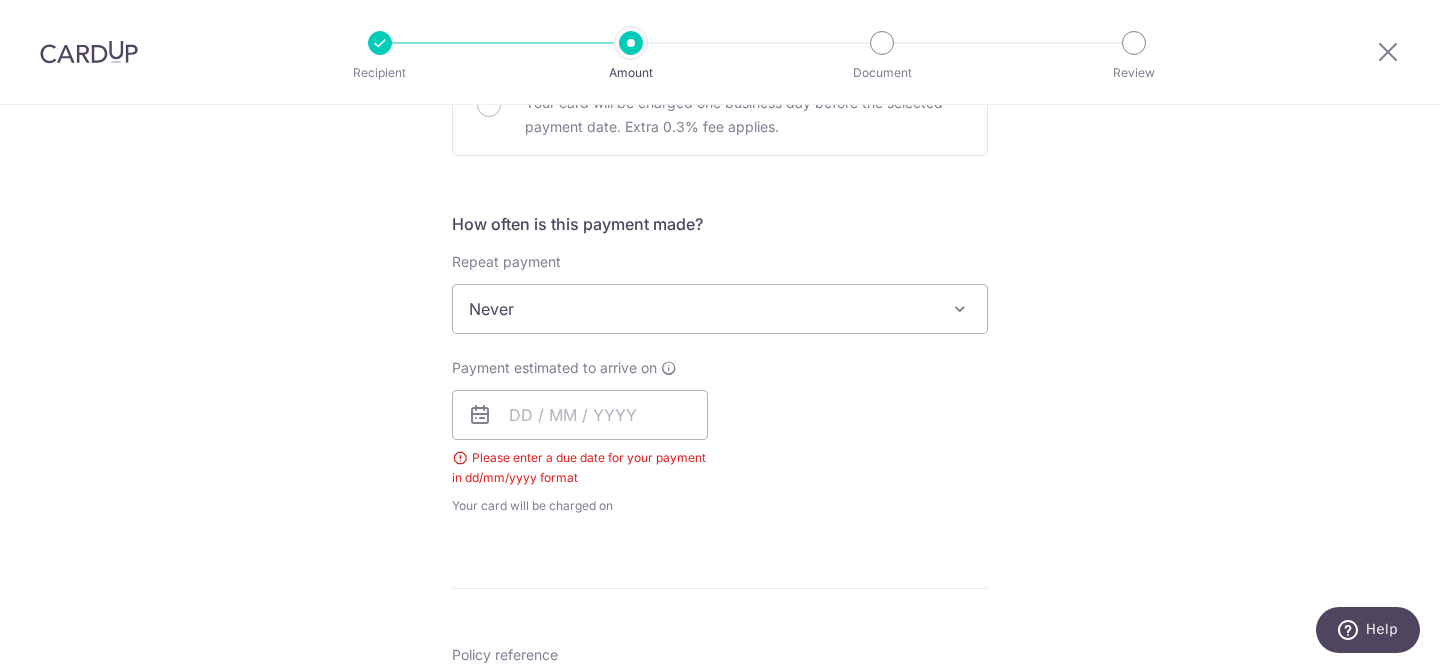 scroll, scrollTop: 1214, scrollLeft: 0, axis: vertical 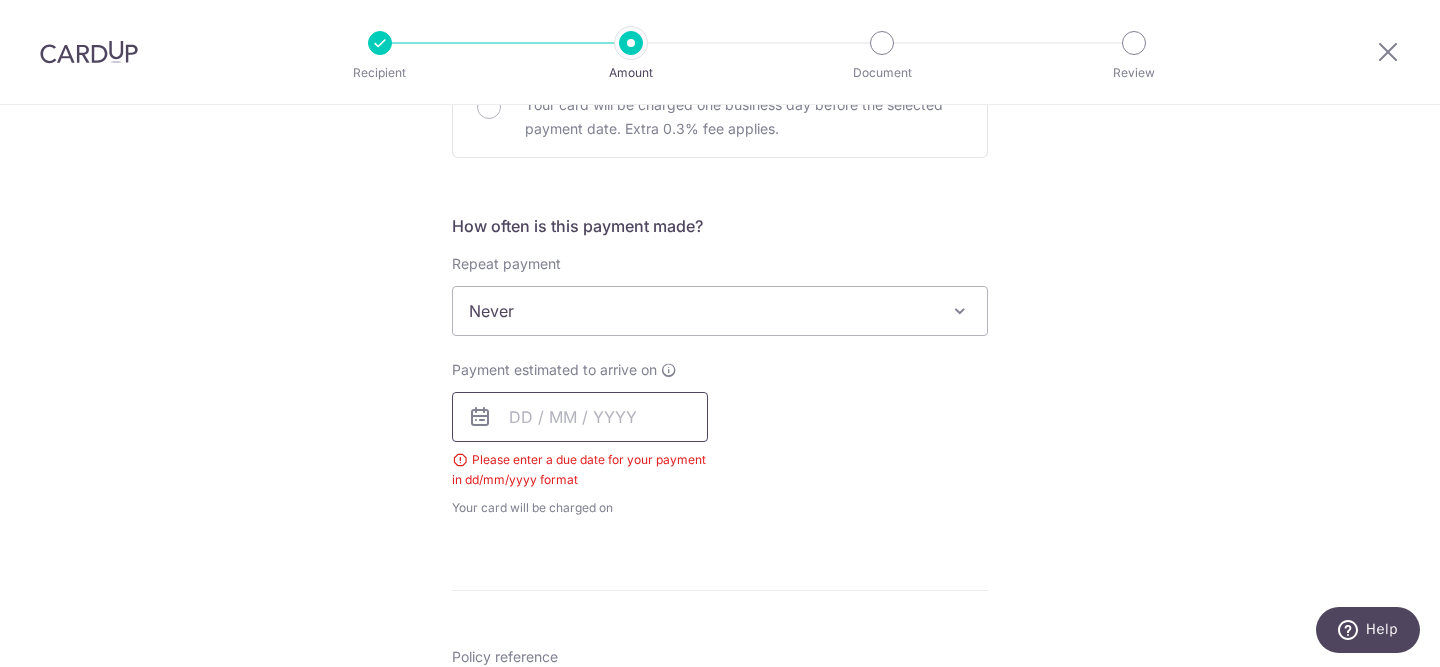 click at bounding box center [580, 417] 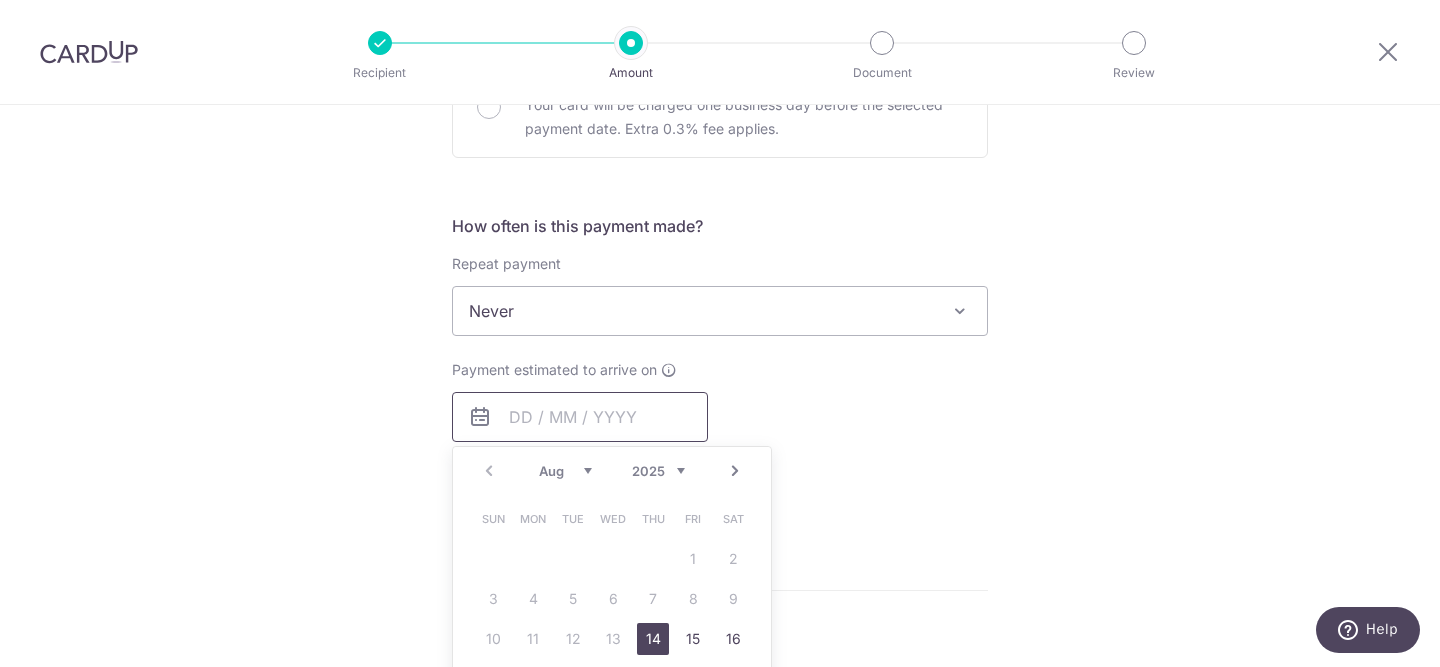 scroll, scrollTop: 1356, scrollLeft: 0, axis: vertical 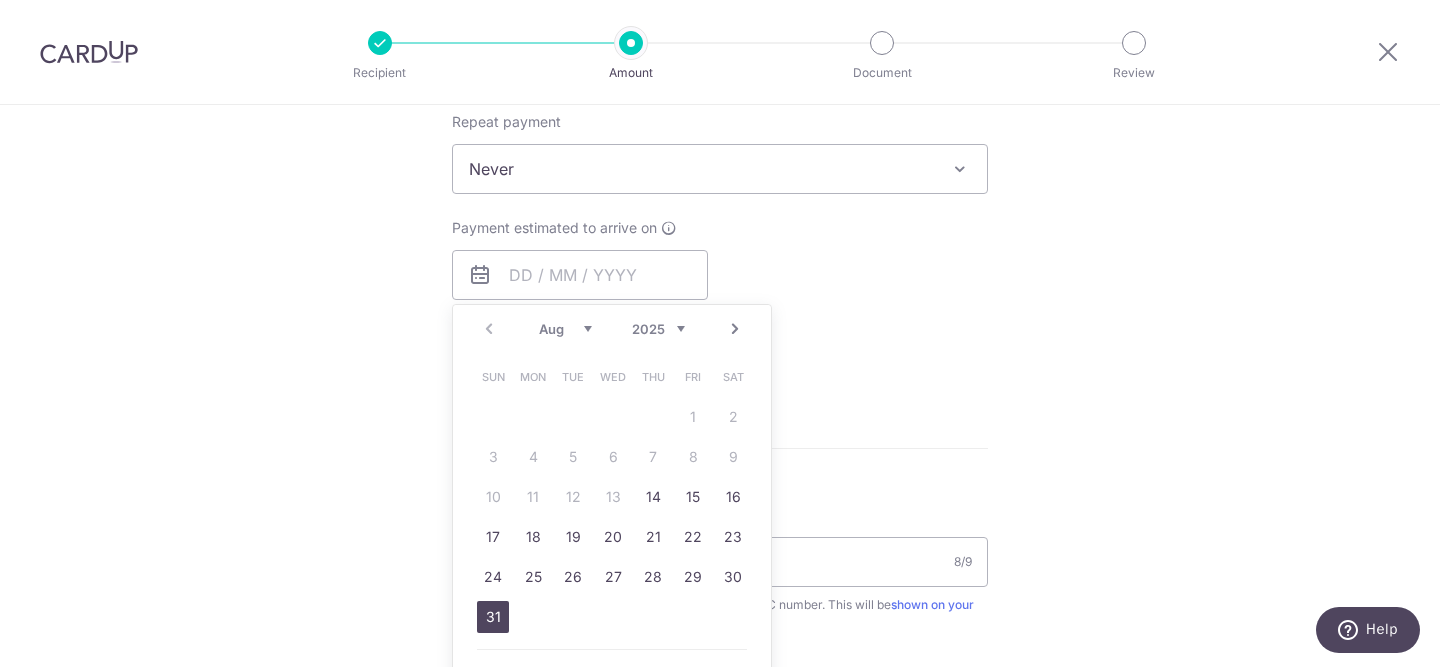 click on "31" at bounding box center (493, 617) 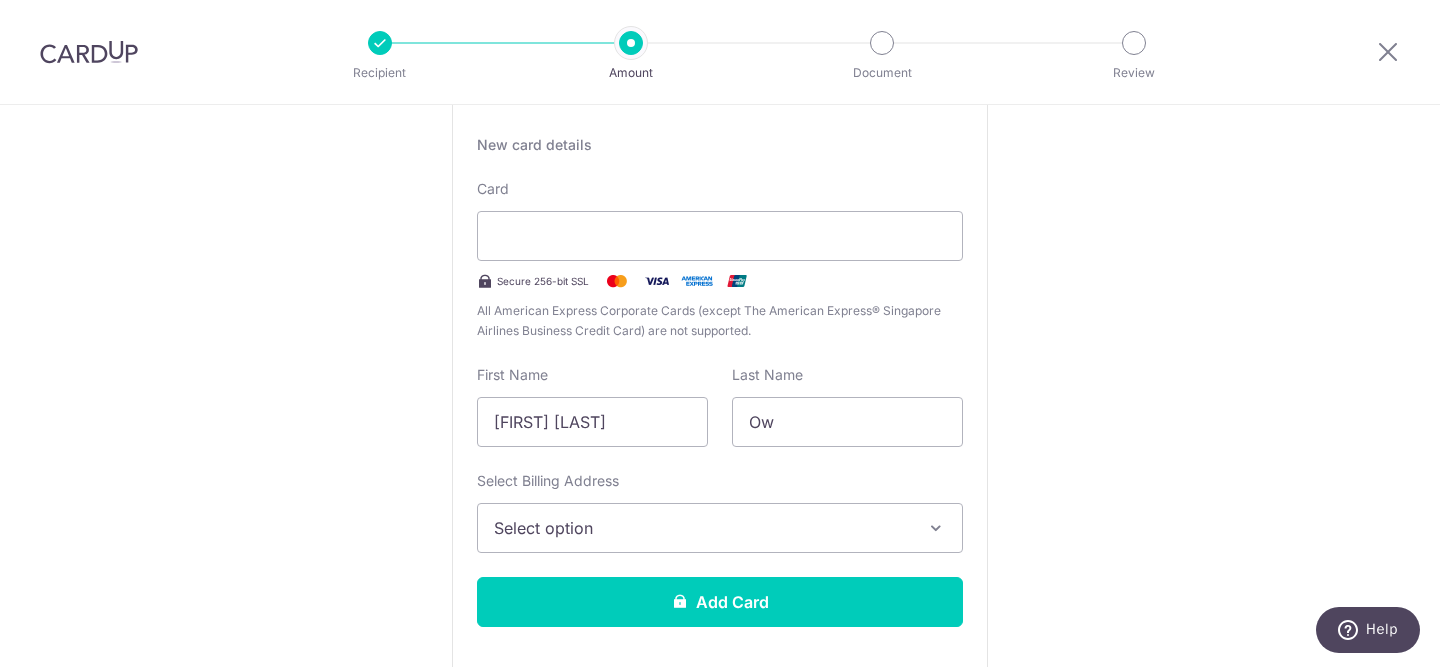 scroll, scrollTop: 0, scrollLeft: 0, axis: both 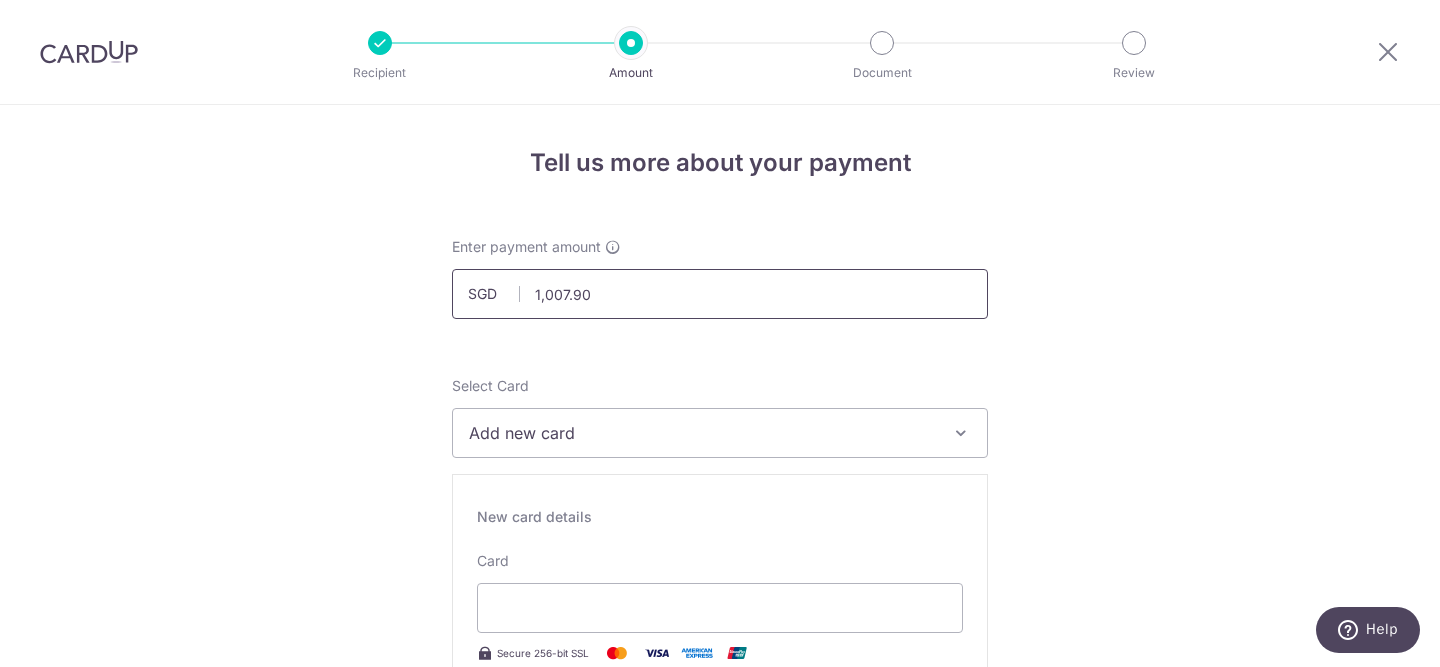 click on "1,007.90" at bounding box center [720, 294] 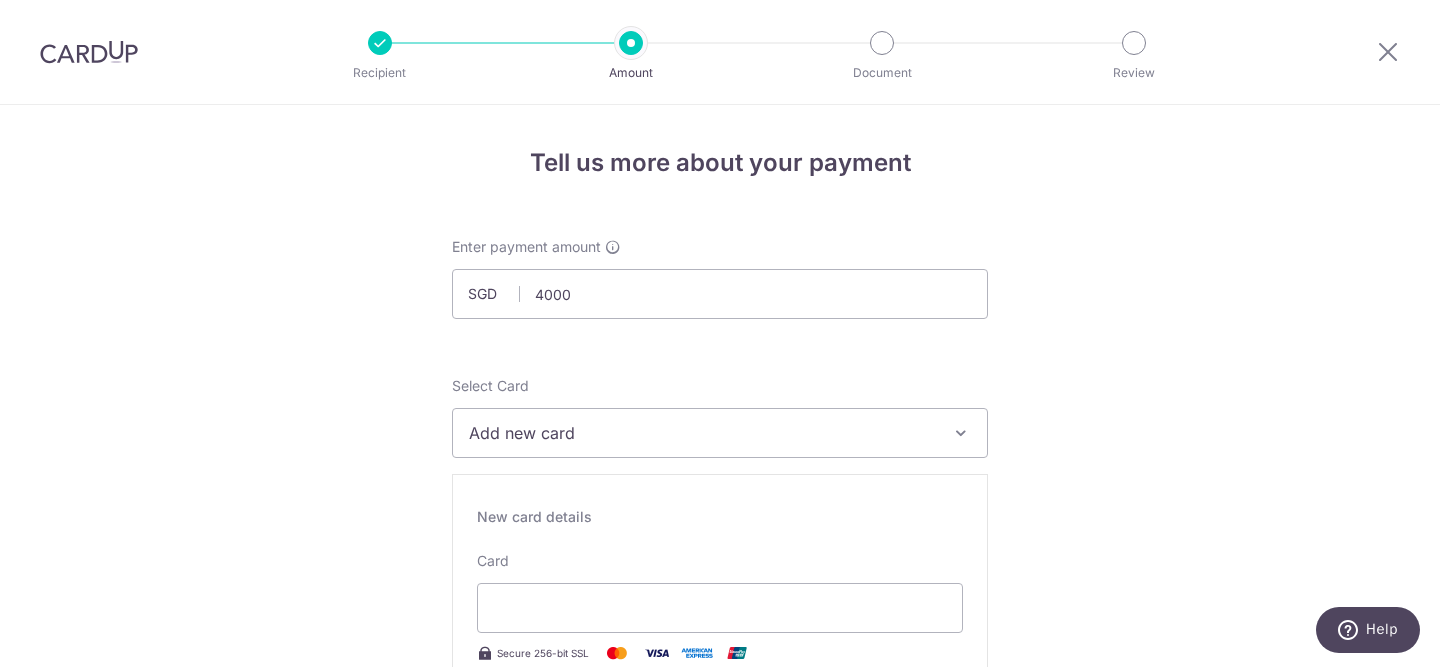 type on "4,000.00" 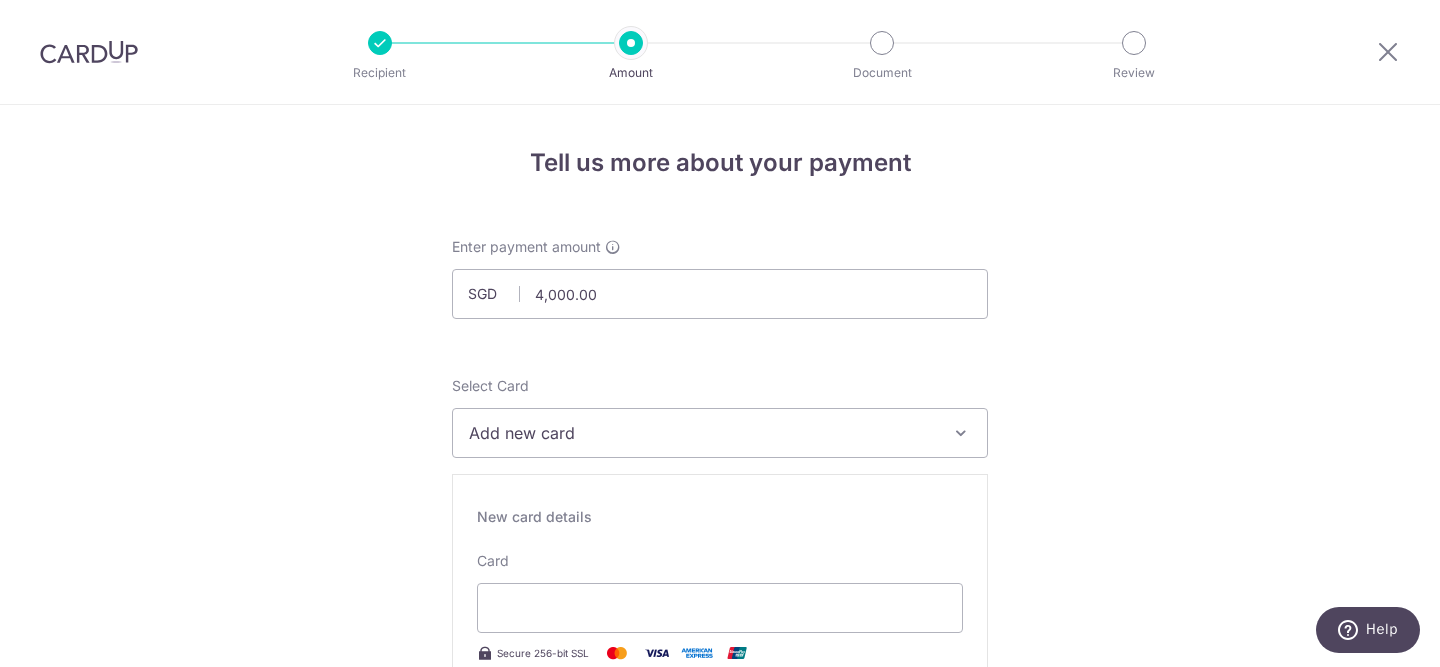 click on "Tell us more about your payment
Enter payment amount
SGD
4,000.00
4000.00
Select Card
Add new card
Add credit card
Secure 256-bit SSL
Text
New card details
Card
Secure 256-bit SSL
Ow" at bounding box center (720, 1325) 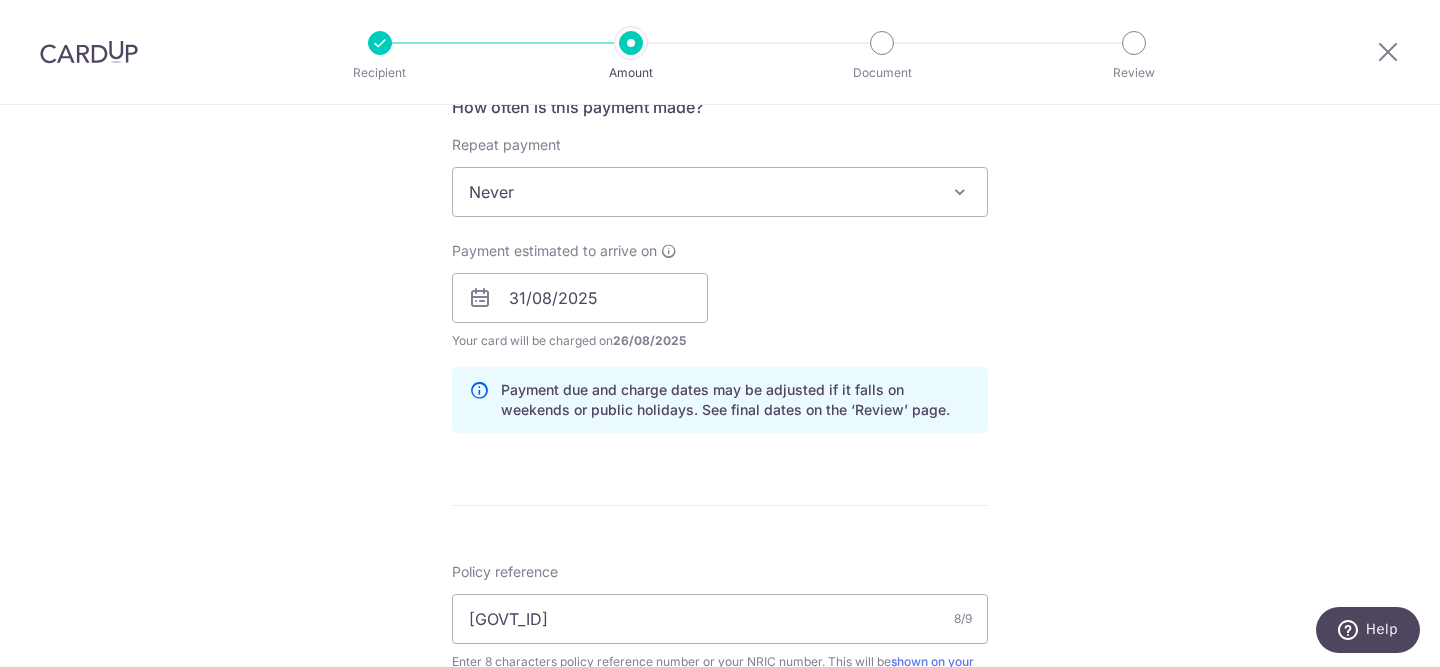 scroll, scrollTop: 1878, scrollLeft: 0, axis: vertical 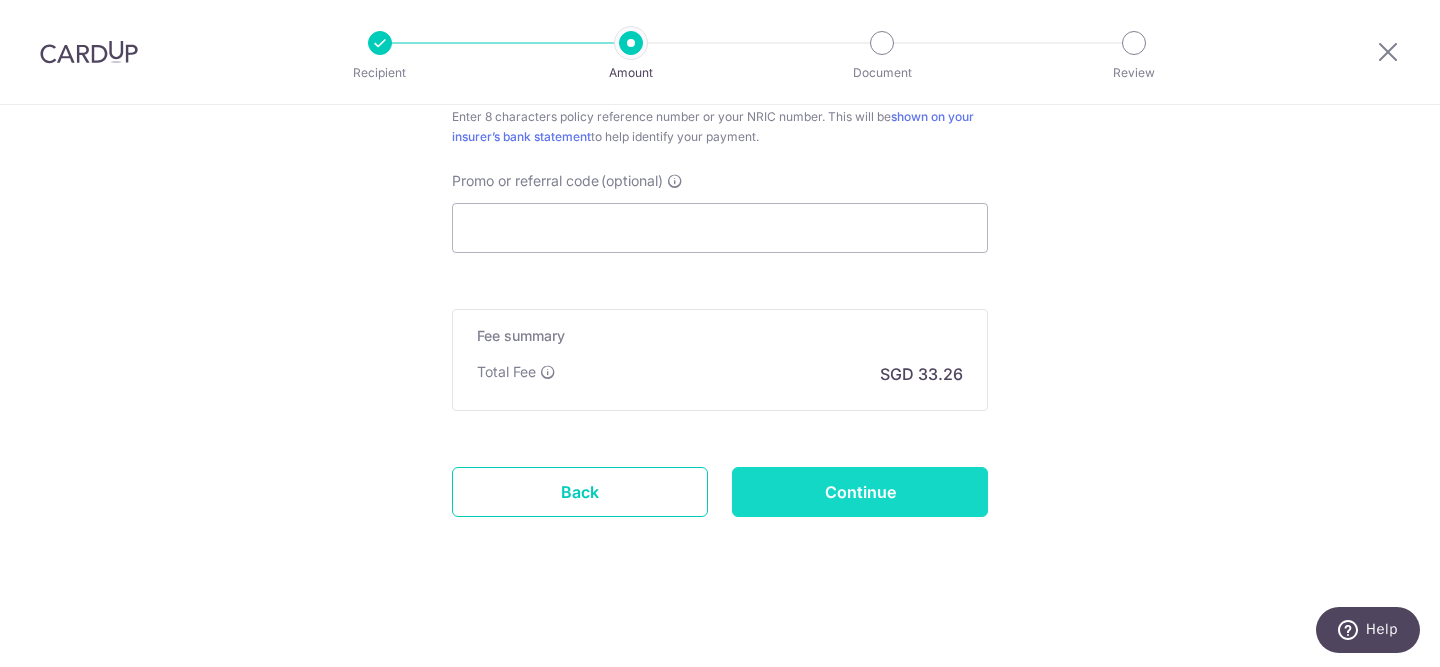 click on "Continue" at bounding box center (860, 492) 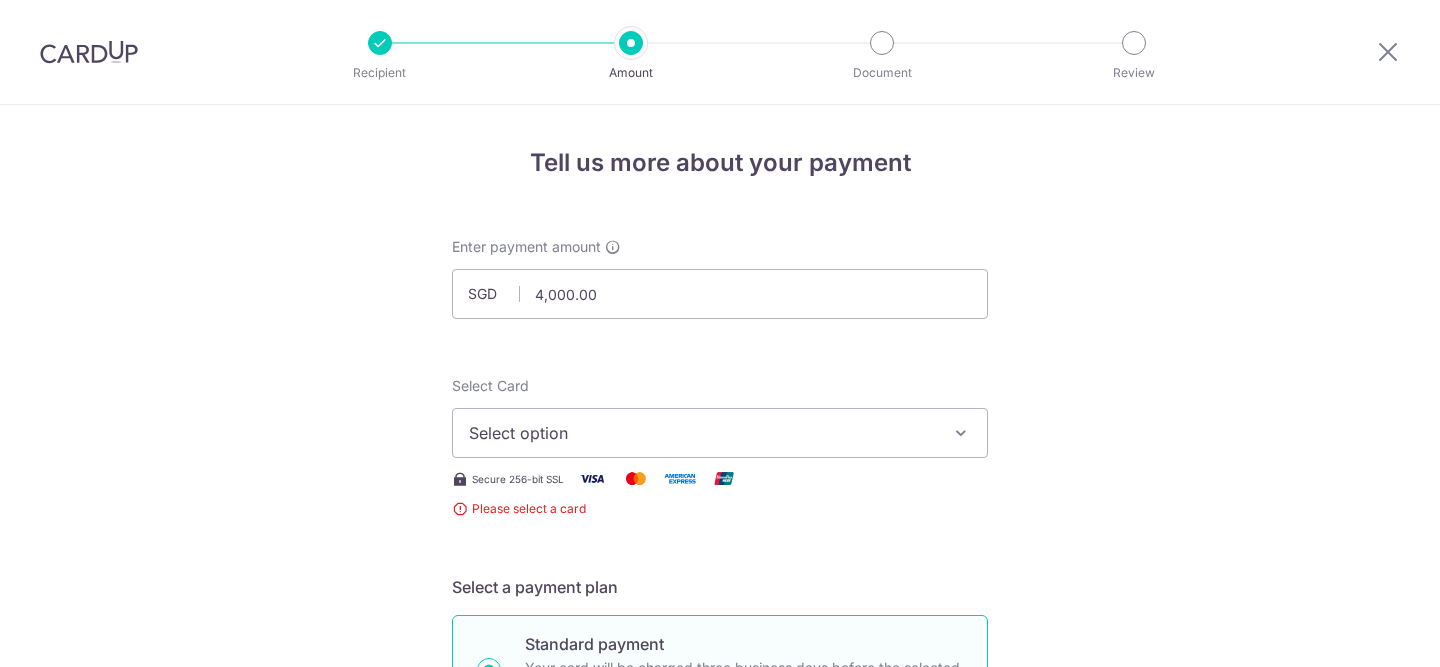 scroll, scrollTop: 0, scrollLeft: 0, axis: both 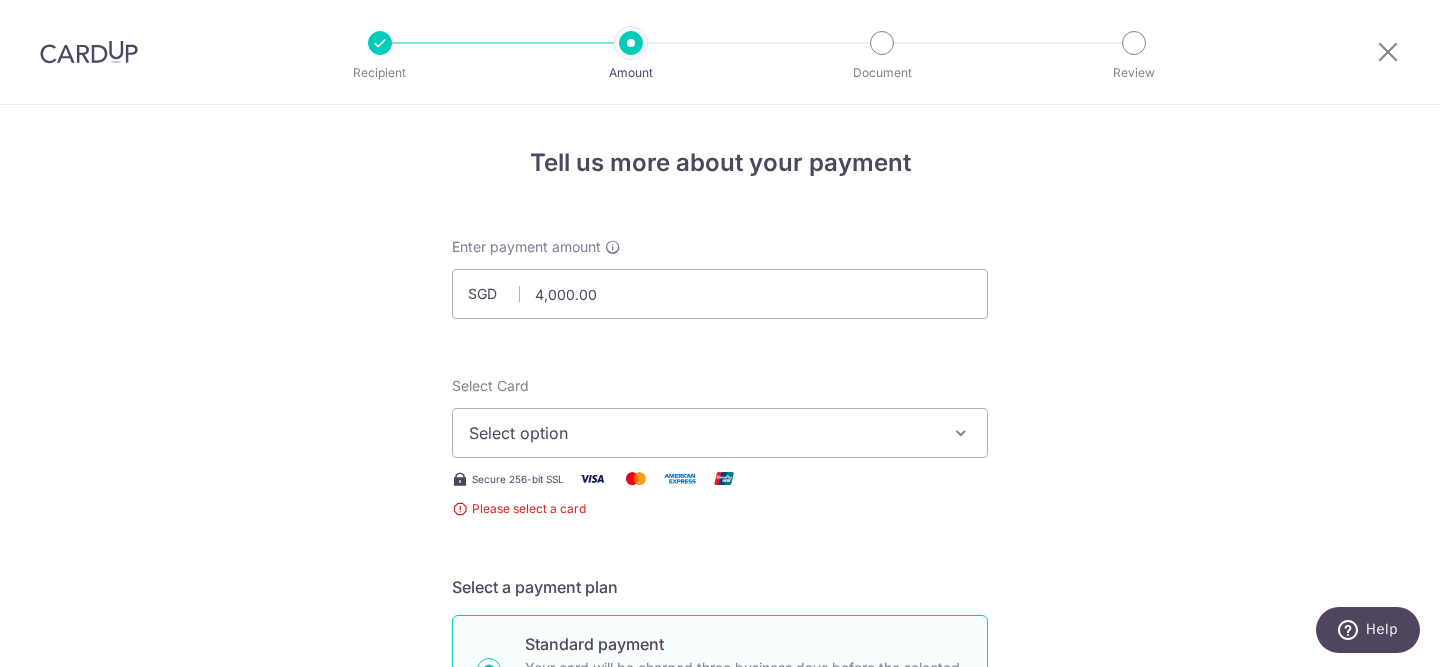 click on "Select option" at bounding box center [702, 433] 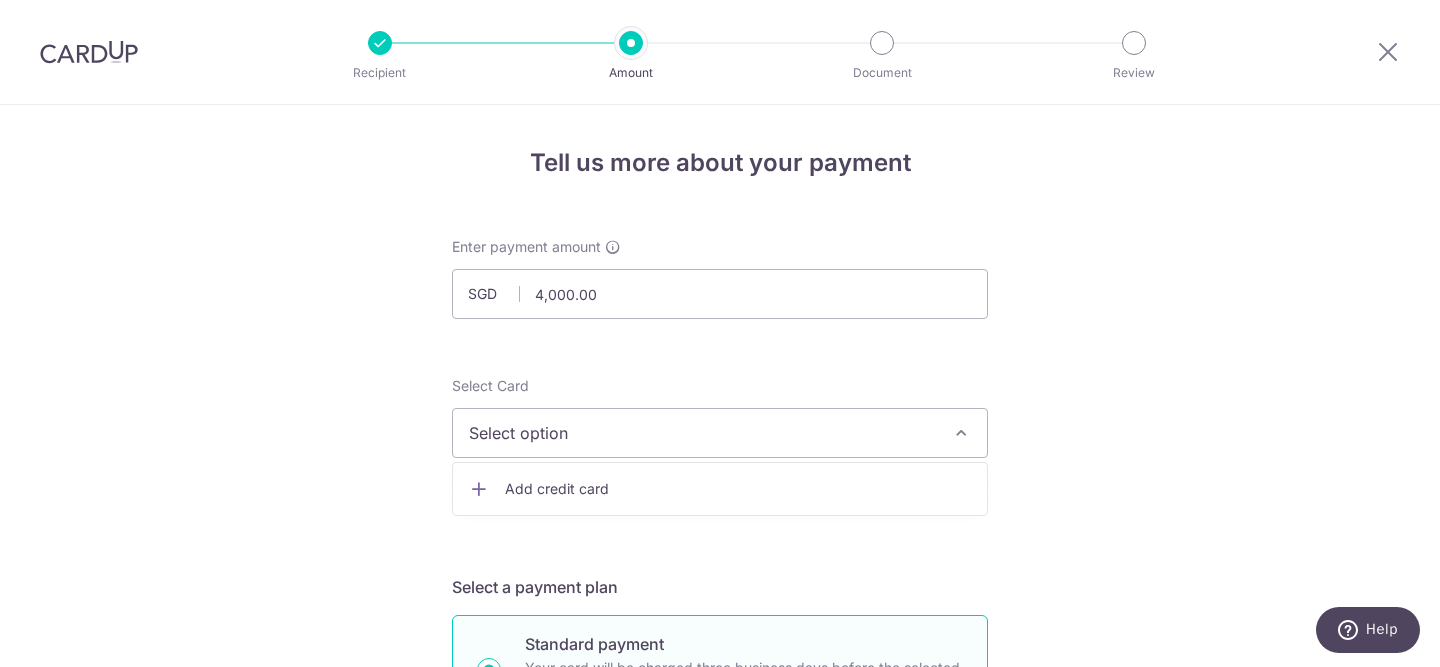click on "Add credit card" at bounding box center (738, 489) 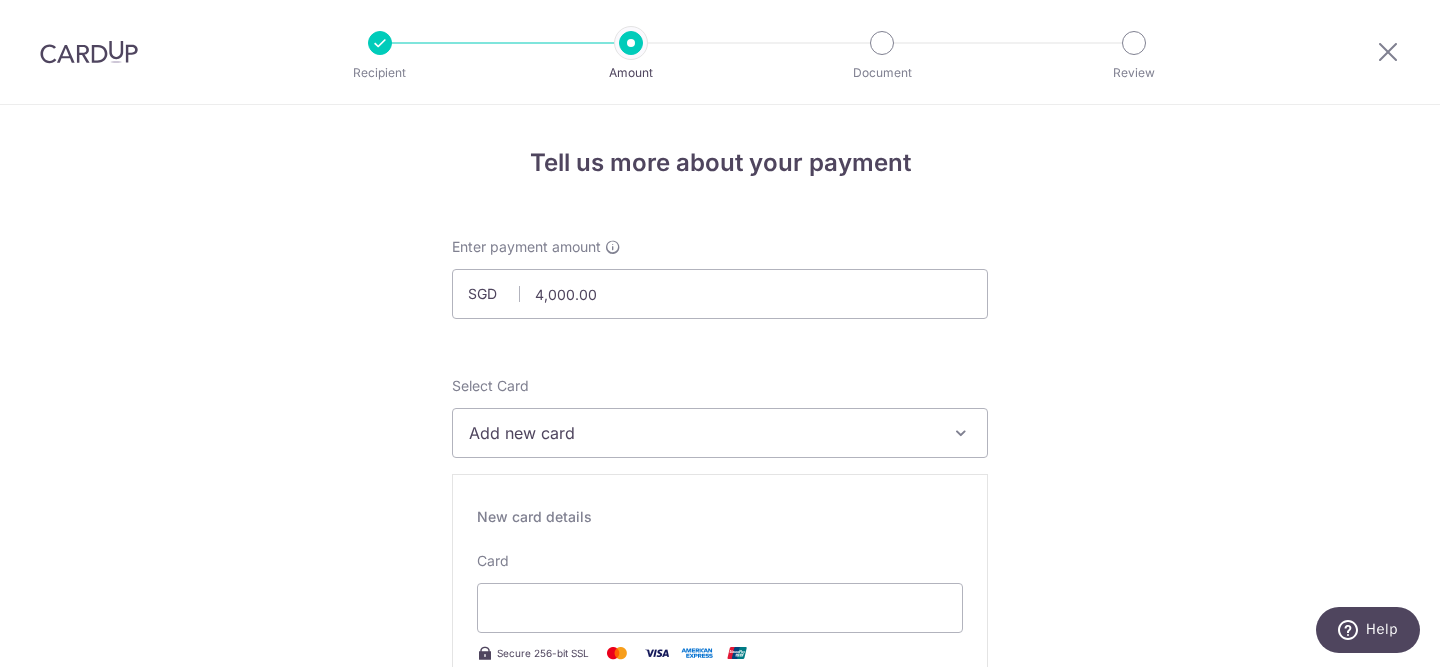 scroll, scrollTop: 219, scrollLeft: 0, axis: vertical 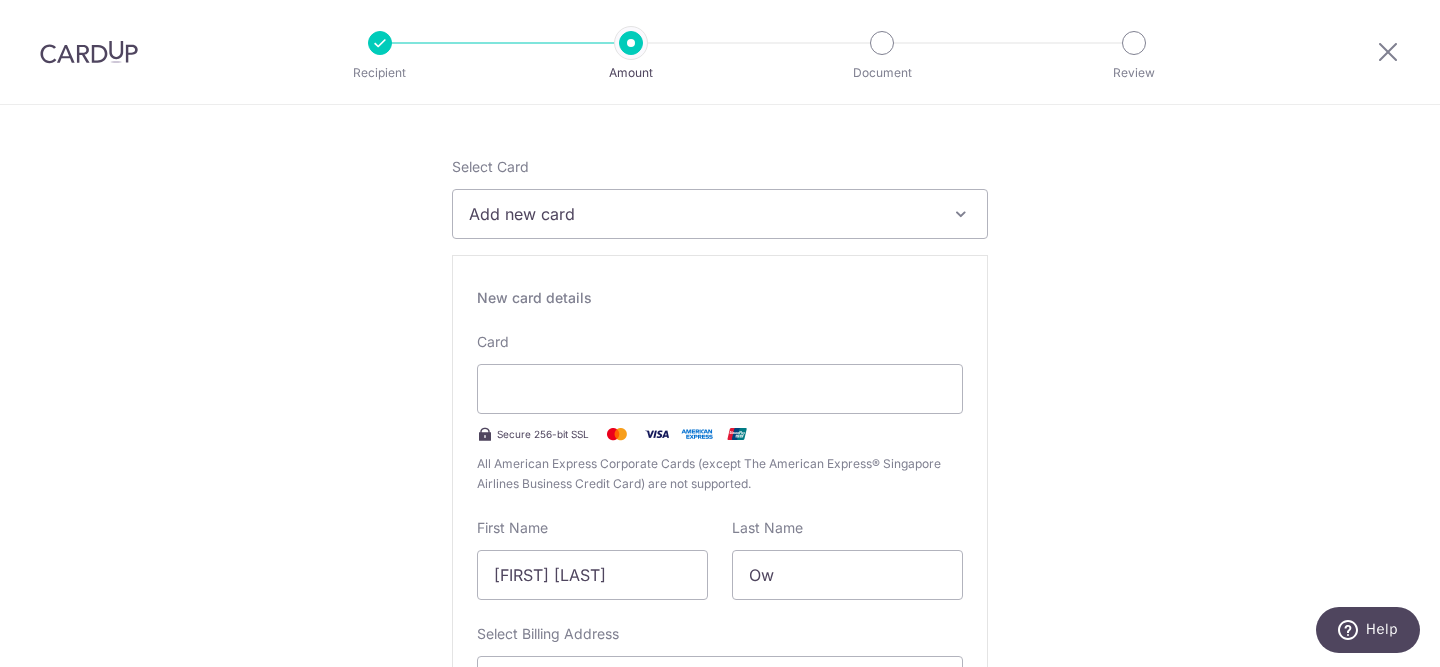 click on "All American Express Corporate Cards (except The American Express® Singapore Airlines Business Credit Card) are not supported." at bounding box center (720, 474) 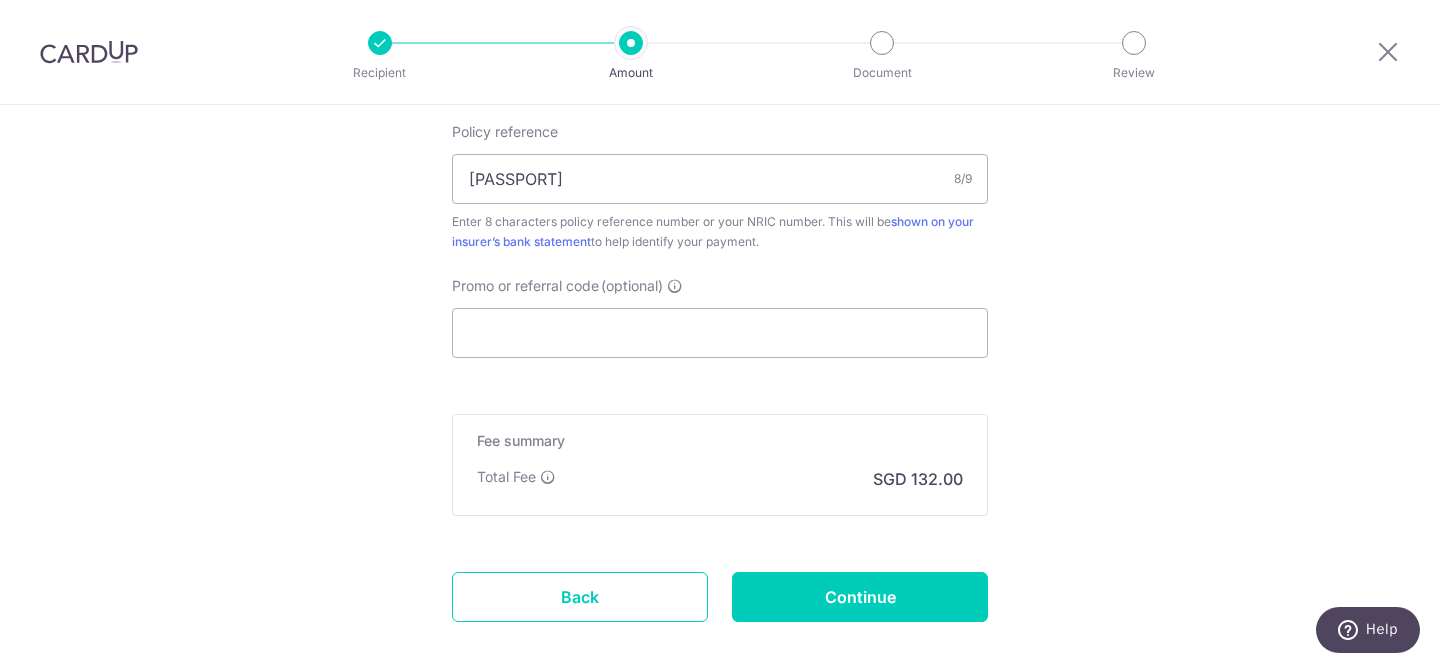 scroll, scrollTop: 1663, scrollLeft: 0, axis: vertical 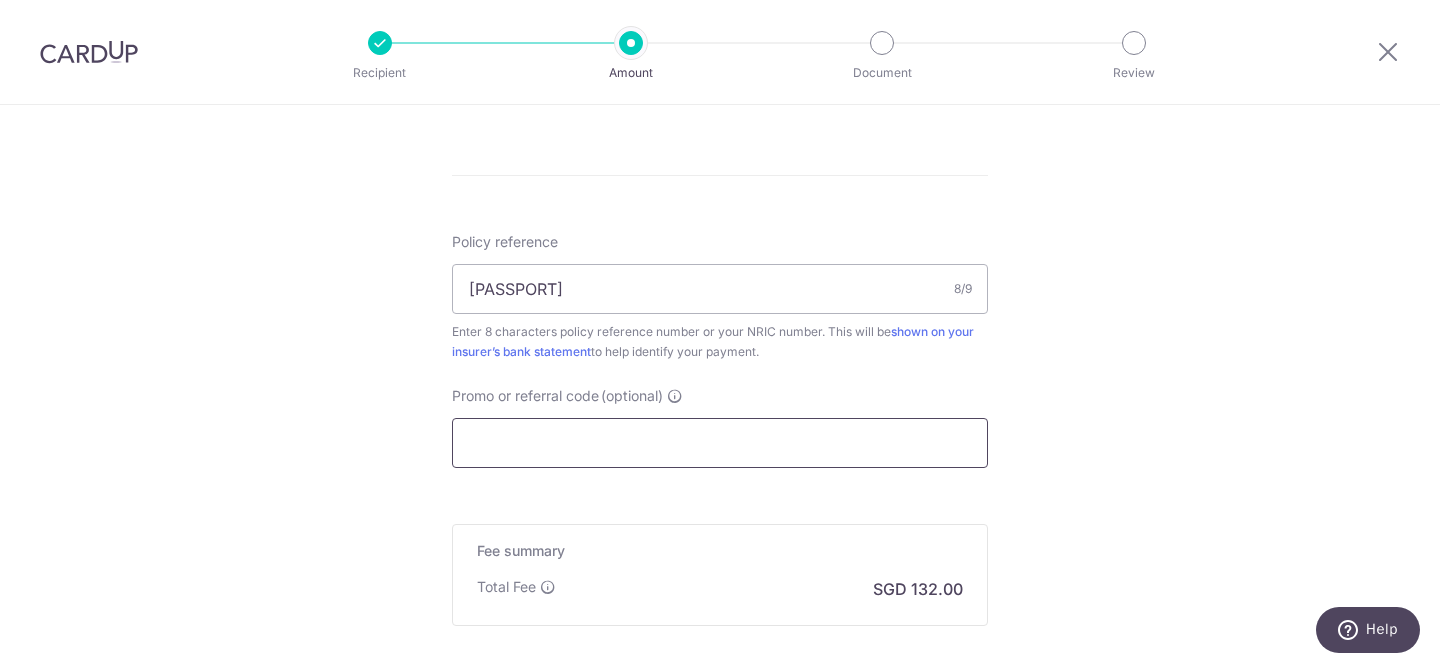 click on "Promo or referral code
(optional)" at bounding box center (720, 443) 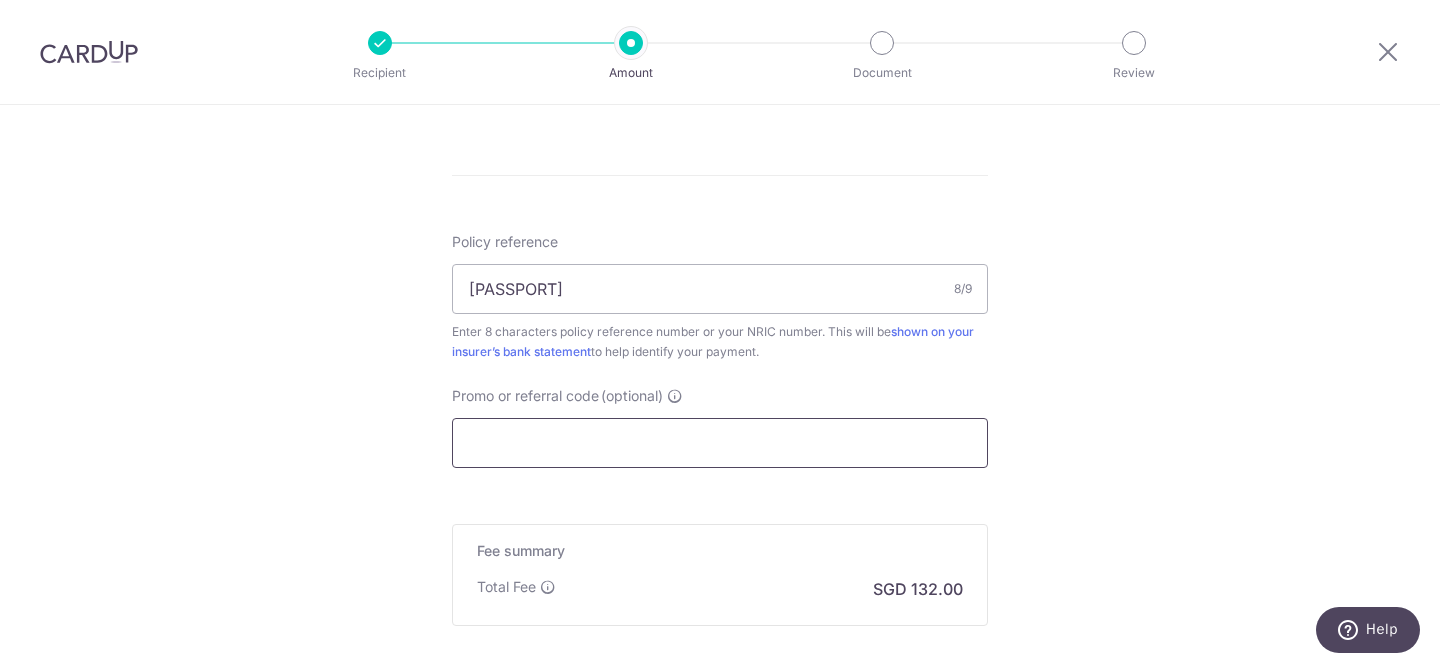 click on "Promo or referral code
(optional)" at bounding box center (720, 443) 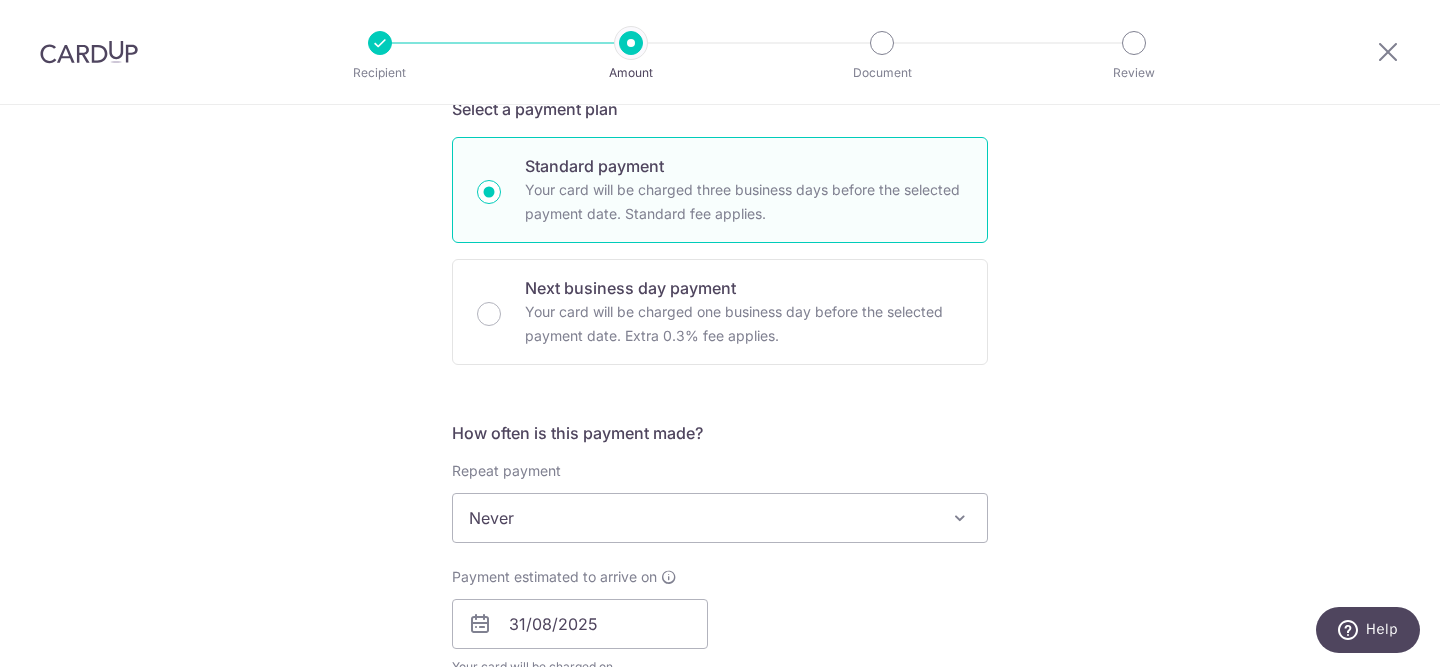 scroll, scrollTop: 1878, scrollLeft: 0, axis: vertical 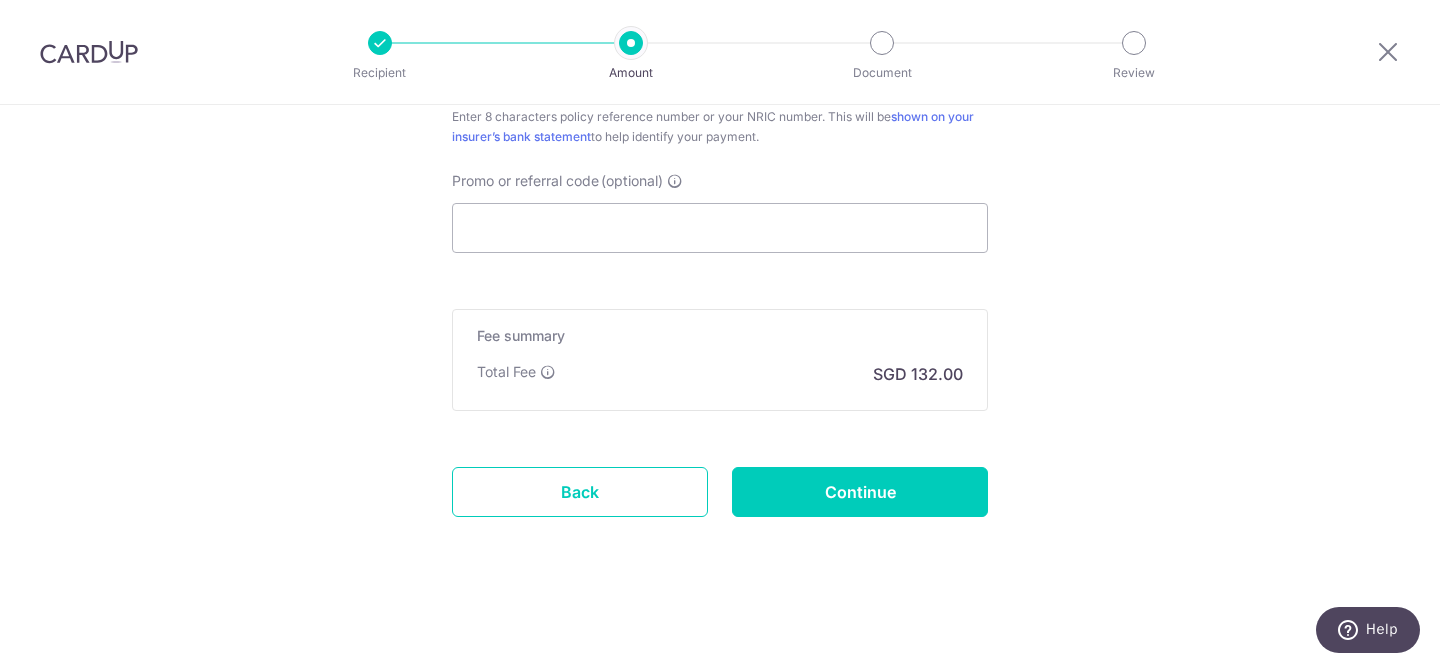 click at bounding box center [882, 43] 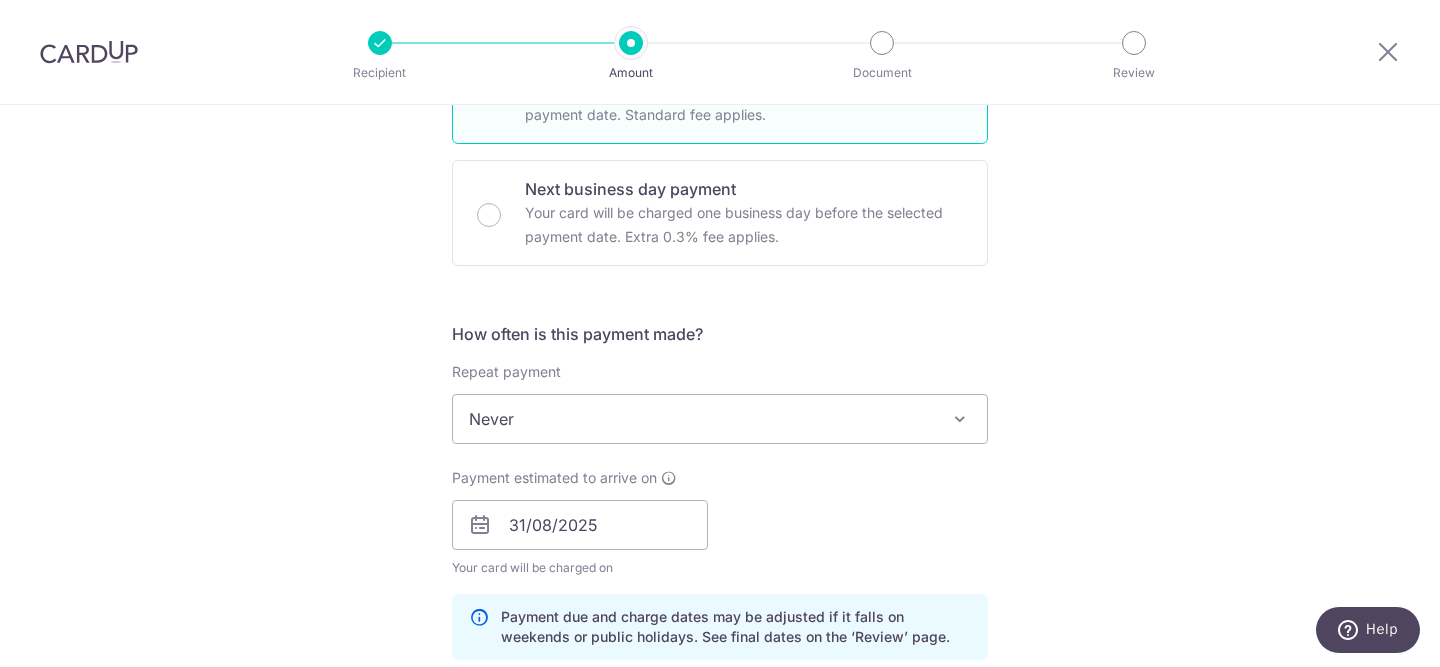 scroll, scrollTop: 1878, scrollLeft: 0, axis: vertical 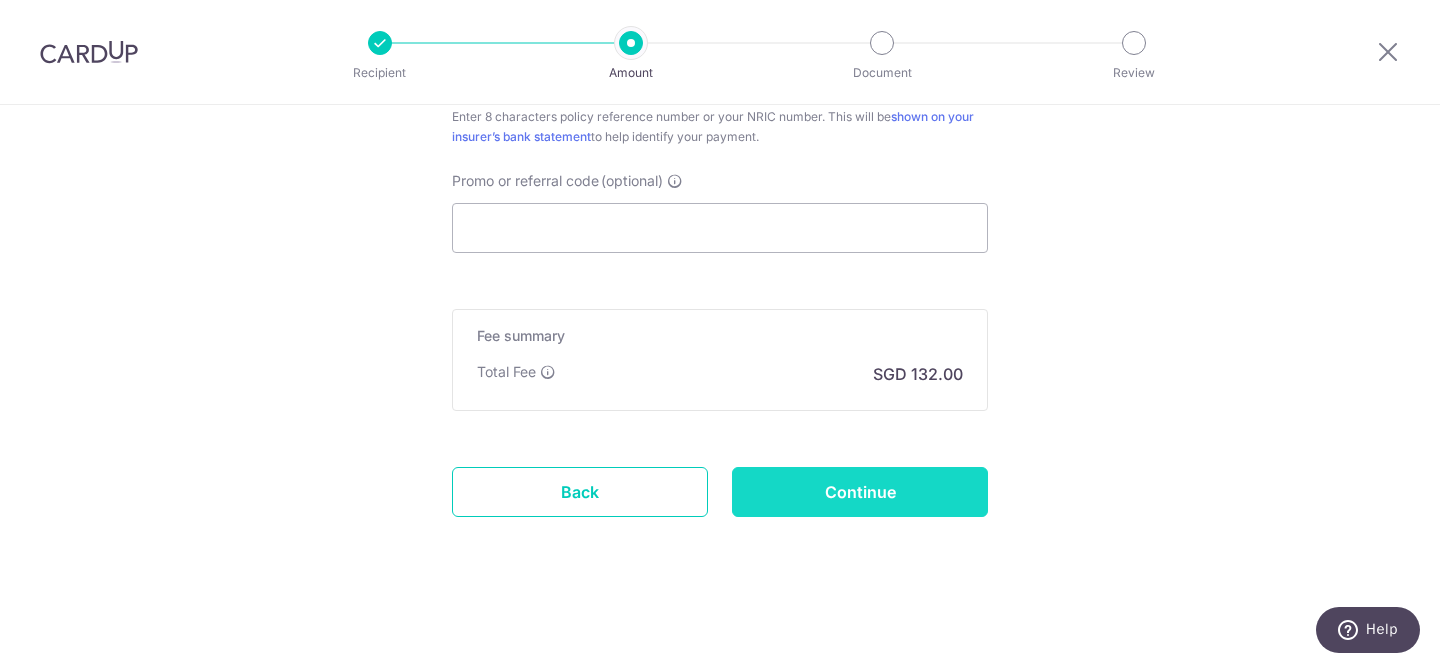 click on "Continue" at bounding box center (860, 492) 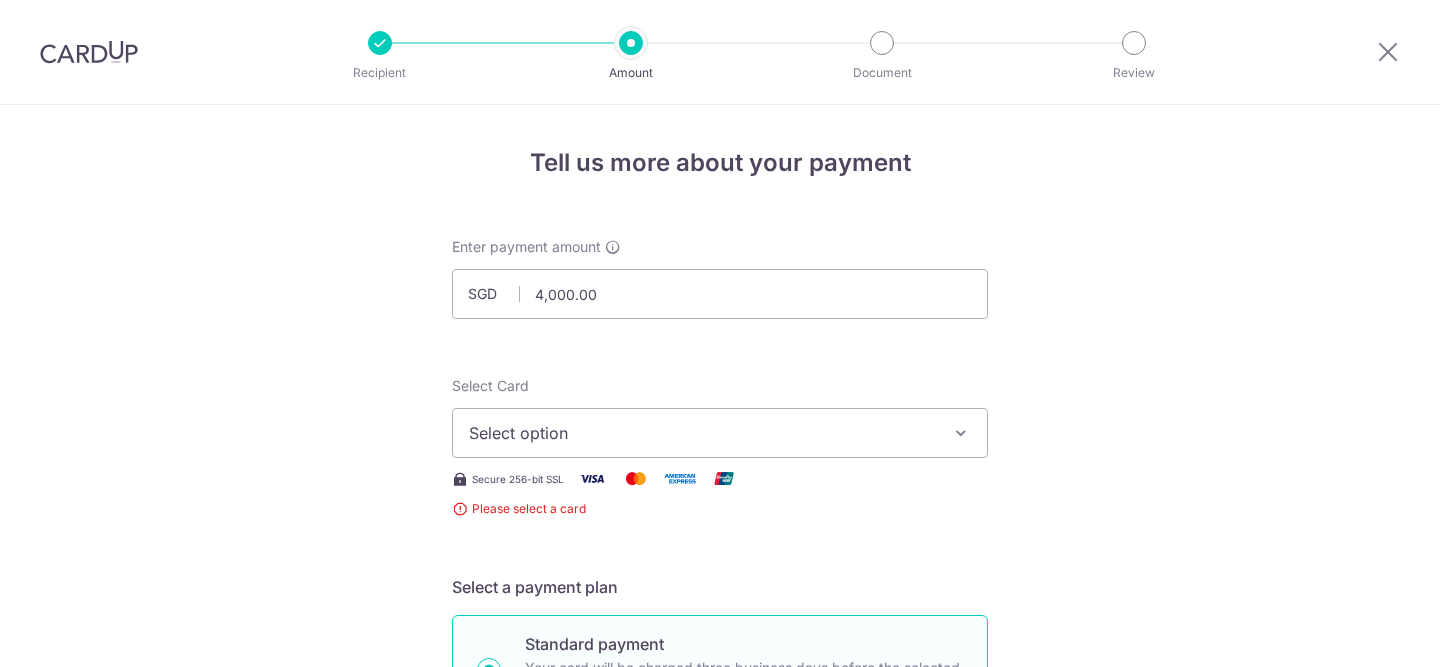 scroll, scrollTop: 0, scrollLeft: 0, axis: both 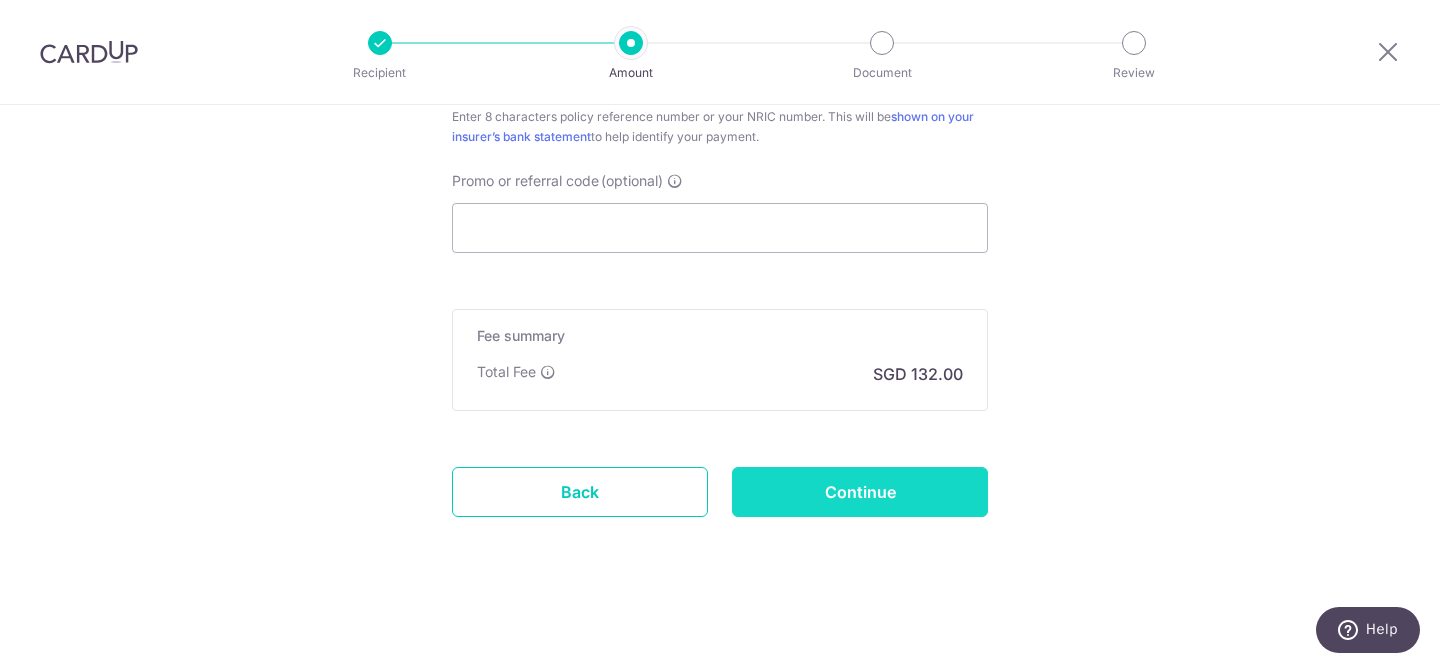 click on "Continue" at bounding box center [860, 492] 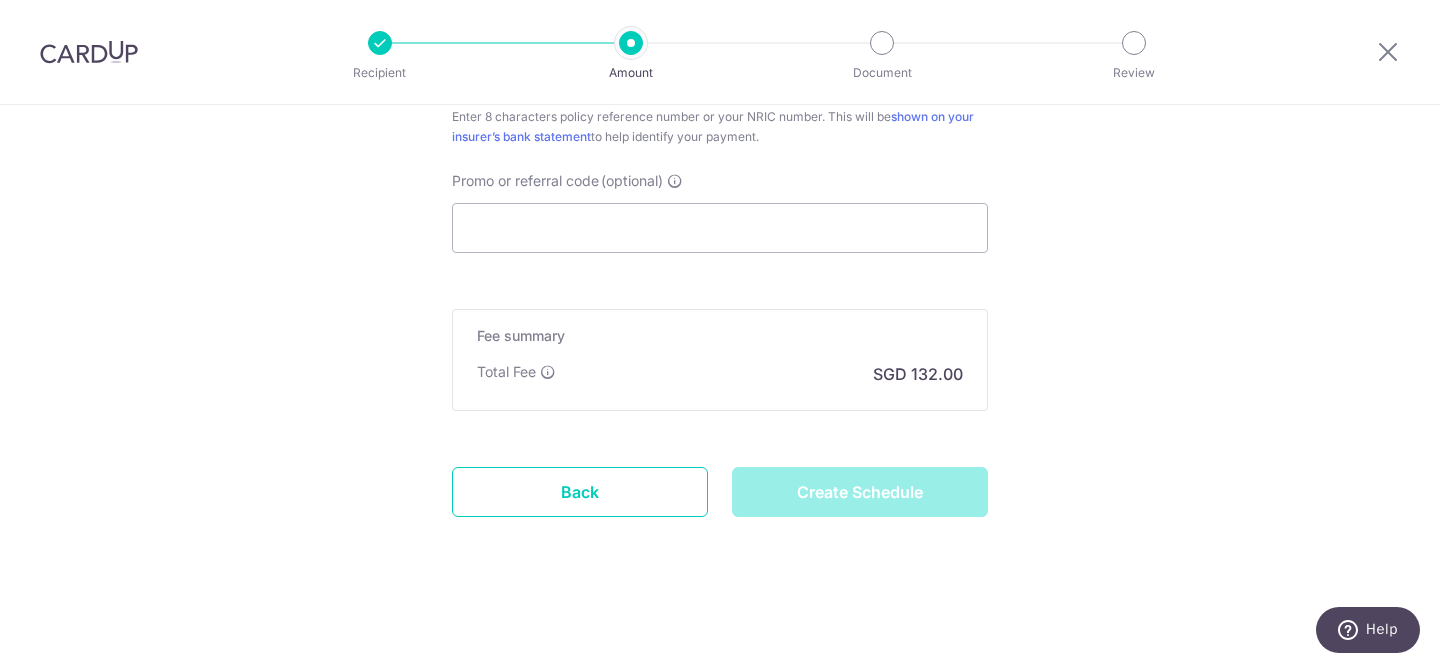 type on "Create Schedule" 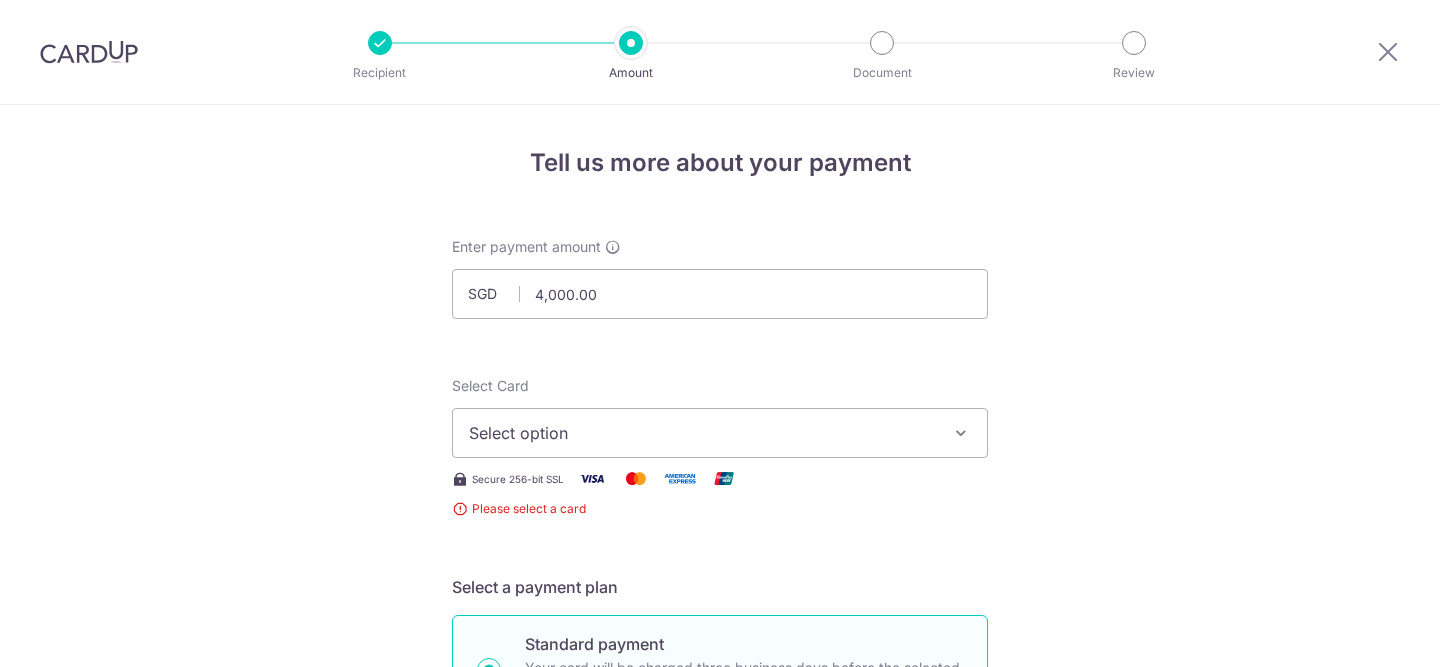 scroll, scrollTop: 0, scrollLeft: 0, axis: both 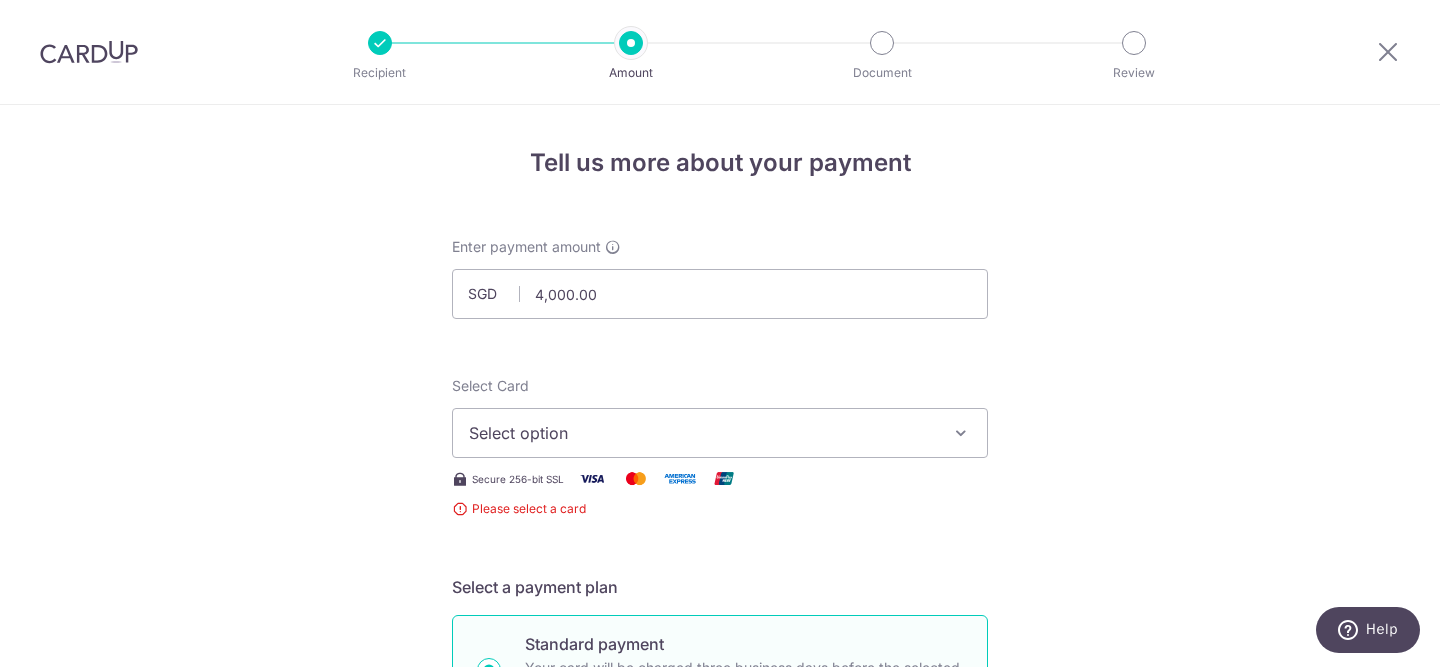 click on "Select option" at bounding box center (702, 433) 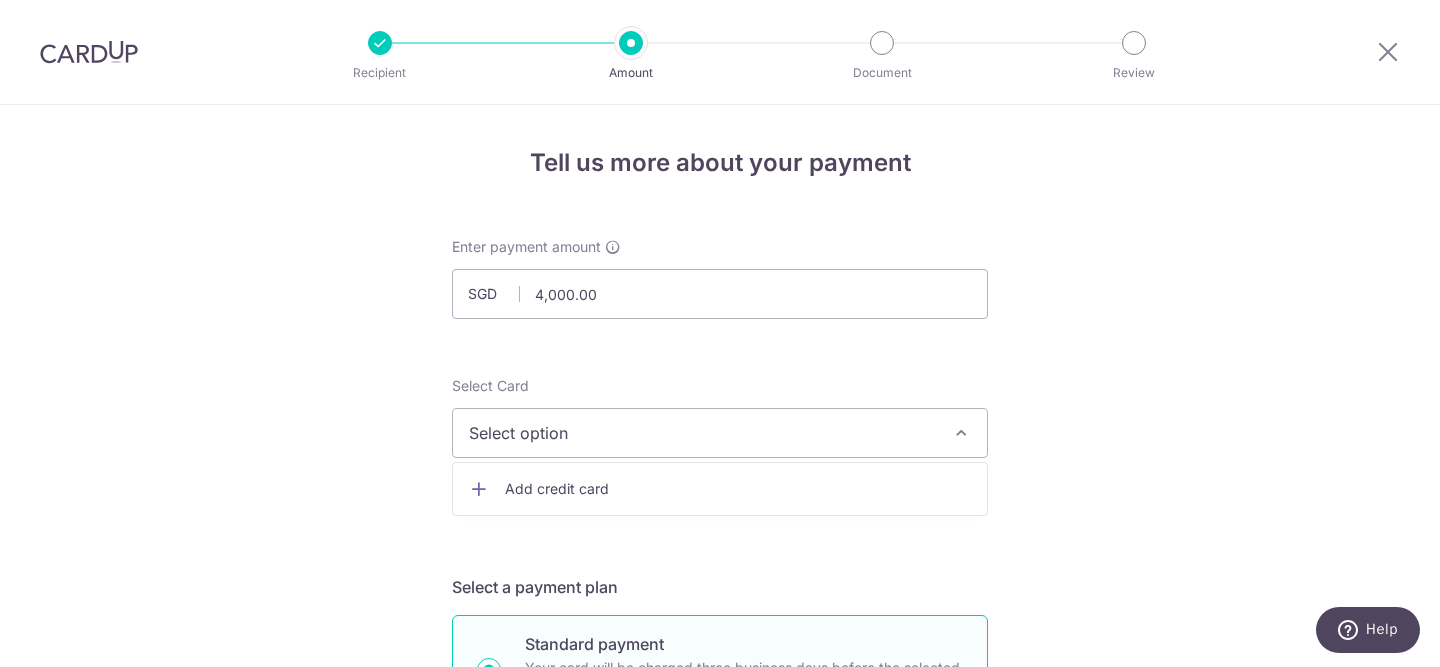 click on "Add credit card" at bounding box center [738, 489] 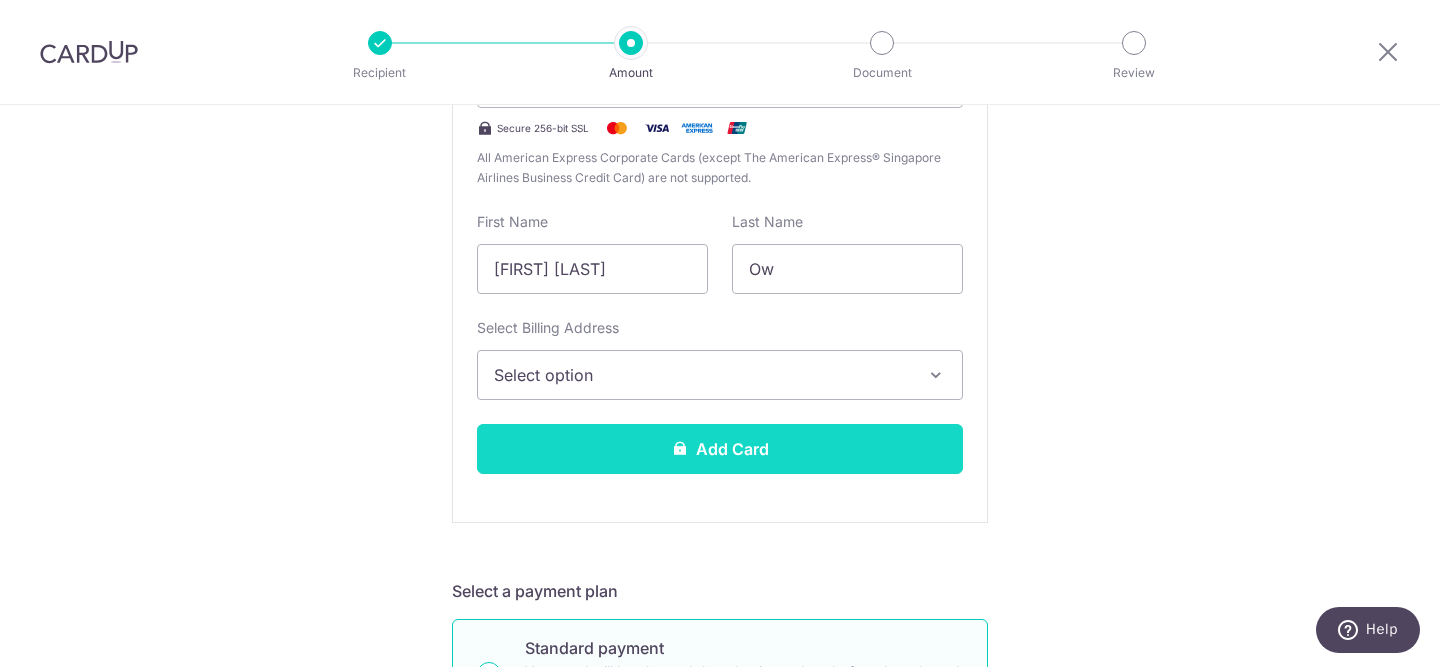 click on "Add Card" at bounding box center (720, 449) 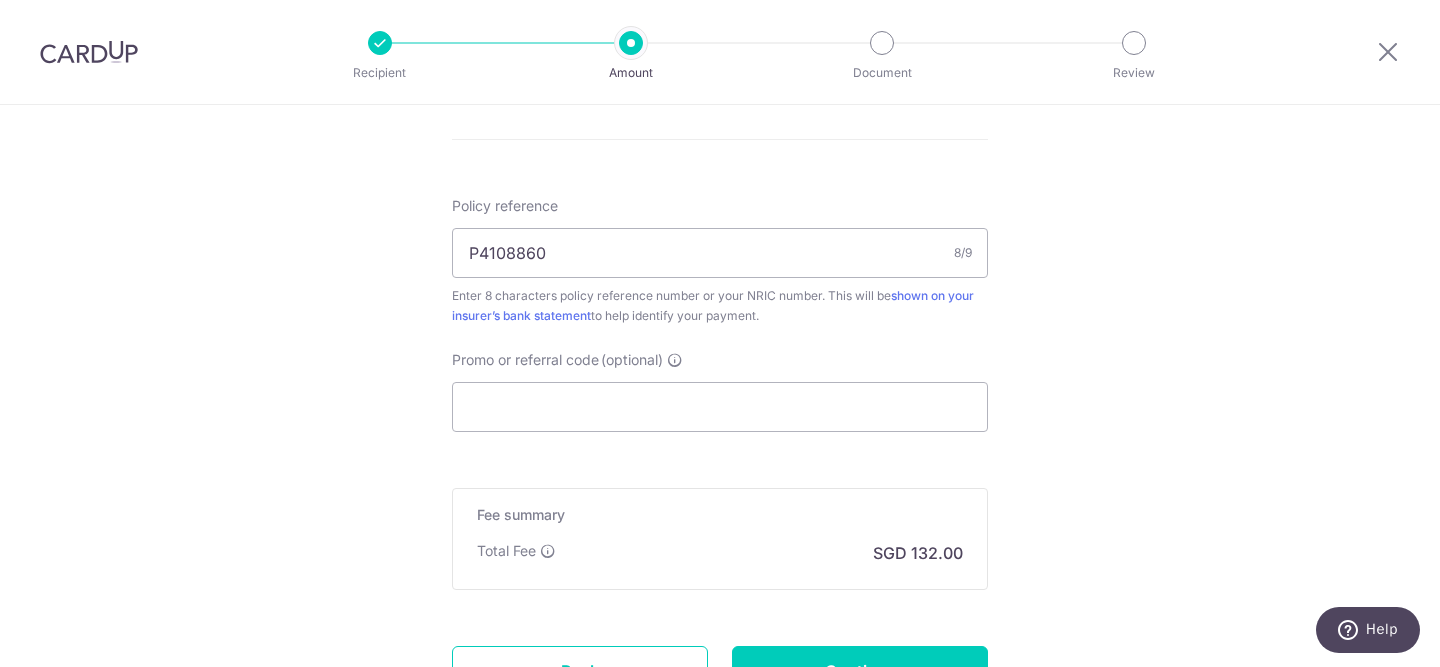 scroll, scrollTop: 1807, scrollLeft: 0, axis: vertical 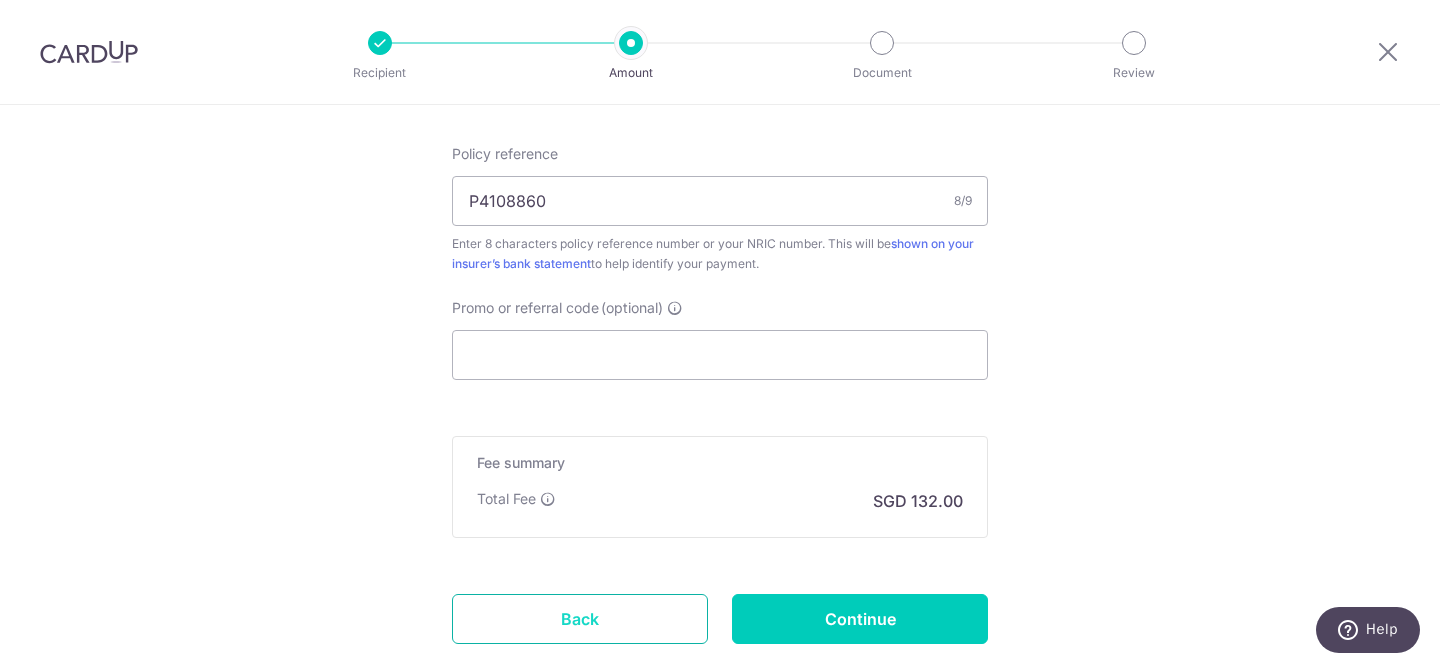 click on "Back" at bounding box center (580, 619) 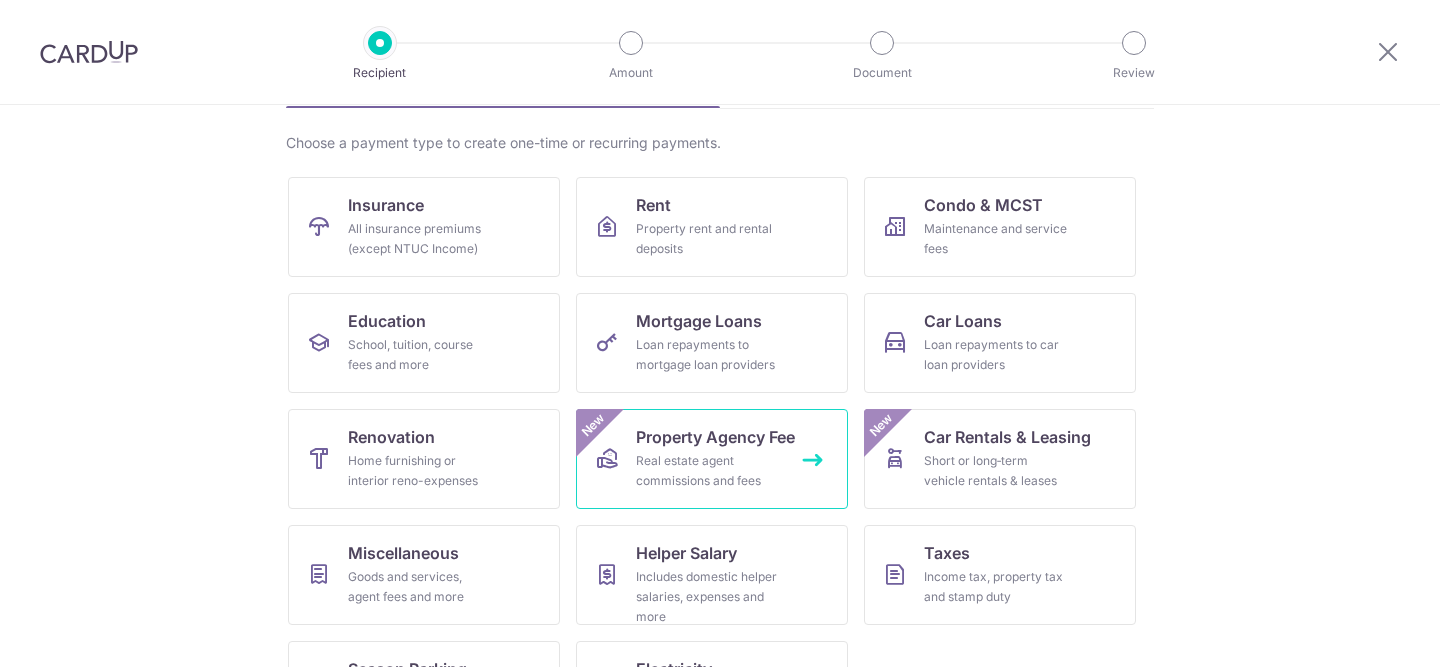scroll, scrollTop: 139, scrollLeft: 0, axis: vertical 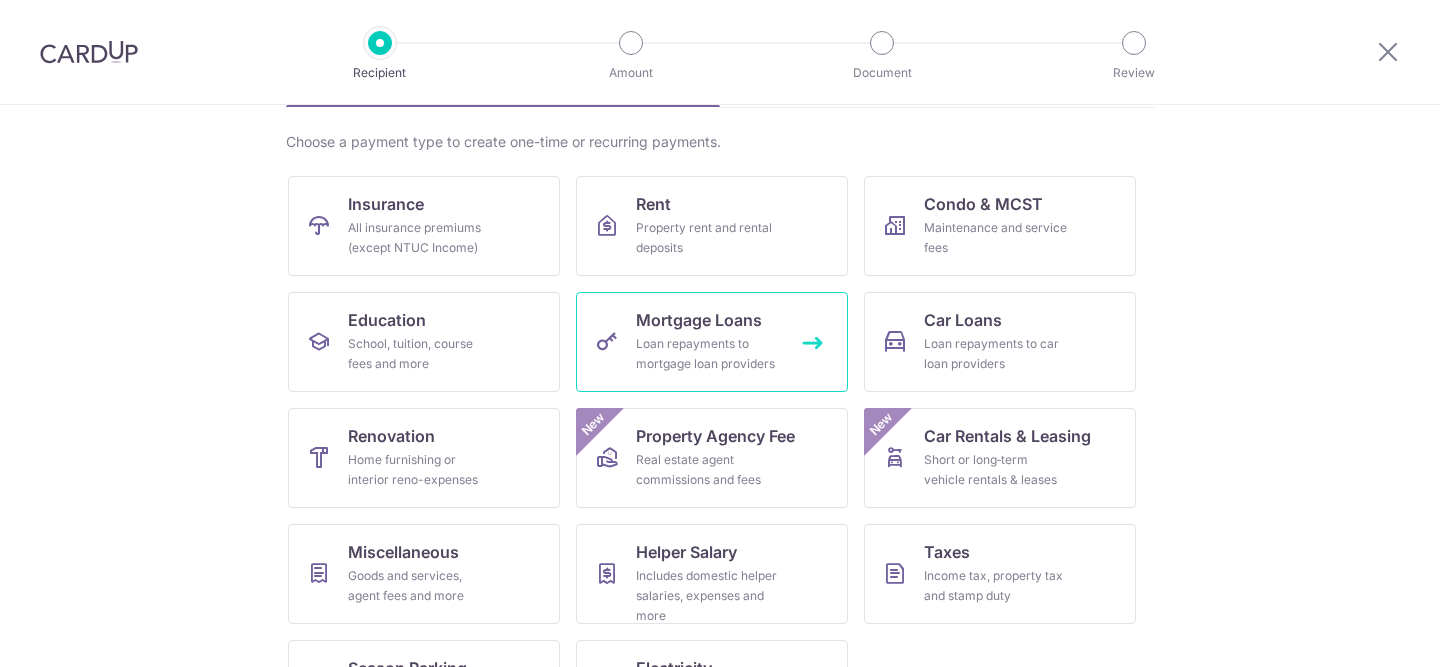 click on "Mortgage Loans" at bounding box center [699, 320] 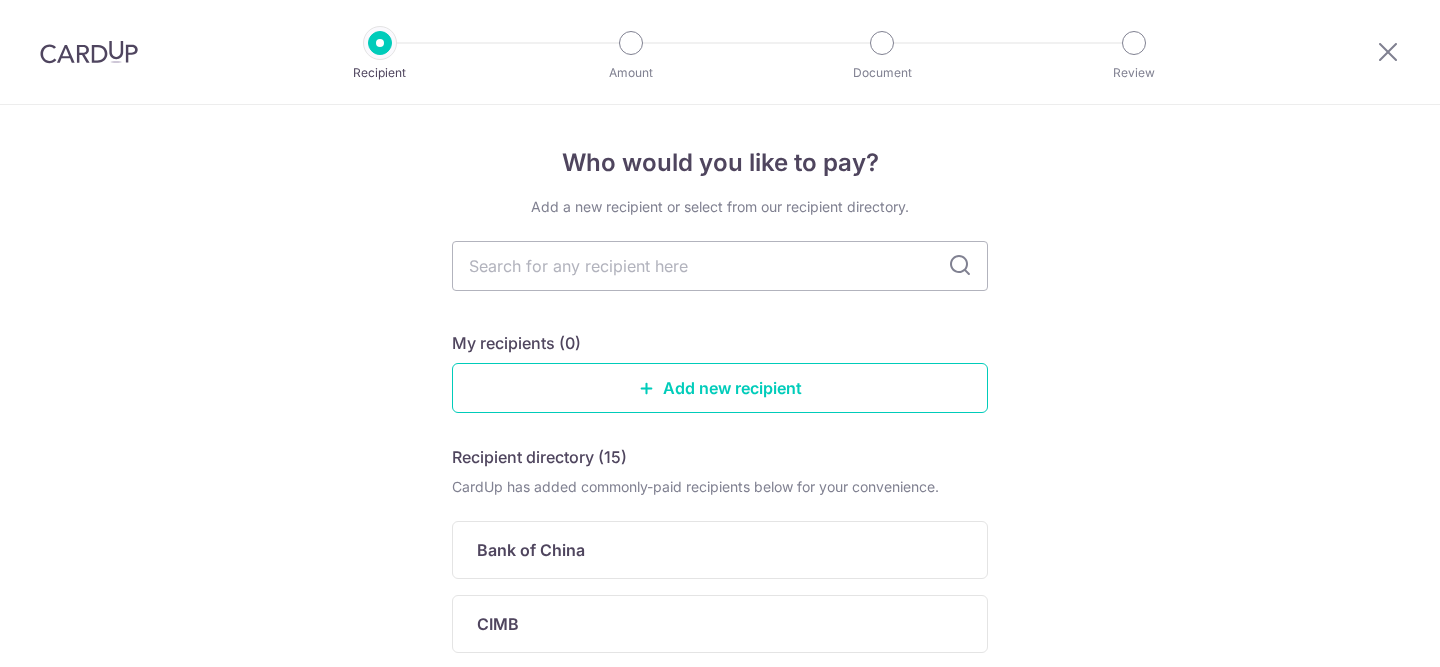 scroll, scrollTop: 0, scrollLeft: 0, axis: both 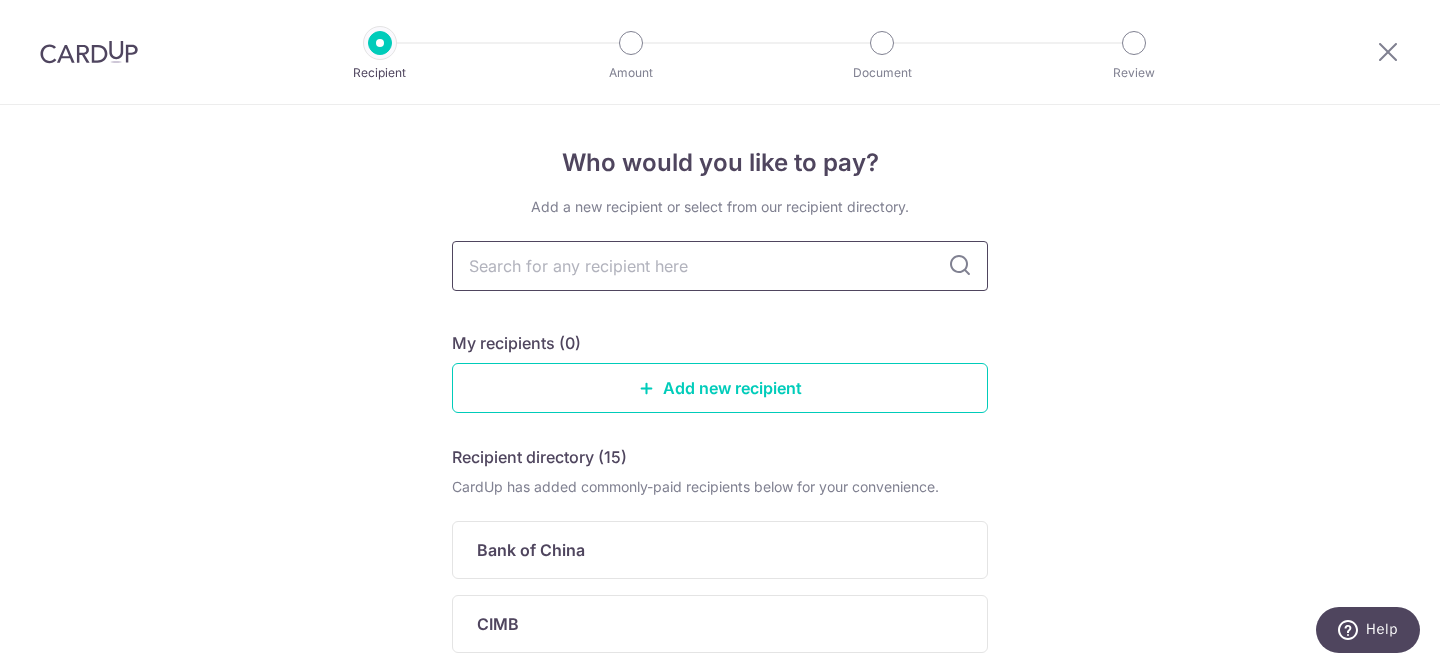 click at bounding box center [720, 266] 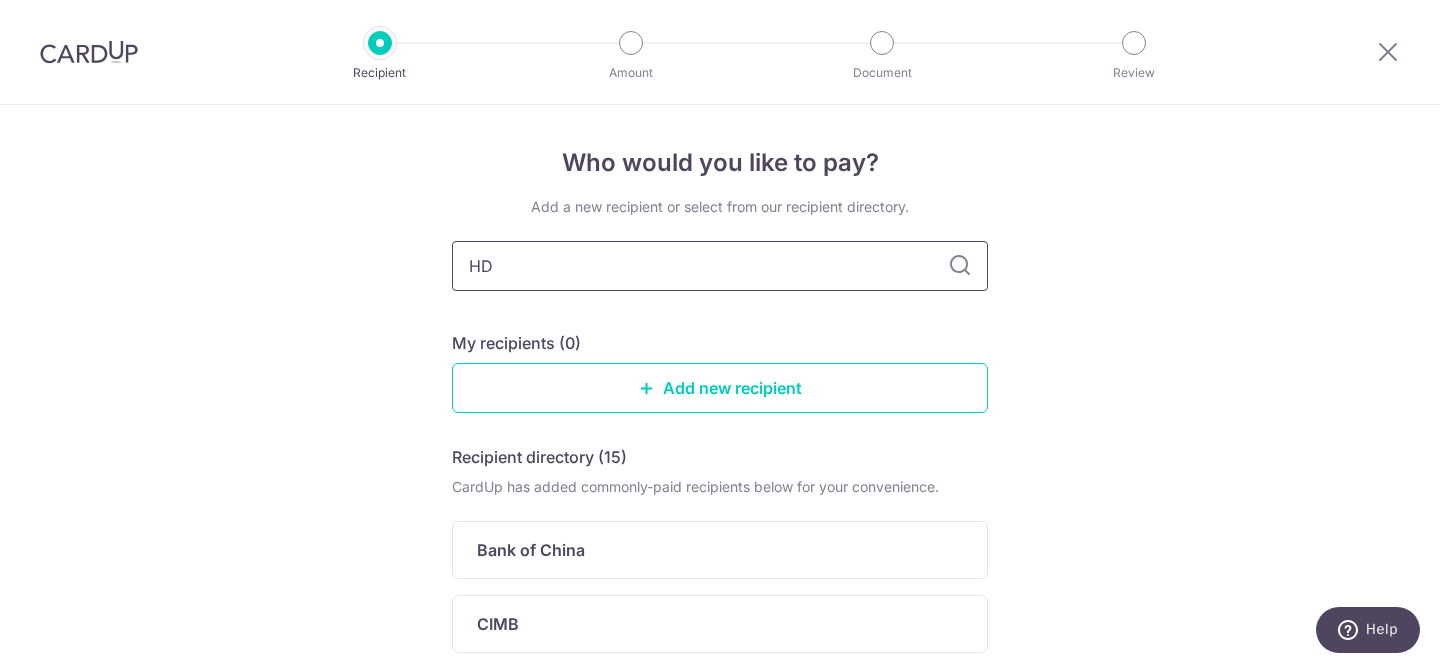 type on "HDB" 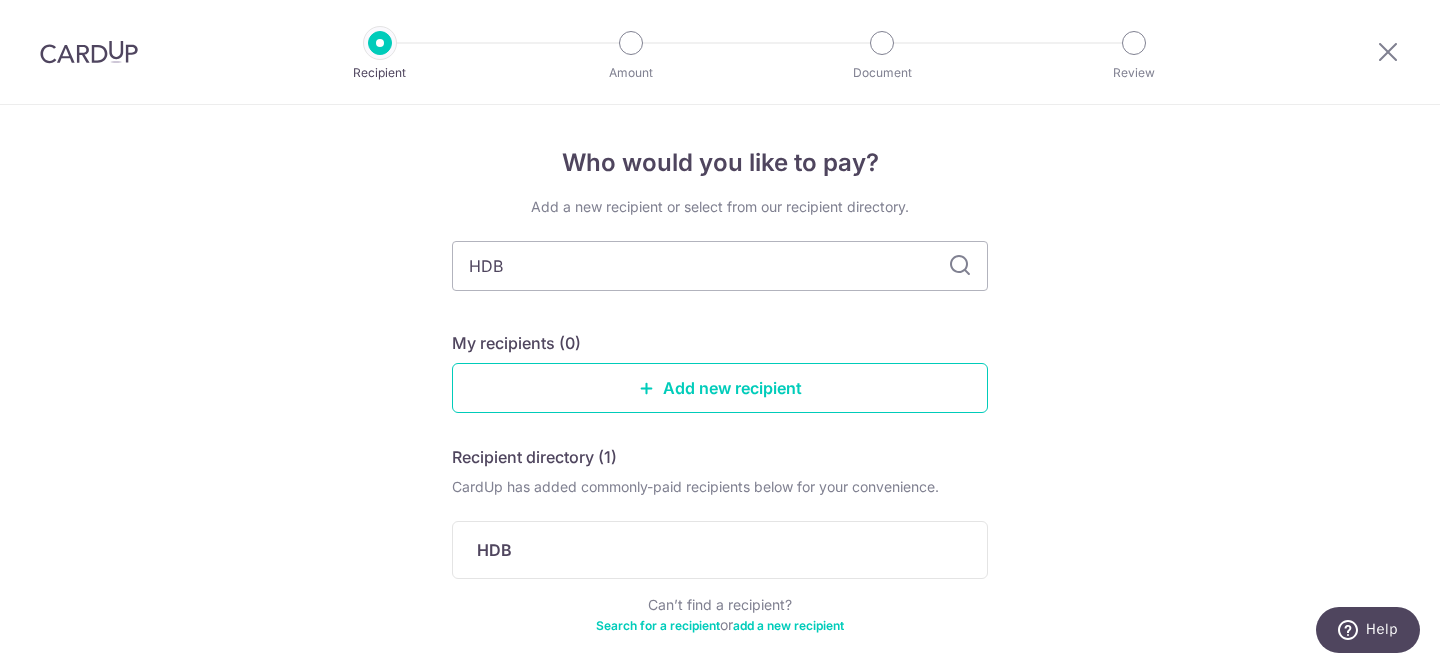 scroll, scrollTop: 86, scrollLeft: 0, axis: vertical 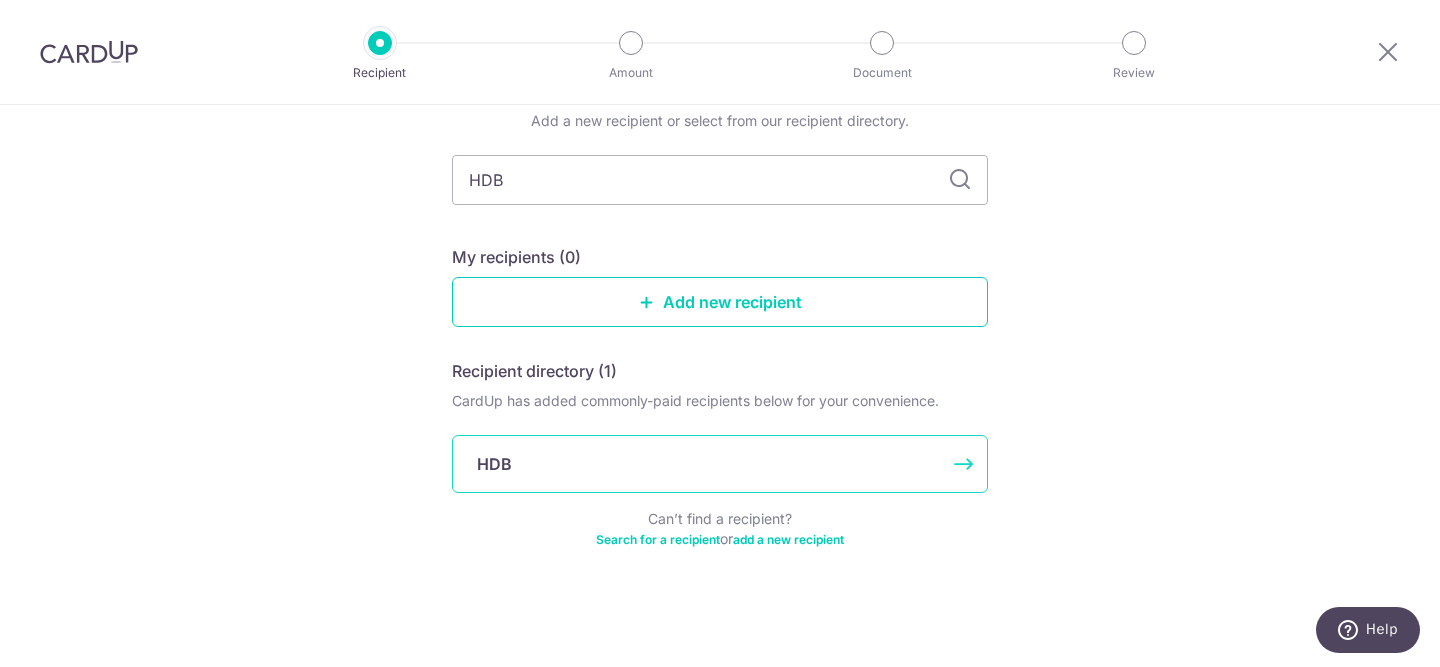 click on "HDB" at bounding box center (494, 464) 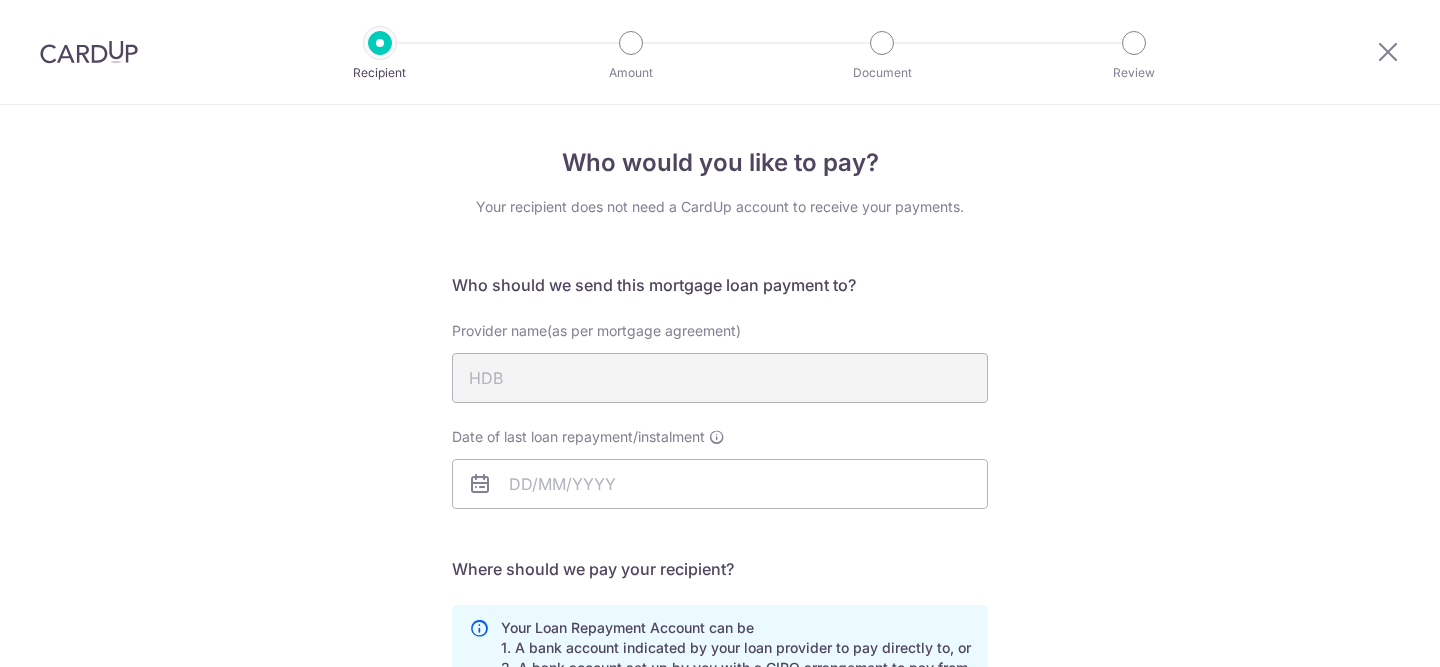 scroll, scrollTop: 0, scrollLeft: 0, axis: both 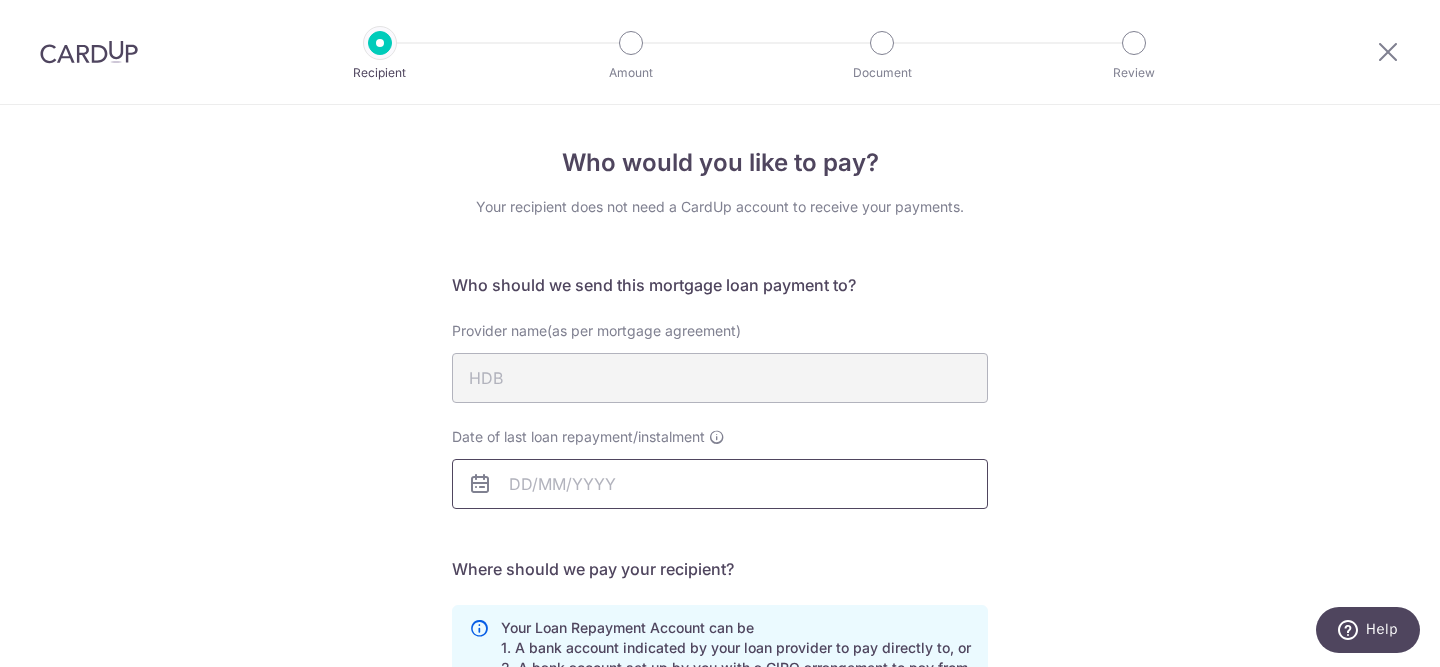 click on "Date of last loan repayment/instalment" at bounding box center (720, 484) 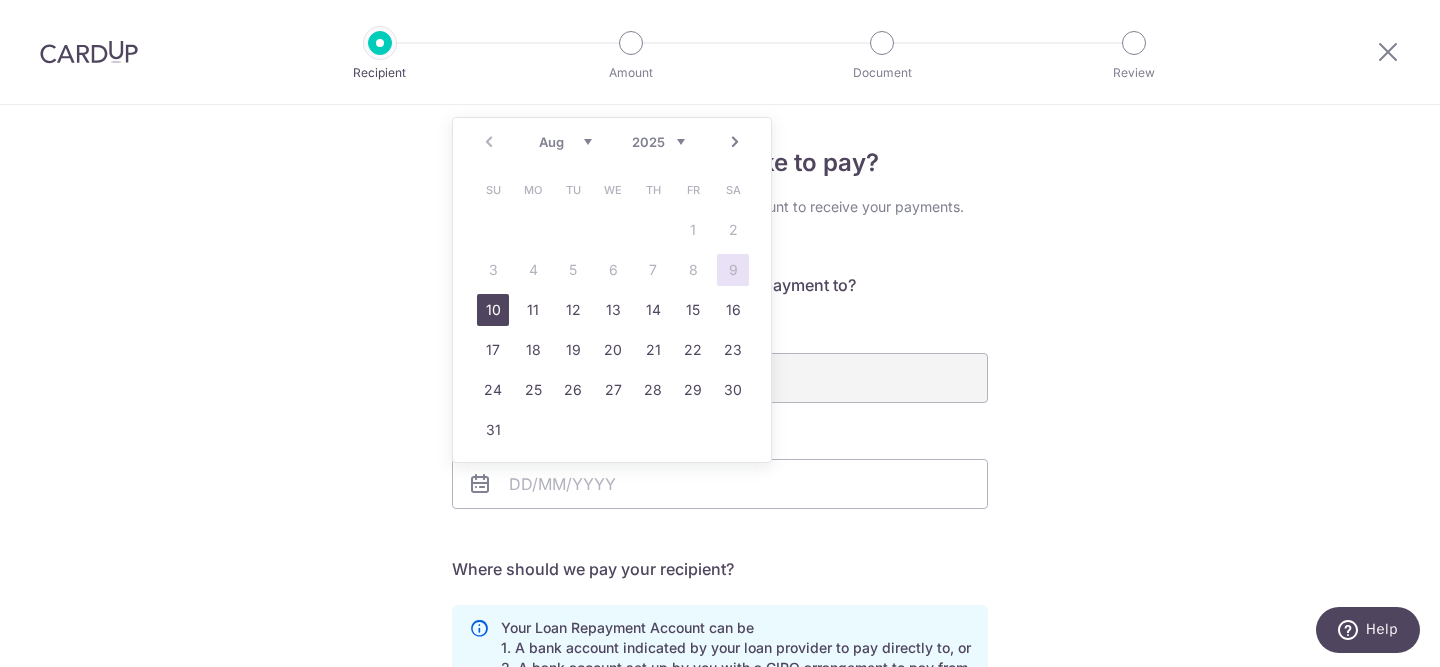 click on "10" at bounding box center (493, 310) 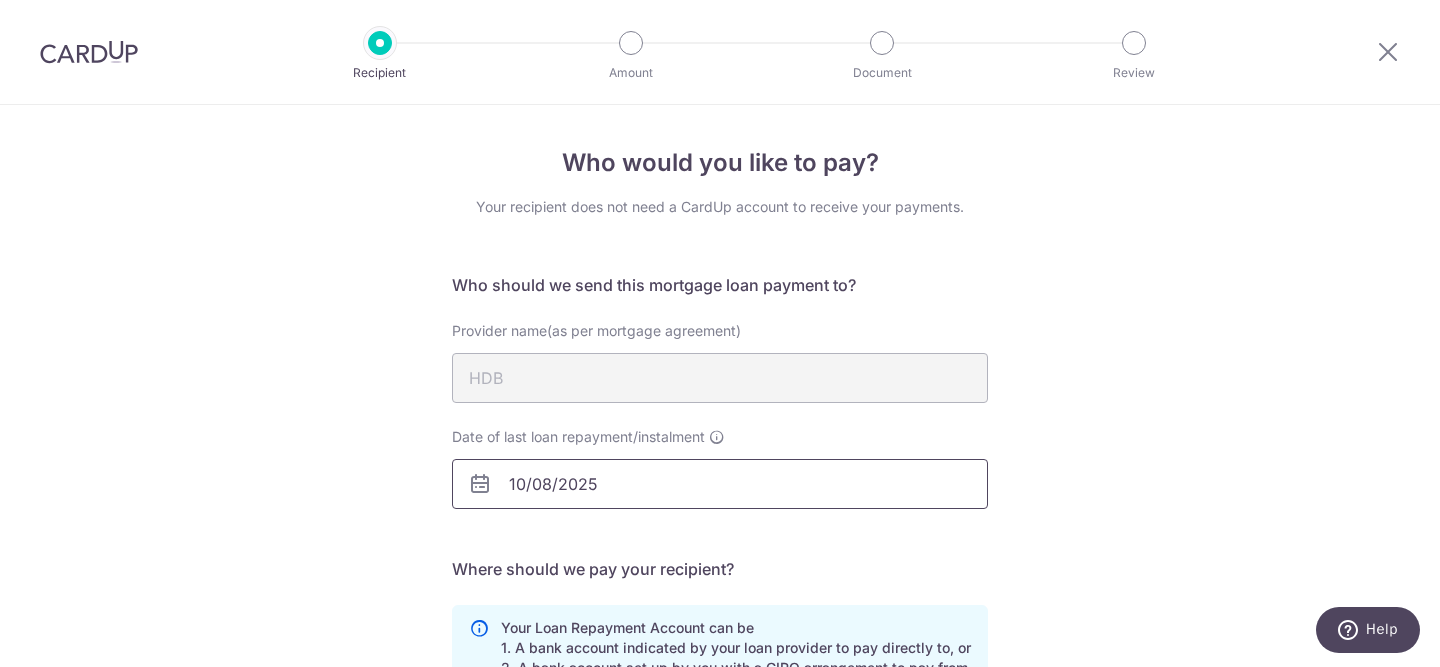 click on "10/08/2025" at bounding box center [720, 484] 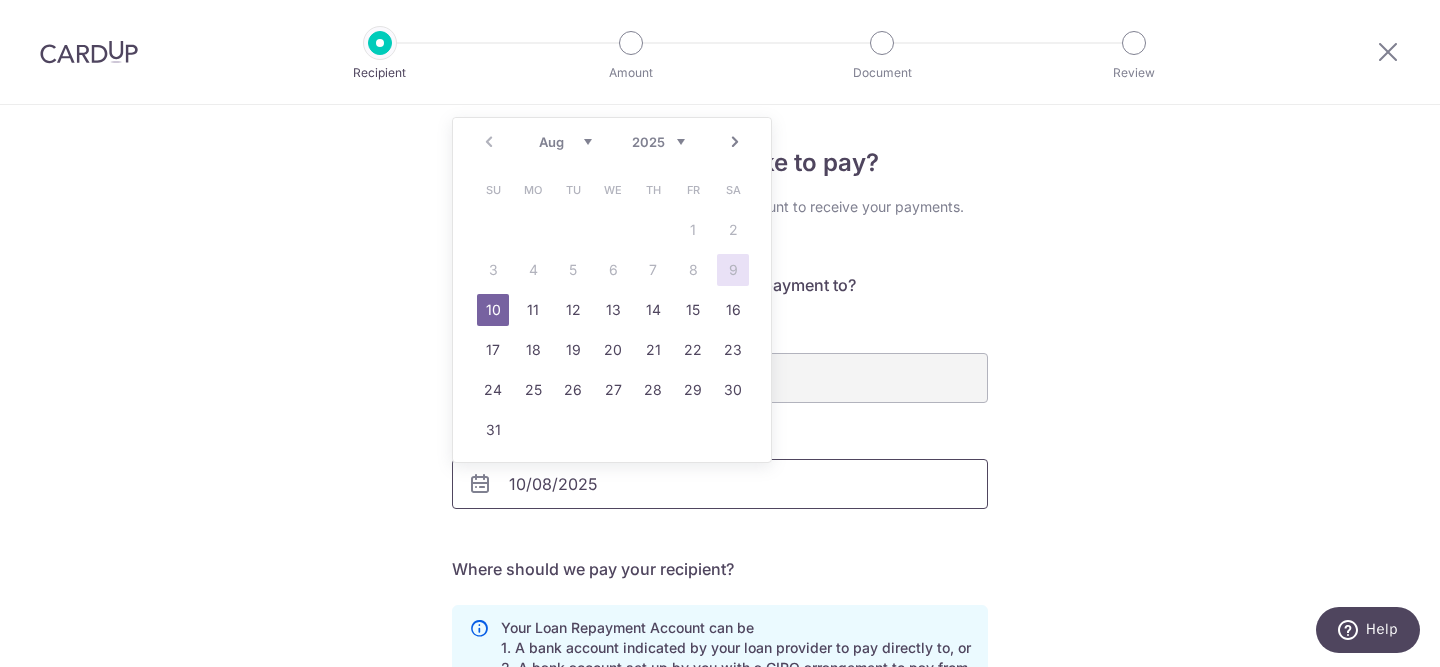 click on "10/08/2025" at bounding box center (720, 484) 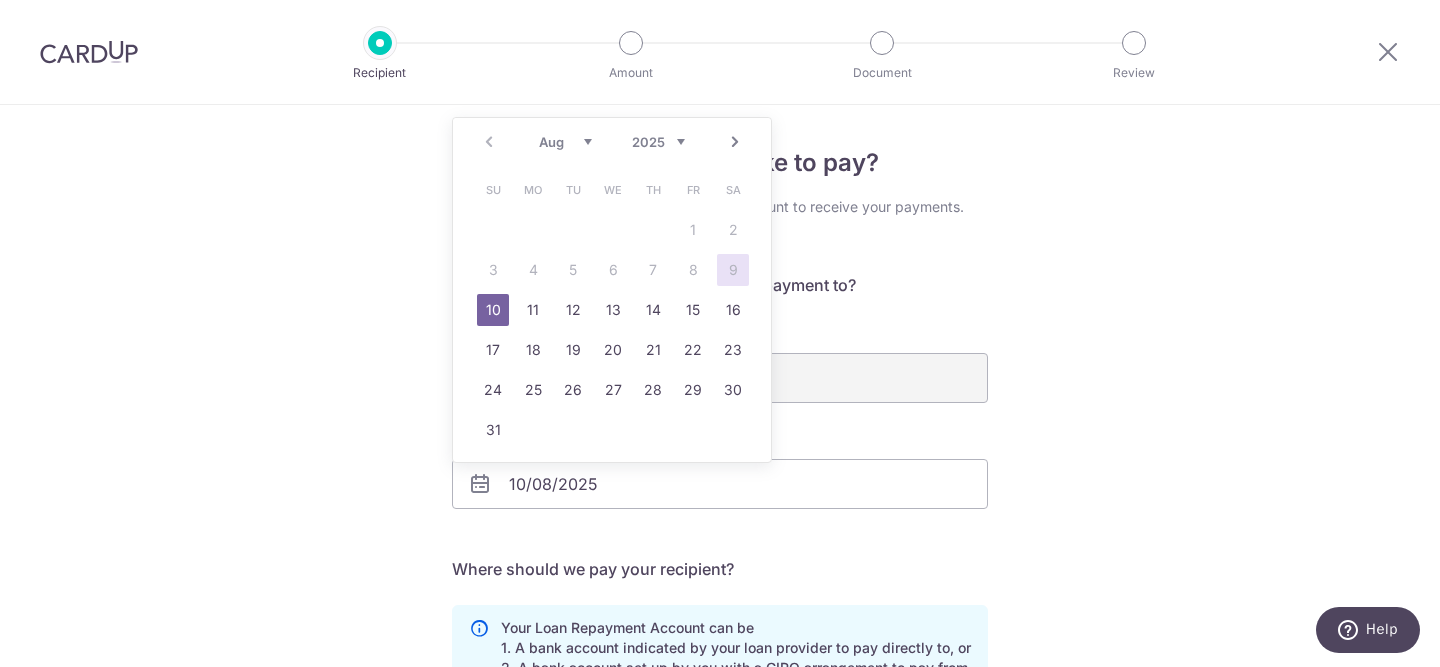 click on "2025 2026 2027 2028 2029 2030 2031 2032 2033 2034 2035" at bounding box center (658, 142) 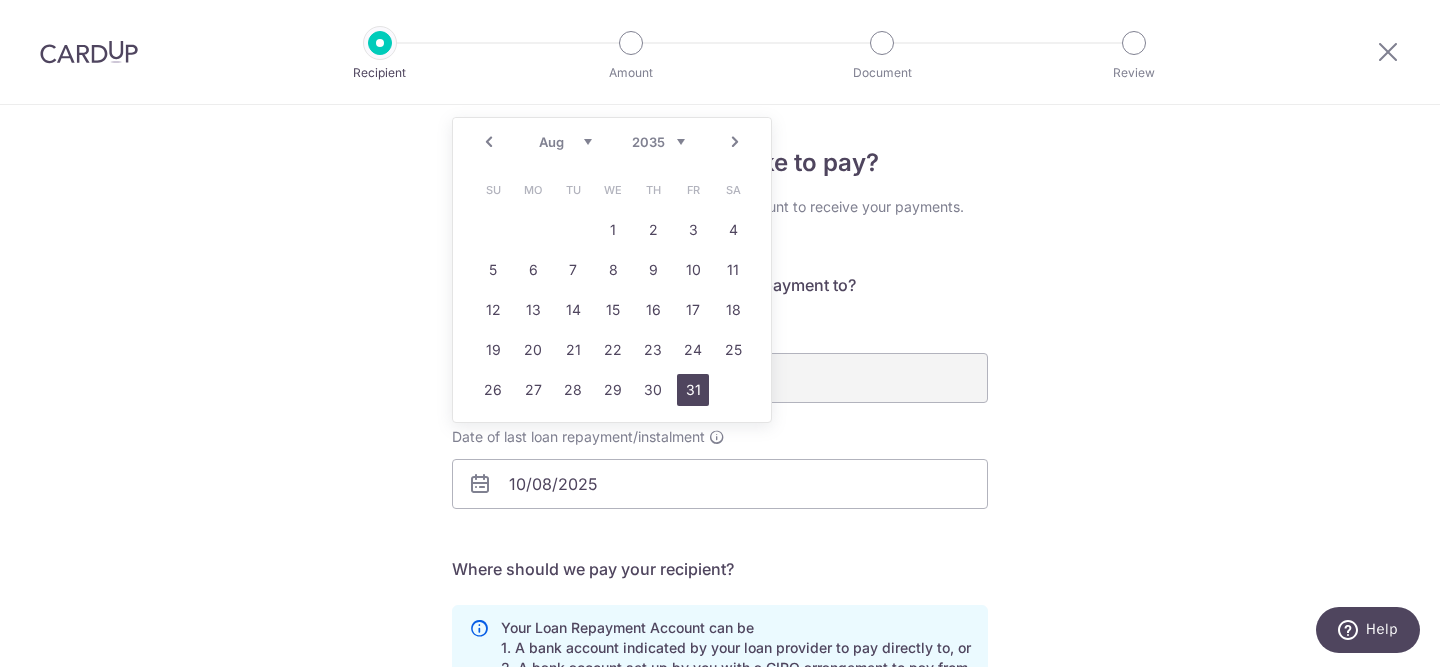 click on "31" at bounding box center [693, 390] 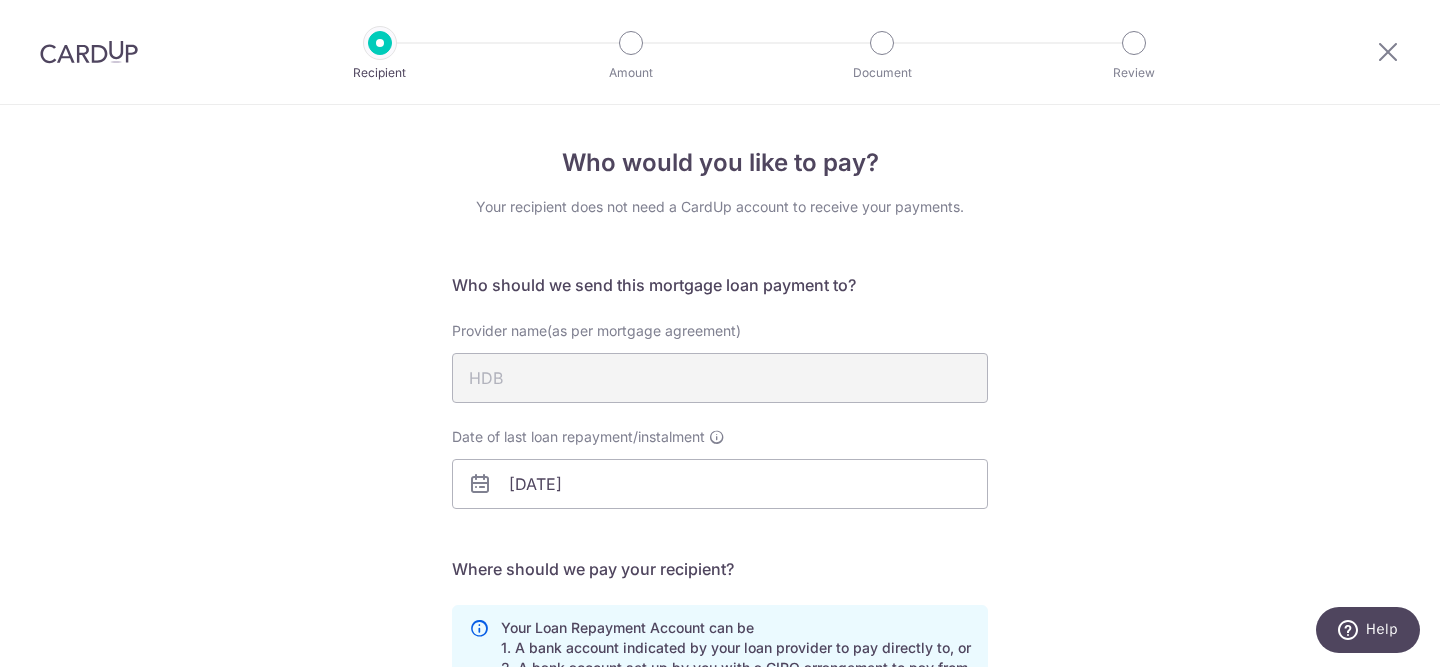 click on "Who should we send this mortgage loan payment to?
Provider name(as per mortgage agreement)
HDB
Date of last loan repayment/instalment
31/08/2035
translation missing: en.no key
URL
Telephone
Where should we pay your recipient?
Your Loan Repayment Account can be" at bounding box center (720, 638) 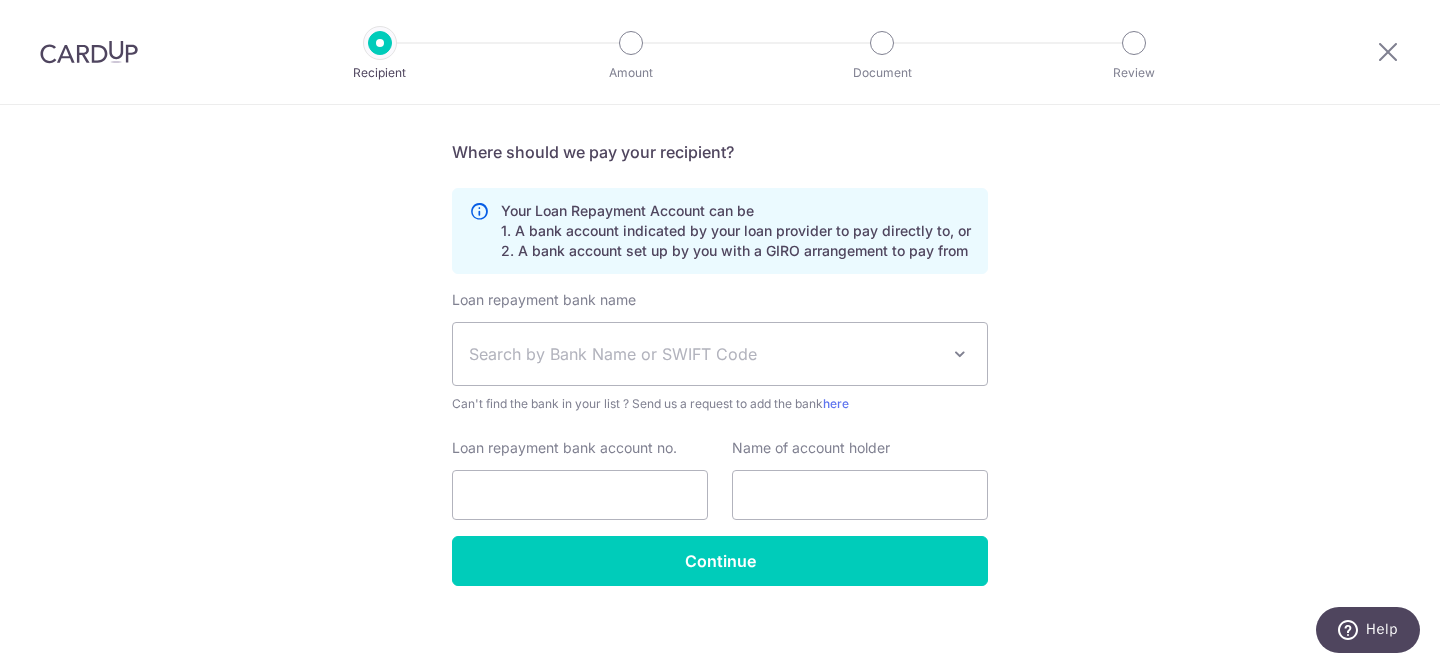 scroll, scrollTop: 415, scrollLeft: 0, axis: vertical 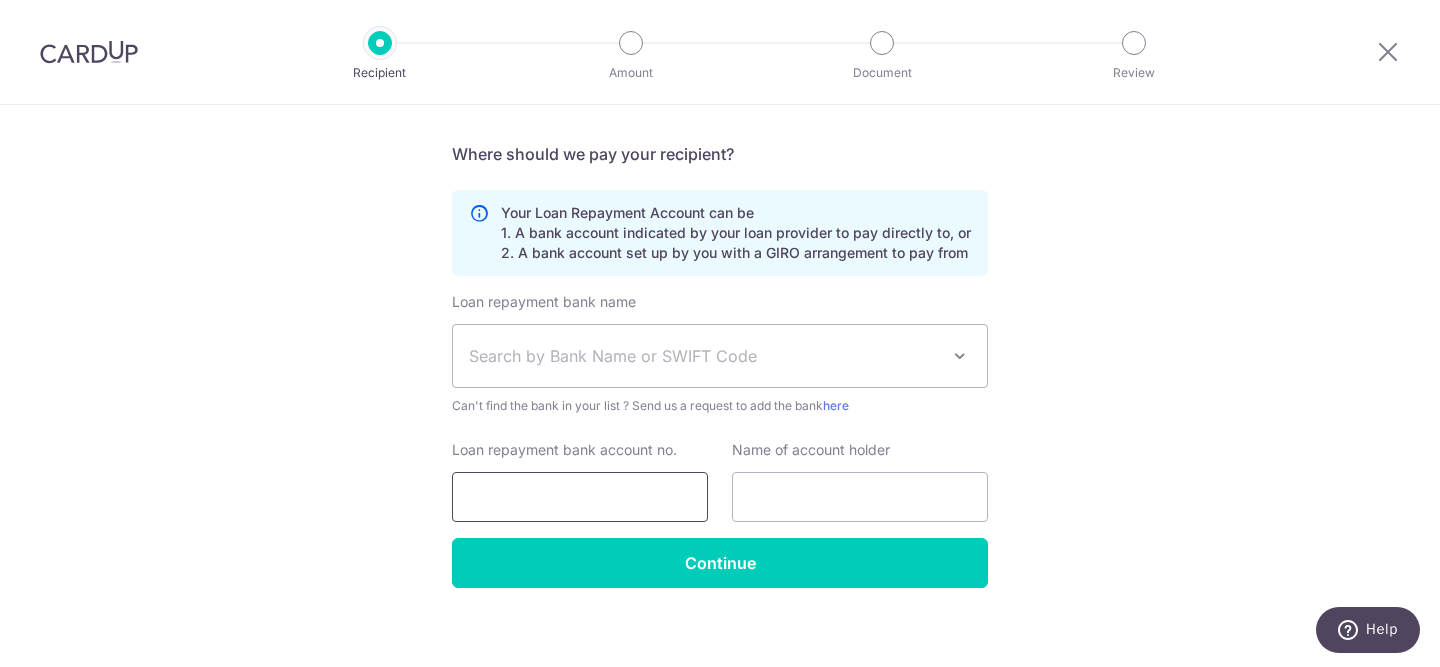 click on "Loan repayment bank account no." at bounding box center [580, 497] 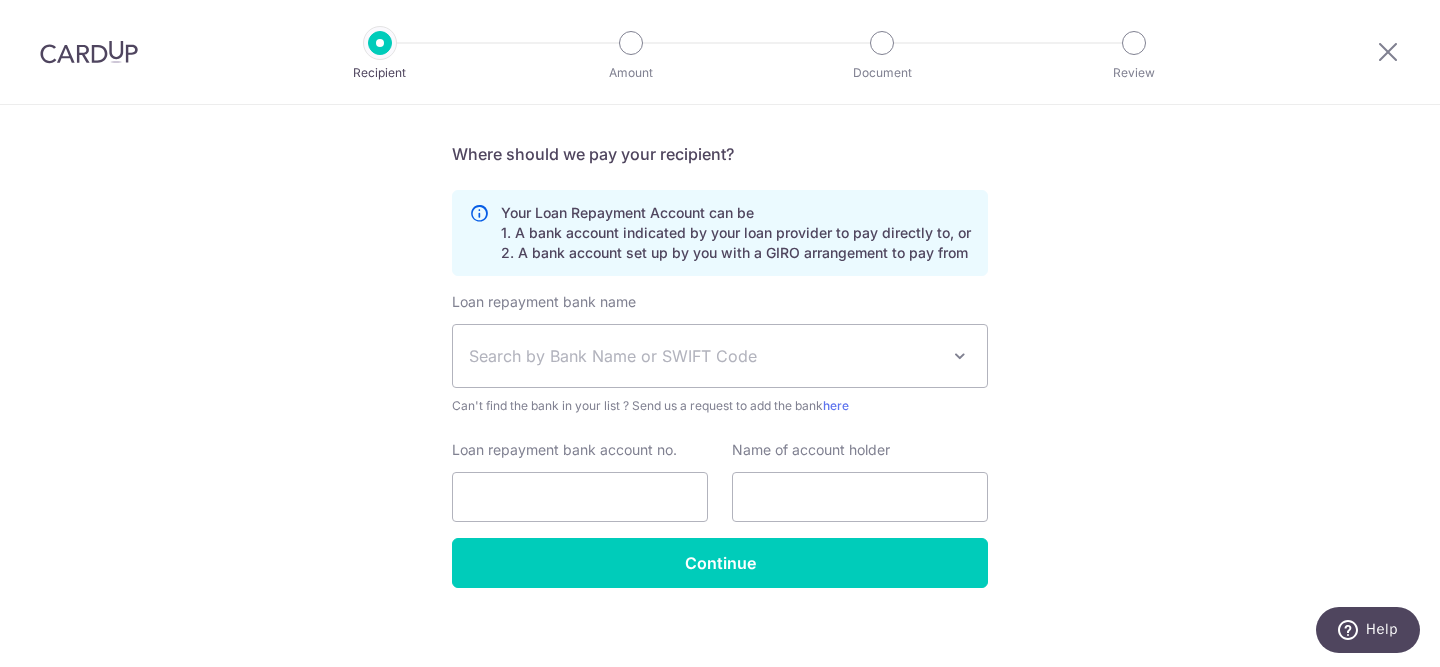 click on "Search by Bank Name or SWIFT Code" at bounding box center [704, 356] 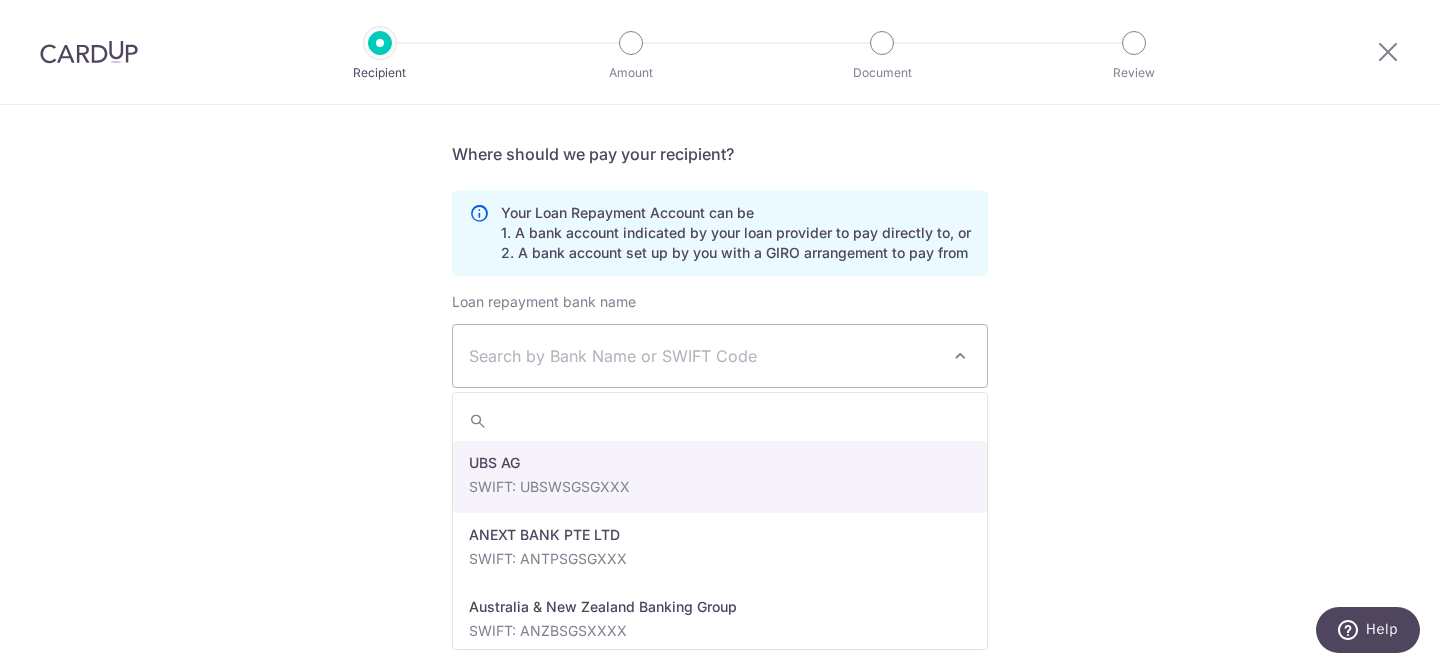 click on "Search by Bank Name or SWIFT Code" at bounding box center (704, 356) 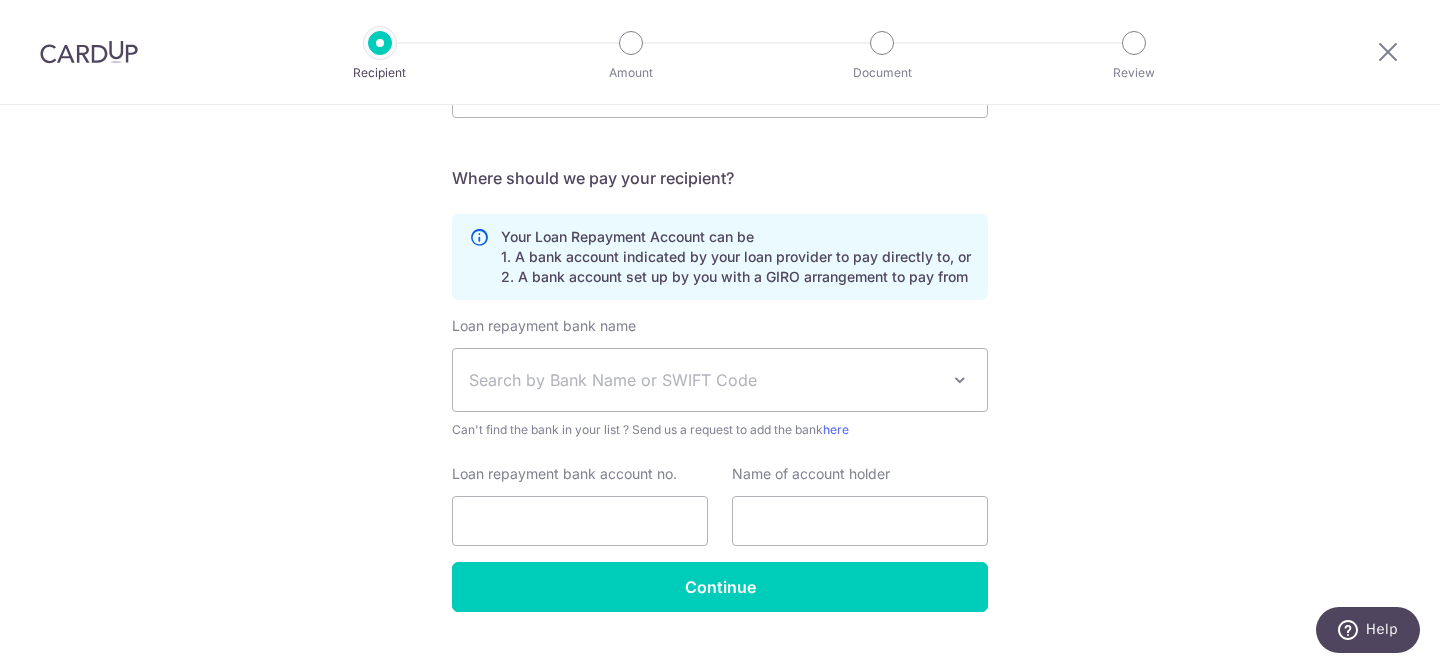 scroll, scrollTop: 410, scrollLeft: 0, axis: vertical 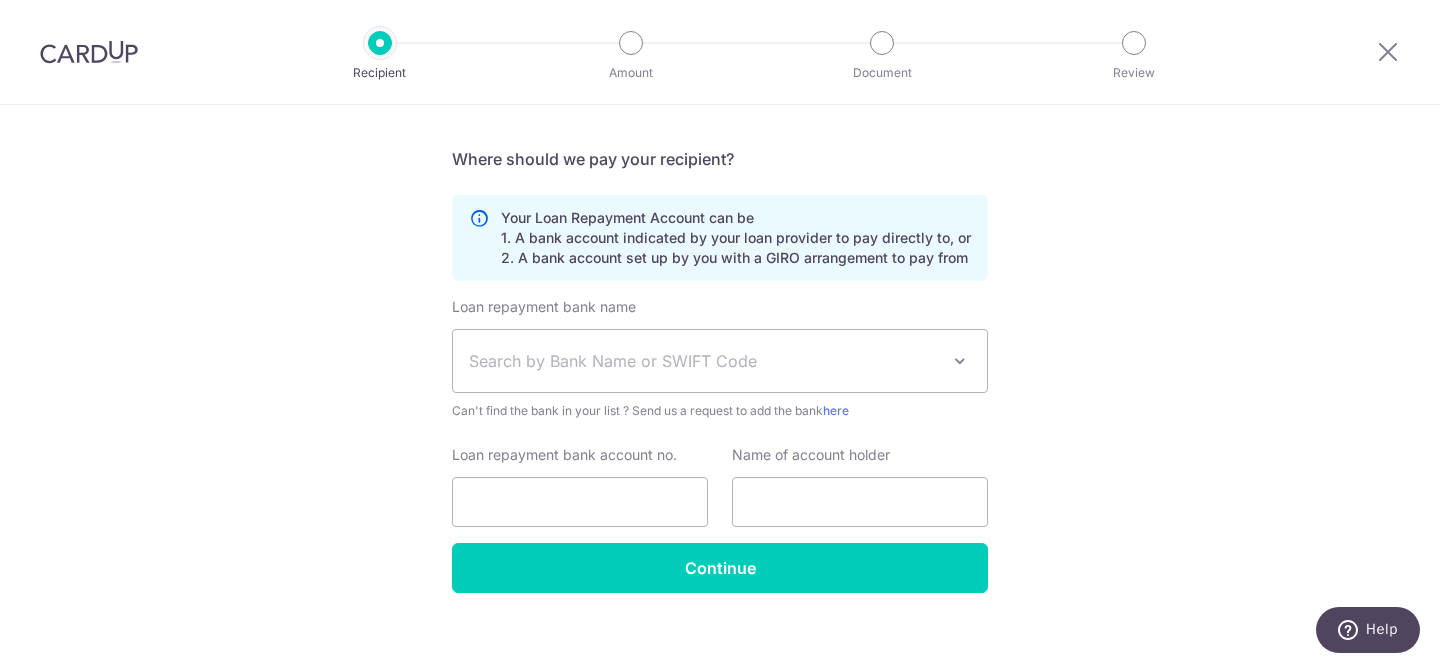 click on "Search by Bank Name or SWIFT Code" at bounding box center (704, 361) 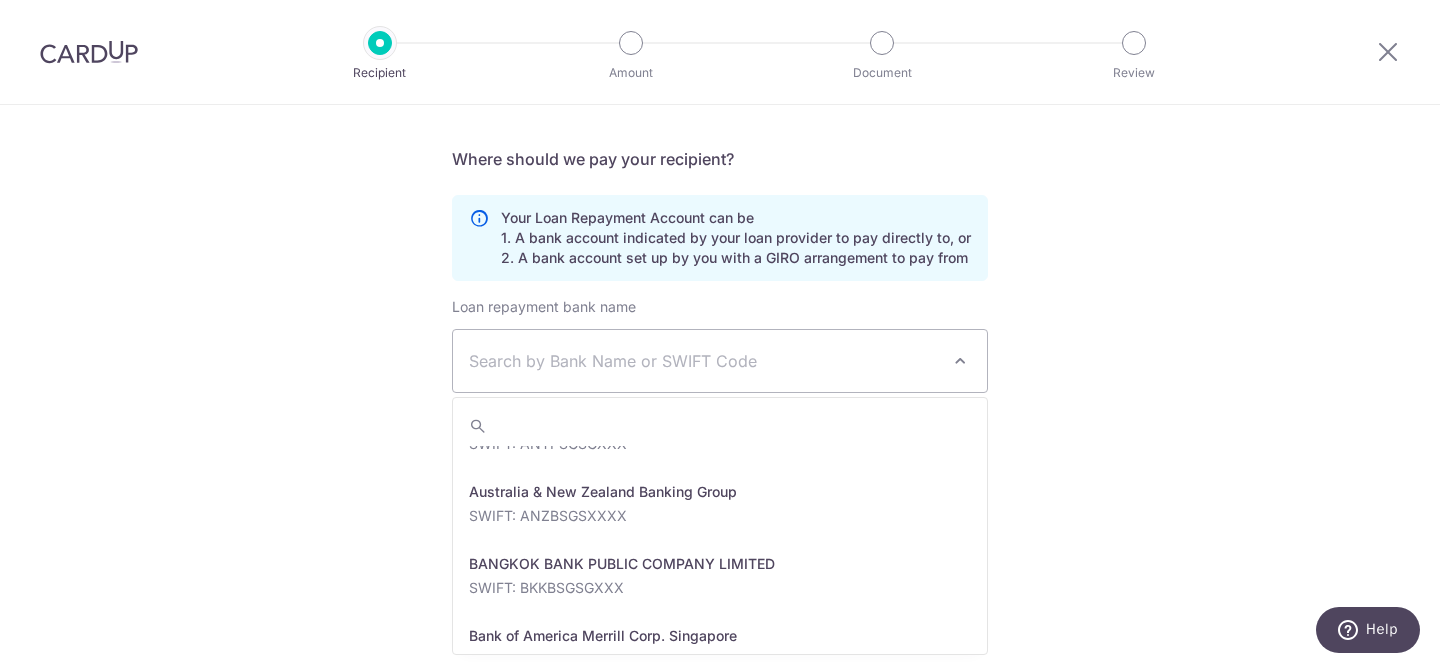 scroll, scrollTop: 0, scrollLeft: 0, axis: both 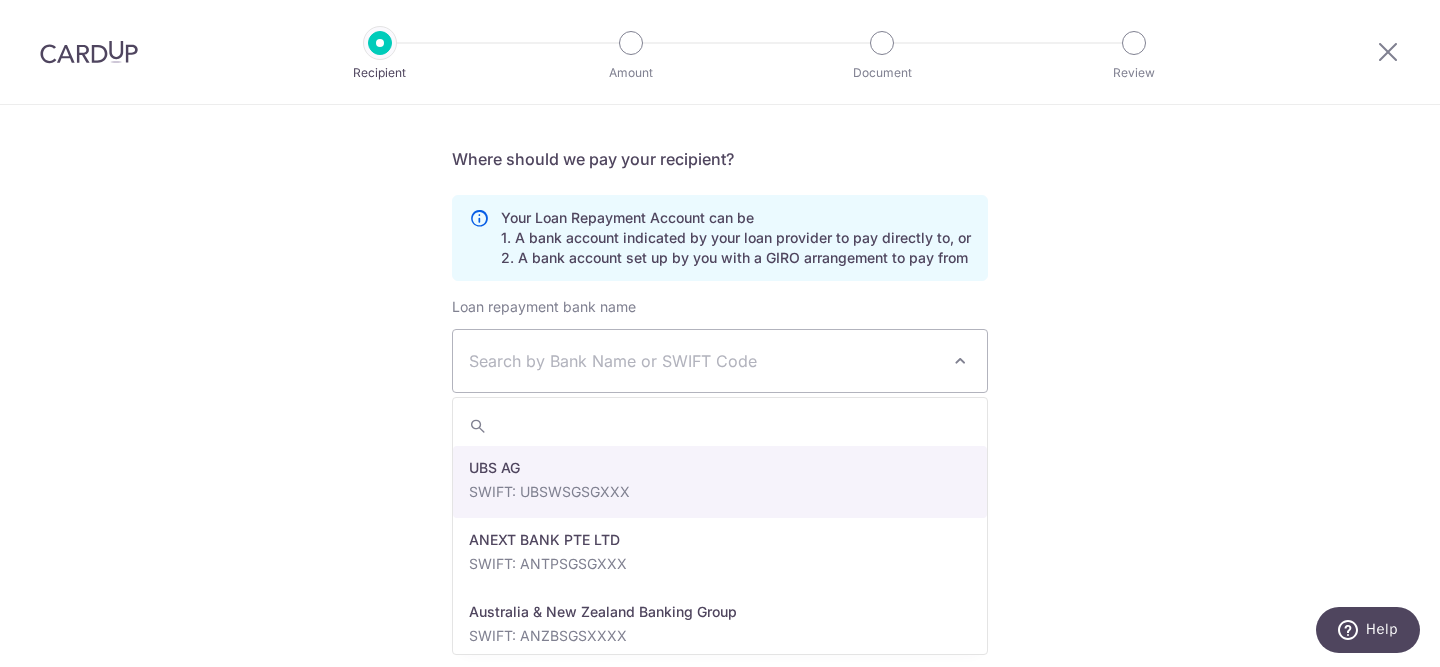 click on "Who would you like to pay?
Your recipient does not need a CardUp account to receive your payments.
Who should we send this mortgage loan payment to?
Provider name(as per mortgage agreement)
HDB
Date of last loan repayment/instalment
31/08/2035
translation missing: en.no key
URL
Telephone" at bounding box center [720, 191] 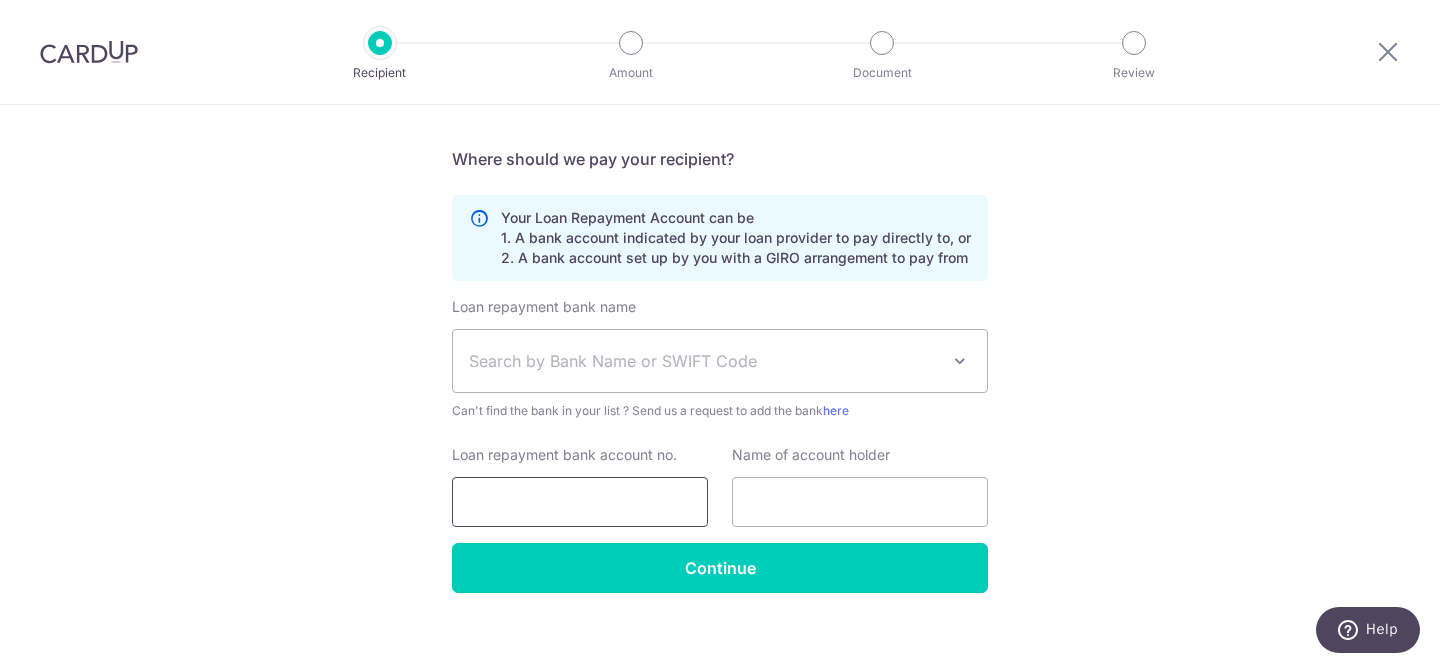 scroll, scrollTop: 430, scrollLeft: 0, axis: vertical 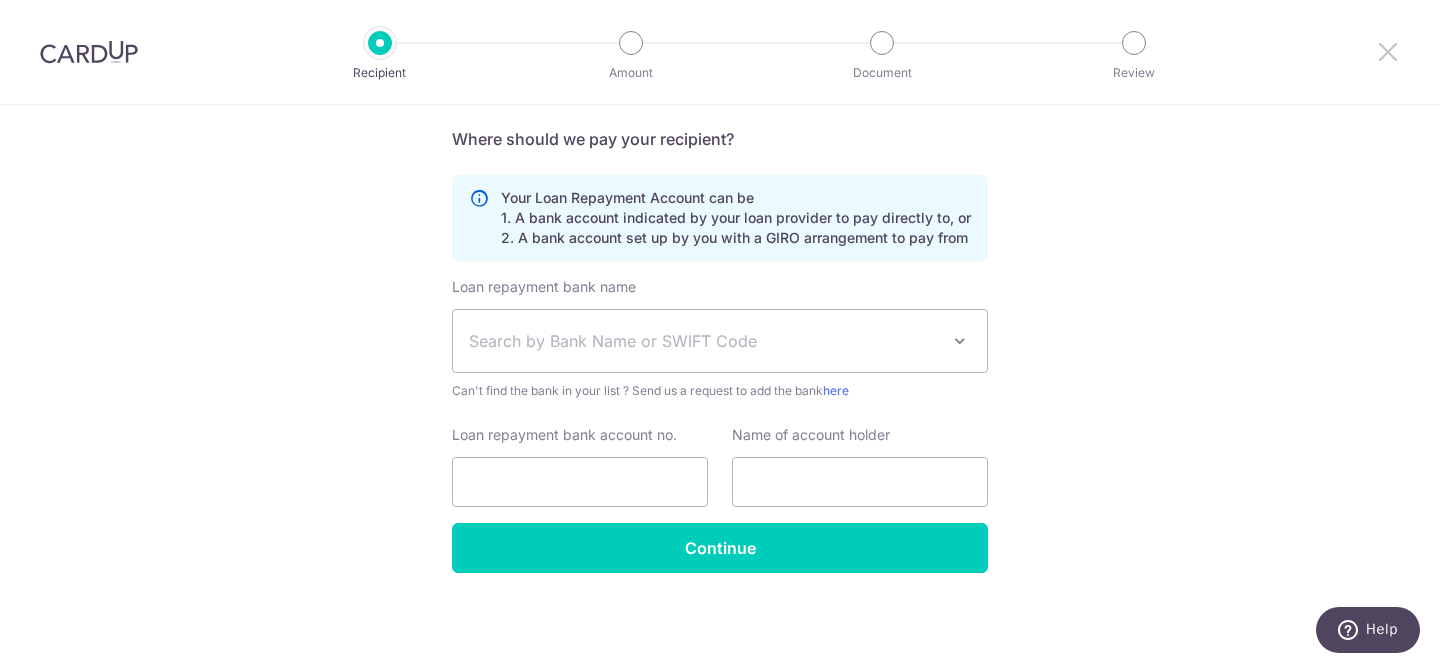 click at bounding box center (1388, 51) 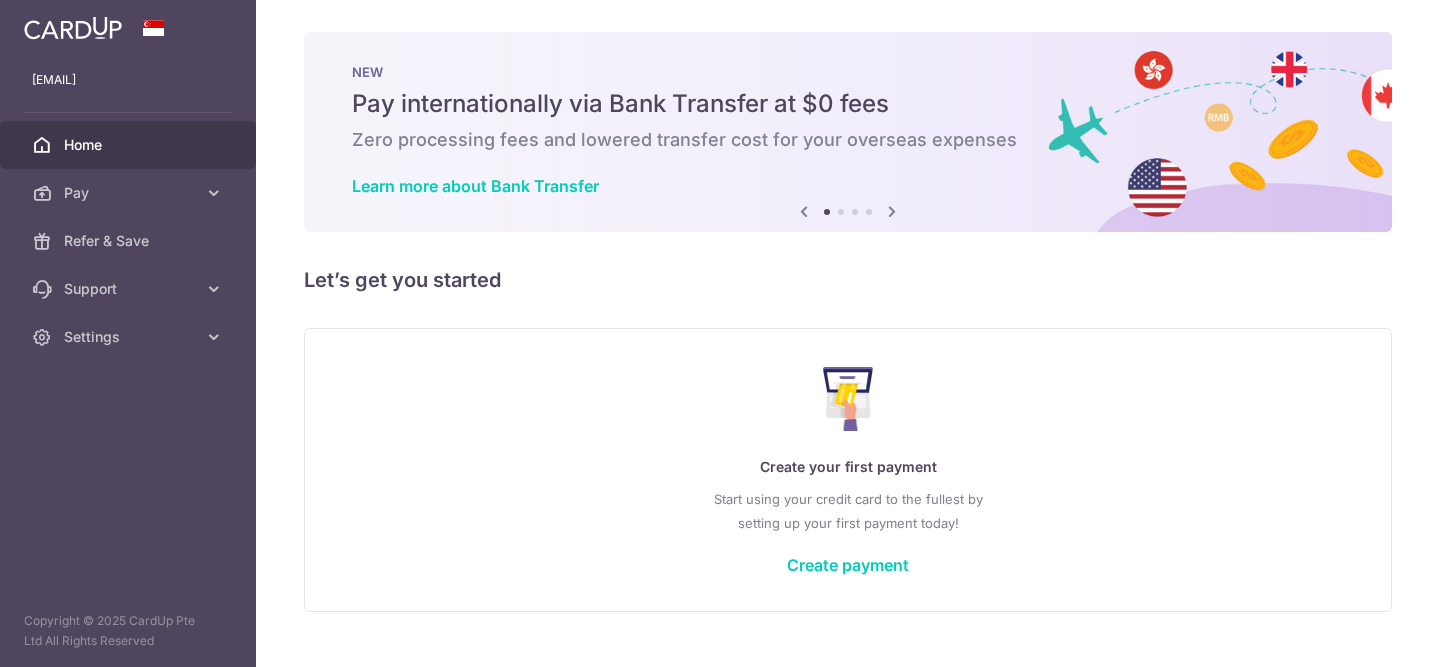 scroll, scrollTop: 0, scrollLeft: 0, axis: both 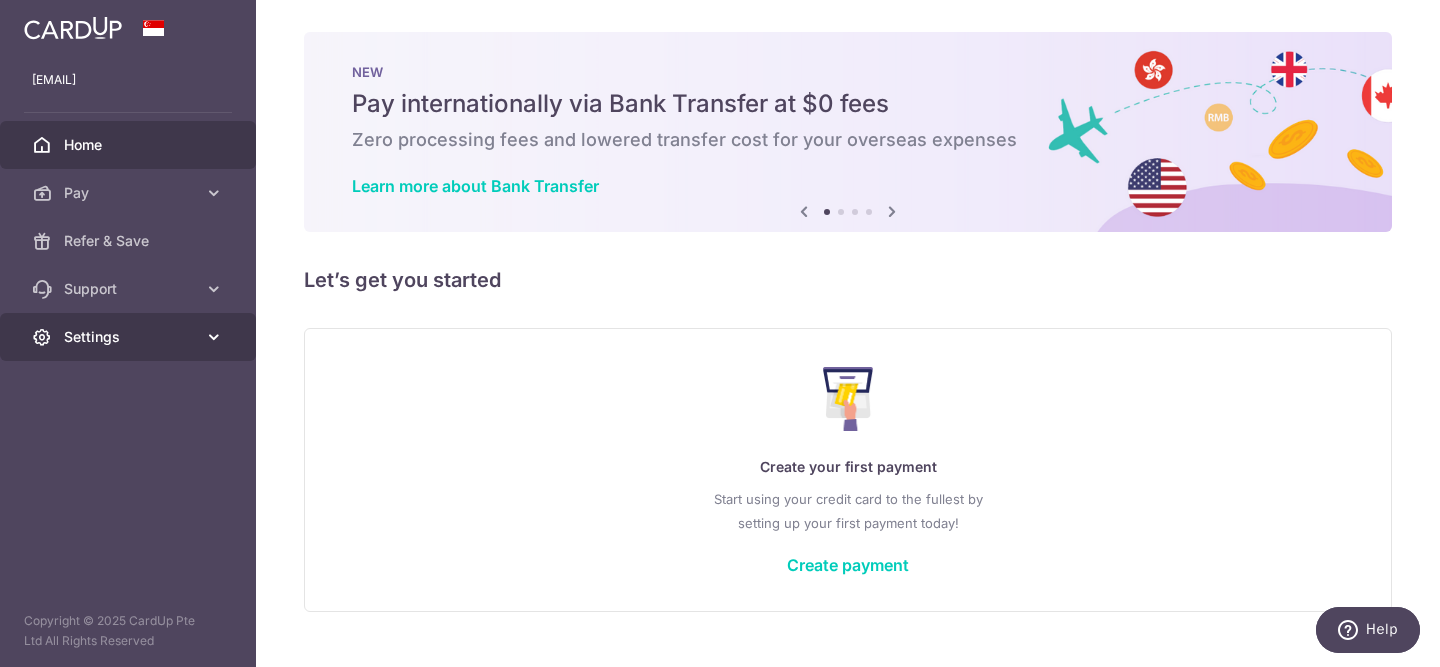 click on "Settings" at bounding box center [130, 337] 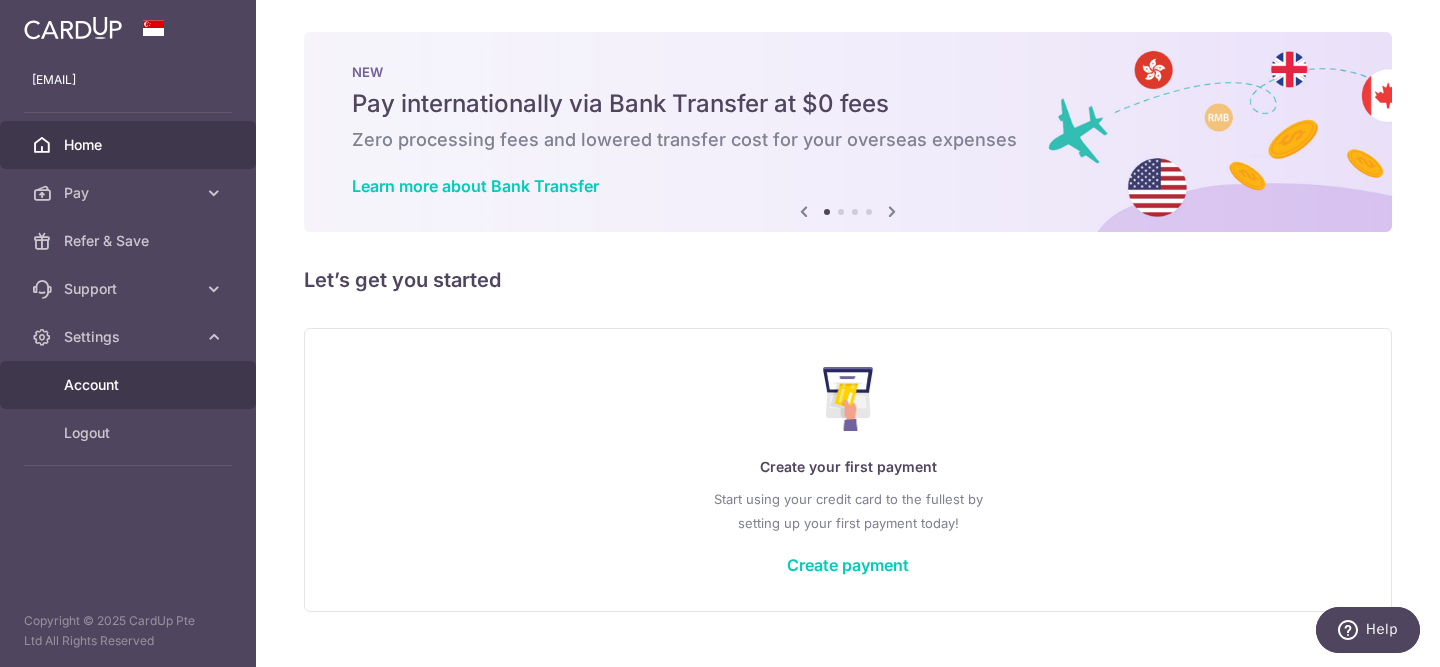 click on "Account" at bounding box center [130, 385] 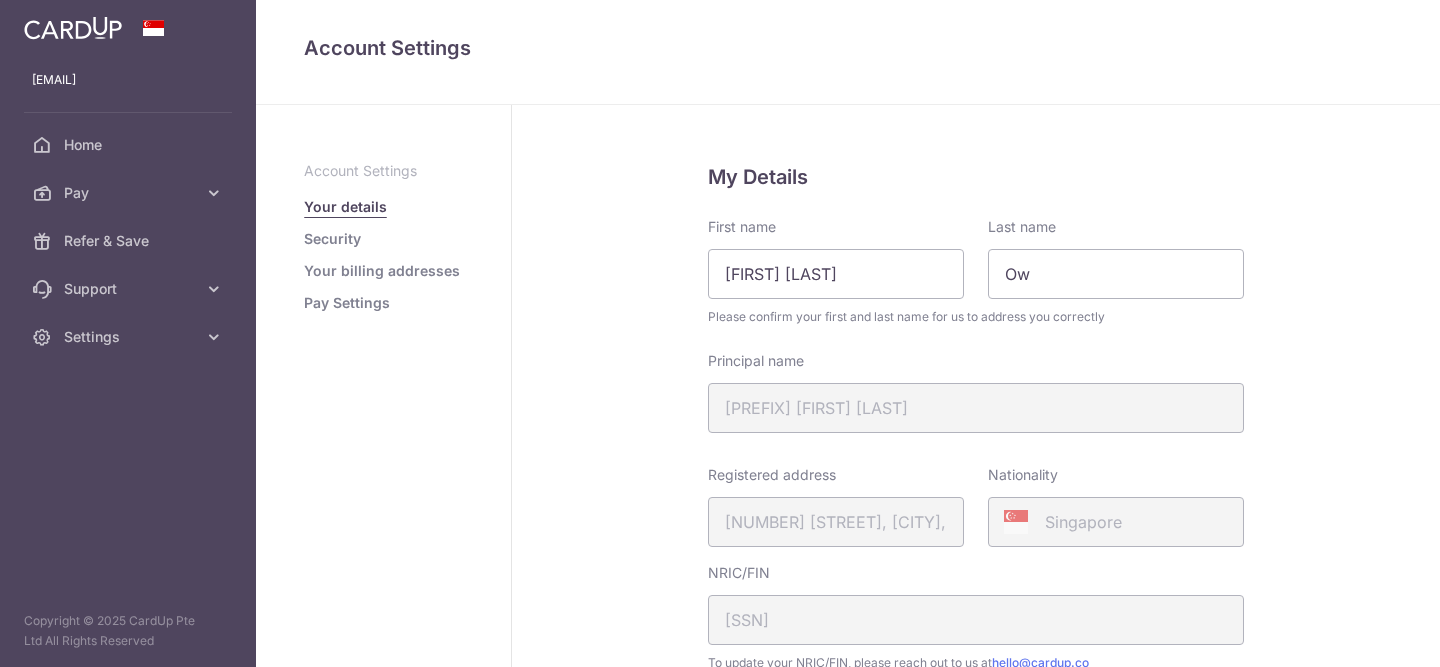 scroll, scrollTop: 0, scrollLeft: 0, axis: both 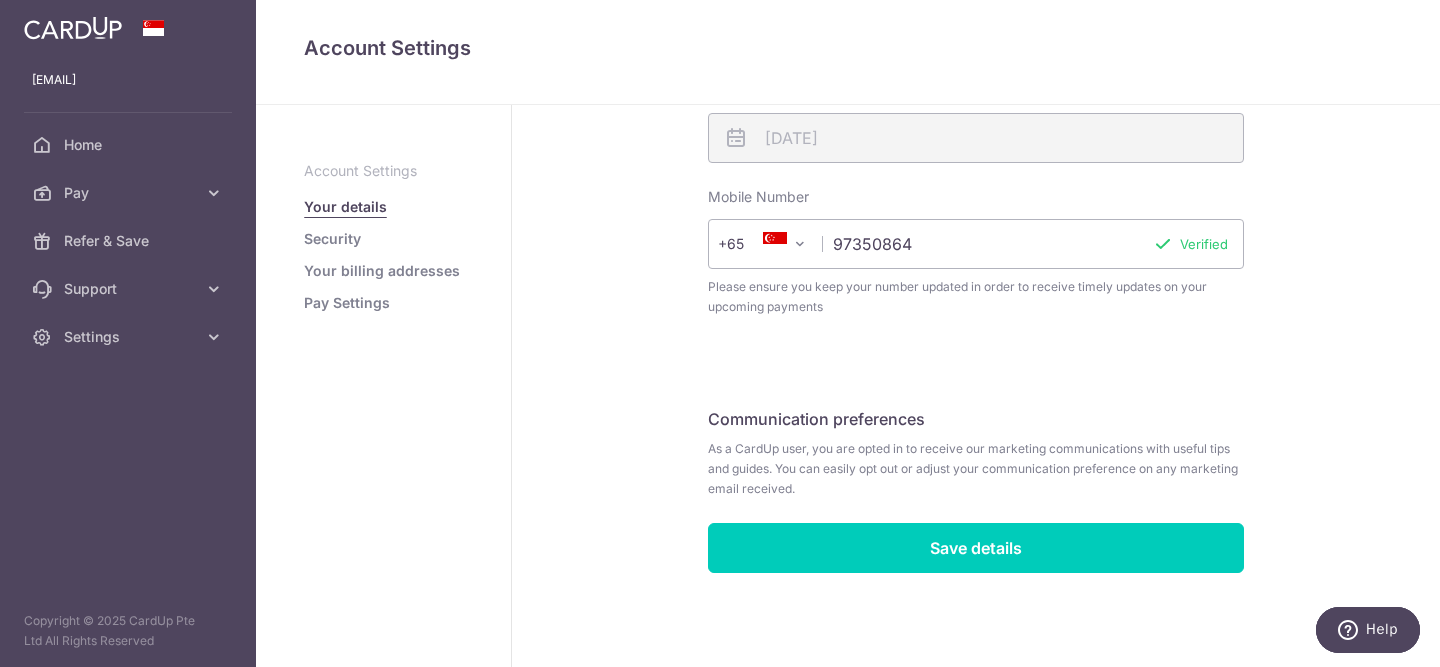 click on "Security" at bounding box center (332, 239) 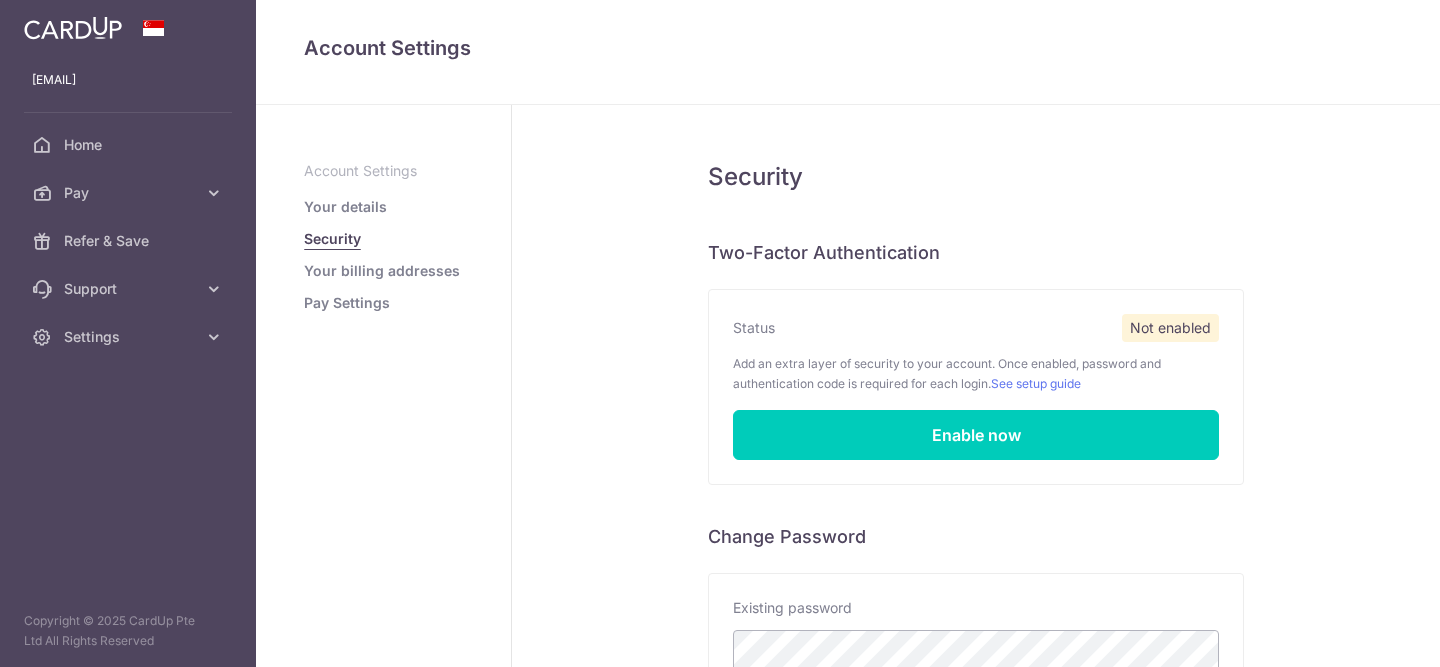 scroll, scrollTop: 0, scrollLeft: 0, axis: both 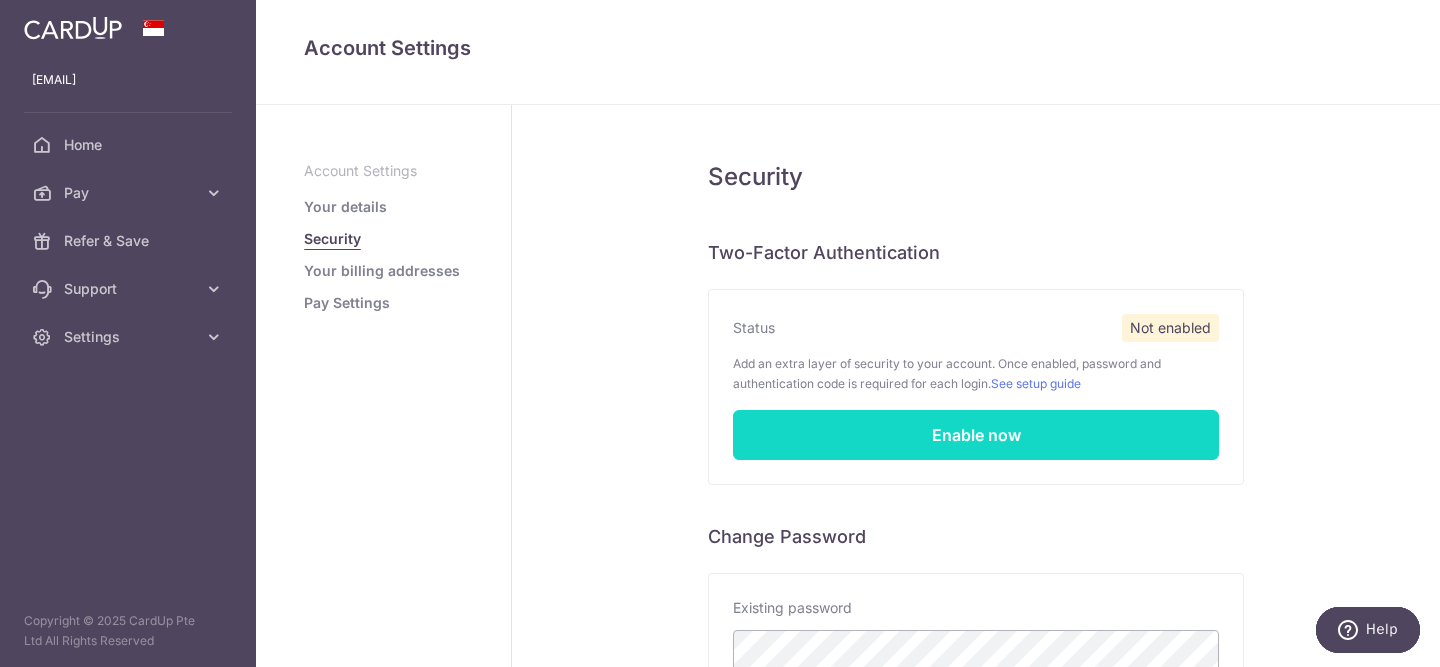 click on "Enable now" at bounding box center [976, 435] 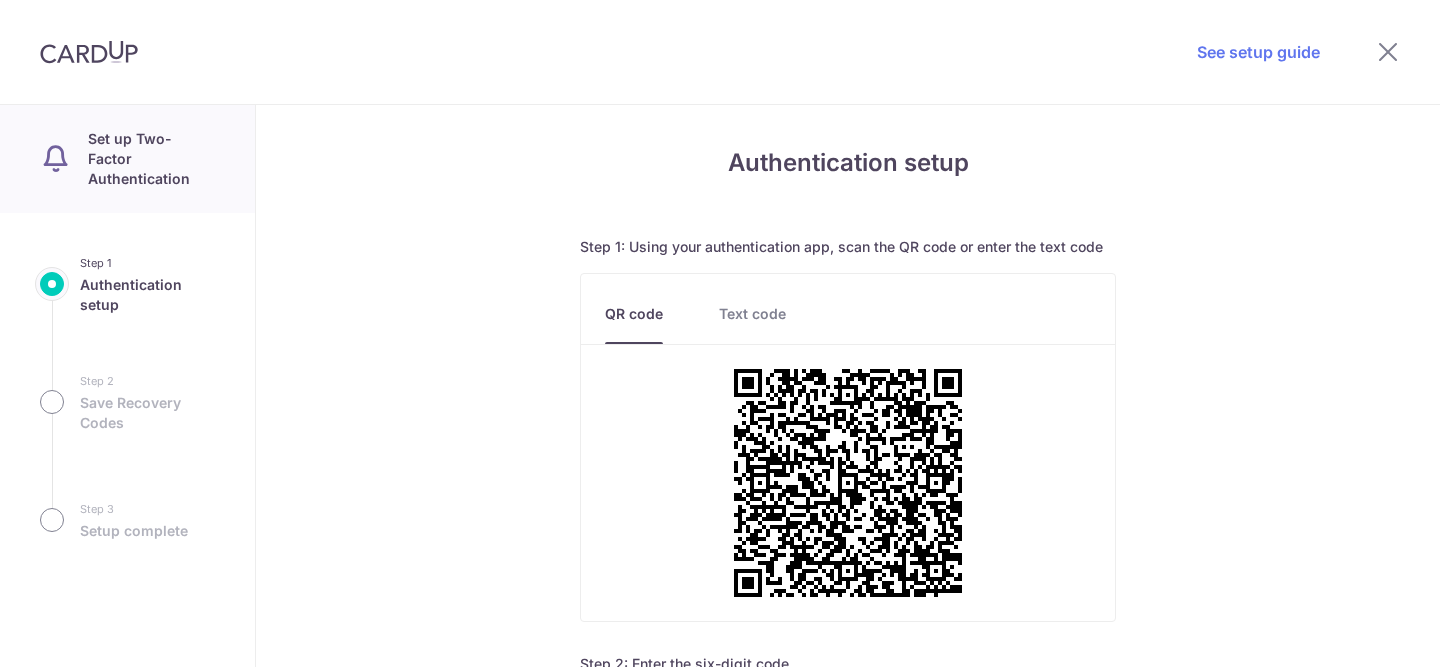 scroll, scrollTop: 331, scrollLeft: 0, axis: vertical 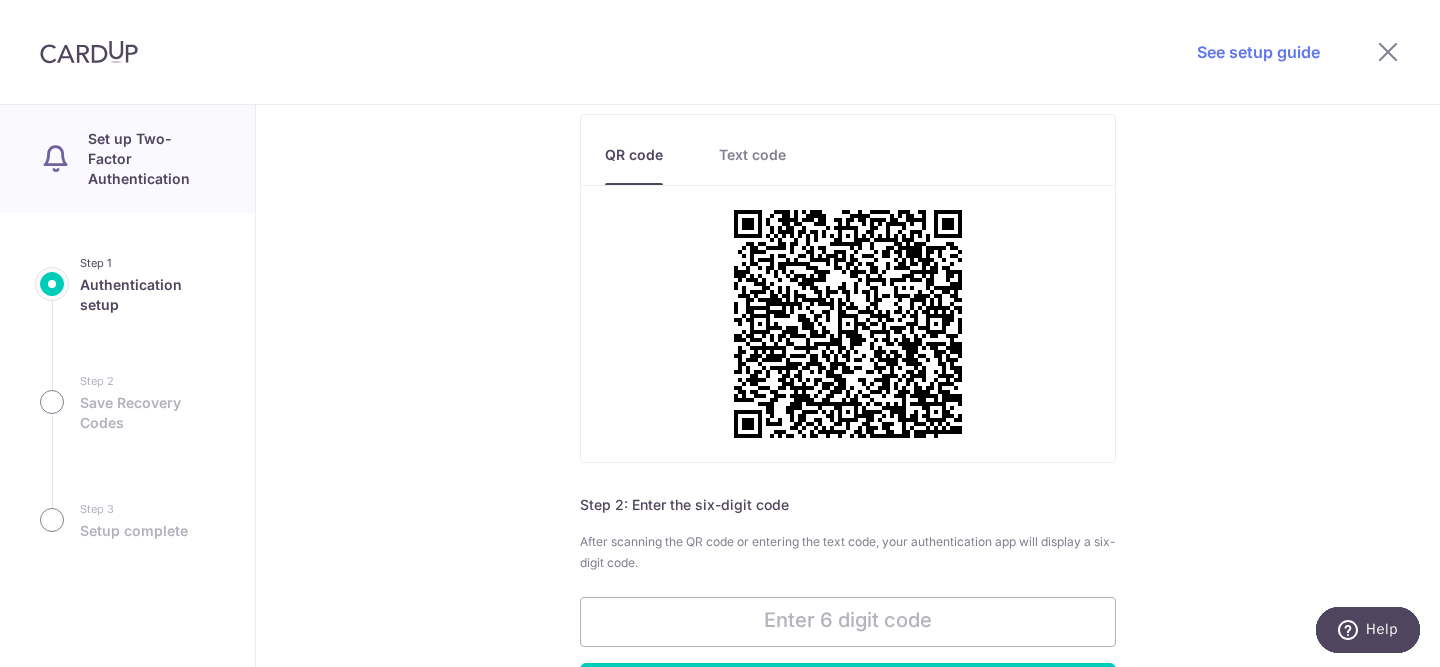 click on "Text code" at bounding box center [752, 165] 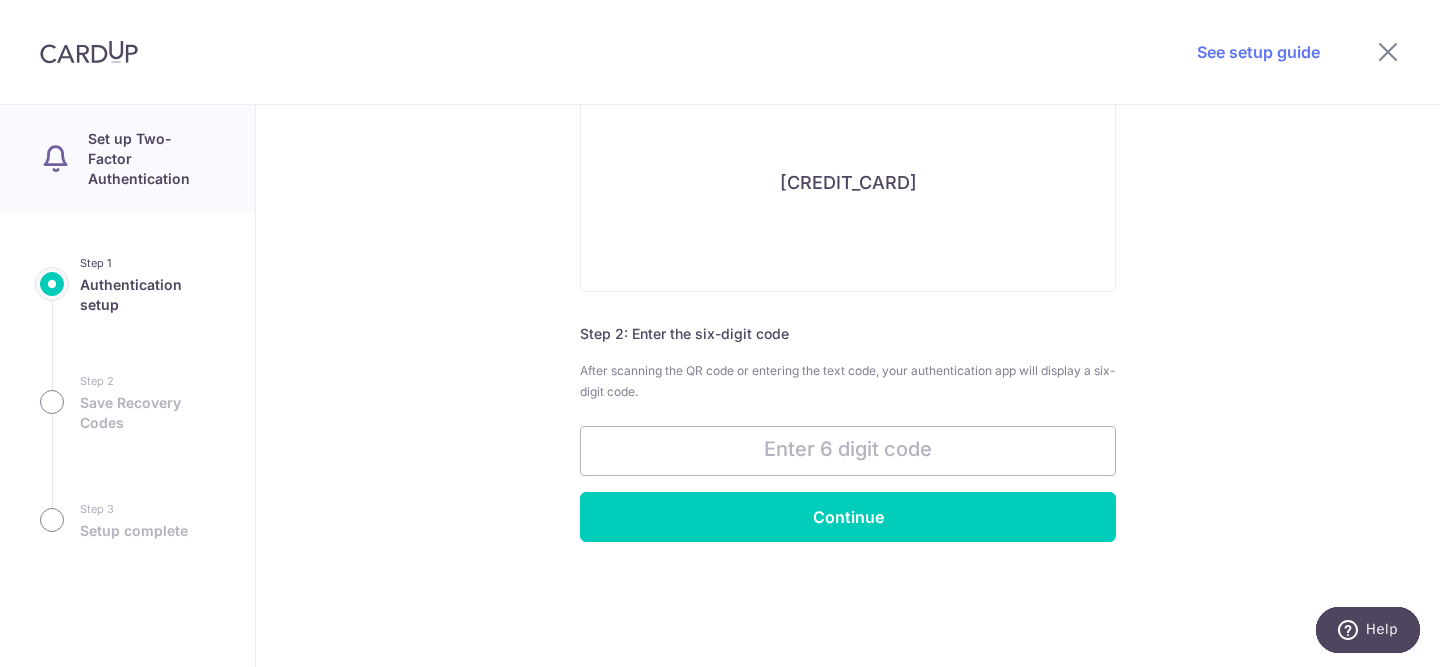scroll, scrollTop: 268, scrollLeft: 0, axis: vertical 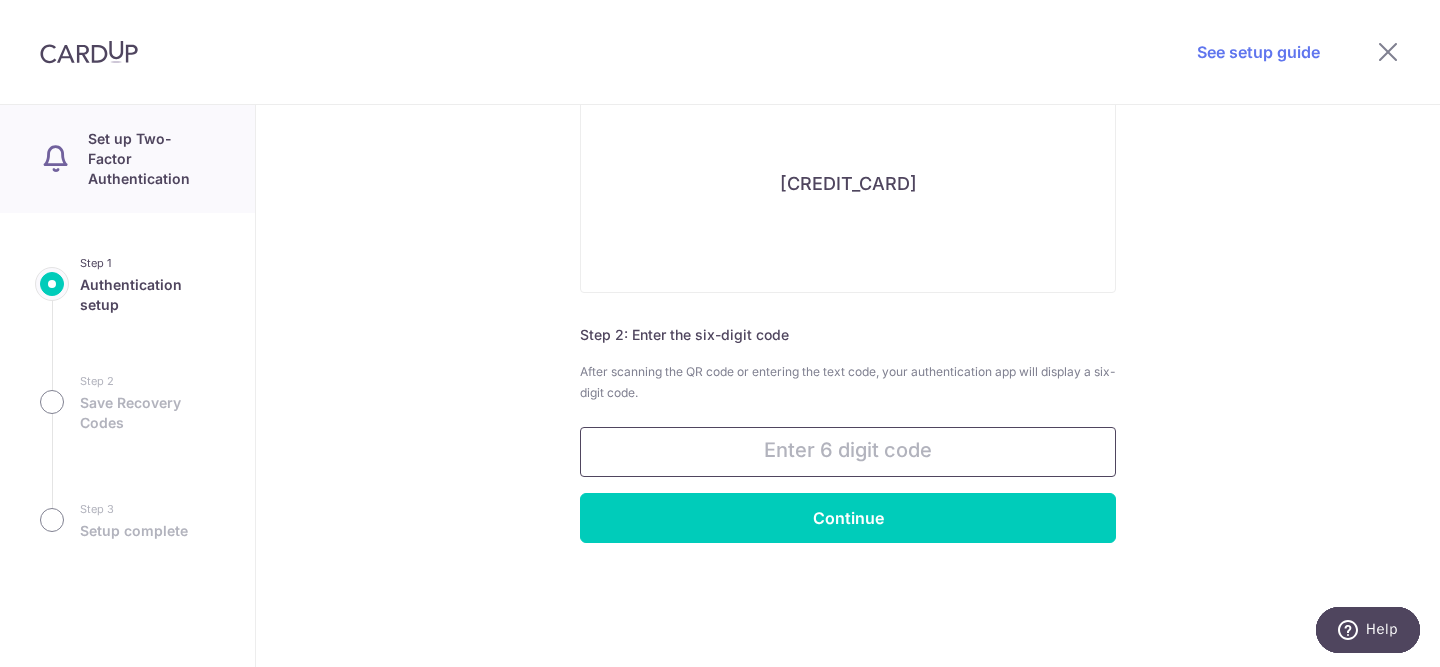 click at bounding box center [848, 452] 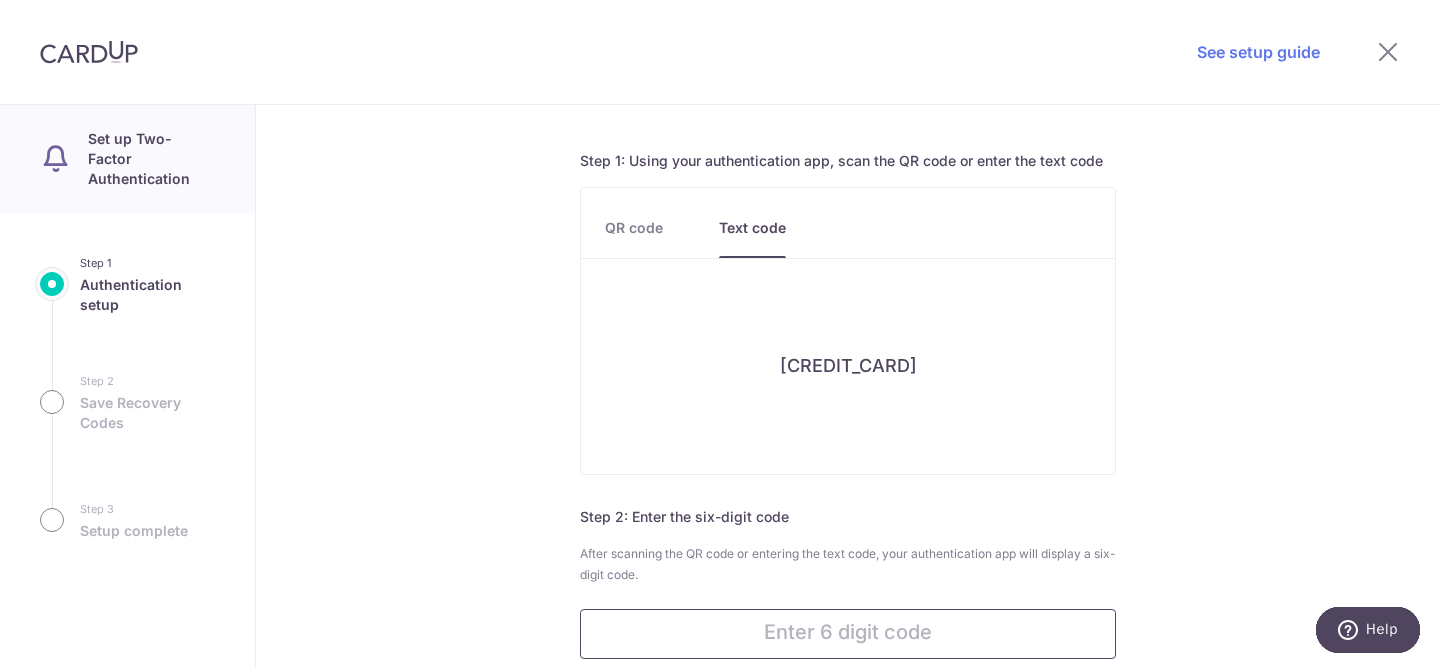 scroll, scrollTop: 85, scrollLeft: 0, axis: vertical 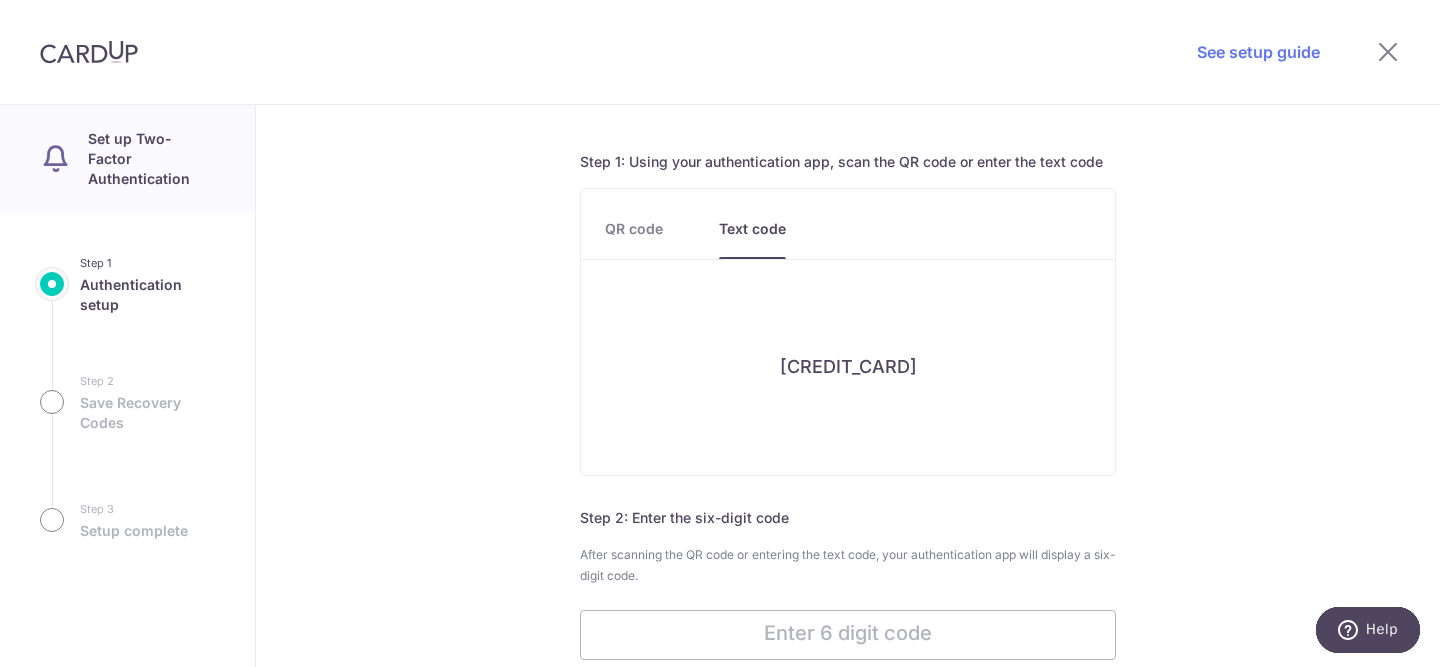 click on "QR code" at bounding box center [634, 239] 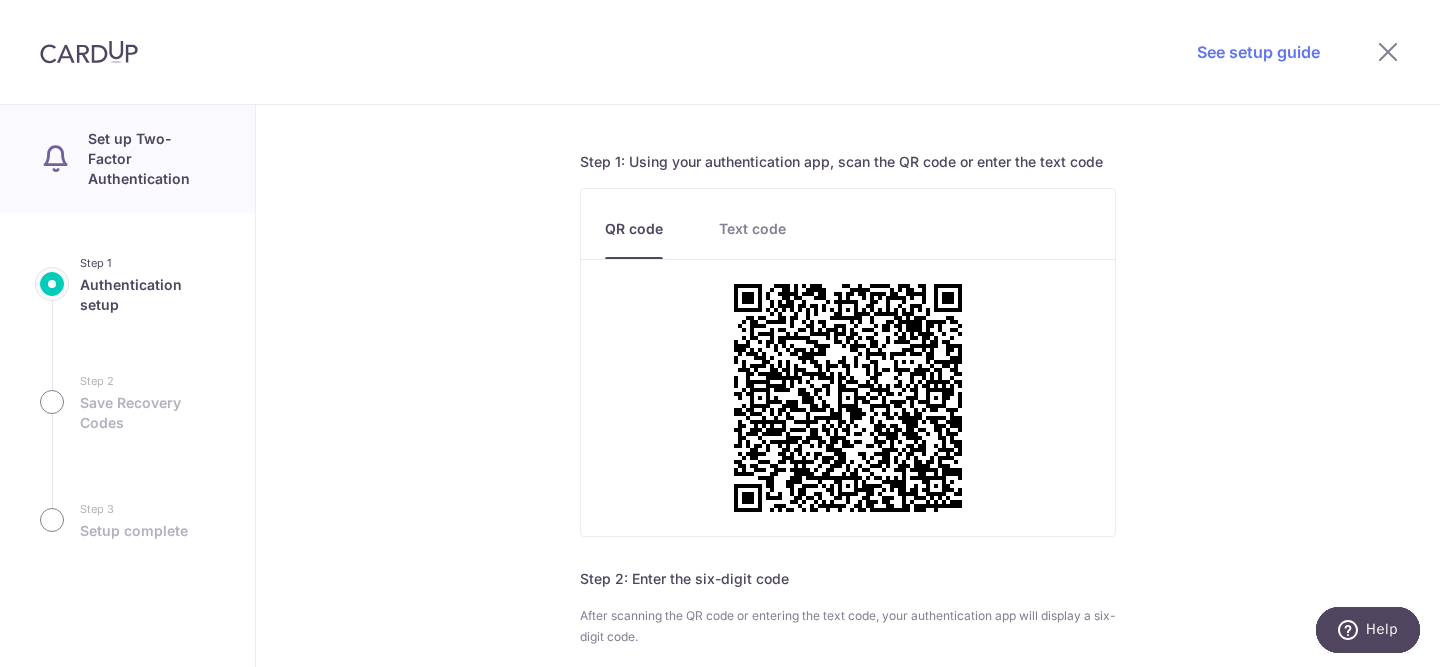 click at bounding box center (1388, 52) 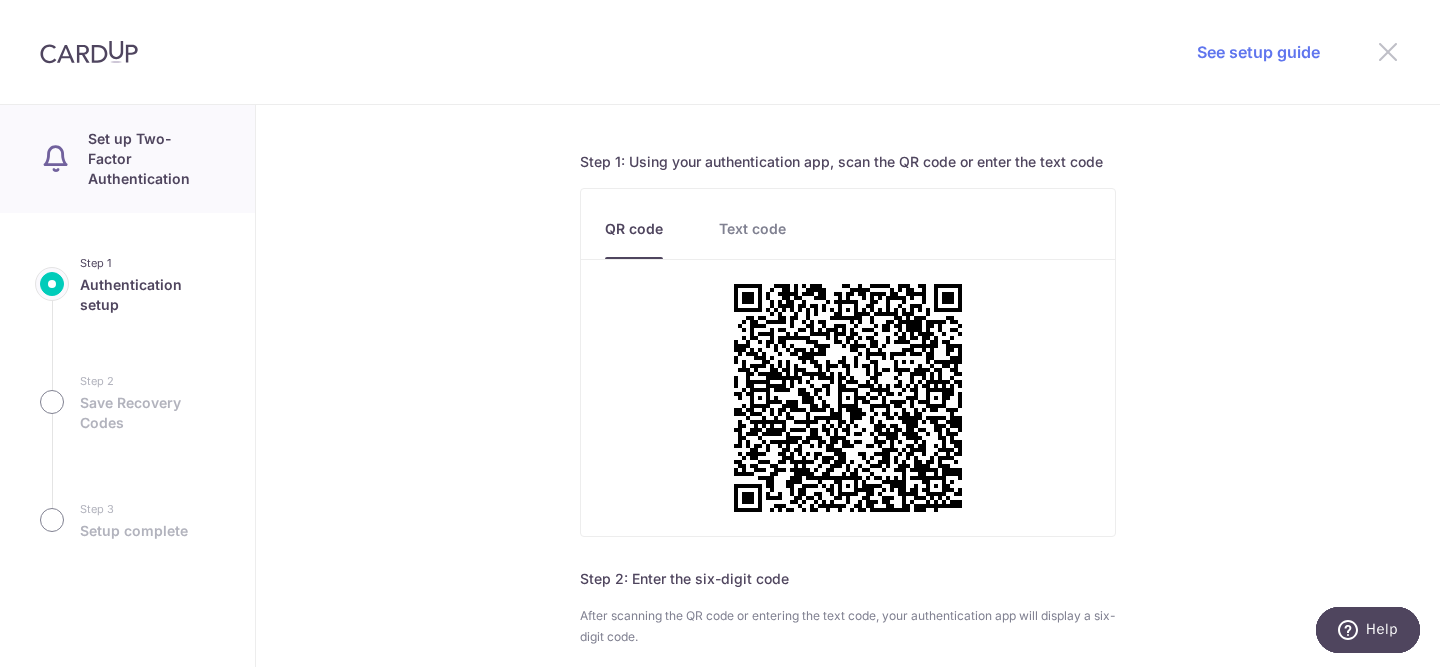 click at bounding box center (1388, 51) 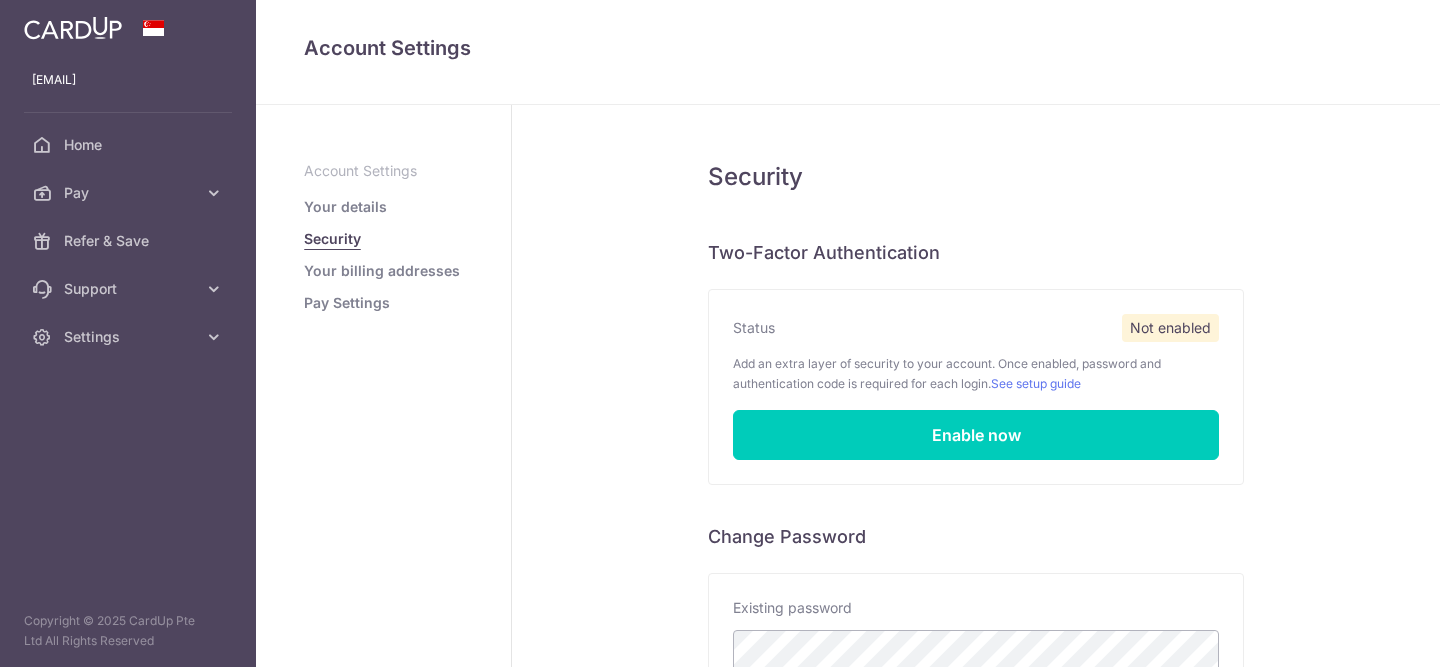 scroll, scrollTop: 0, scrollLeft: 0, axis: both 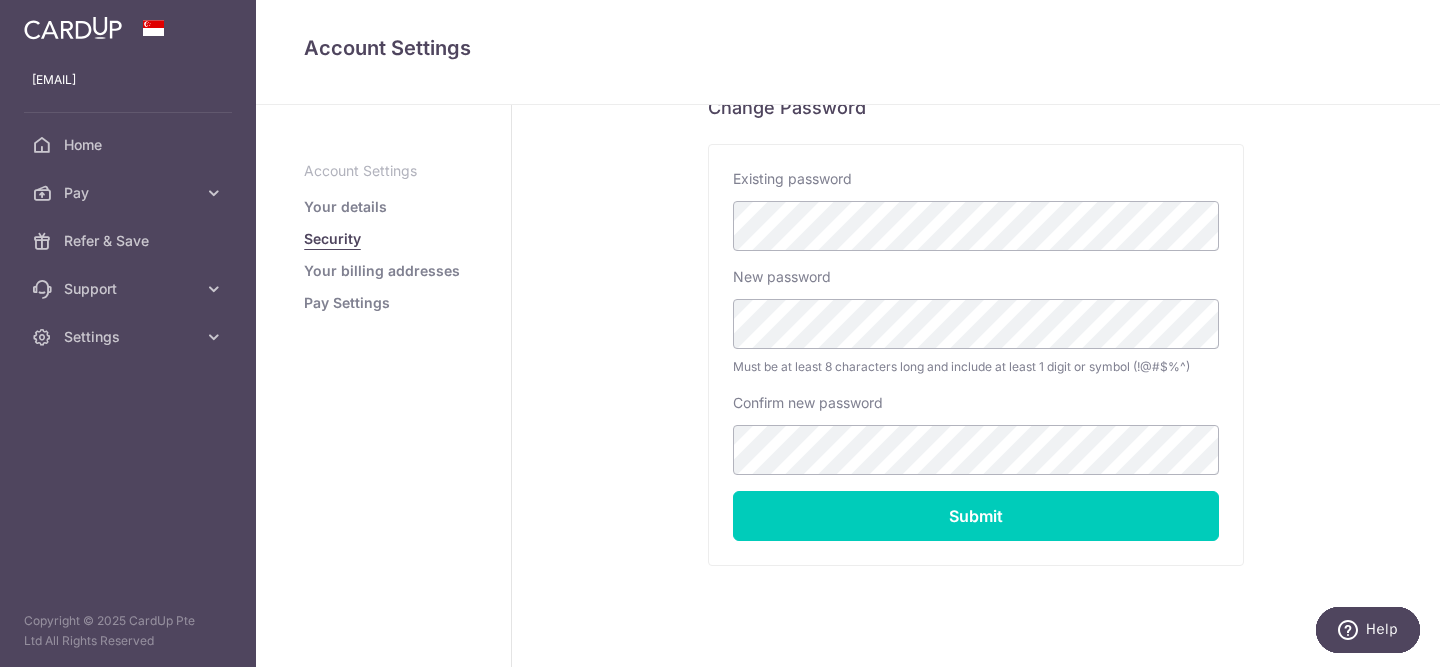 click on "Your billing addresses" at bounding box center (382, 271) 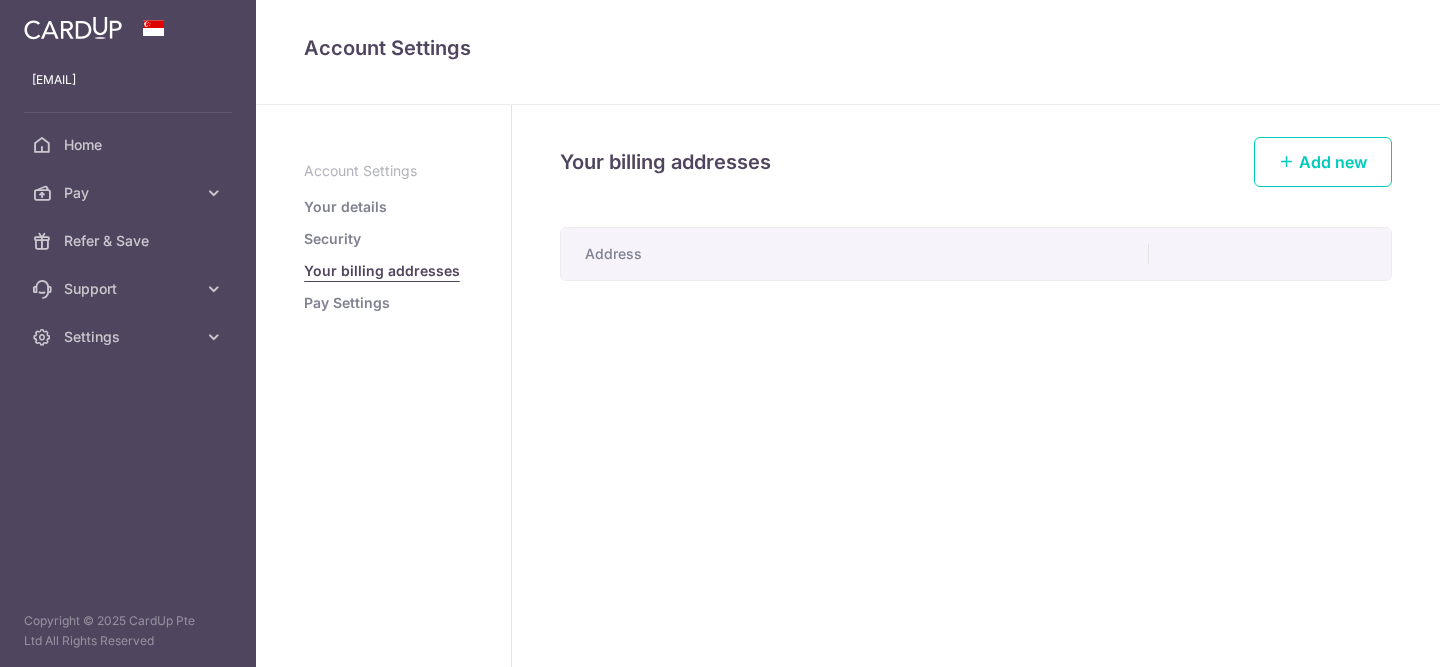 scroll, scrollTop: 0, scrollLeft: 0, axis: both 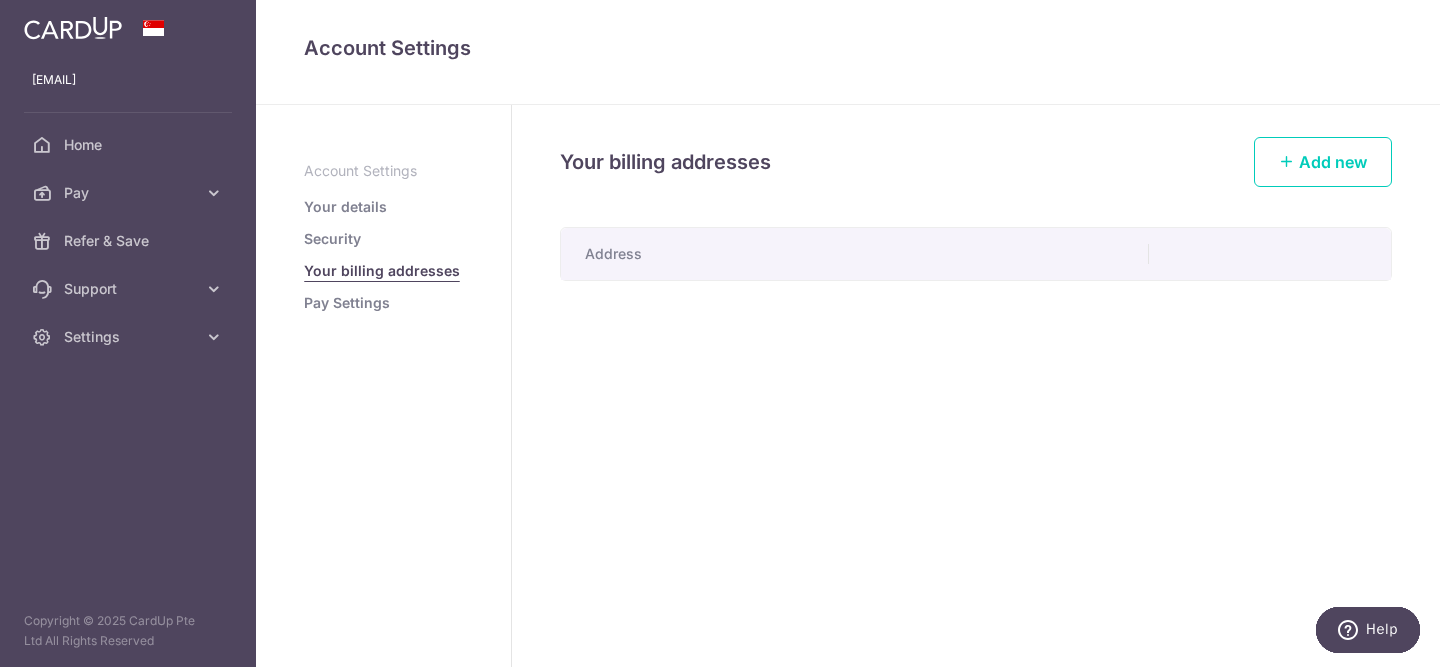 click on "Pay Settings" at bounding box center (347, 303) 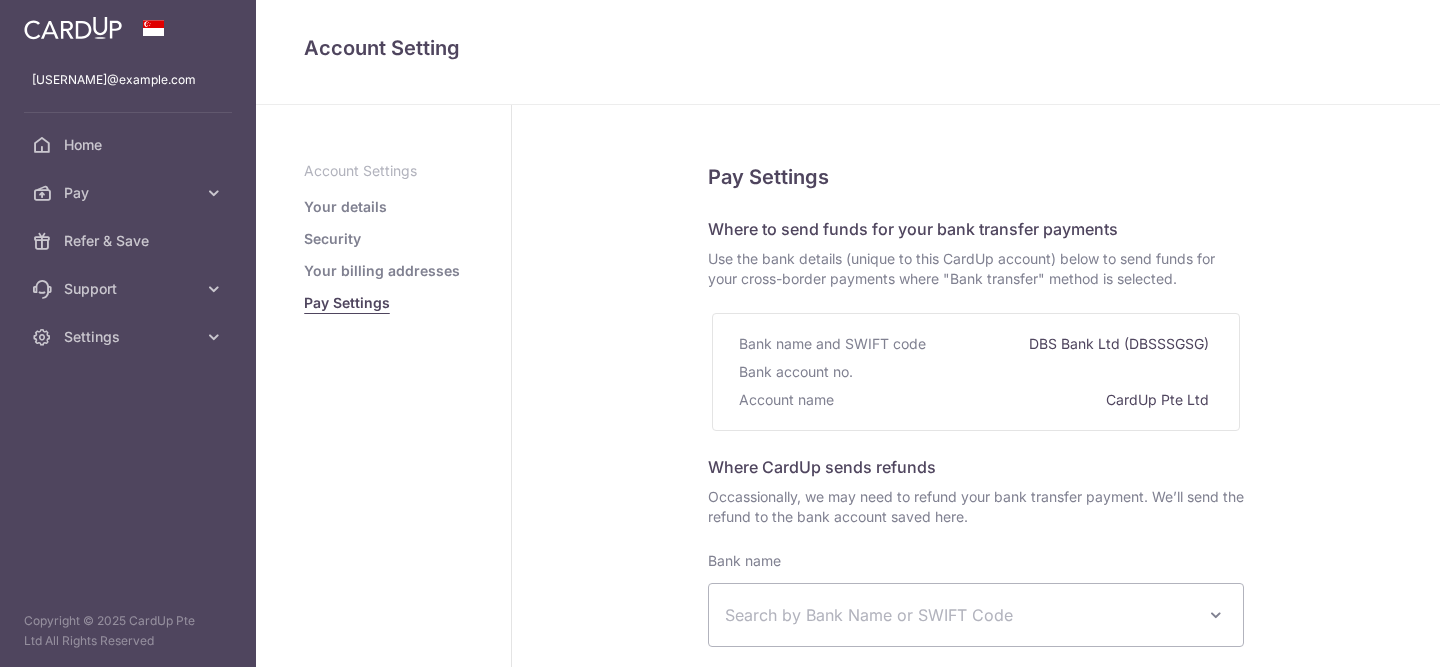 select 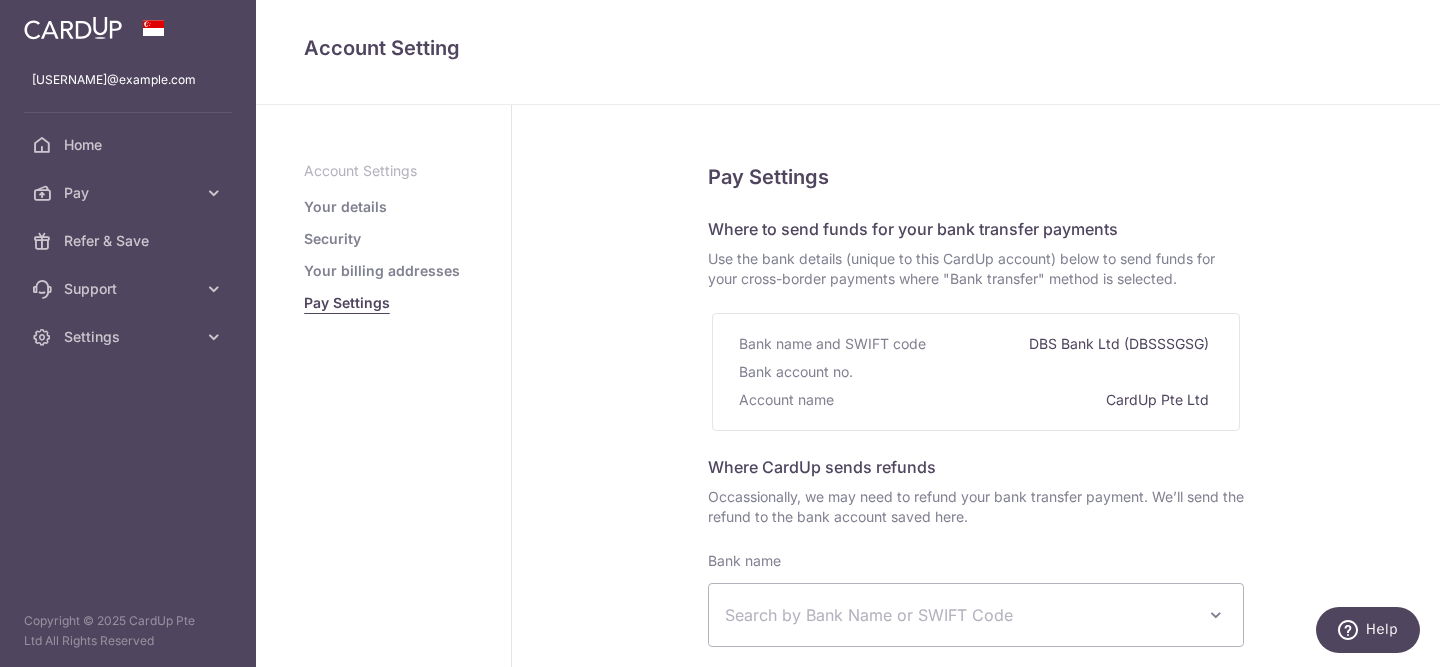 scroll, scrollTop: 0, scrollLeft: 0, axis: both 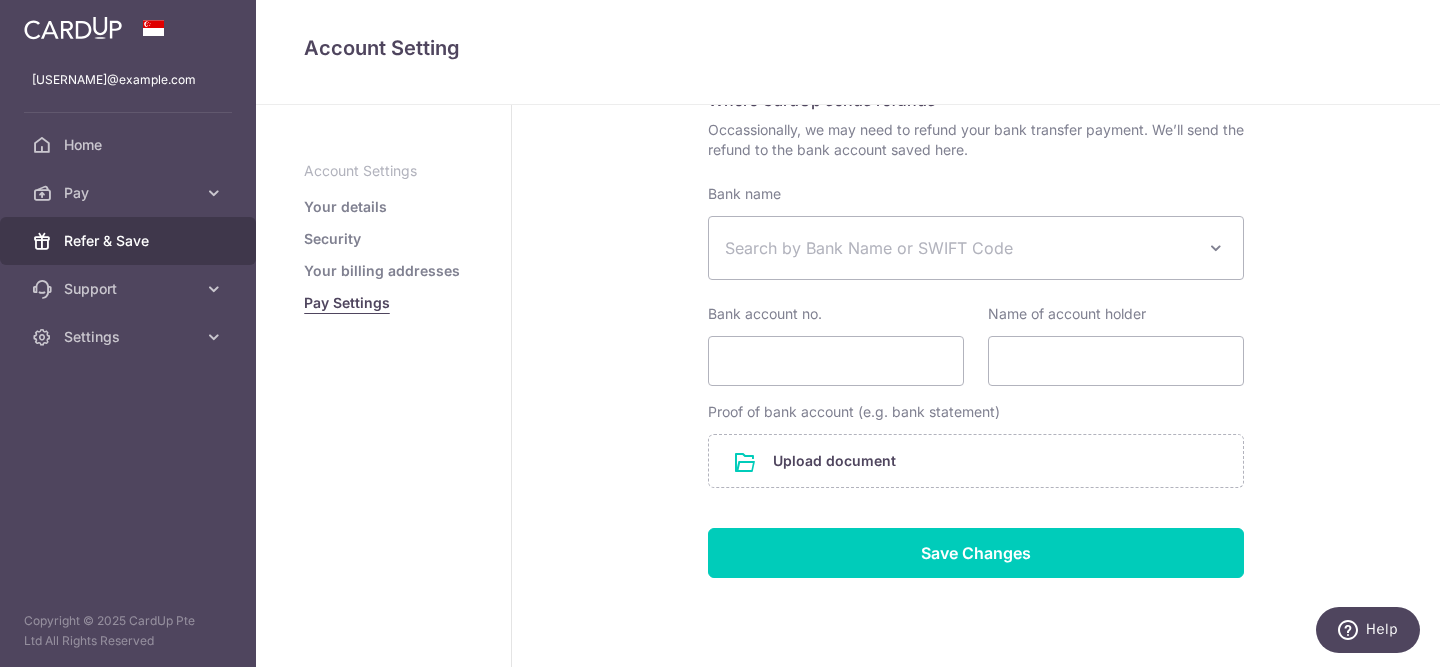 click on "Refer & Save" at bounding box center [130, 241] 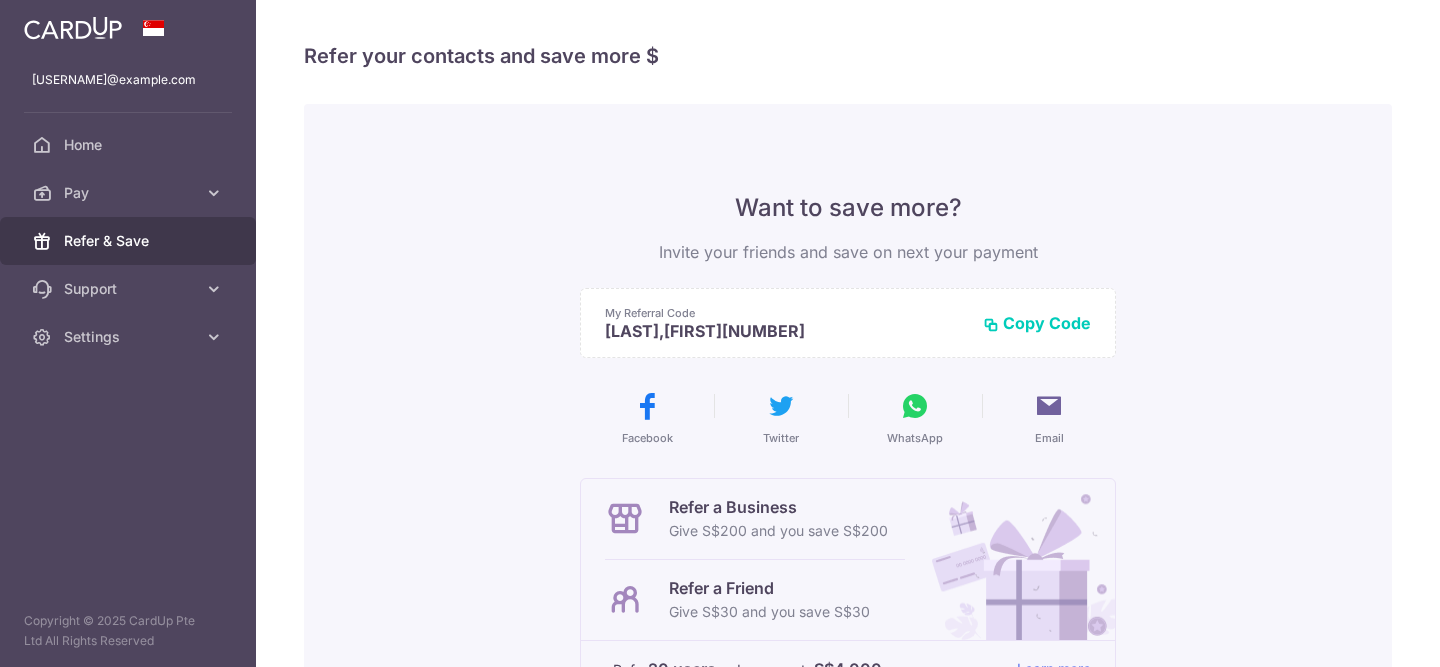 scroll, scrollTop: 0, scrollLeft: 0, axis: both 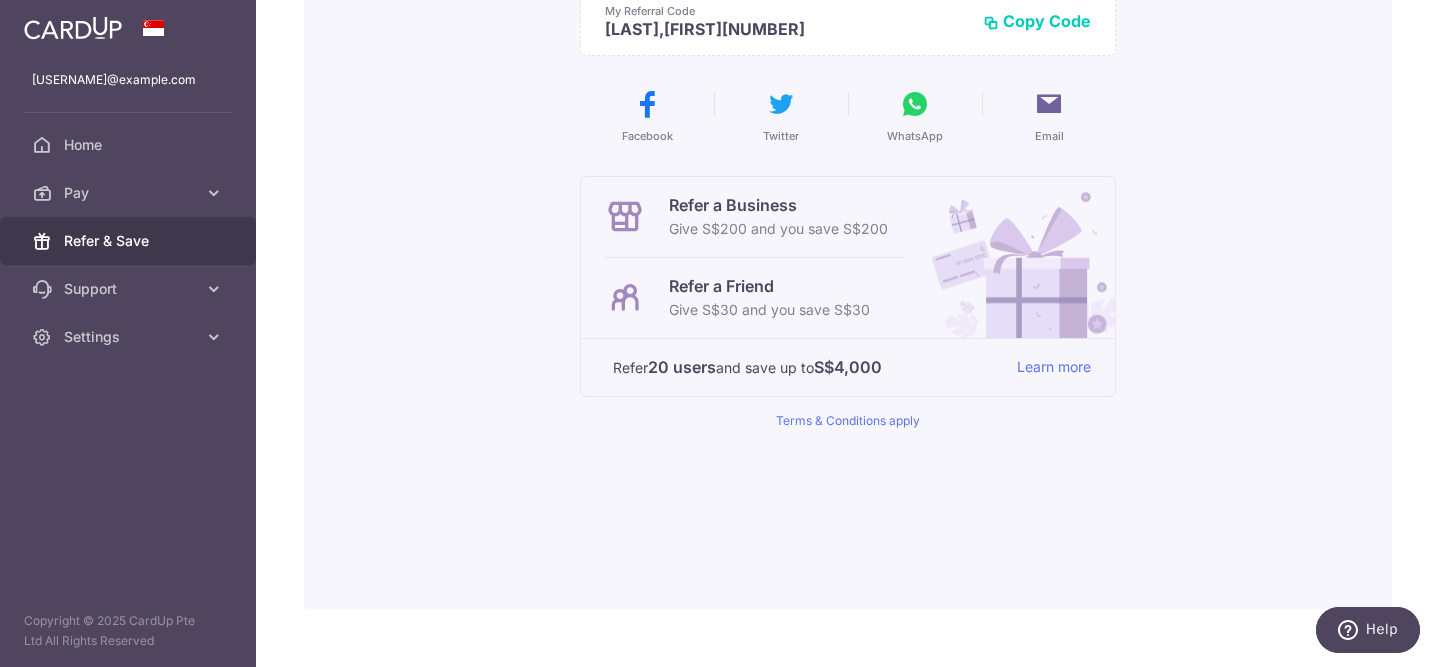 click at bounding box center [1014, 257] 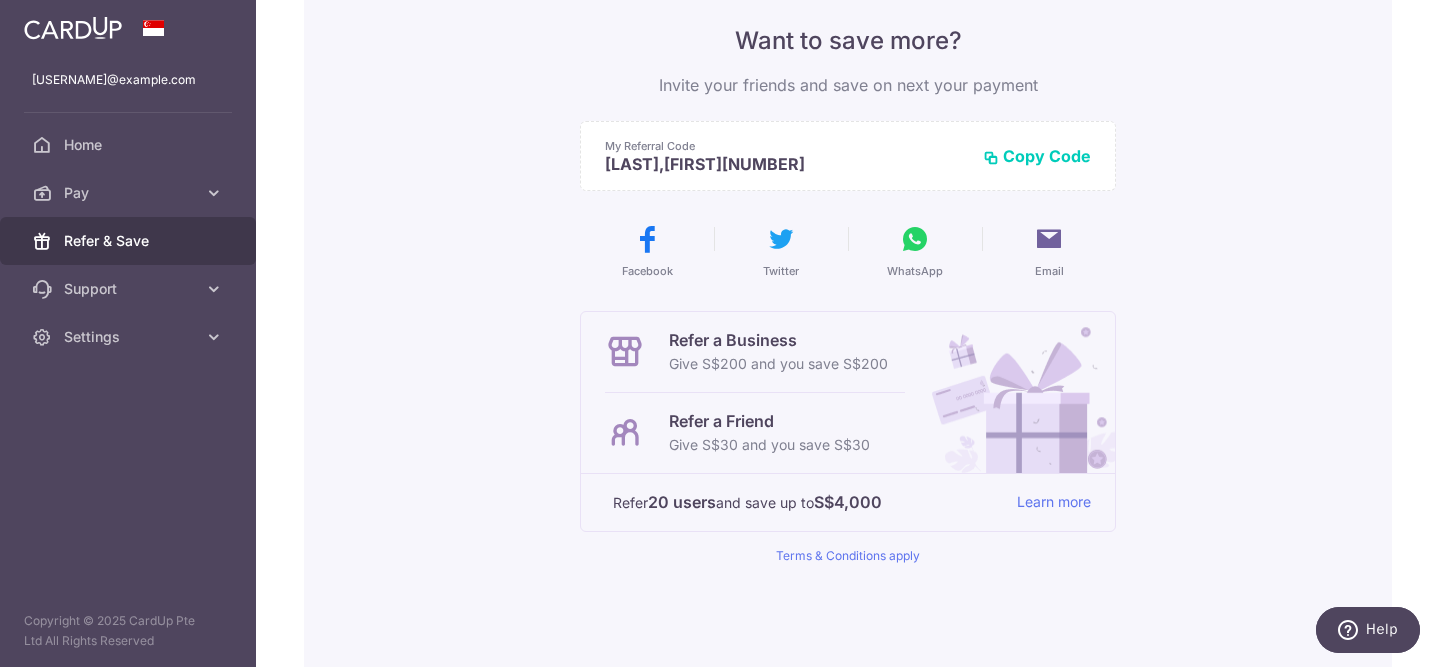 scroll, scrollTop: 167, scrollLeft: 0, axis: vertical 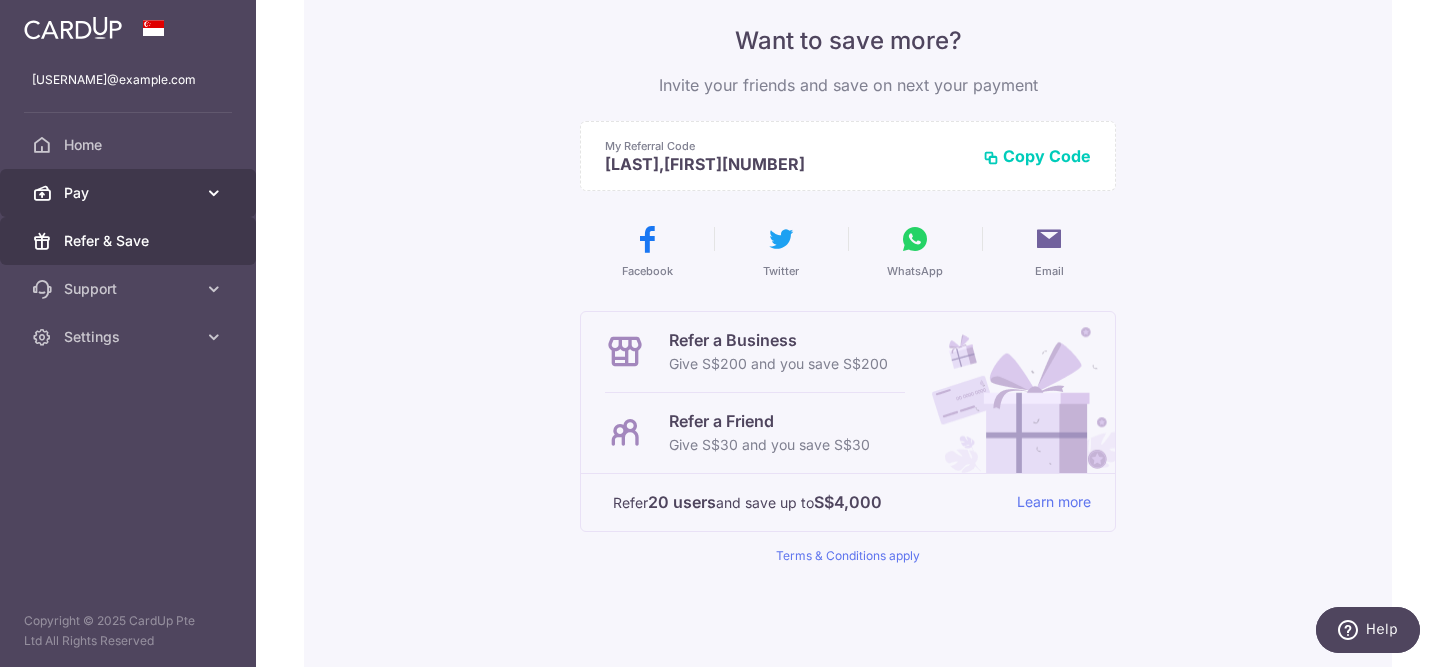 click on "Pay" at bounding box center [130, 193] 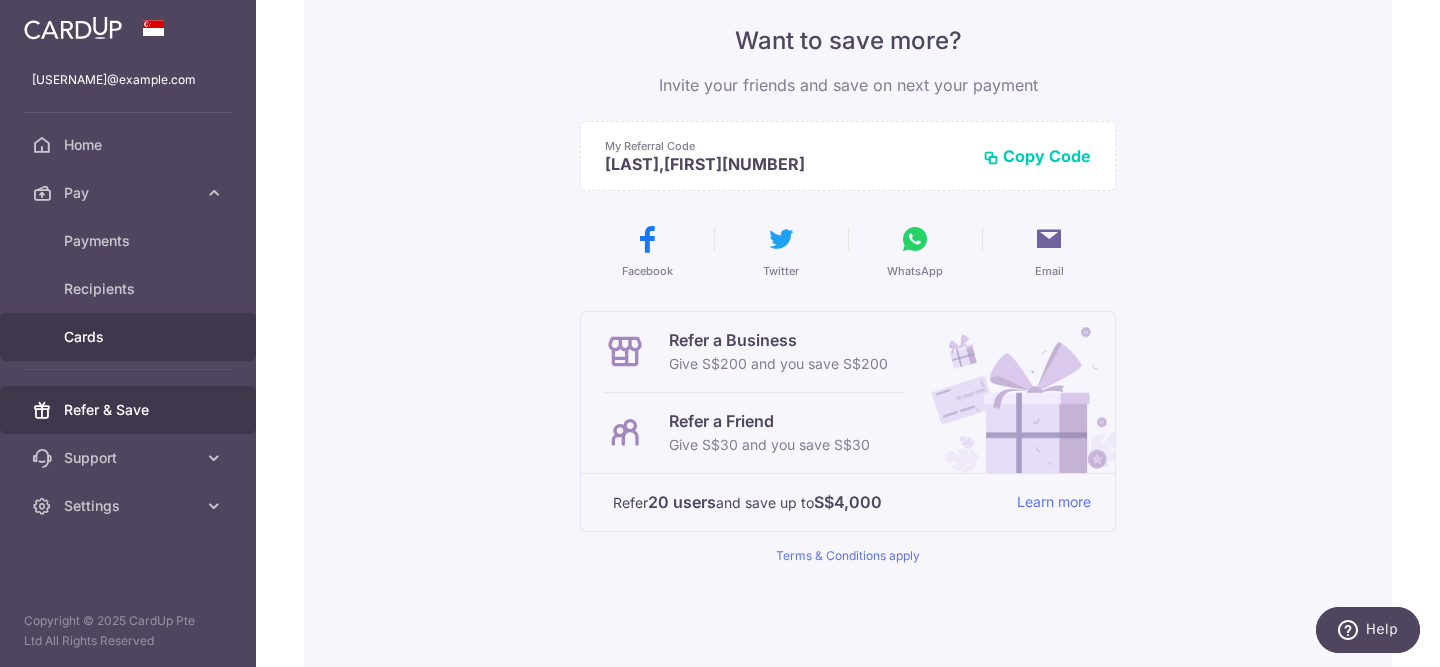 click on "Cards" at bounding box center [130, 337] 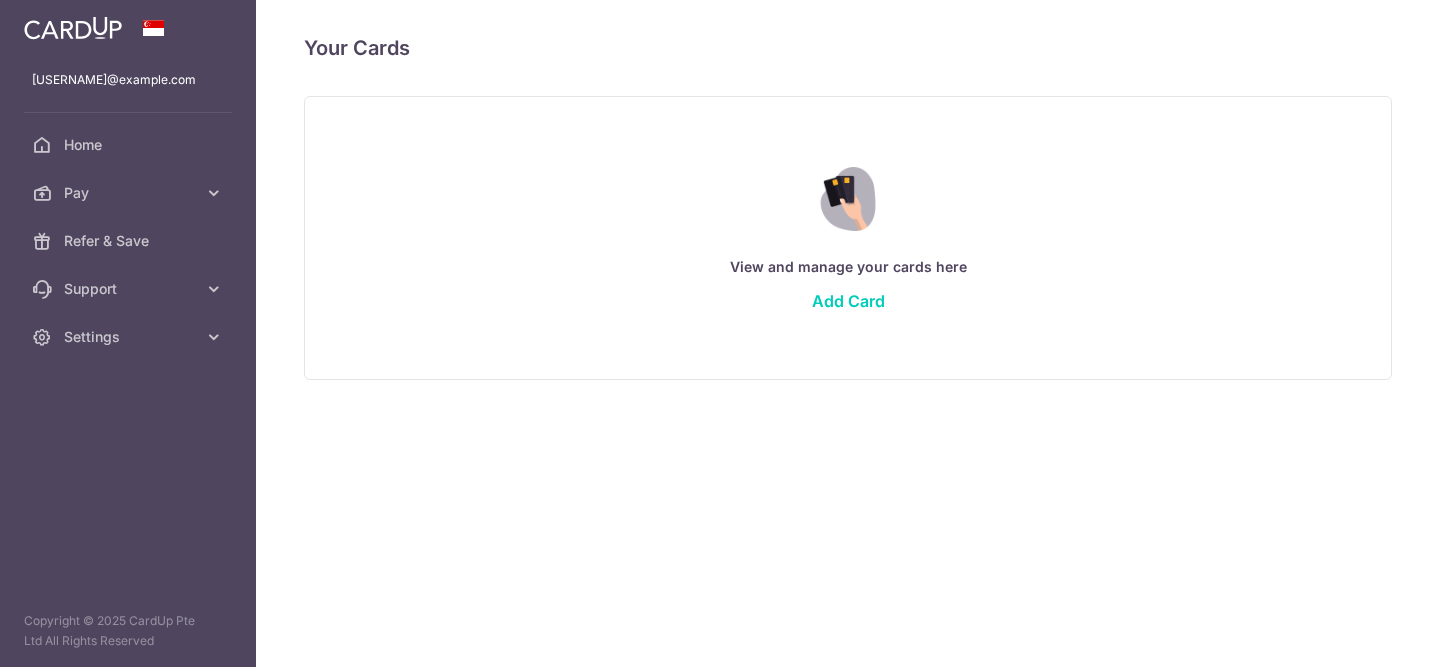 scroll, scrollTop: 0, scrollLeft: 0, axis: both 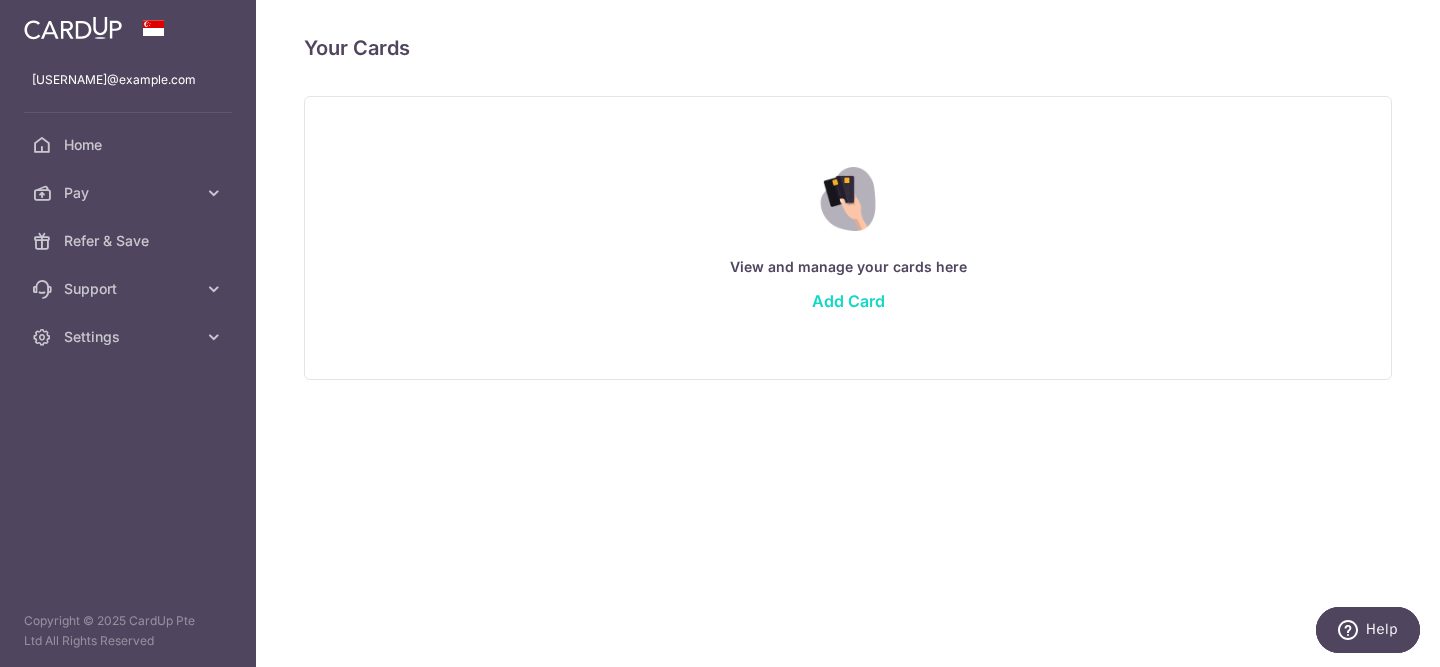 click on "Add Card" at bounding box center (848, 301) 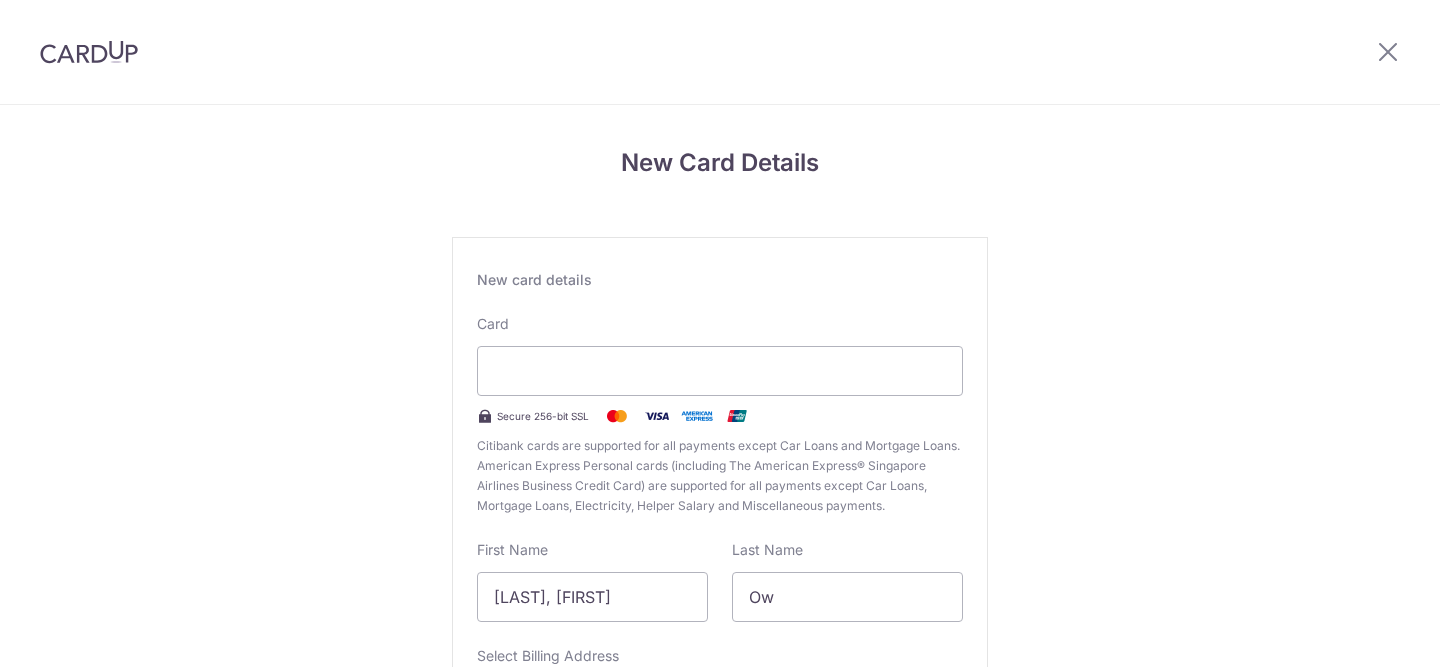 scroll, scrollTop: 0, scrollLeft: 0, axis: both 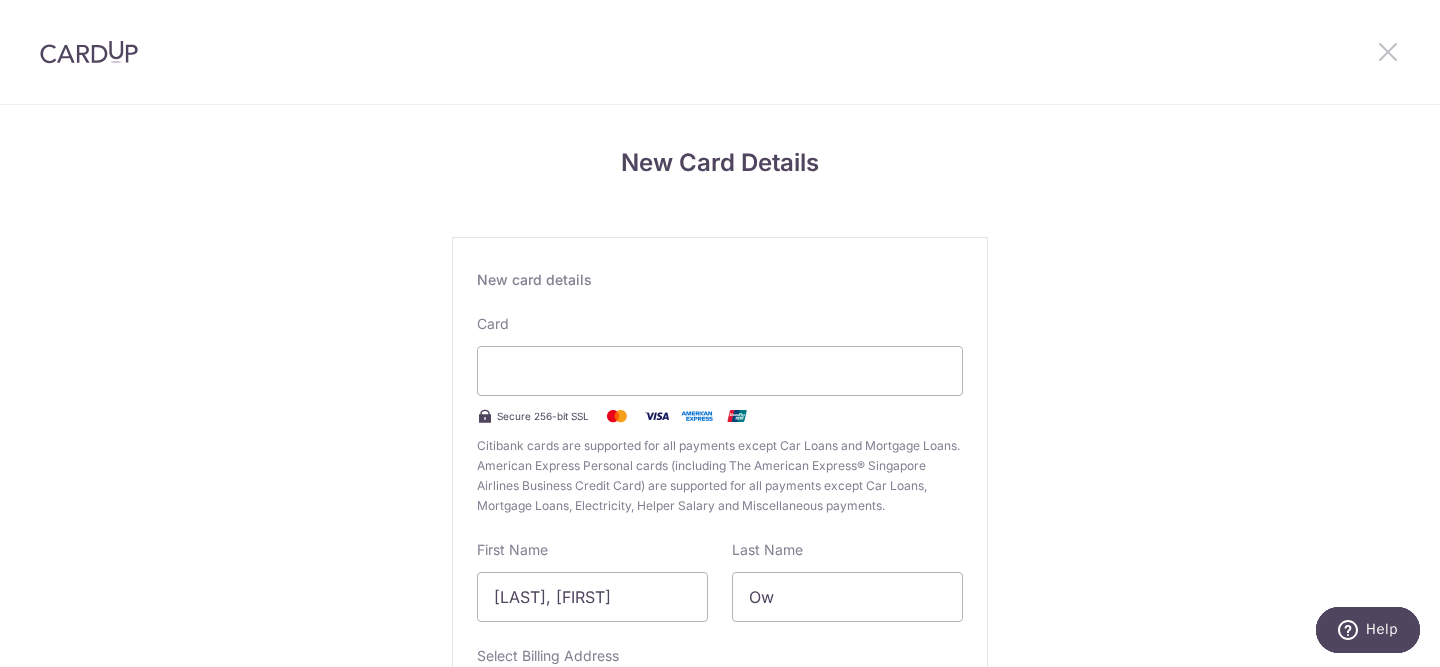 click at bounding box center [1388, 51] 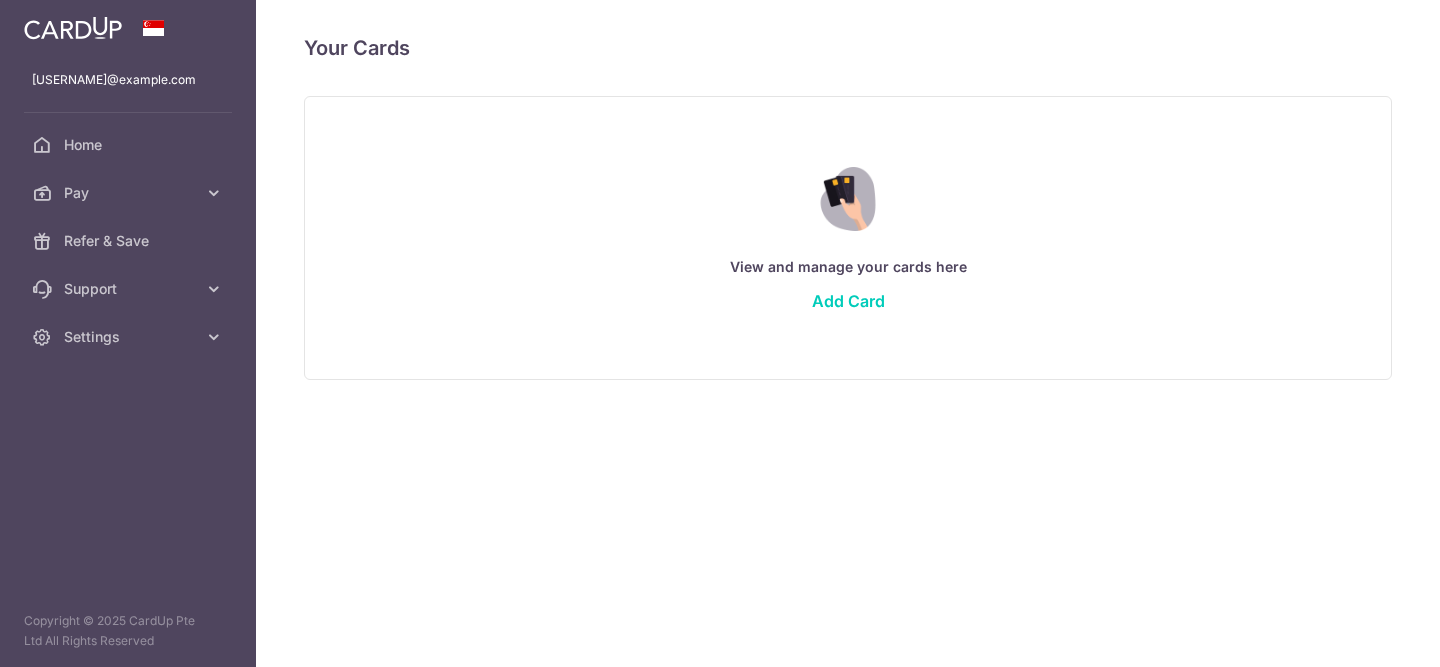 scroll, scrollTop: 0, scrollLeft: 0, axis: both 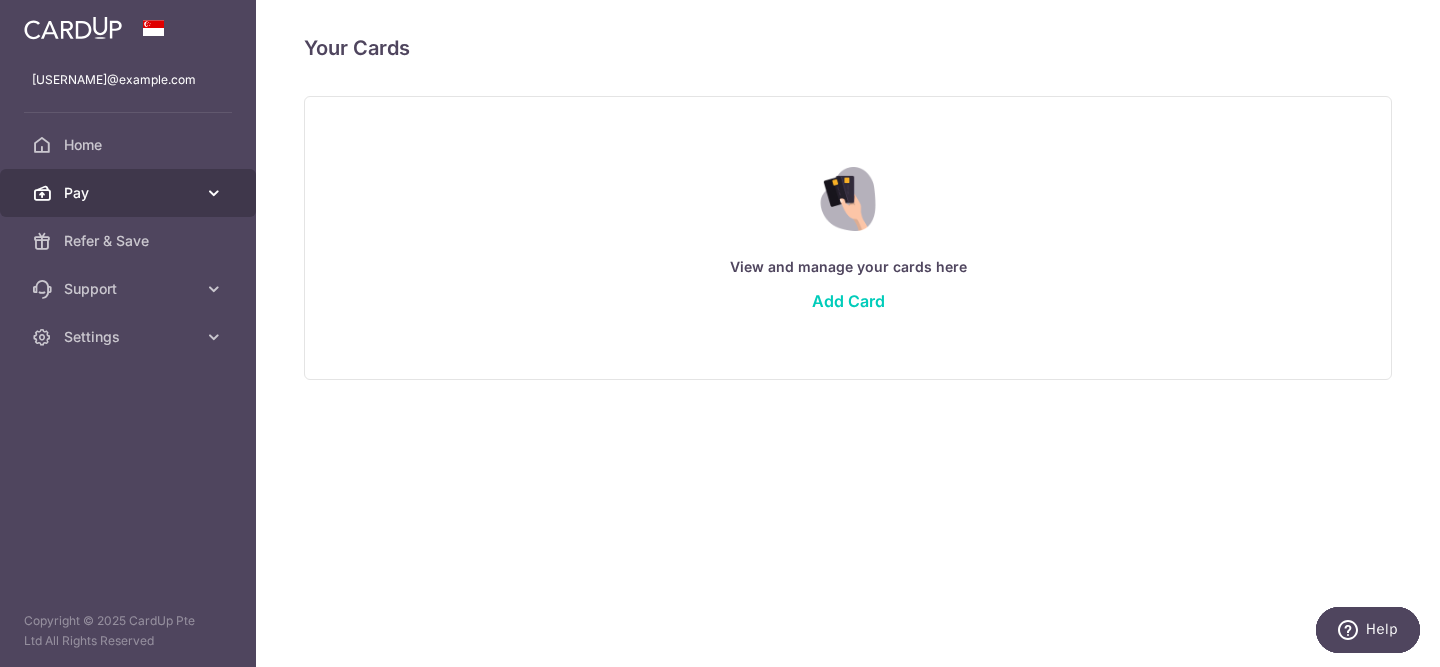 click on "Pay" at bounding box center (130, 193) 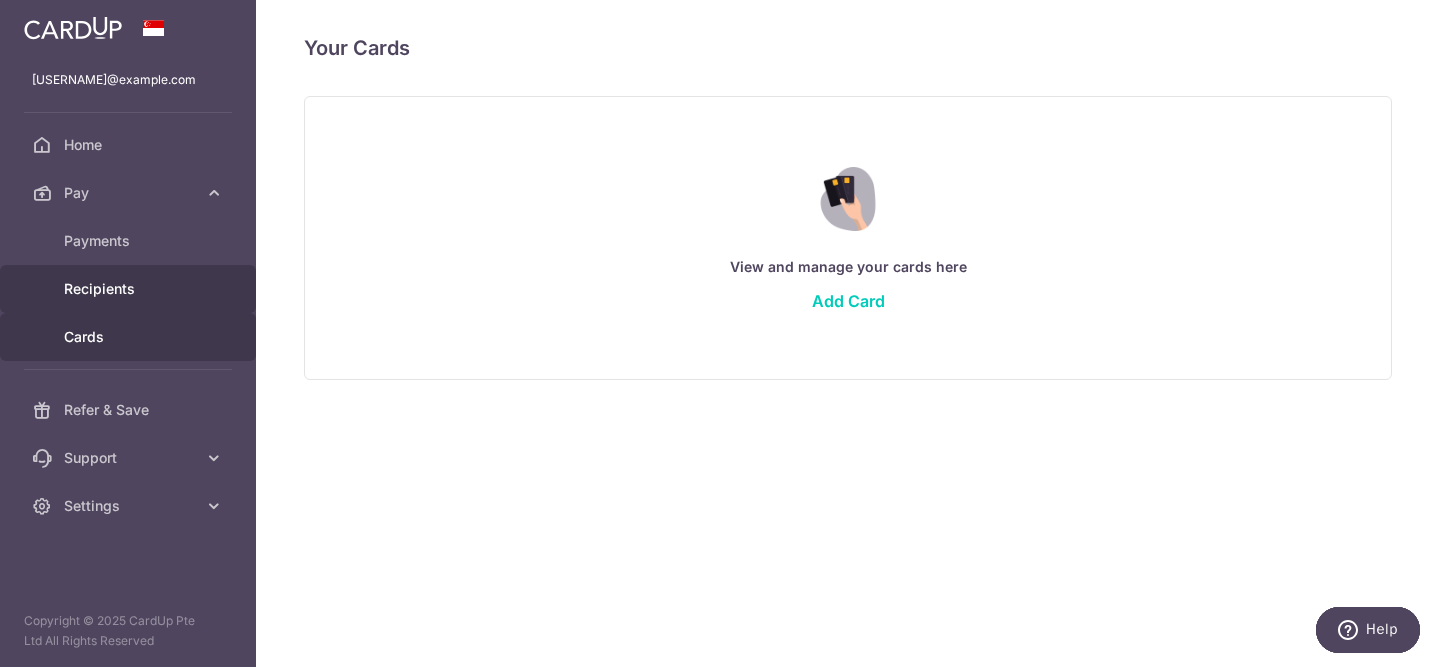 click on "Recipients" at bounding box center [128, 289] 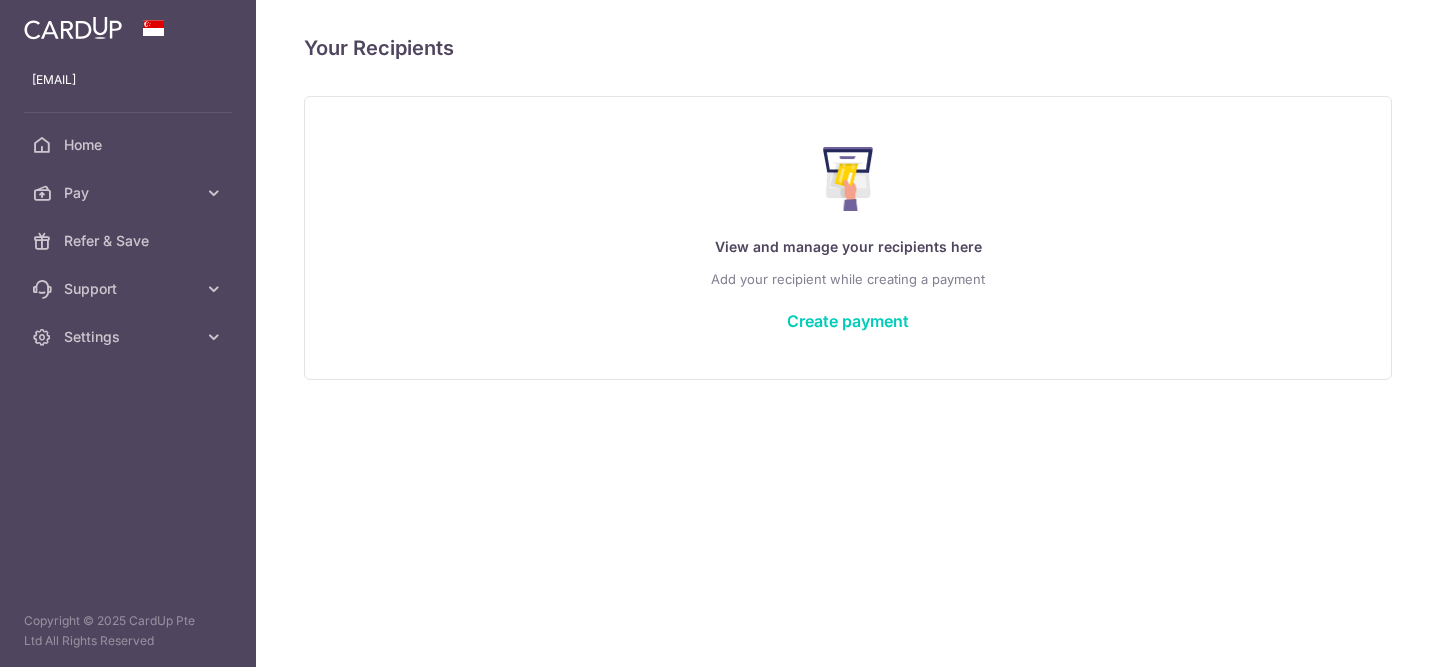 scroll, scrollTop: 0, scrollLeft: 0, axis: both 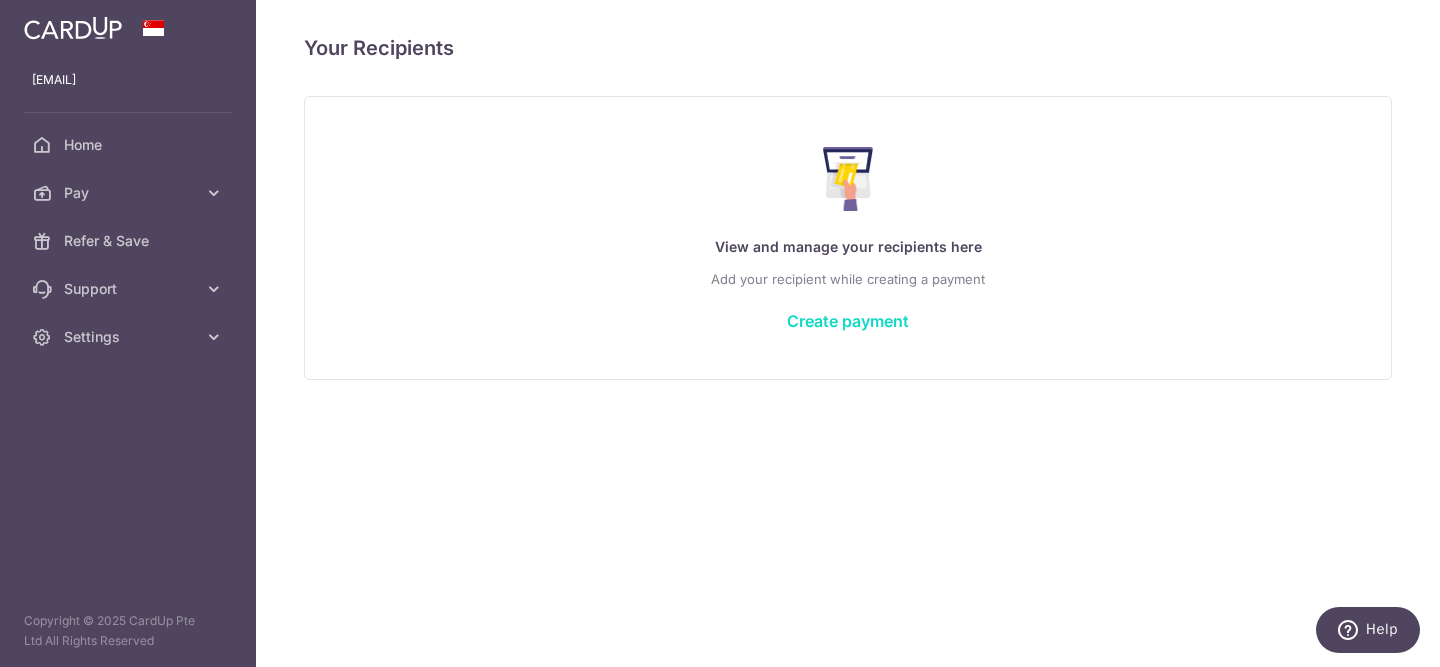 click on "Create payment" at bounding box center [848, 321] 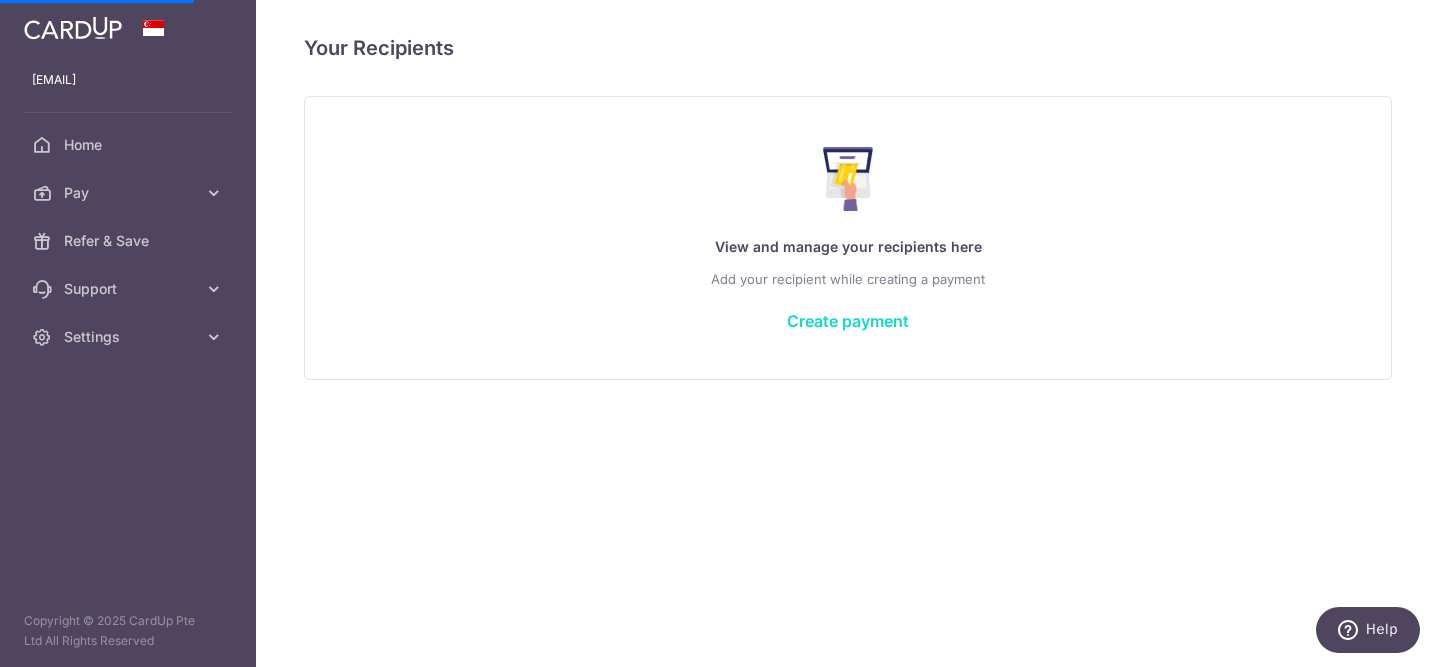 click on "Create payment" at bounding box center [848, 321] 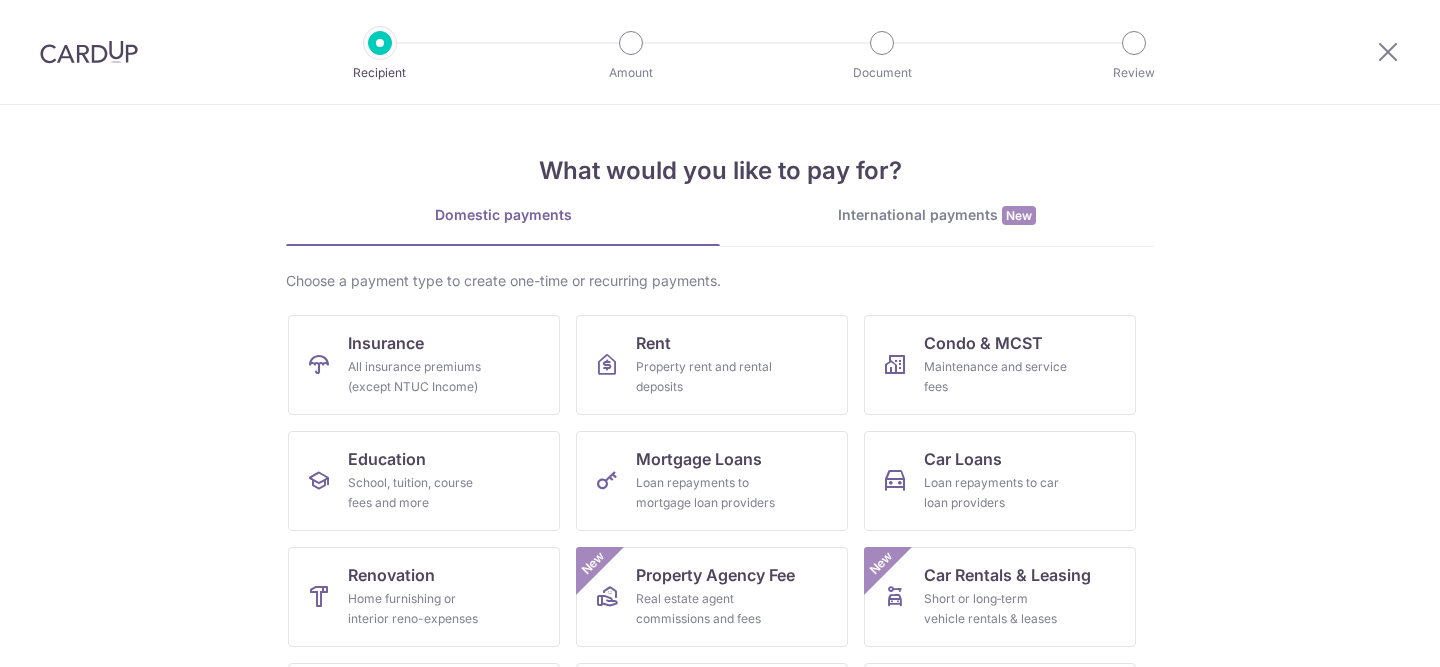 scroll, scrollTop: 0, scrollLeft: 0, axis: both 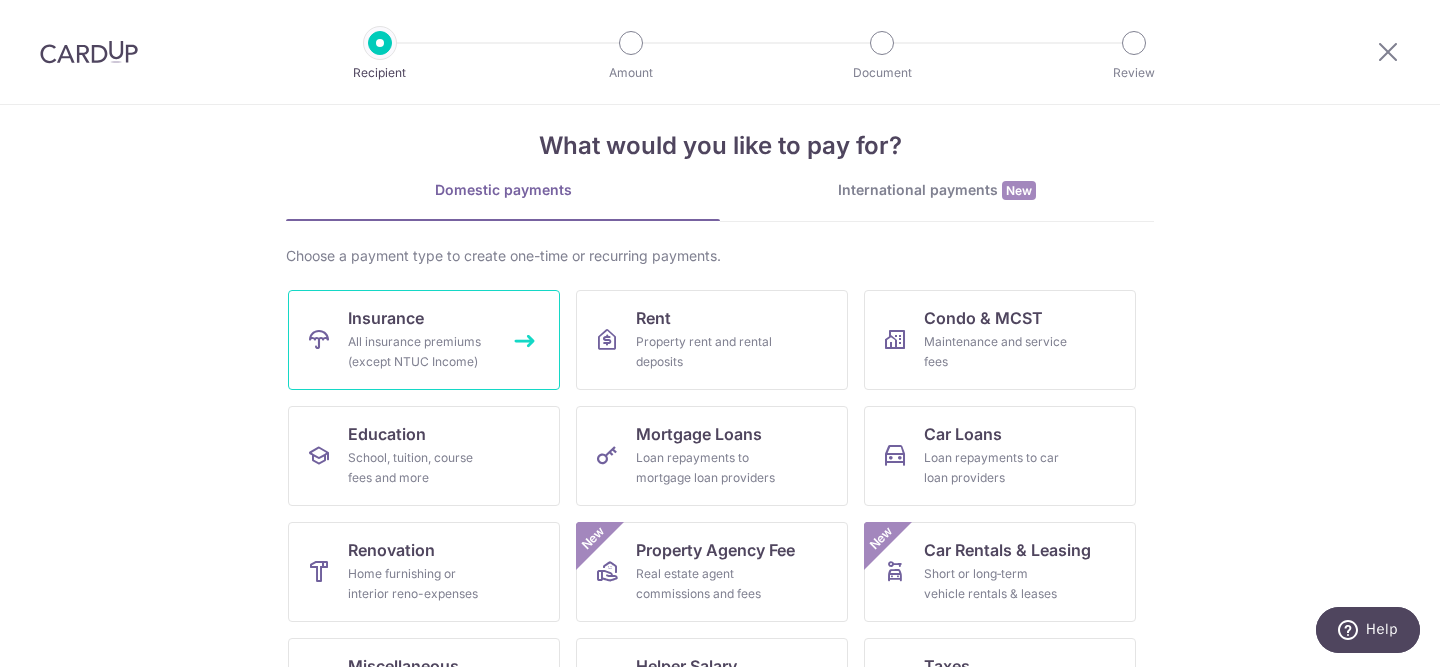 click on "Insurance" at bounding box center (386, 318) 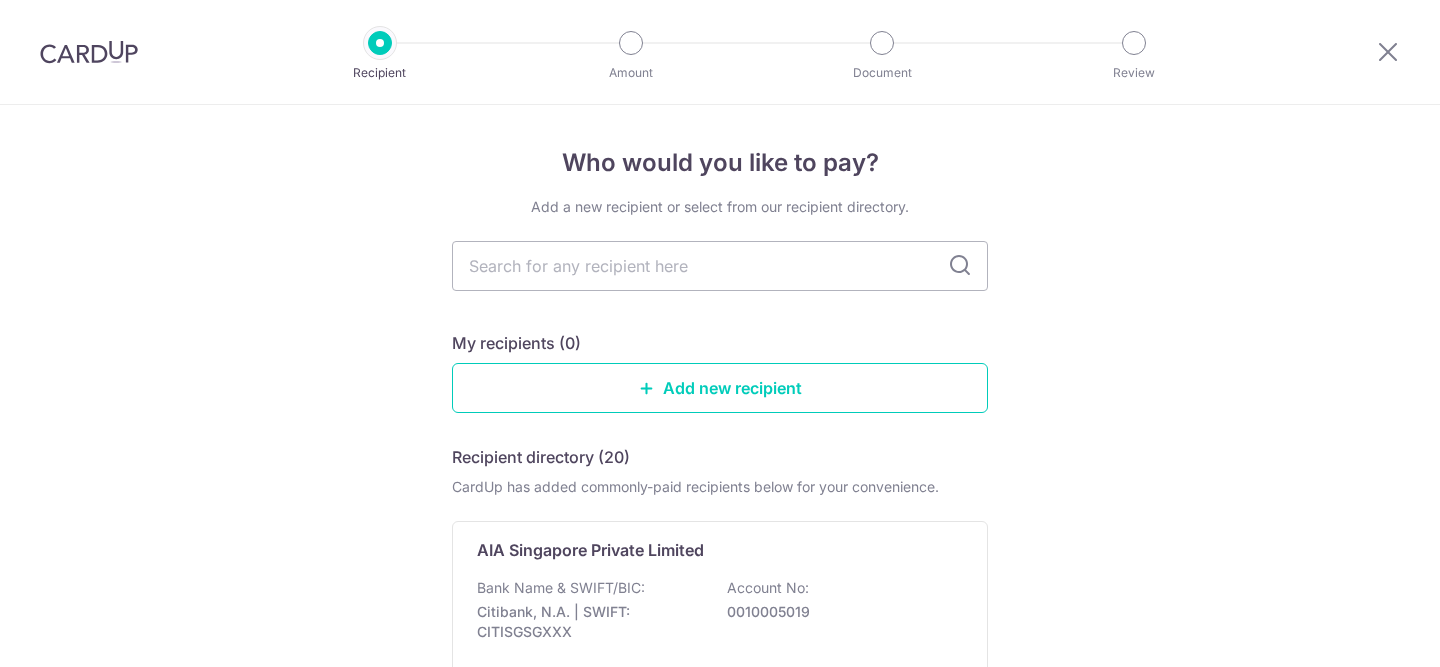 scroll, scrollTop: 0, scrollLeft: 0, axis: both 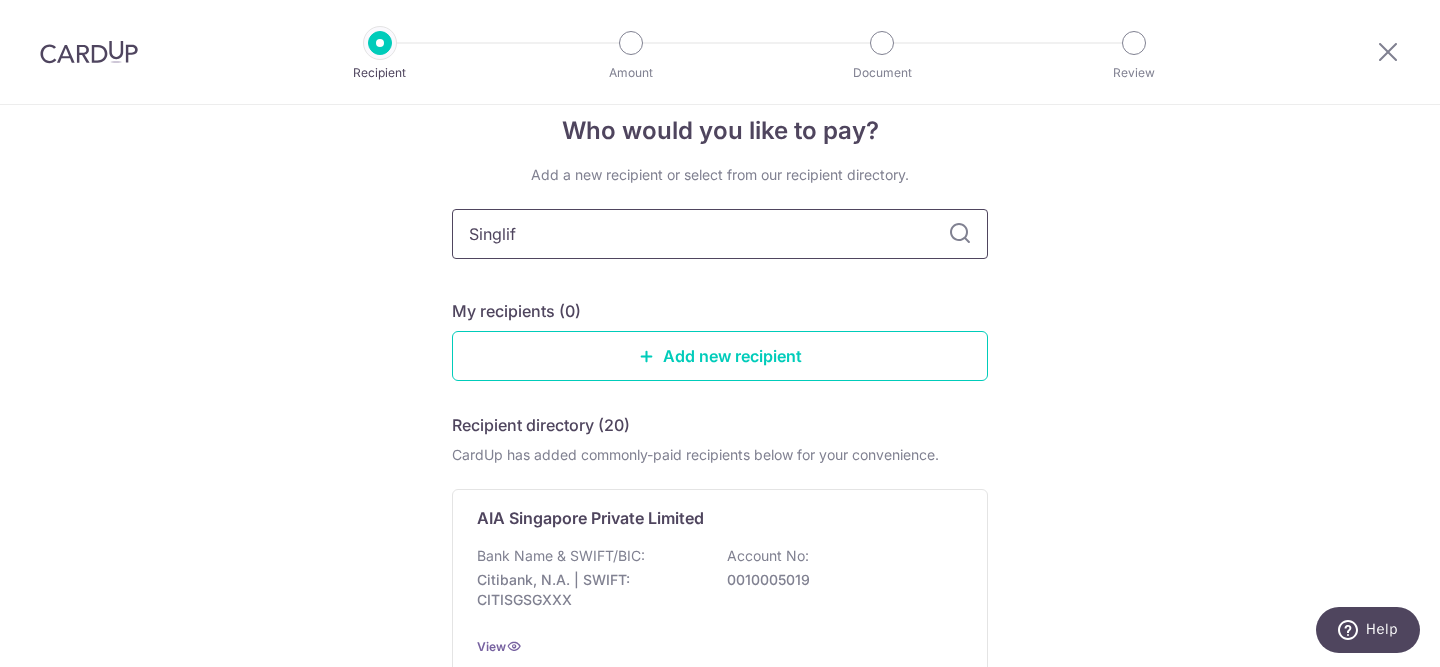 type on "Singlife" 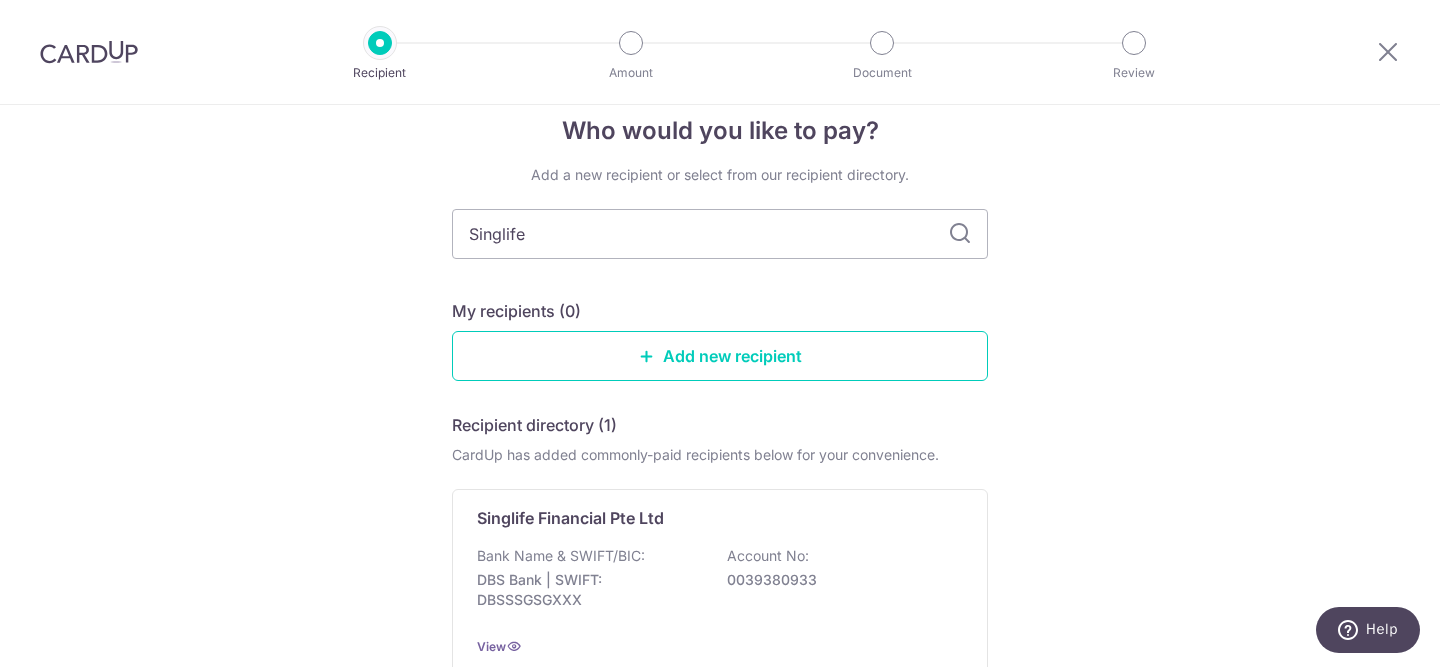 scroll, scrollTop: 103, scrollLeft: 0, axis: vertical 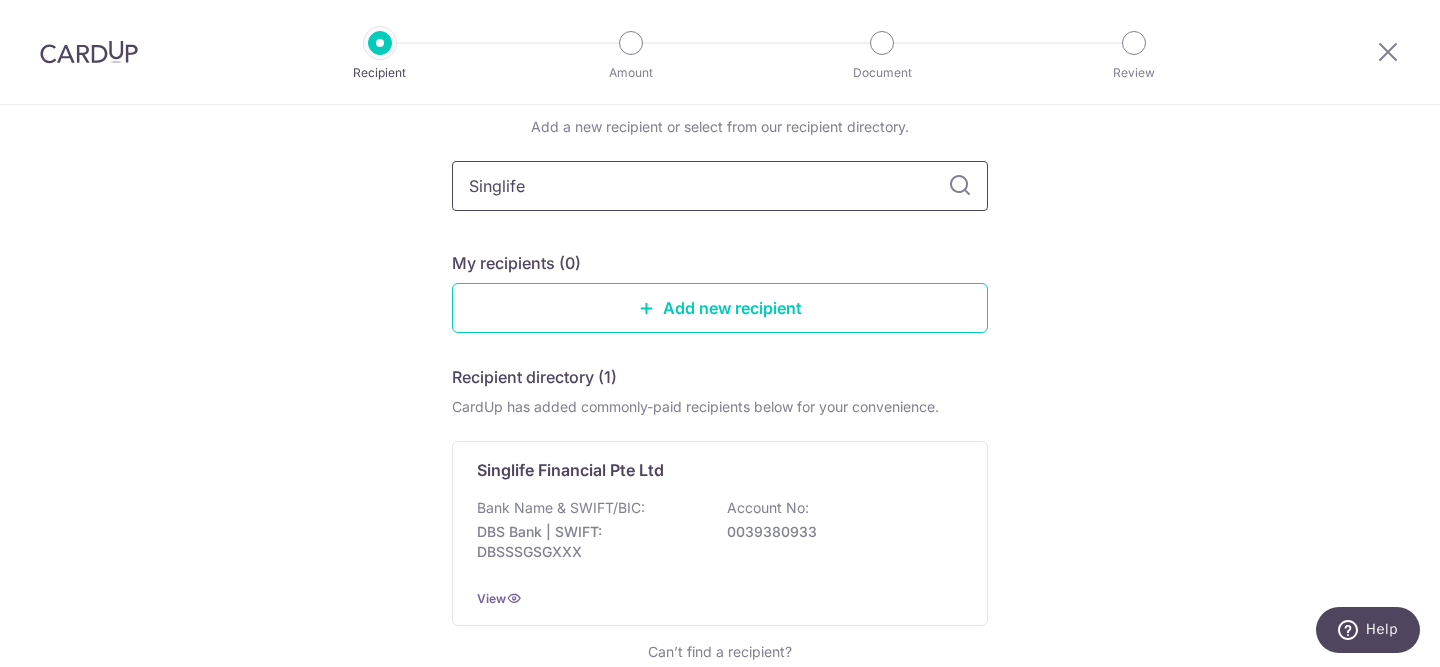 click on "Singlife" at bounding box center (720, 186) 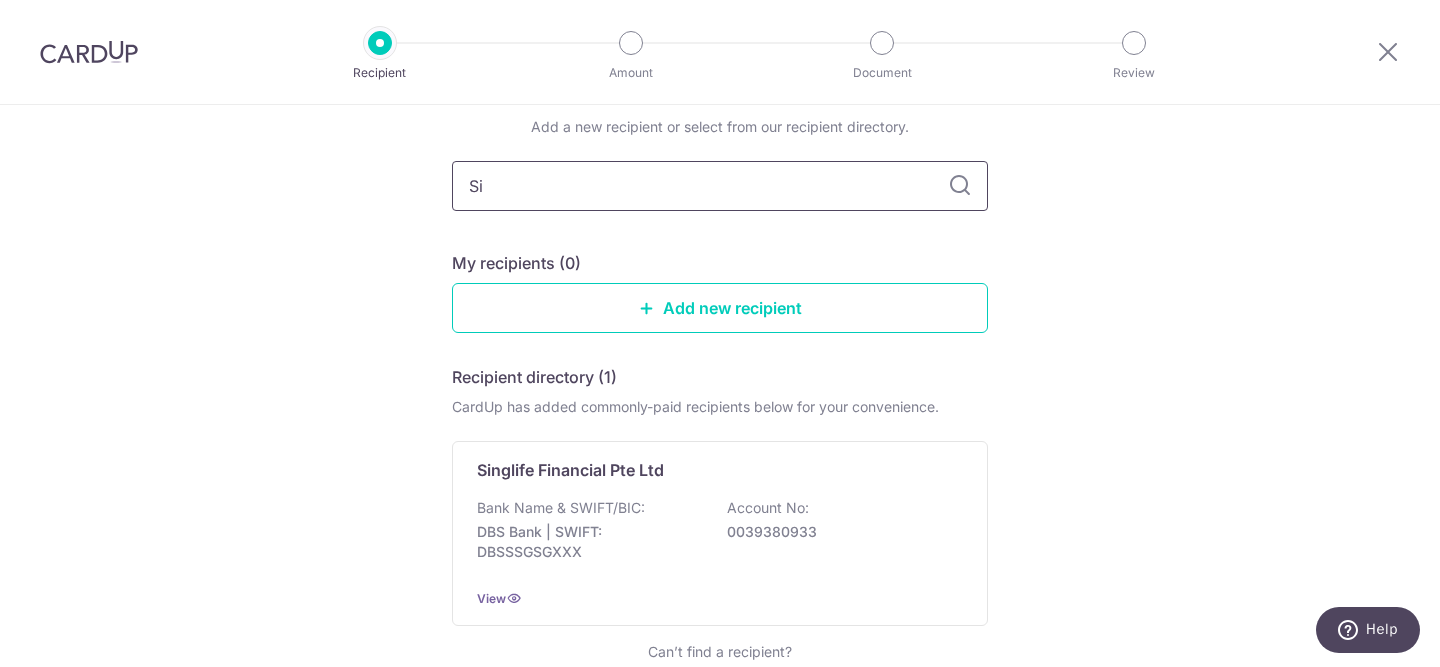 type on "S" 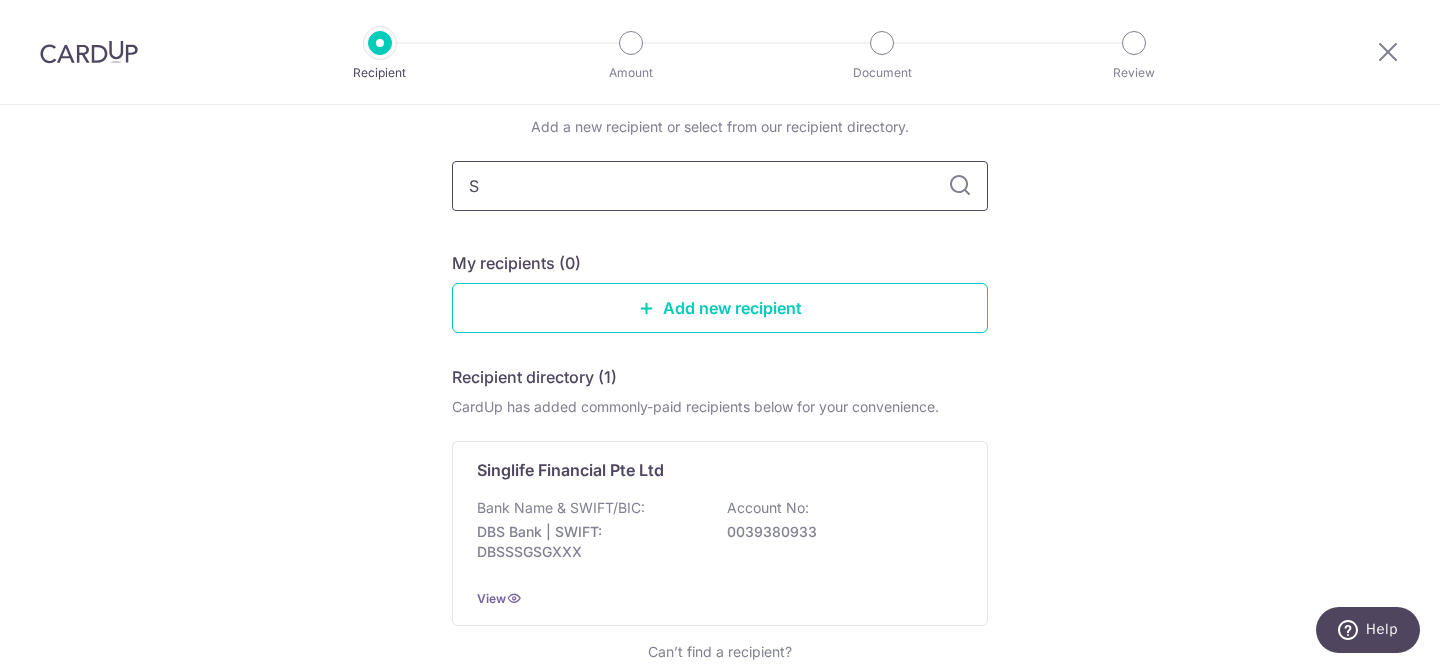 type 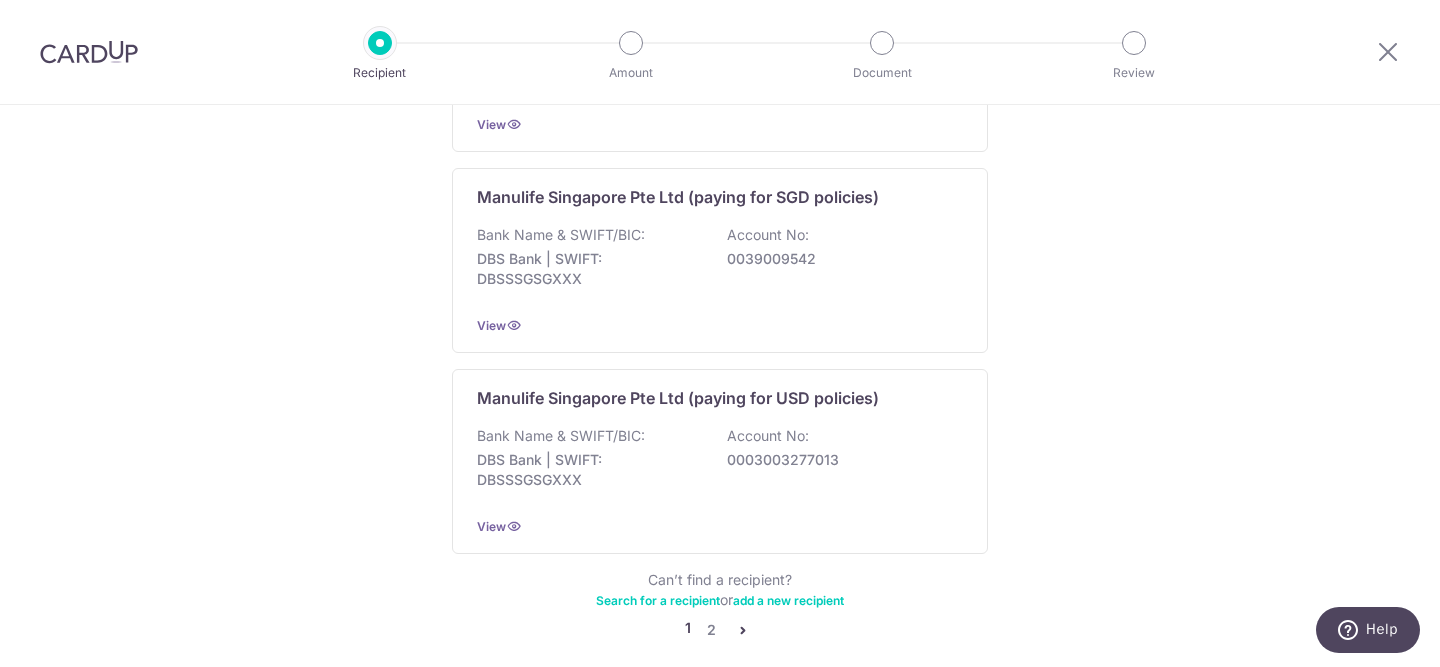 scroll, scrollTop: 2064, scrollLeft: 0, axis: vertical 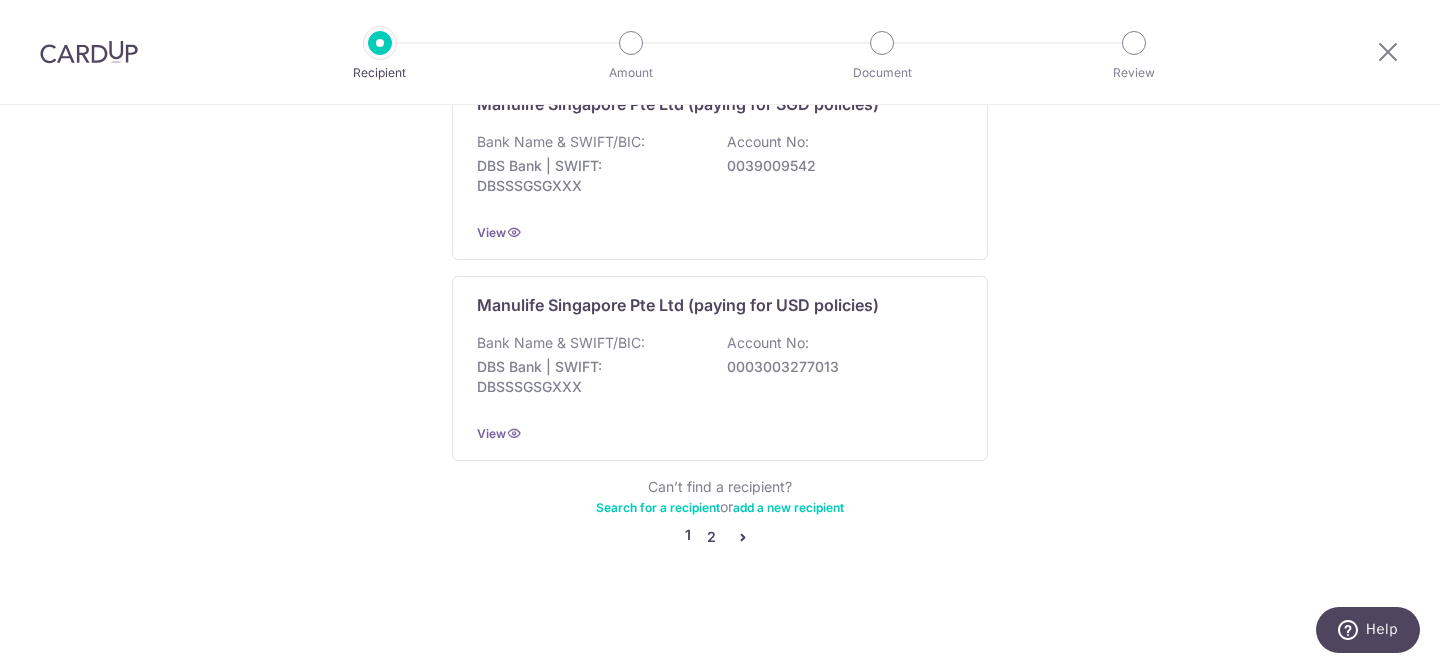 click on "2" at bounding box center (711, 537) 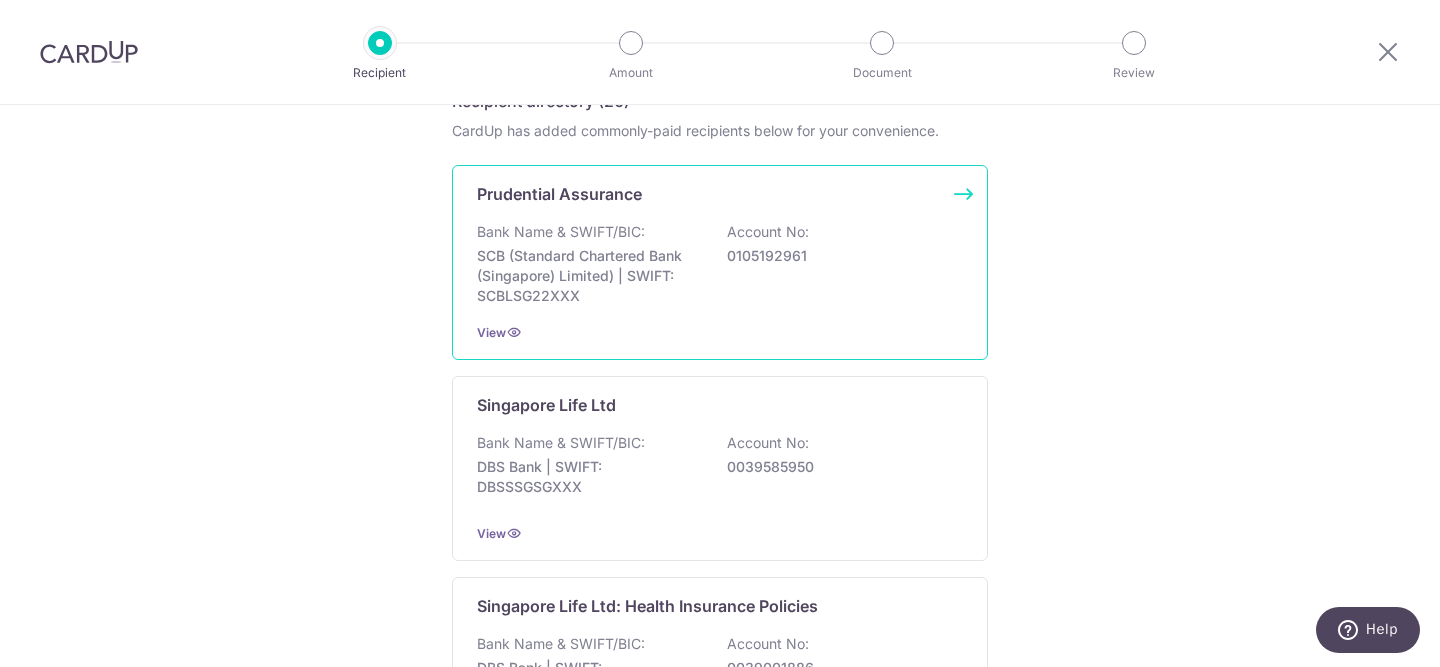 scroll, scrollTop: 358, scrollLeft: 0, axis: vertical 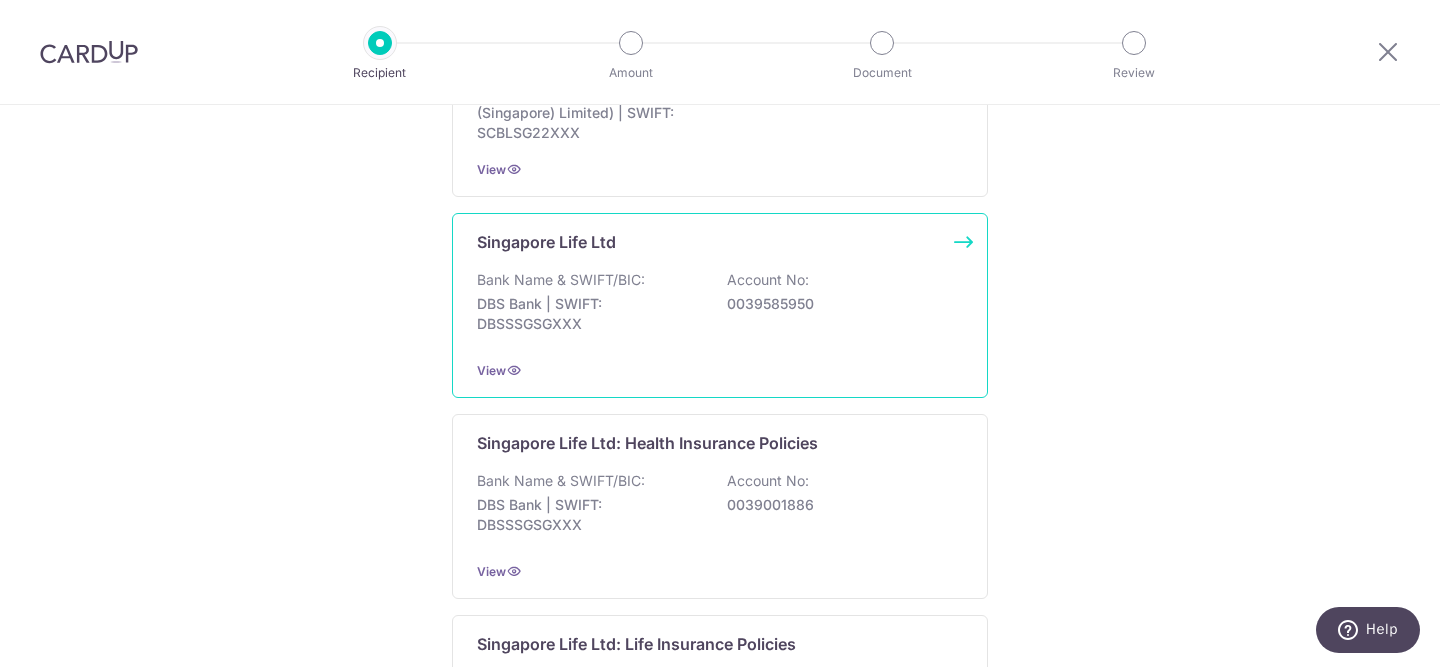 click on "0039585950" at bounding box center [839, 304] 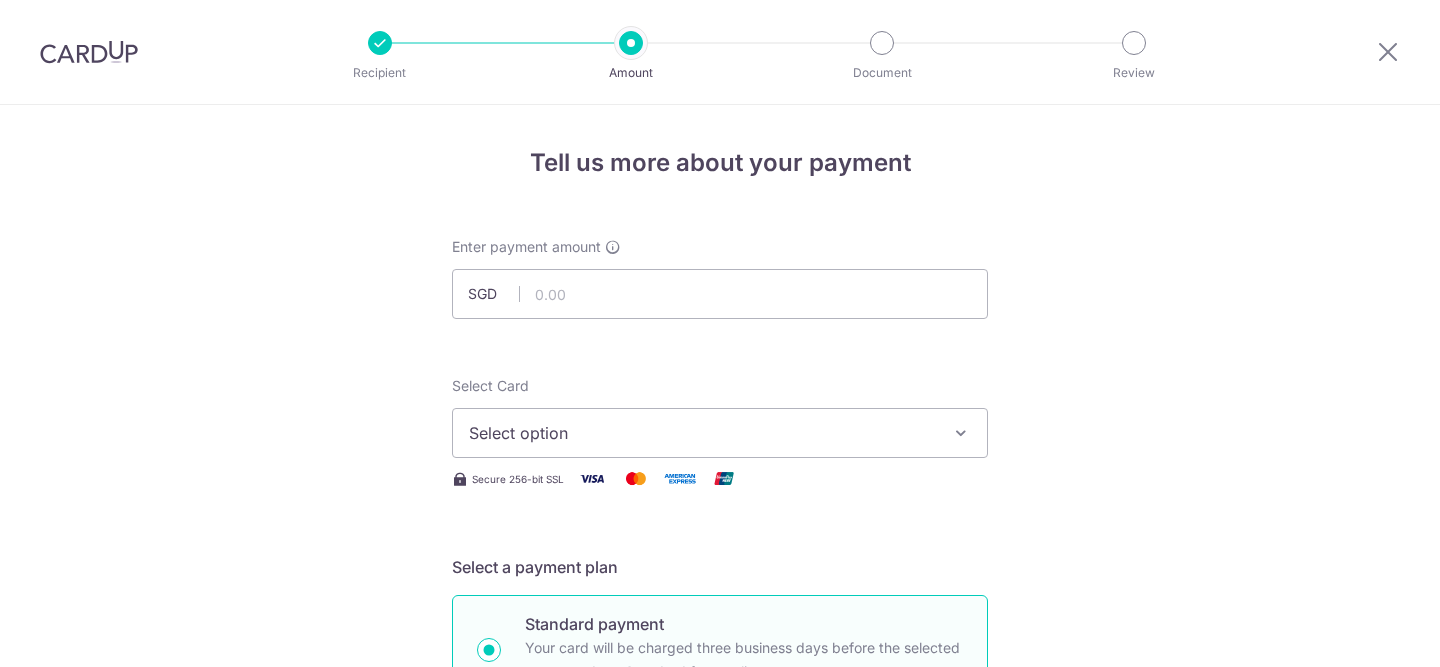 scroll, scrollTop: 0, scrollLeft: 0, axis: both 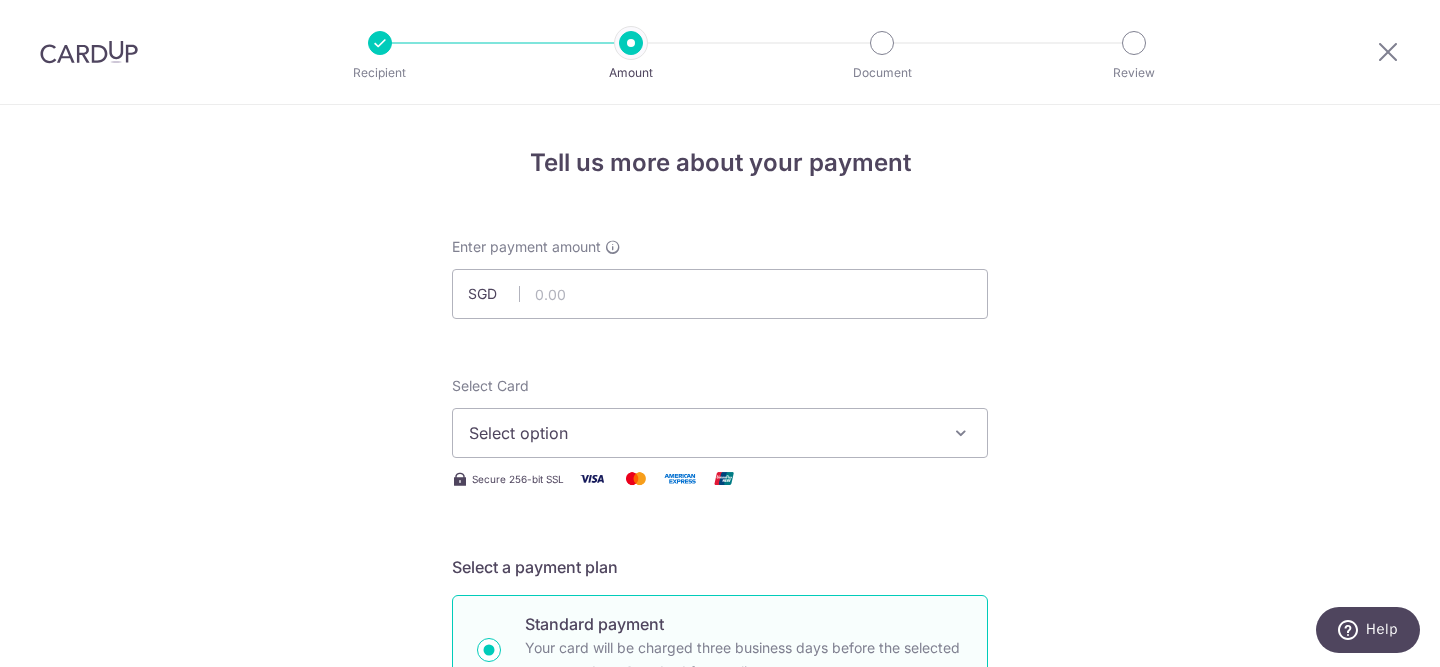 click at bounding box center (380, 43) 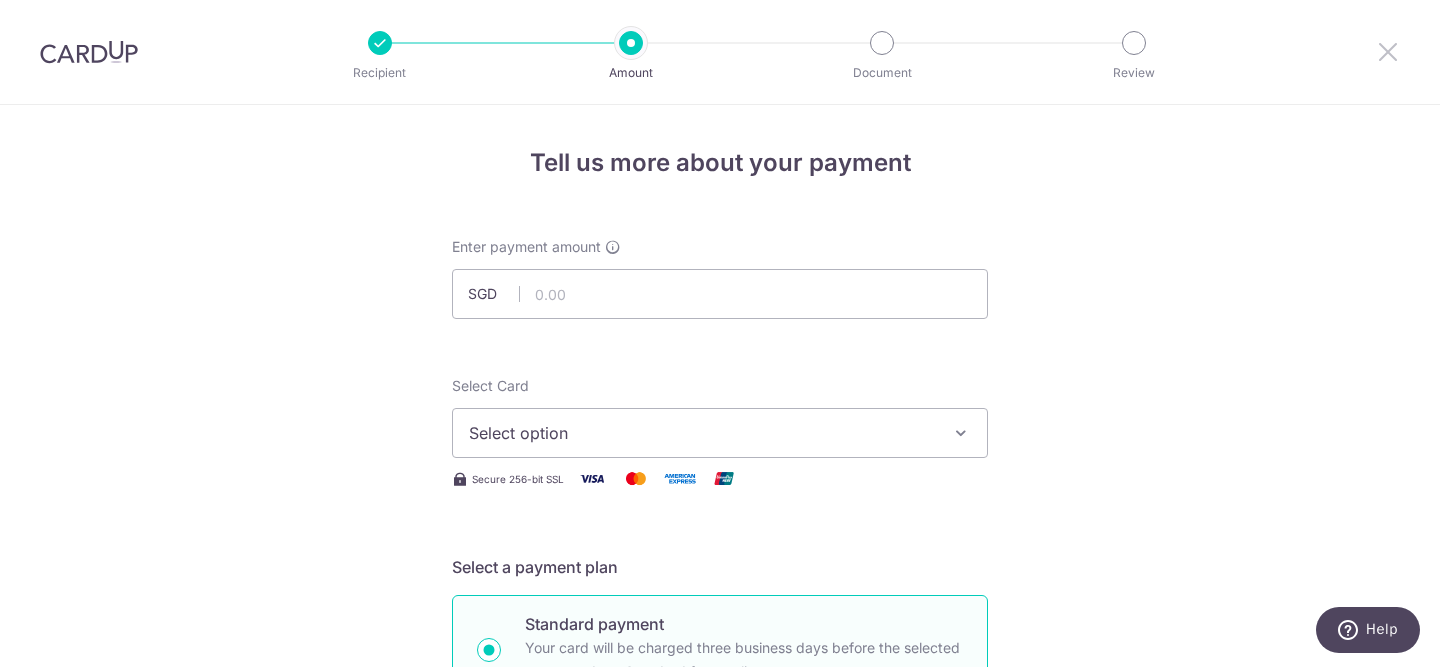 click at bounding box center [1388, 51] 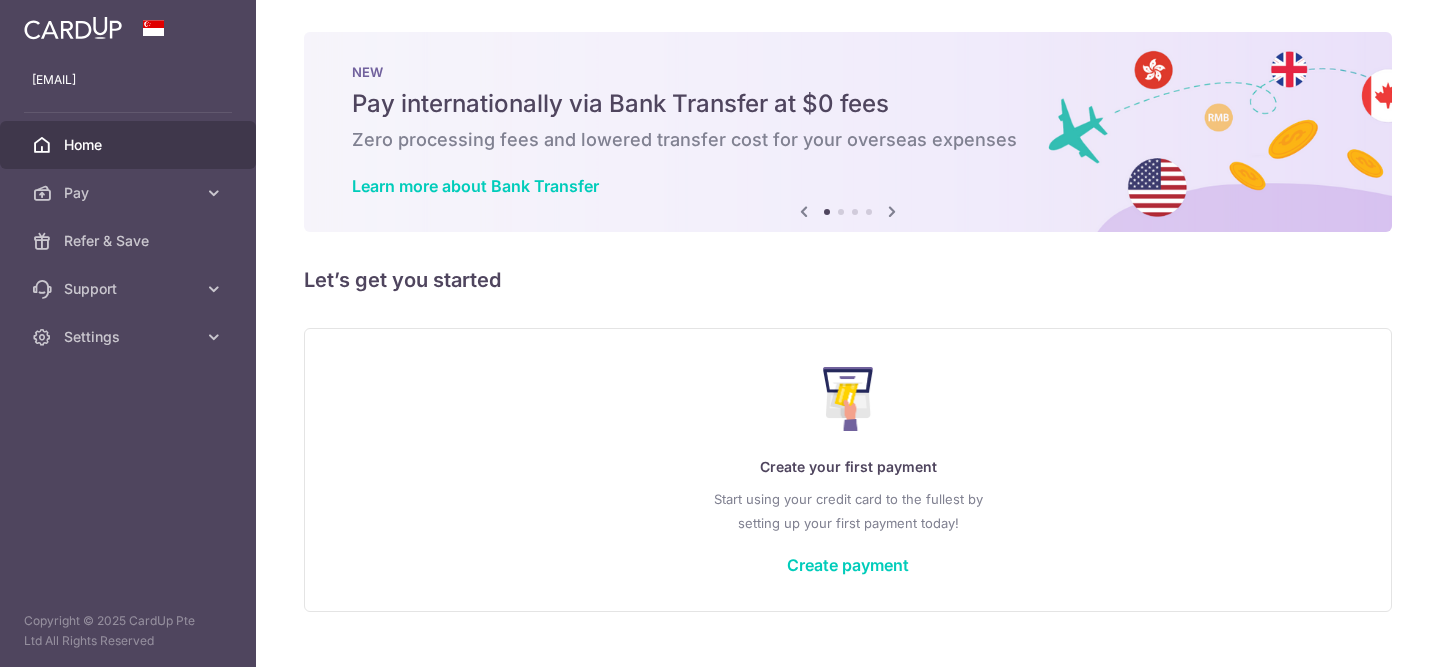 click on "Home" at bounding box center (130, 145) 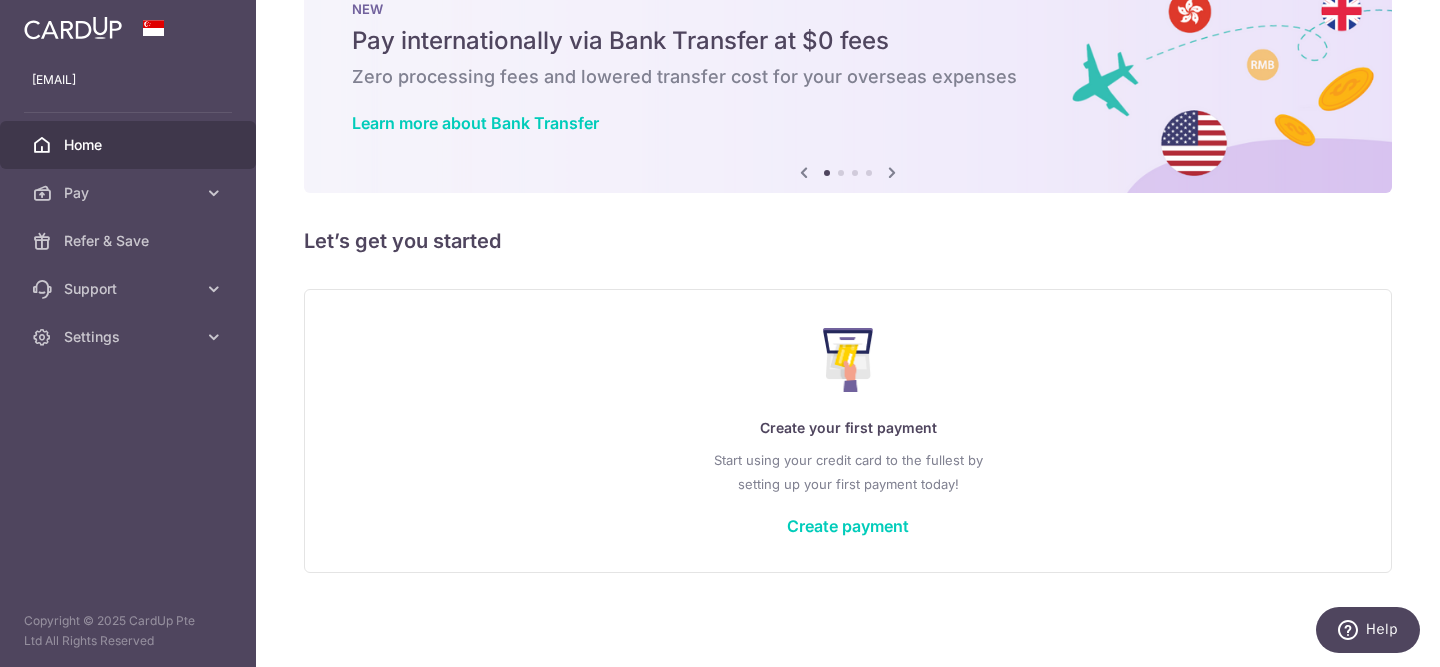 scroll, scrollTop: 0, scrollLeft: 0, axis: both 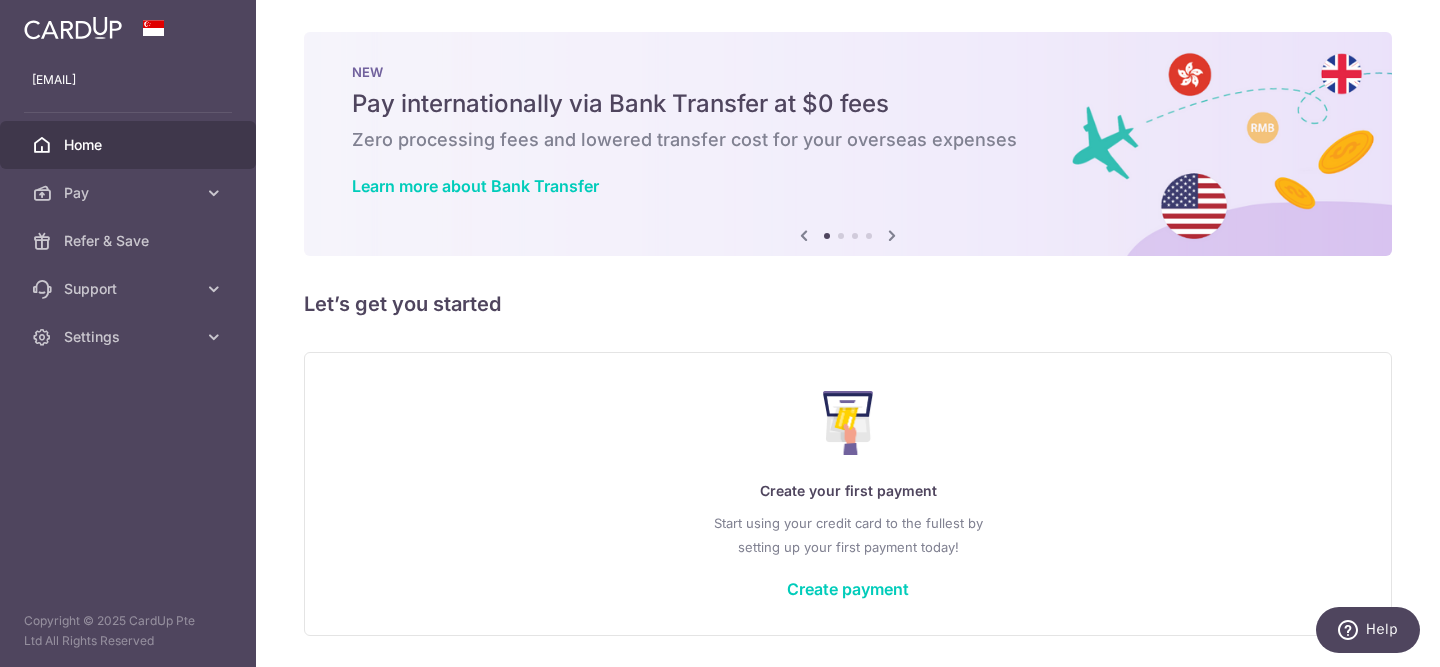 click at bounding box center [892, 235] 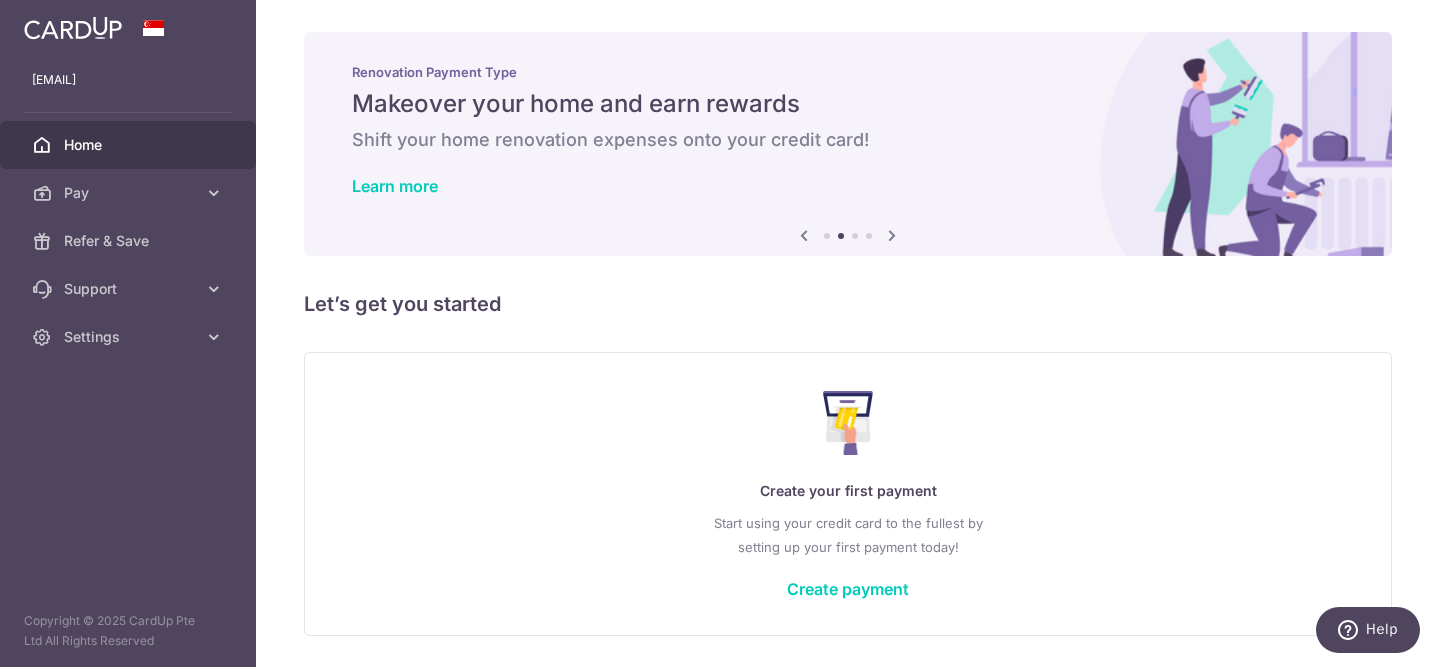 click at bounding box center (892, 235) 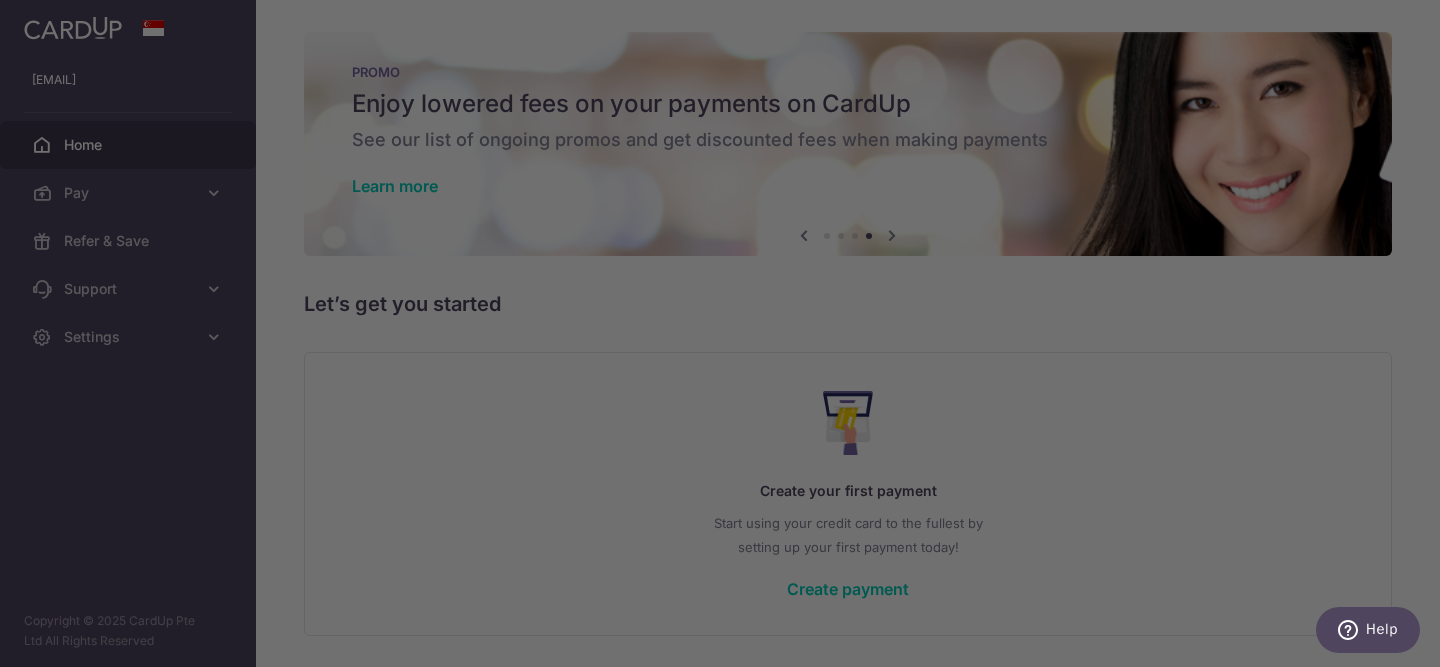 click at bounding box center [727, 337] 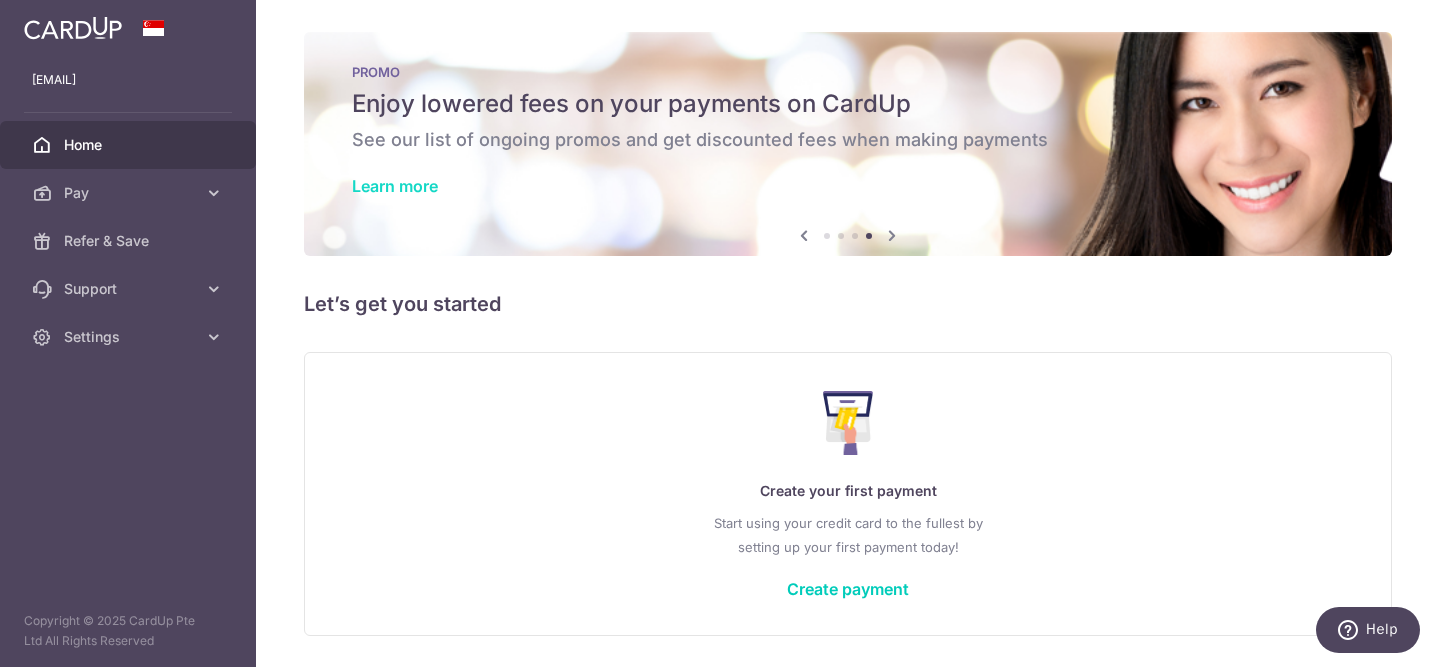 click on "Learn more" at bounding box center (395, 186) 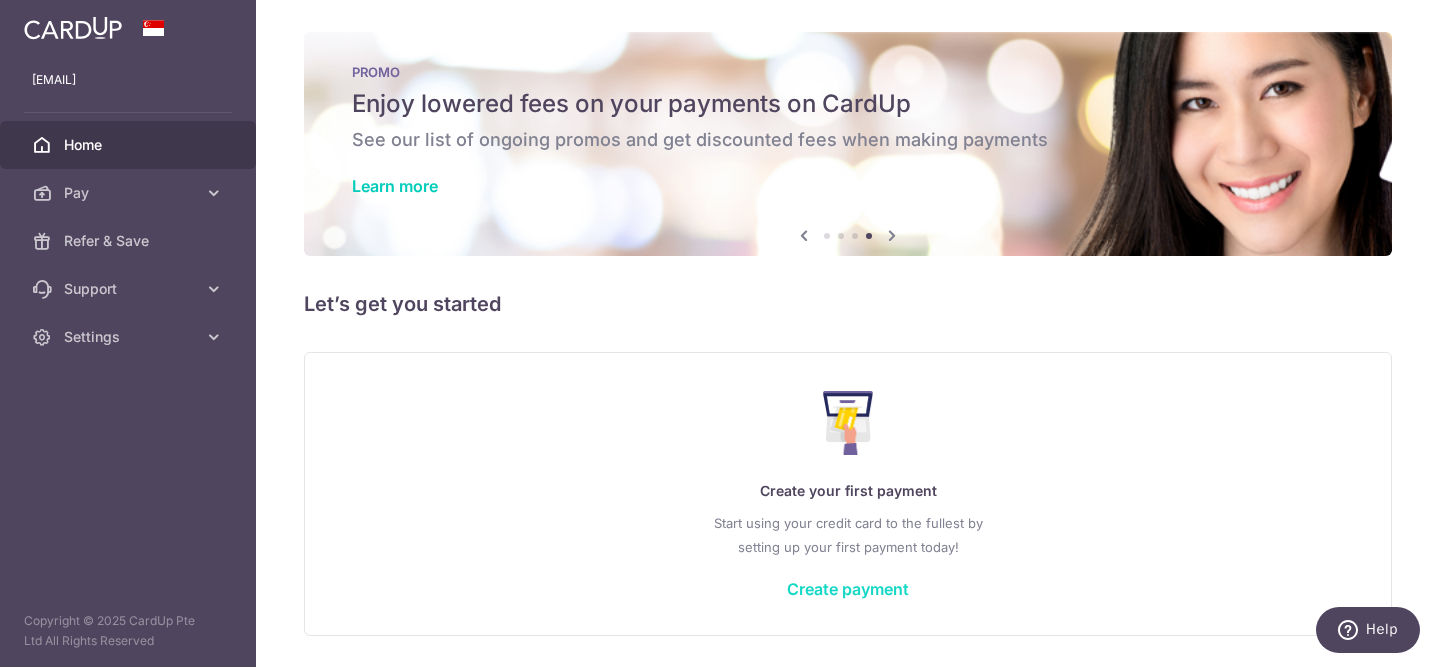 click on "Create payment" at bounding box center (848, 589) 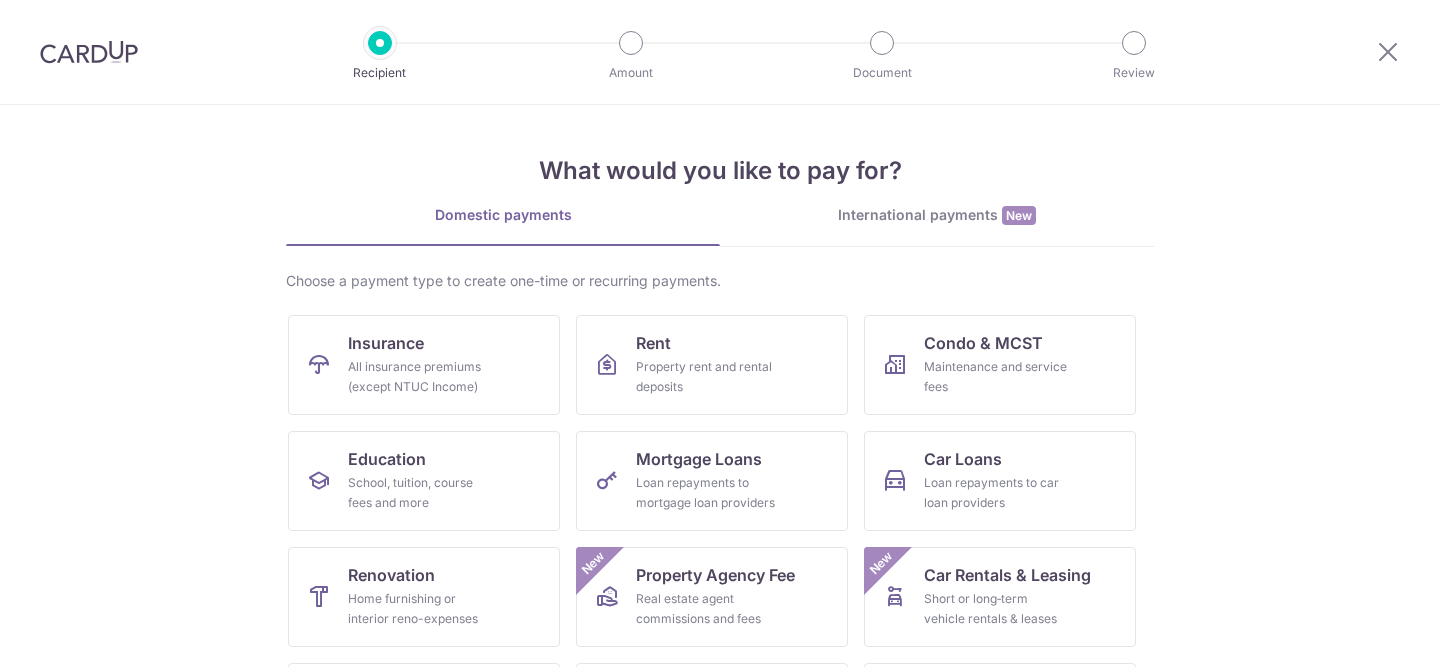 scroll, scrollTop: 0, scrollLeft: 0, axis: both 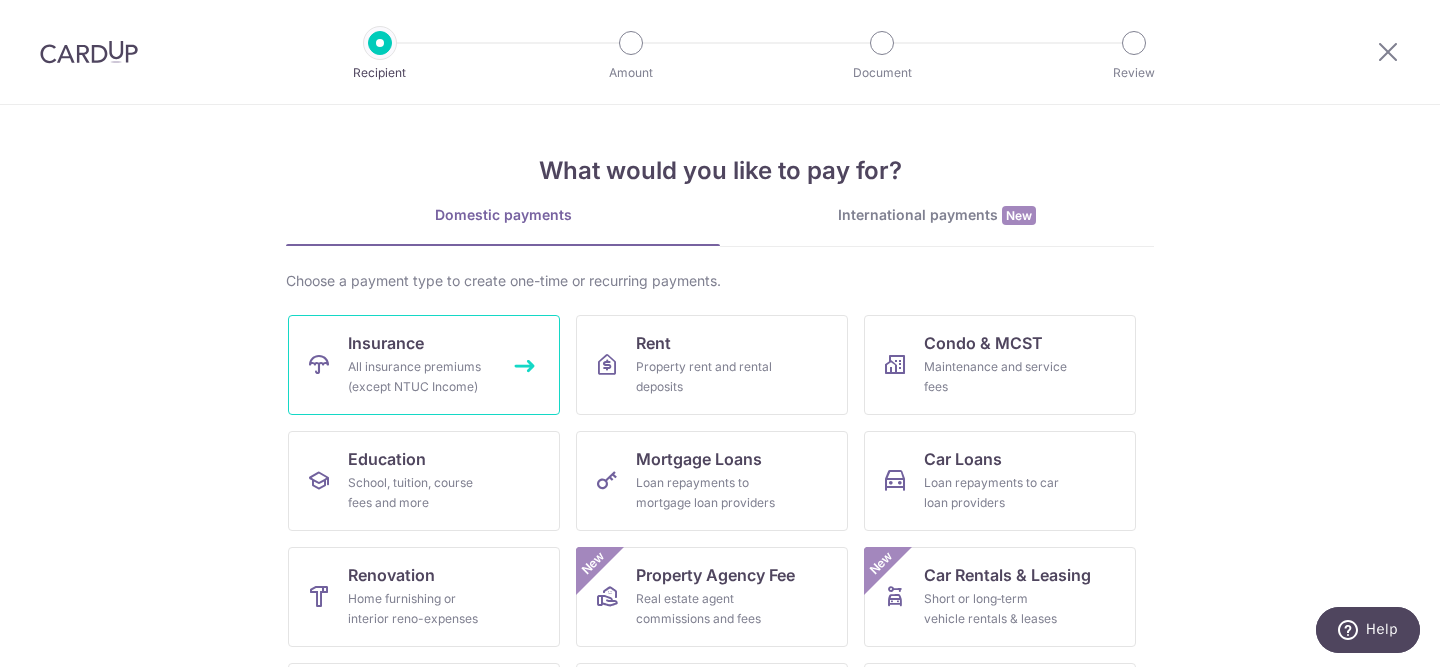click on "Insurance" at bounding box center (386, 343) 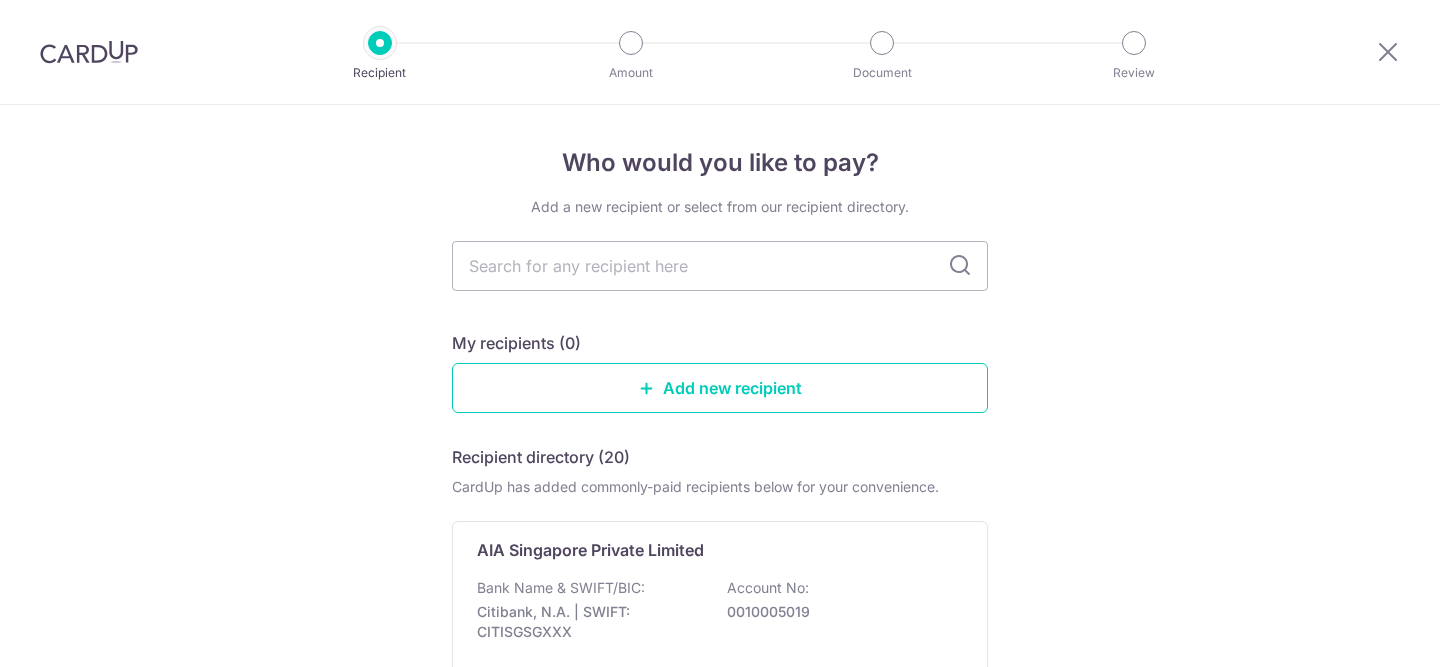 scroll, scrollTop: 0, scrollLeft: 0, axis: both 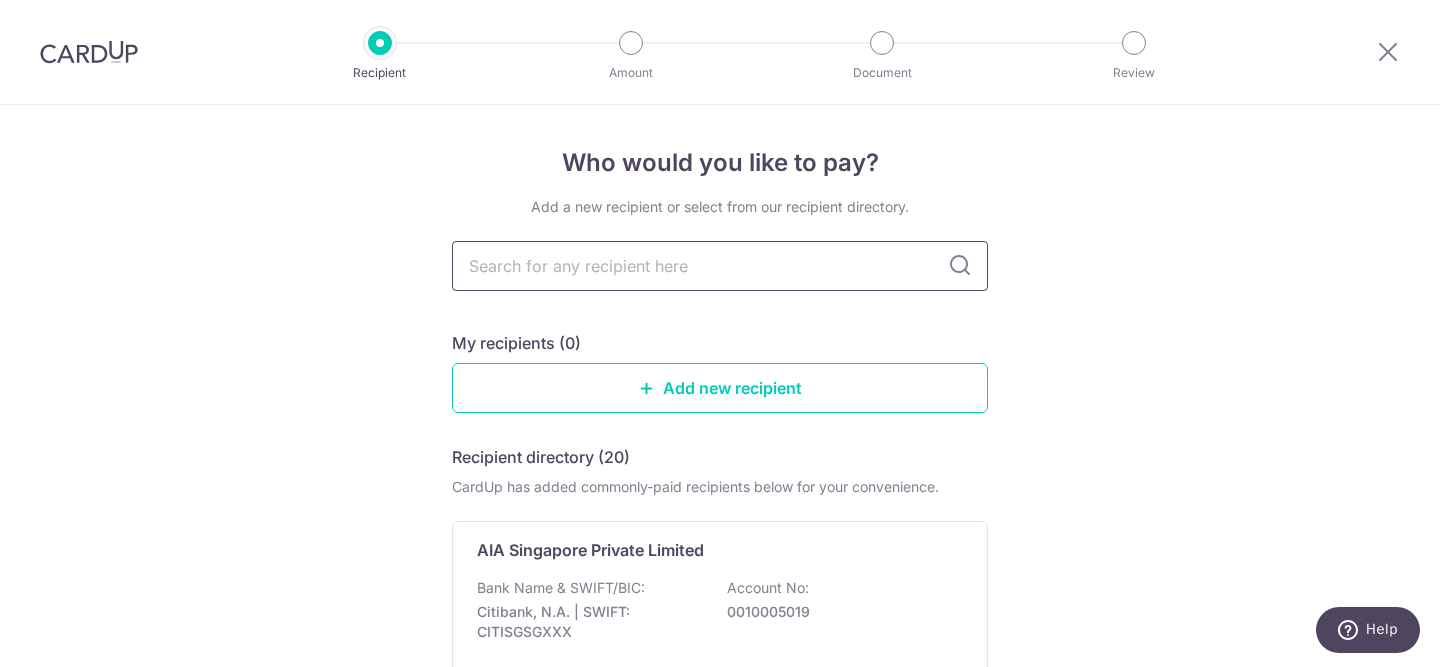 click at bounding box center (720, 266) 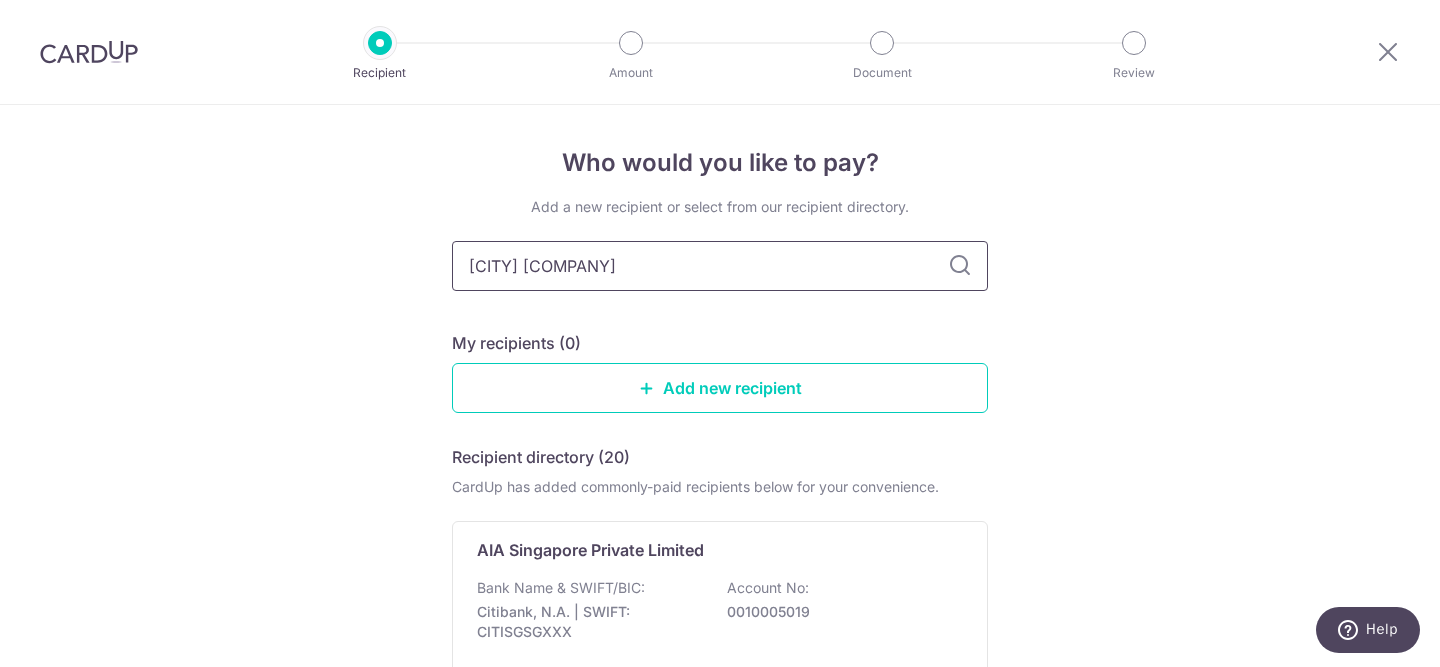 type on "[CITY] [COMPANY]" 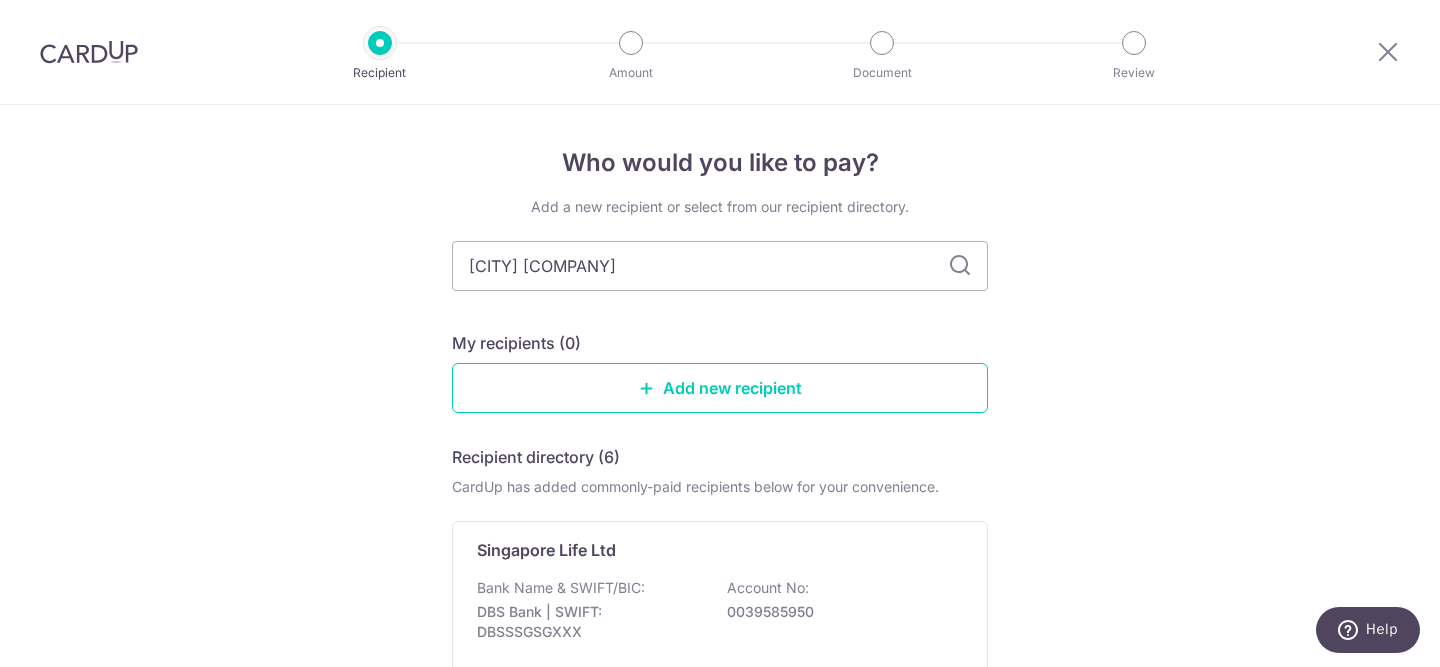 click at bounding box center (960, 266) 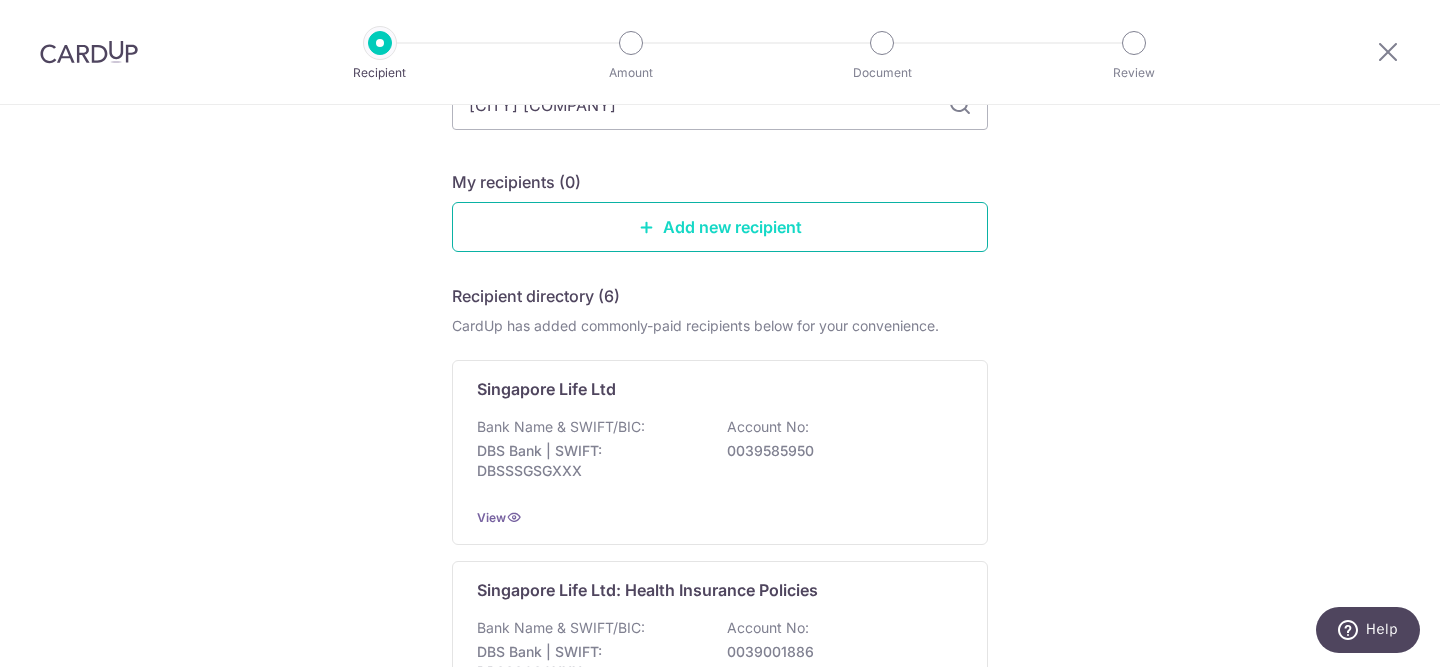 scroll, scrollTop: 167, scrollLeft: 0, axis: vertical 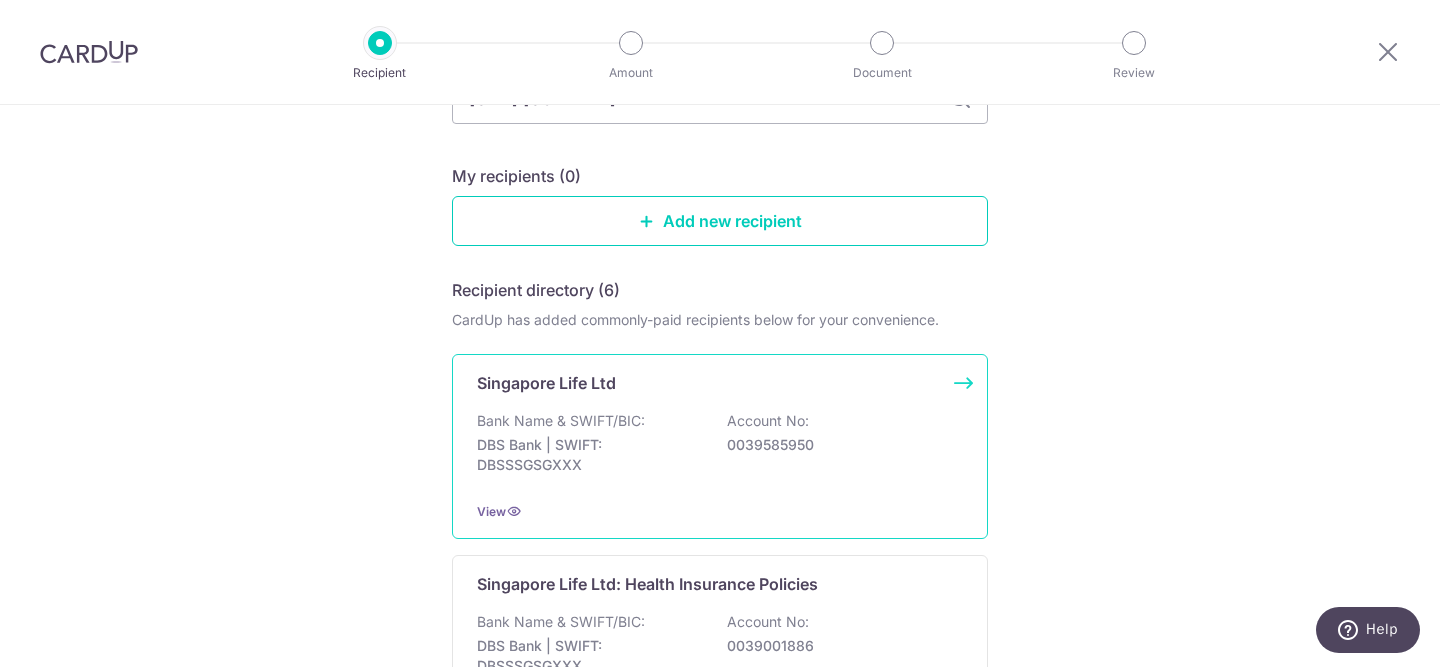 click on "[CITY] [COMPANY] Ltd
Bank Name & SWIFT/BIC:
DBS Bank | SWIFT: DBSSSGSGXXX
Account No:
[ACCOUNT_NUMBER]
View" at bounding box center (720, 446) 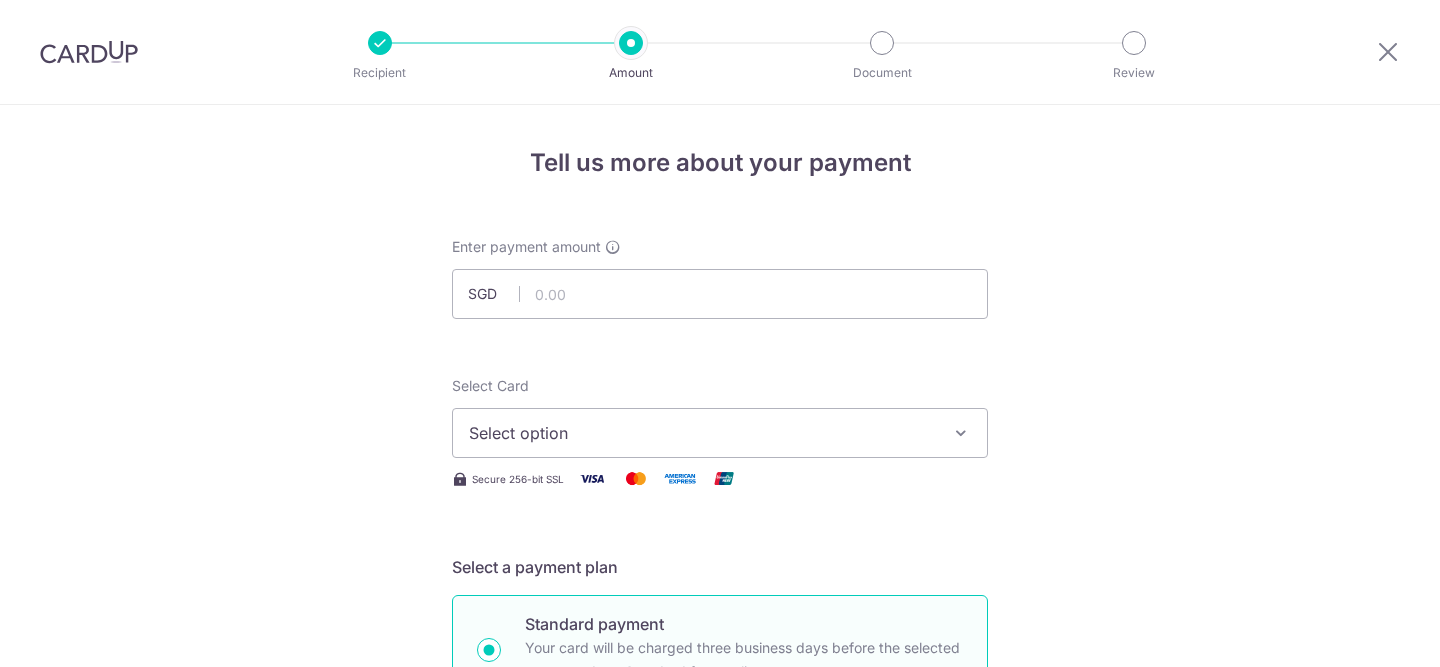 scroll, scrollTop: 0, scrollLeft: 0, axis: both 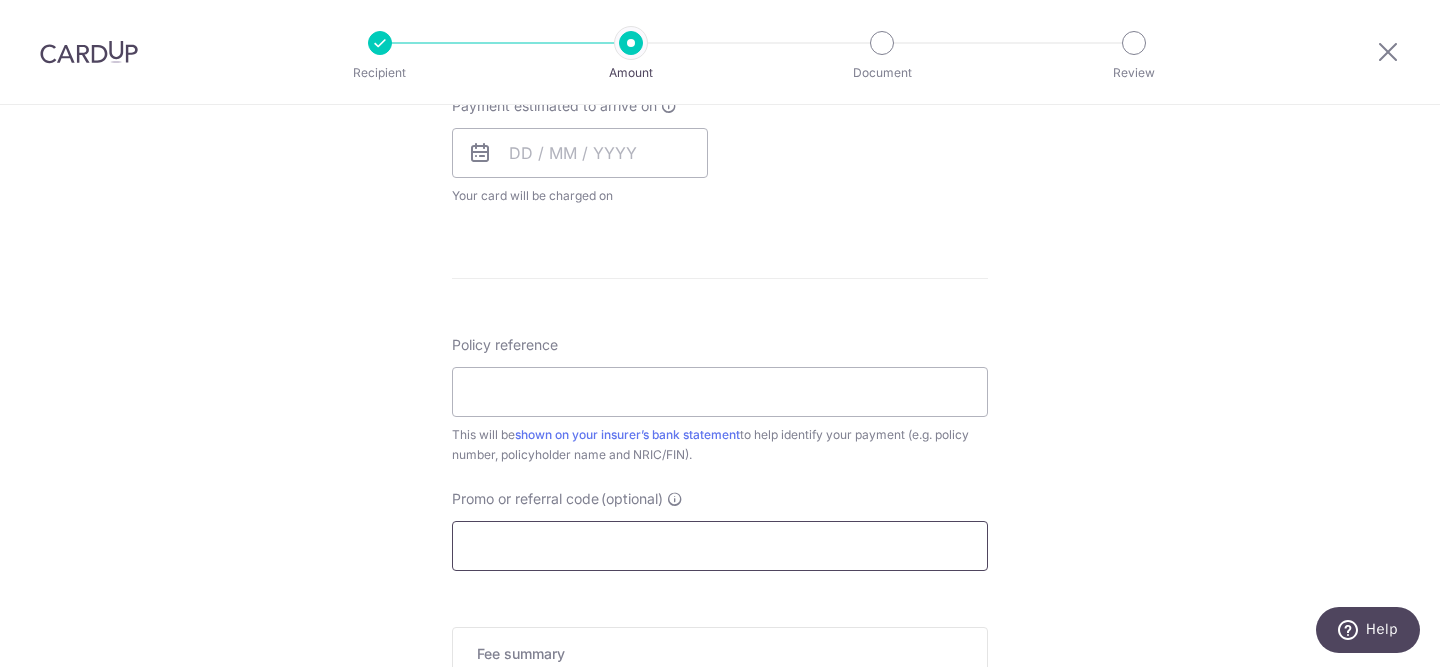 click on "Promo or referral code
(optional)" at bounding box center (720, 546) 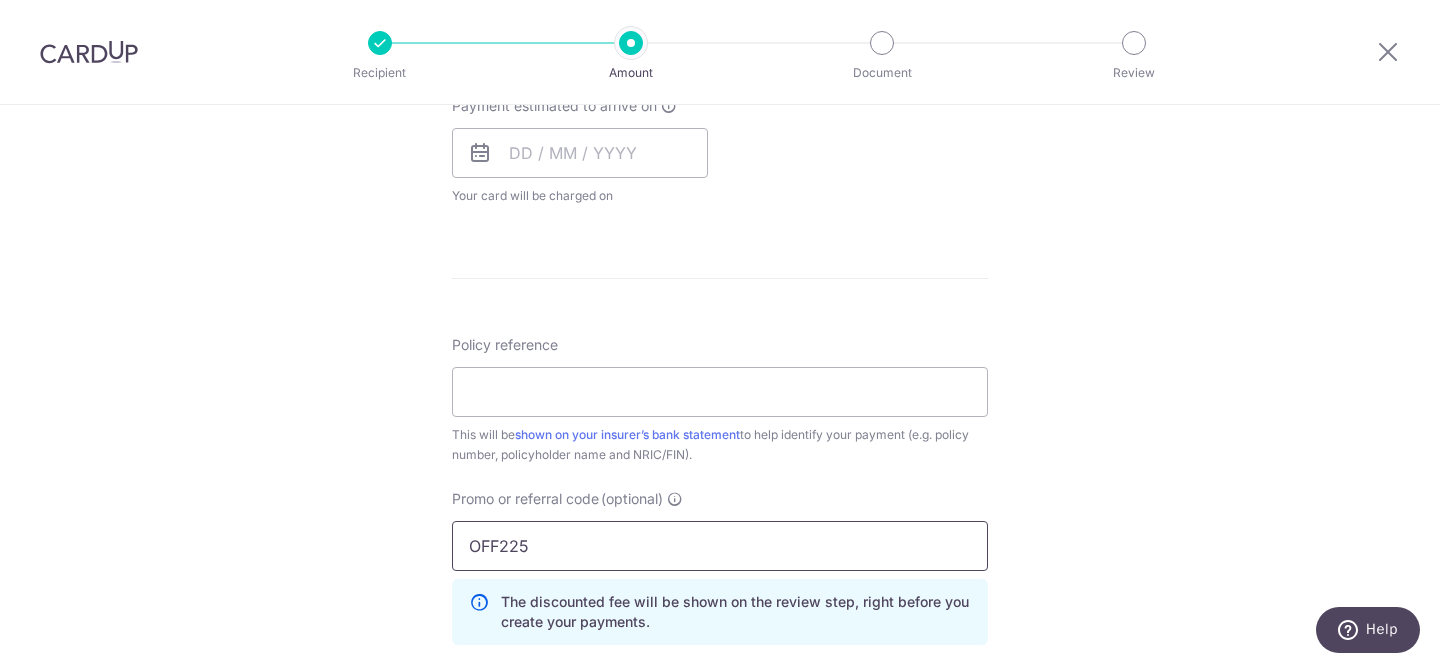 scroll, scrollTop: 1005, scrollLeft: 0, axis: vertical 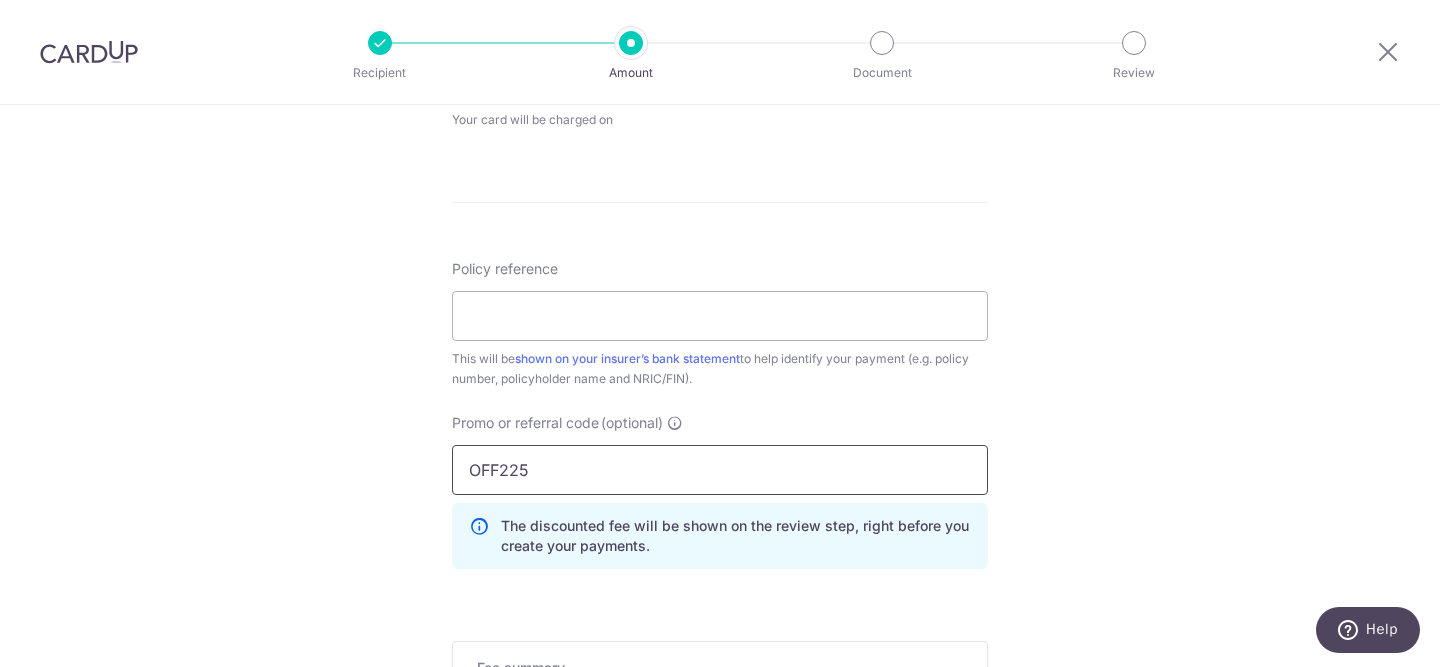 type on "OFF225" 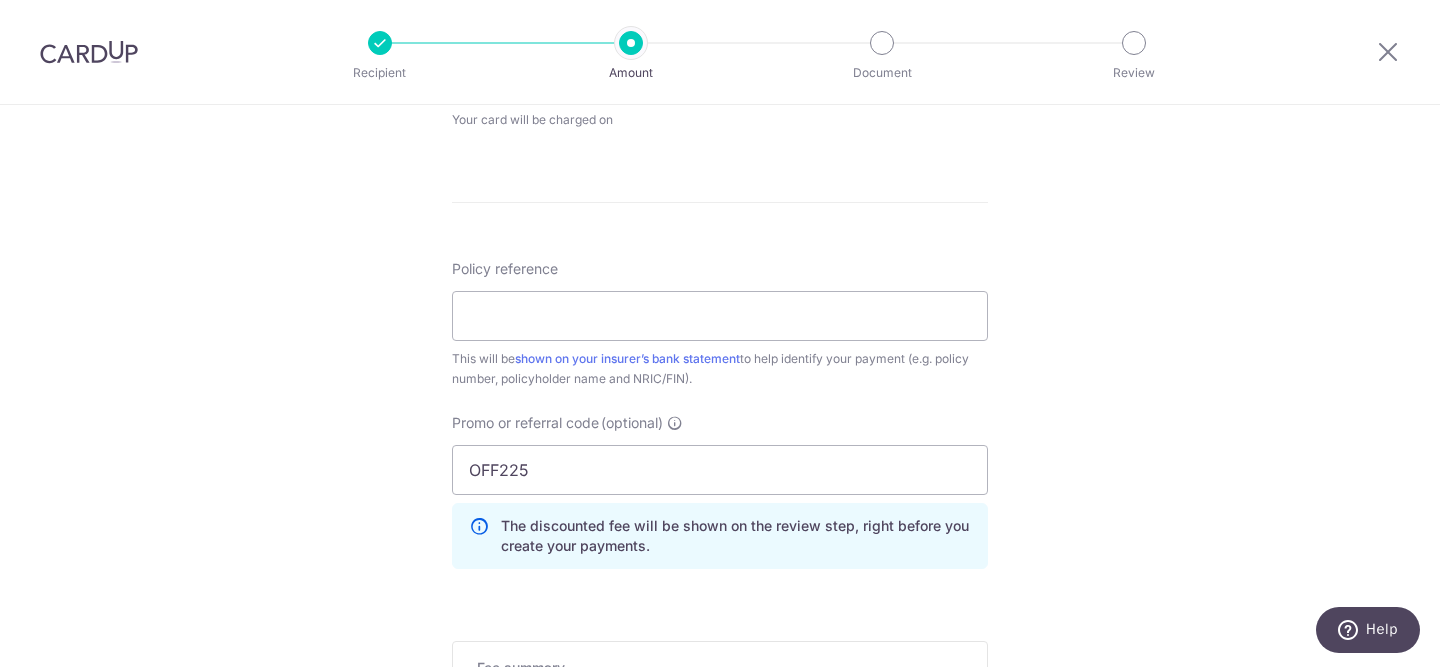 click on "Tell us more about your payment
Enter payment amount
SGD
Select Card
Select option
Add credit card
Secure 256-bit SSL
Text
New card details
Card
Secure 256-bit SSL
Ow" at bounding box center (720, 49) 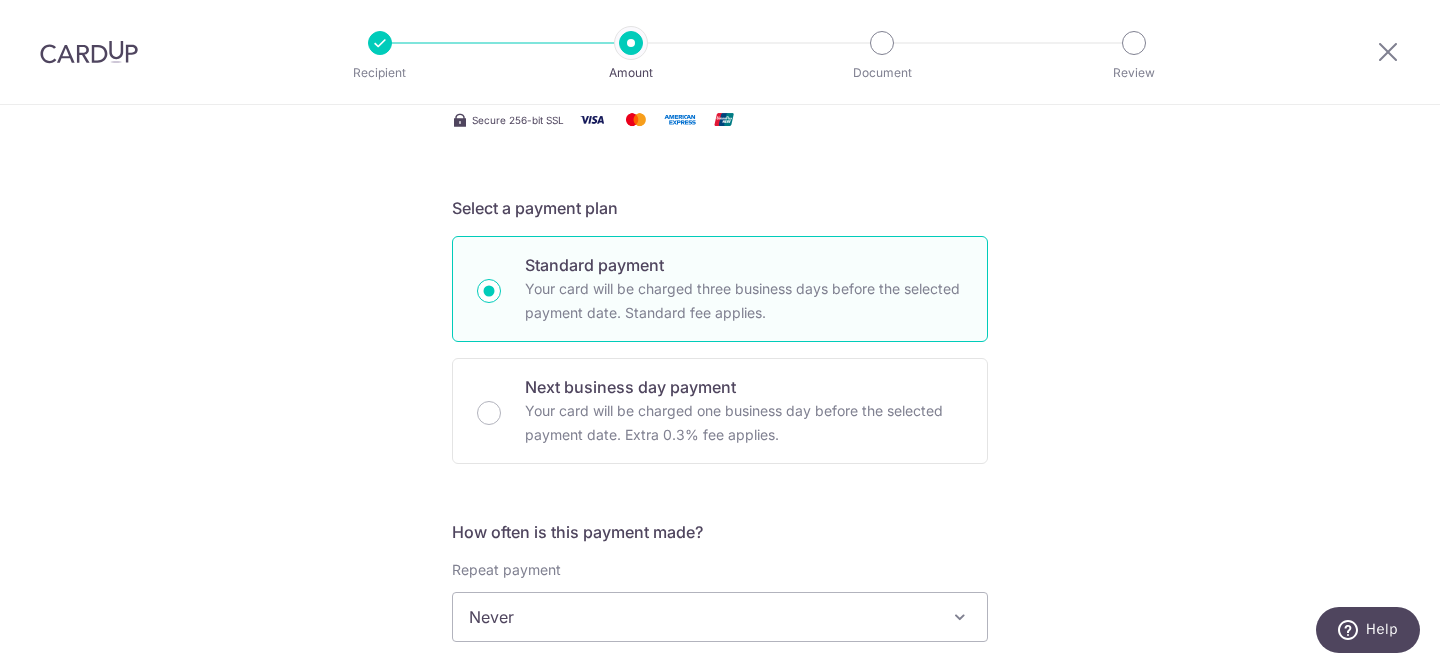 scroll, scrollTop: 73, scrollLeft: 0, axis: vertical 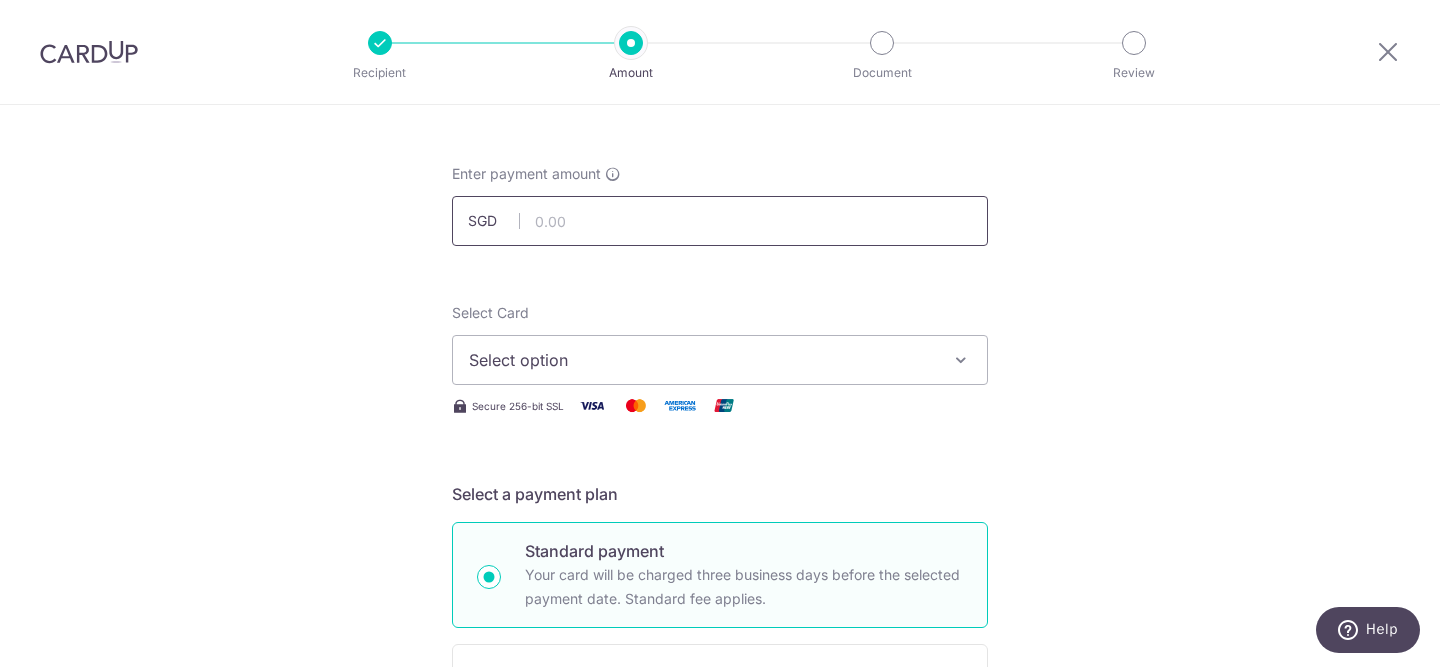 click at bounding box center [720, 221] 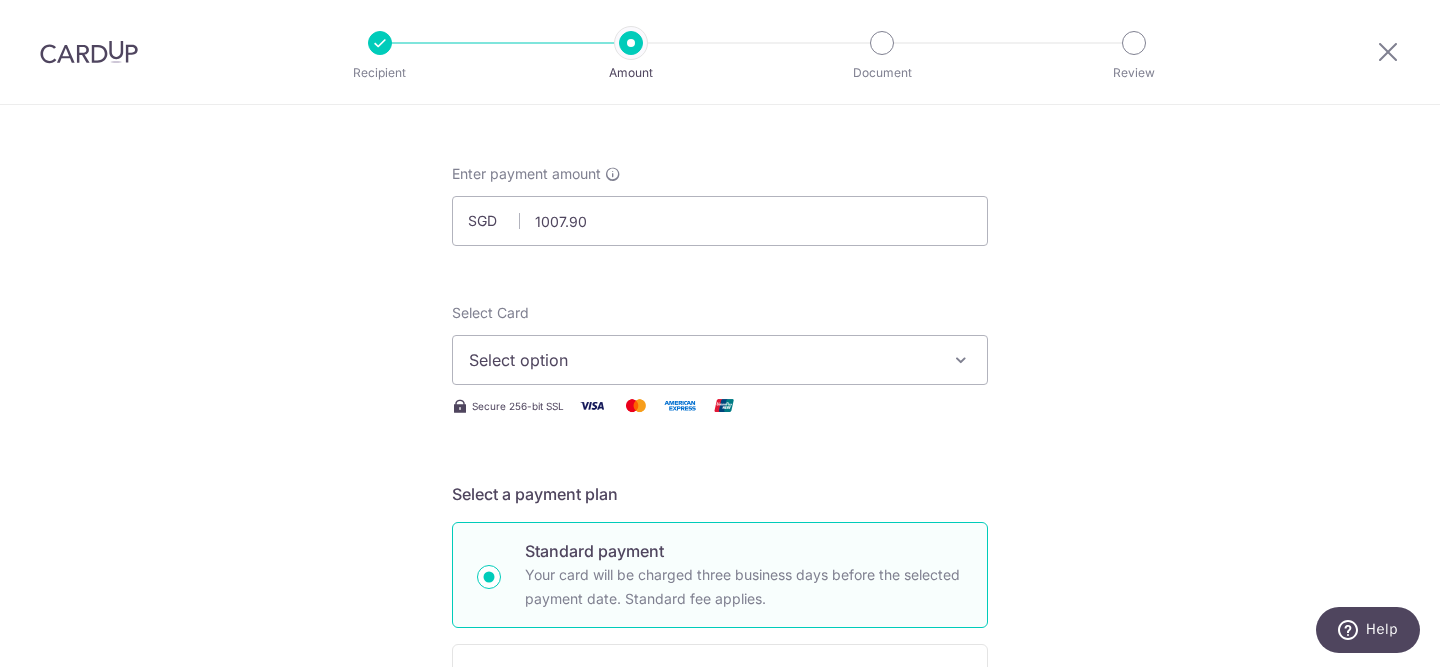 type on "1,007.90" 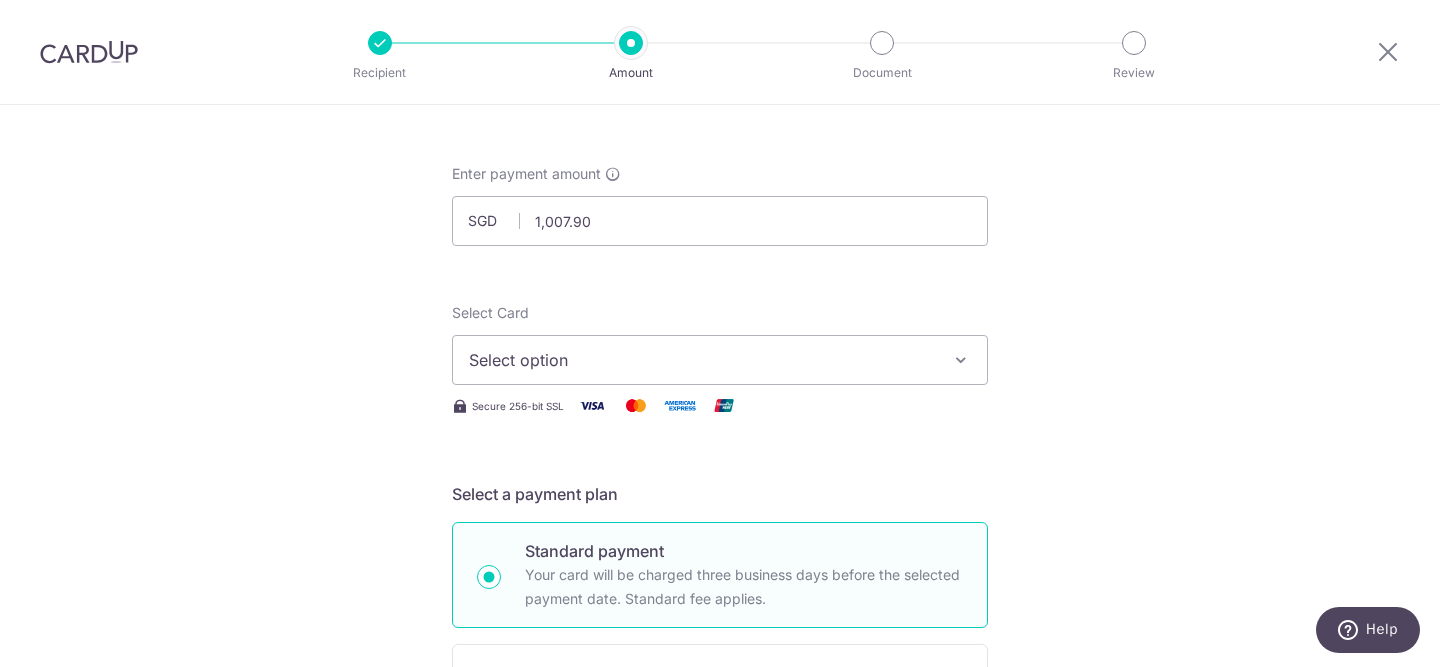 click on "Select option" at bounding box center (702, 360) 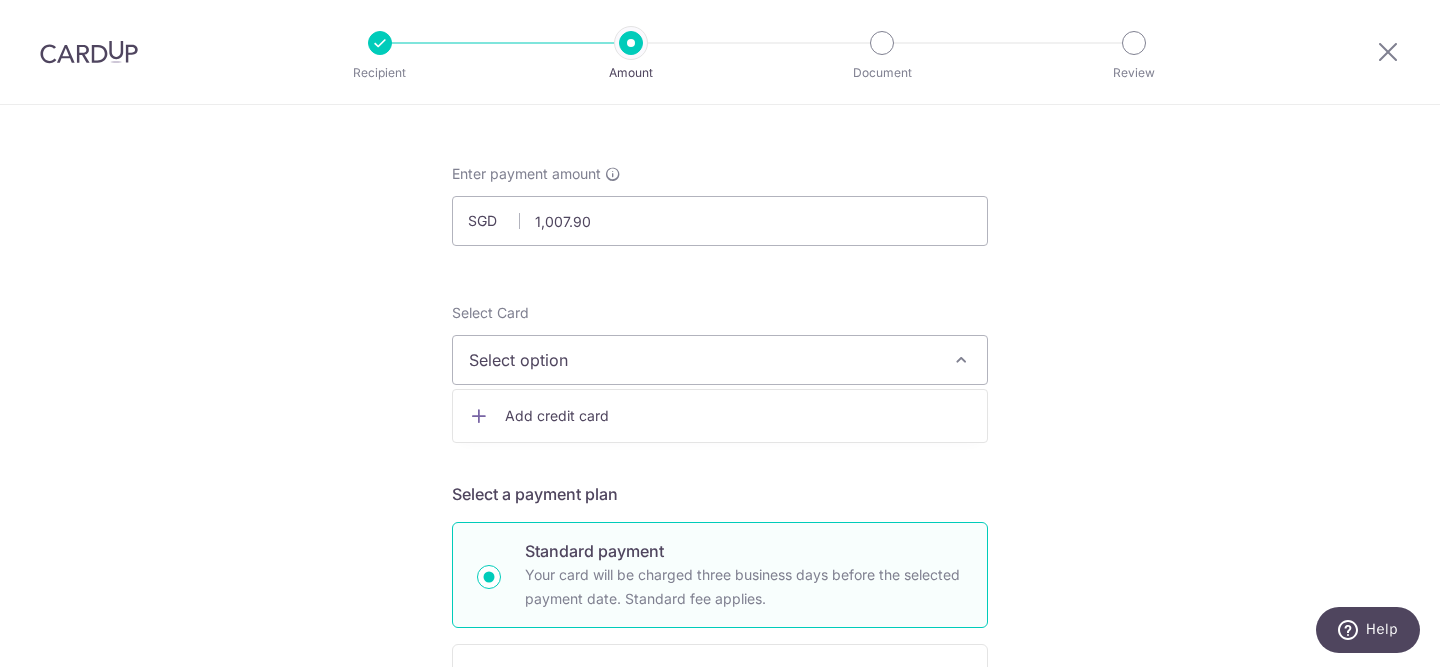 click on "Add credit card" at bounding box center (738, 416) 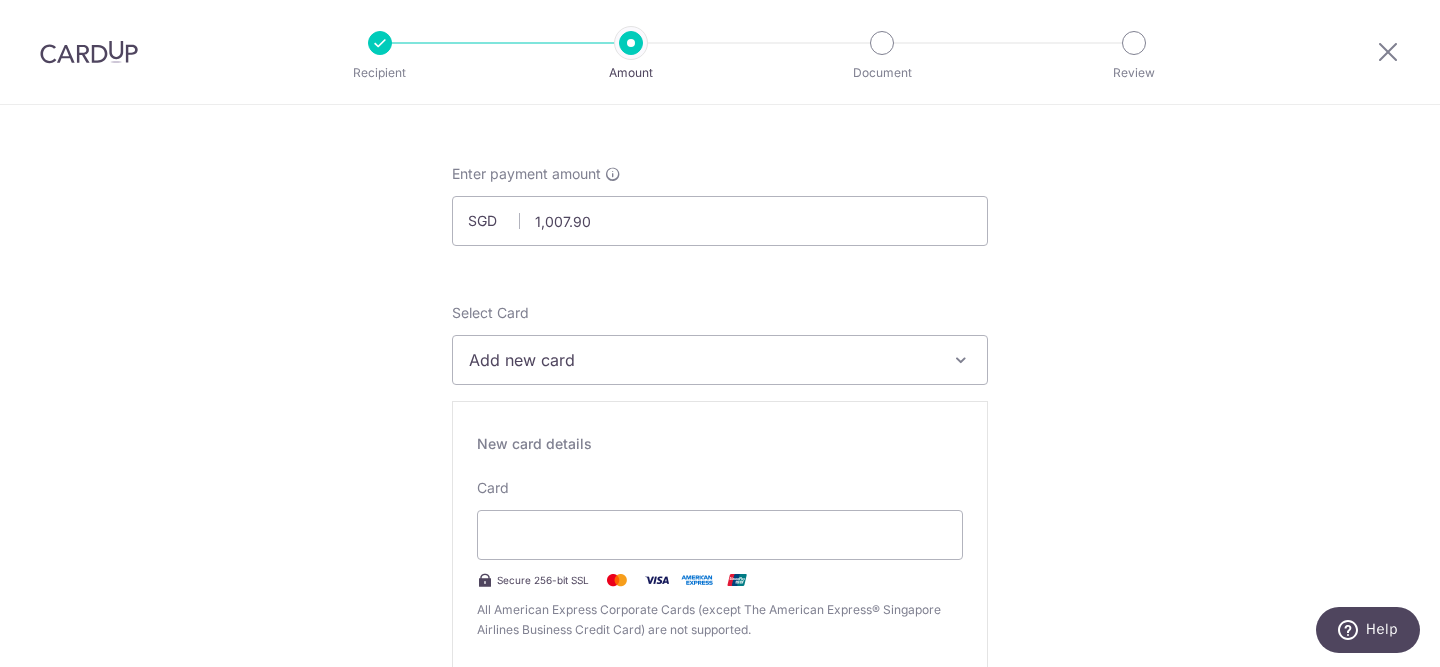 click on "Tell us more about your payment
Enter payment amount
SGD
1,007.90
1007.90
Select Card
Add new card
Add credit card
Secure 256-bit SSL
Text
New card details
Card
Secure 256-bit SSL
Ow" at bounding box center [720, 1256] 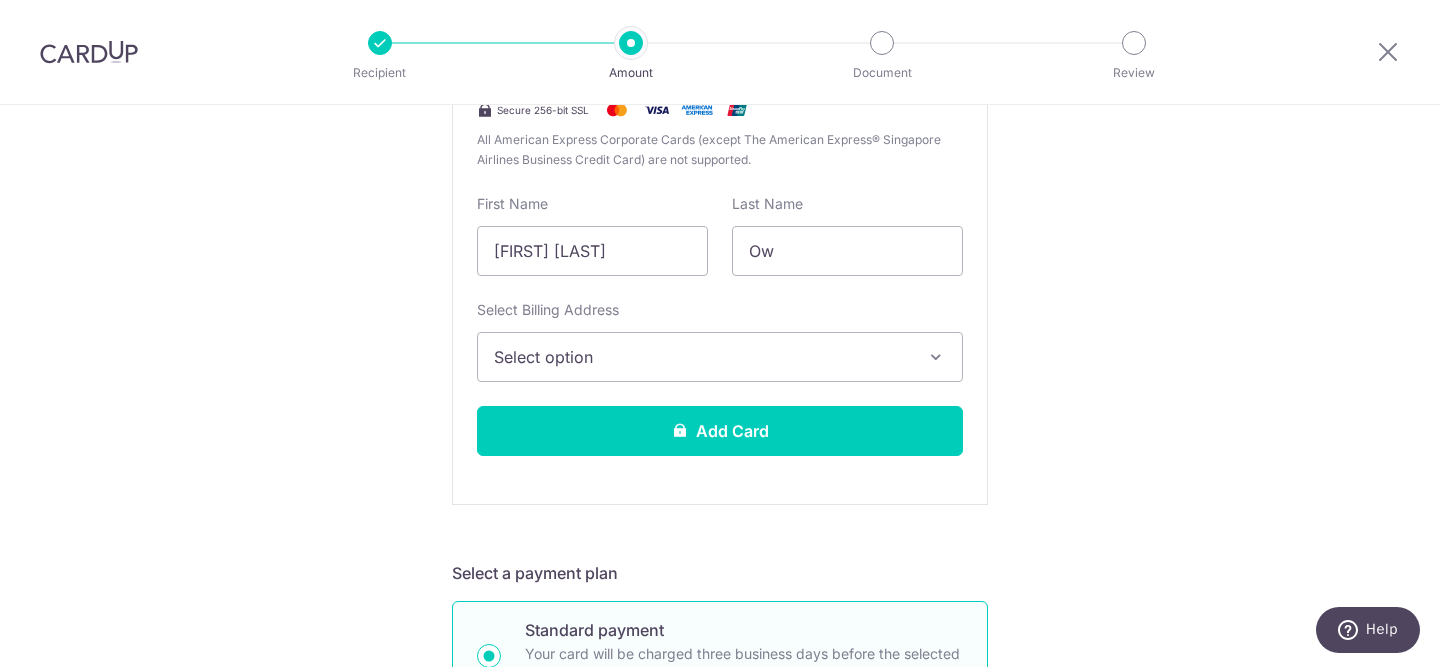 scroll, scrollTop: 541, scrollLeft: 0, axis: vertical 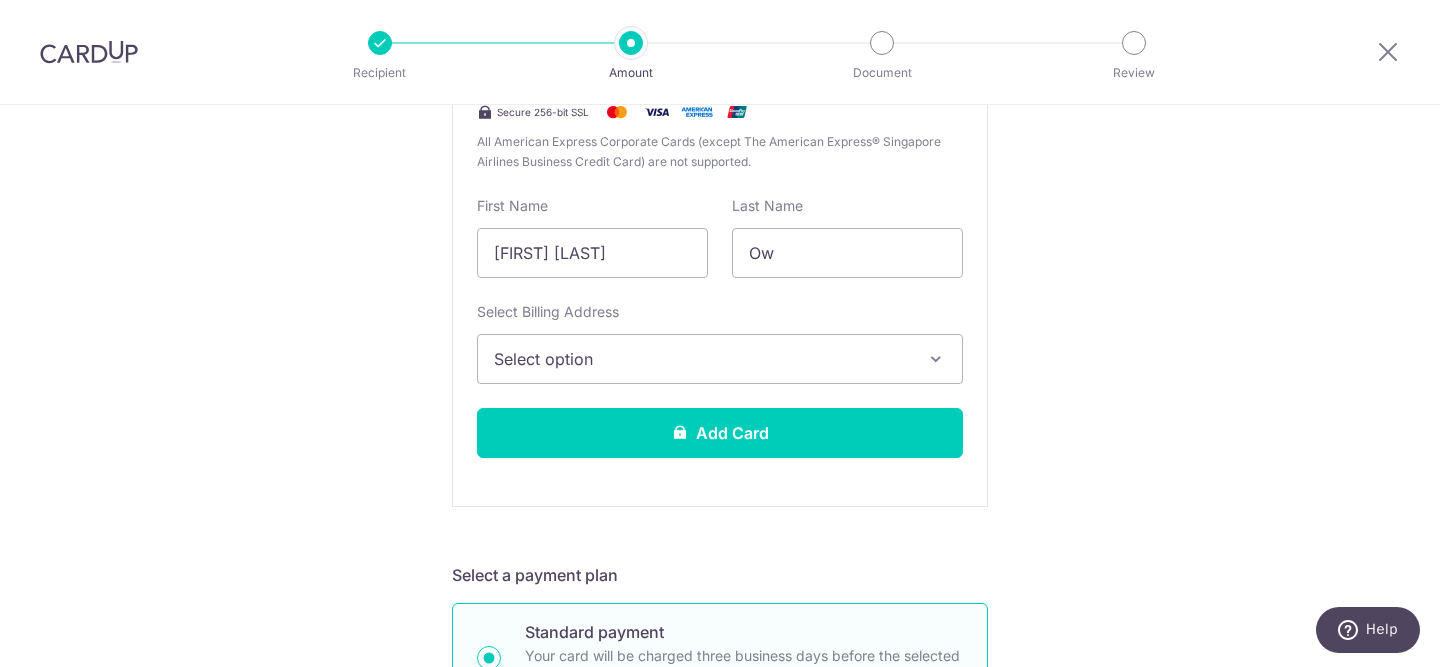 click on "Select option" at bounding box center (702, 359) 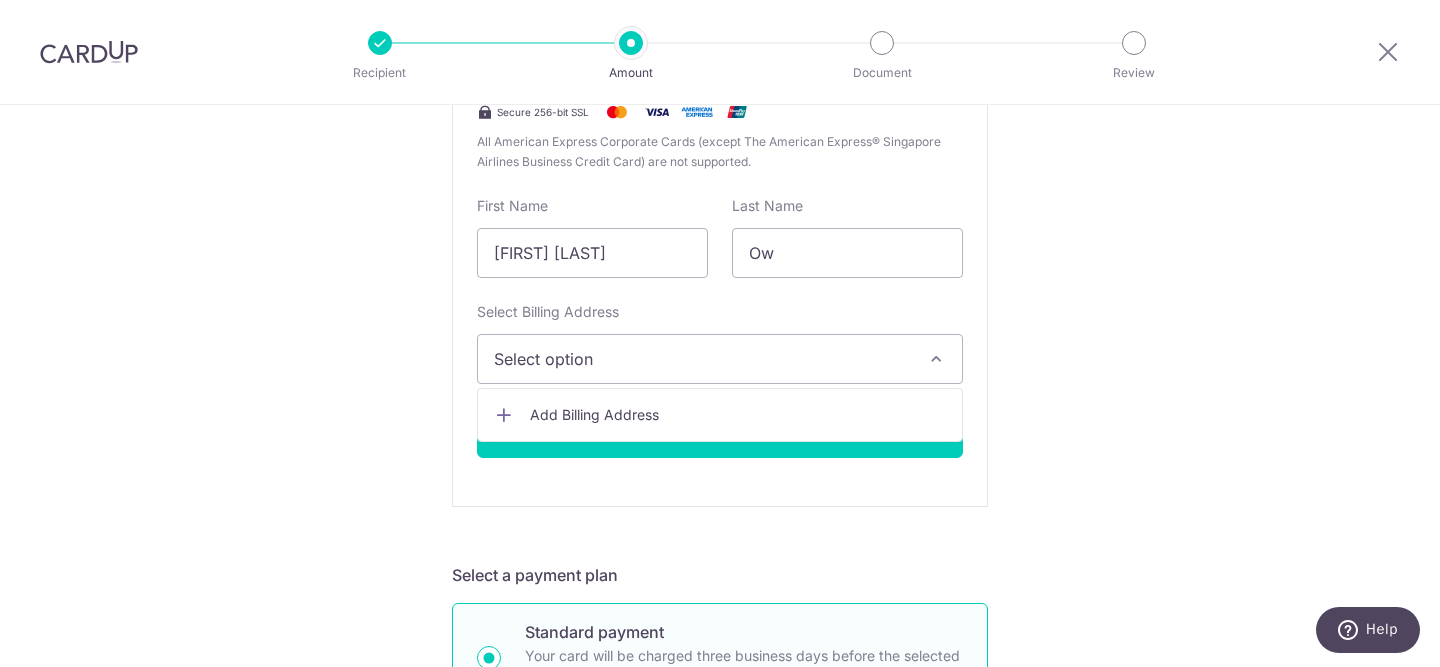 click on "New card details
Card
Secure 256-bit SSL
All American Express Corporate Cards (except The American Express® Singapore Airlines Business Credit Card) are not supported.
First Name
Luo Hui, Alvin
Last Name
Ow
Select Billing Address
Select option
Add Billing Address
Add Card" at bounding box center [720, 220] 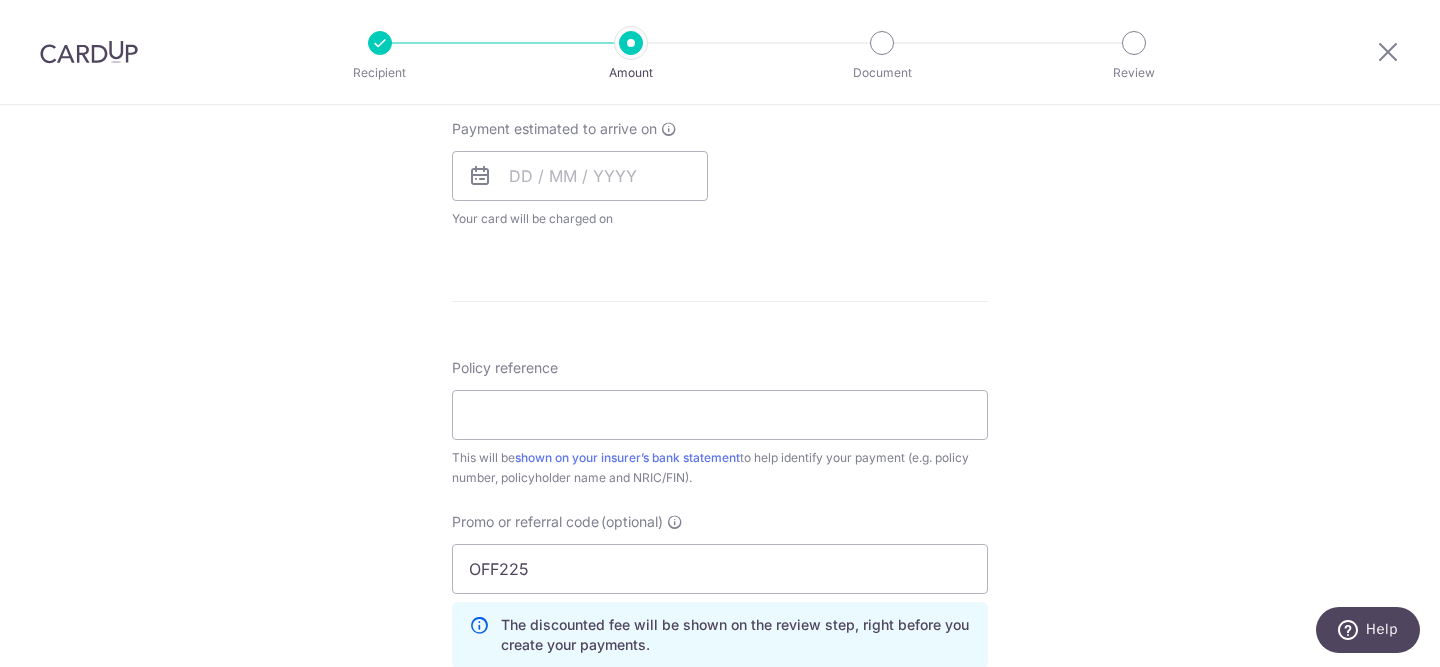 scroll, scrollTop: 1457, scrollLeft: 0, axis: vertical 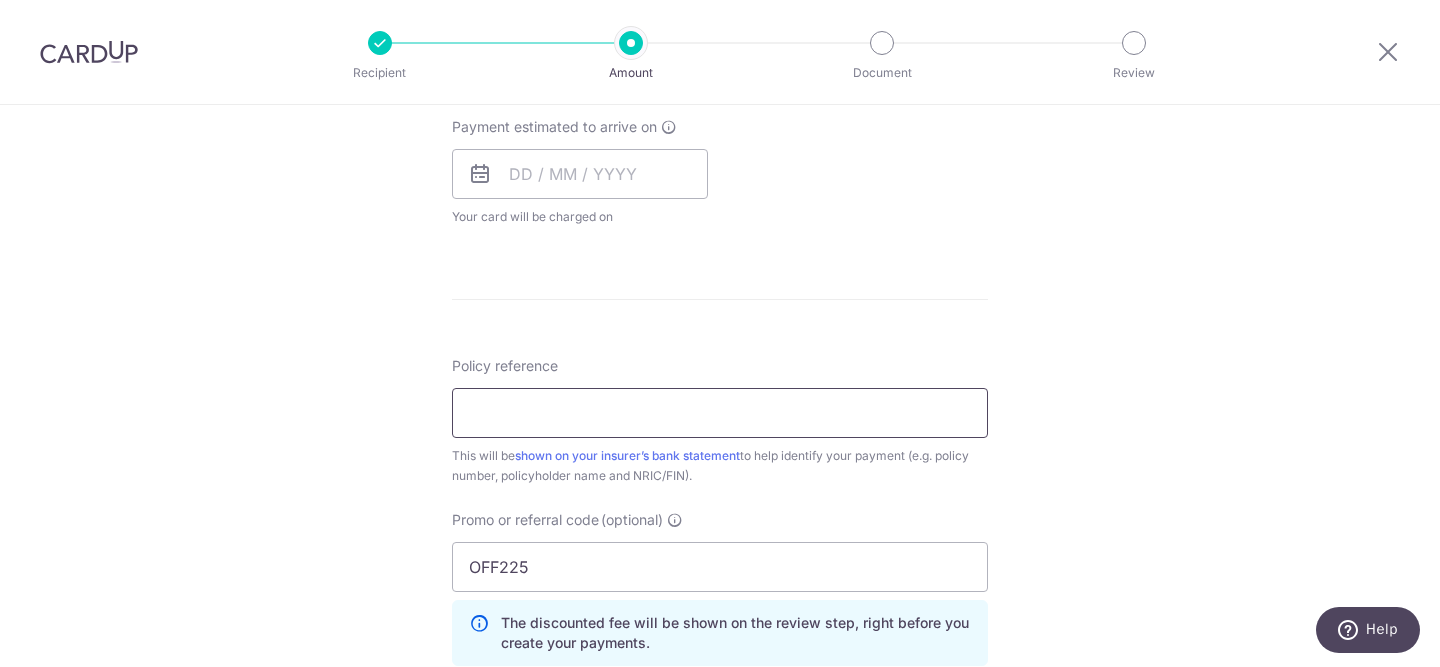 click on "Policy reference" at bounding box center (720, 413) 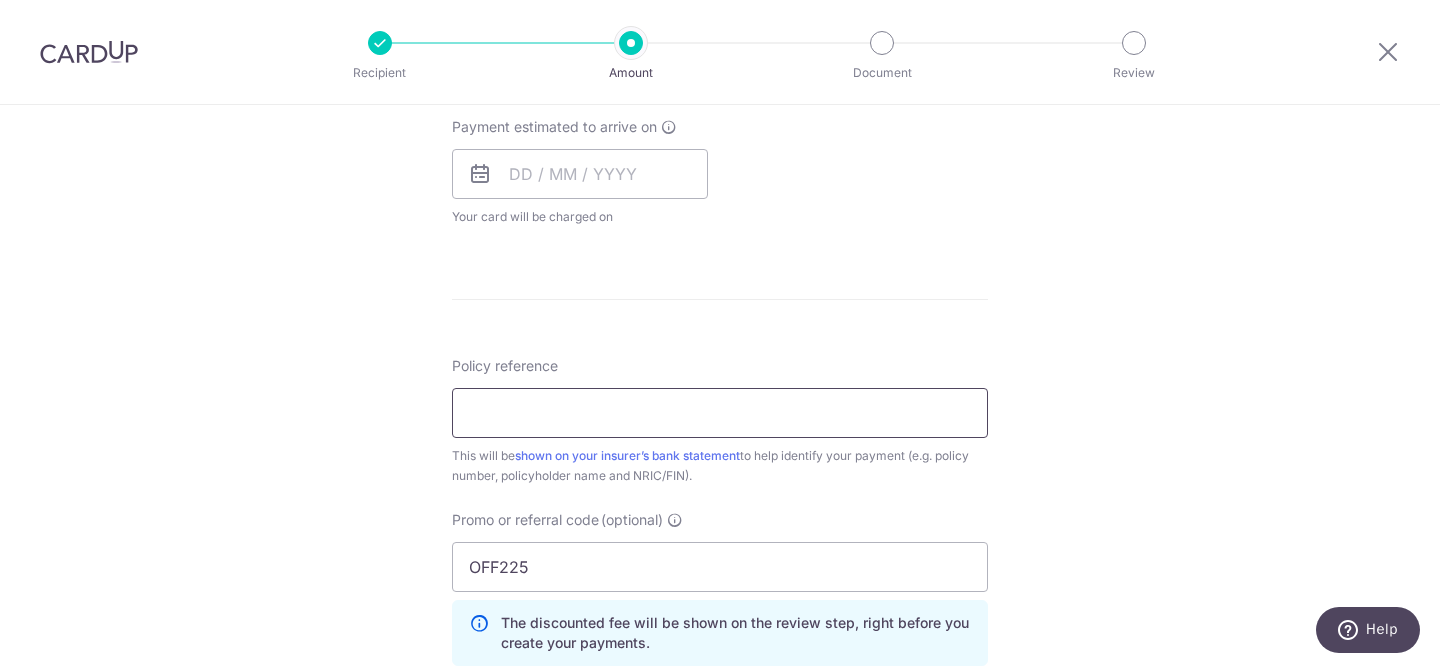 type on "P4108860" 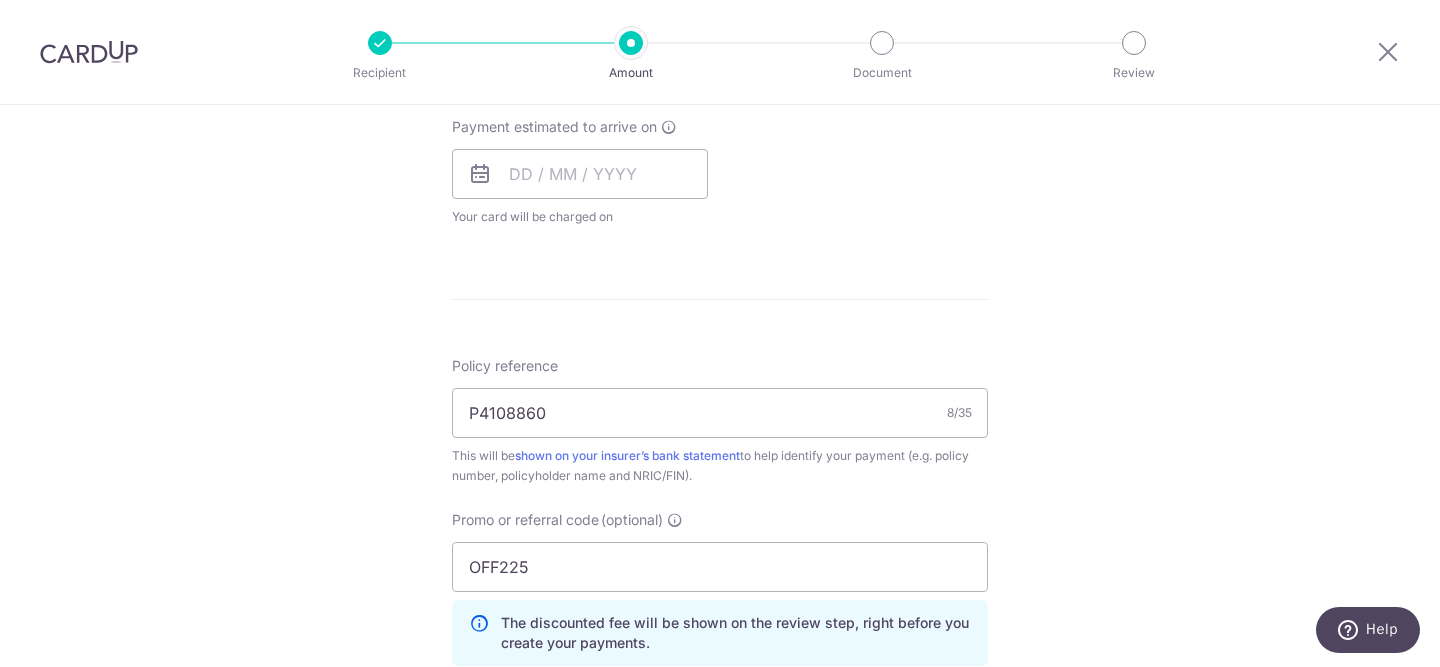 click on "Policy reference
P4108860
8/35
This will be  shown on your insurer’s bank statement  to help identify your payment (e.g. policy number, policyholder name and NRIC/FIN).
Promo or referral code
(optional)
OFF225
The discounted fee will be shown on the review step, right before you create your payments.
Add" at bounding box center [720, 519] 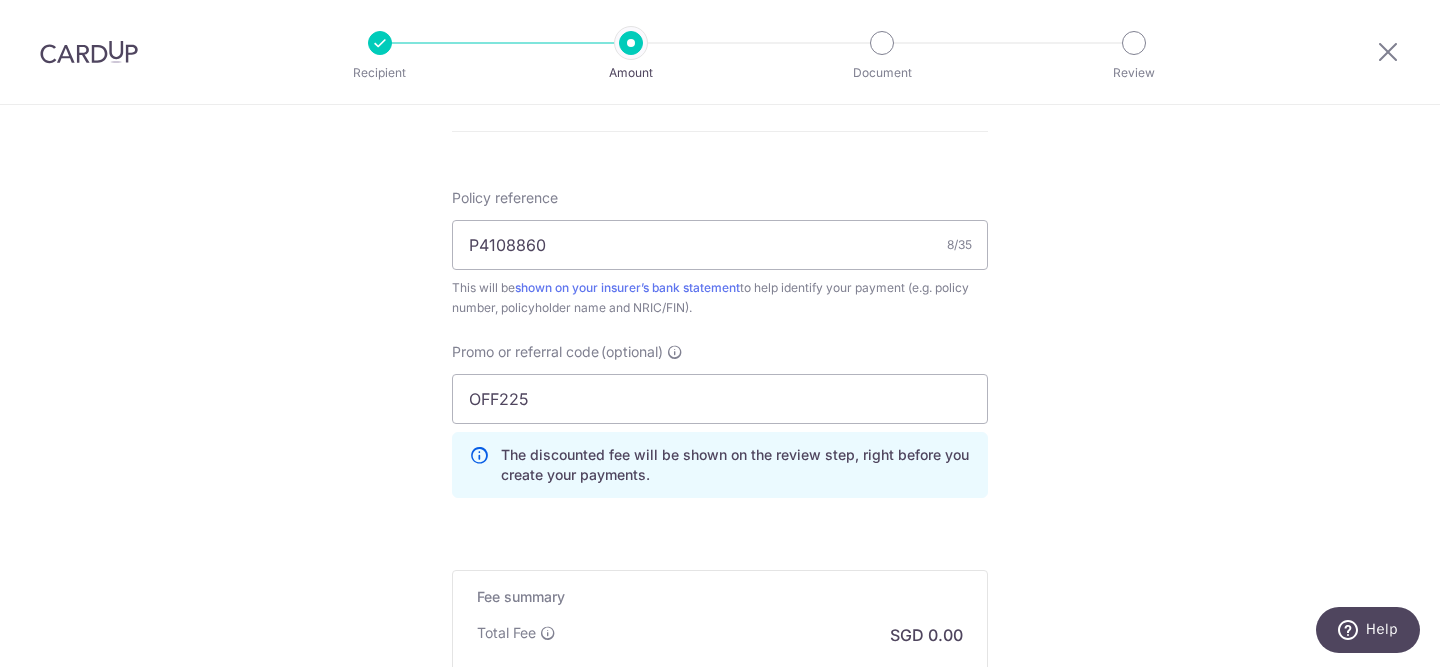 scroll, scrollTop: 1789, scrollLeft: 0, axis: vertical 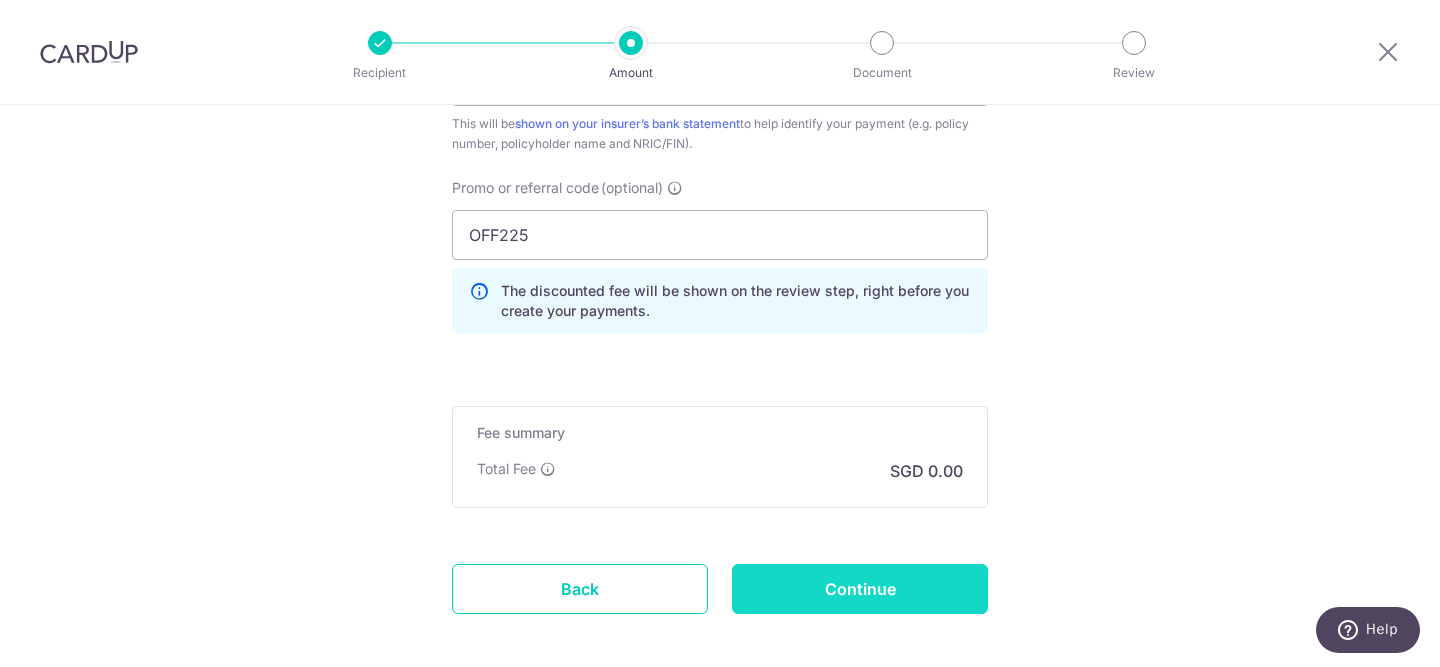click on "Continue" at bounding box center [860, 589] 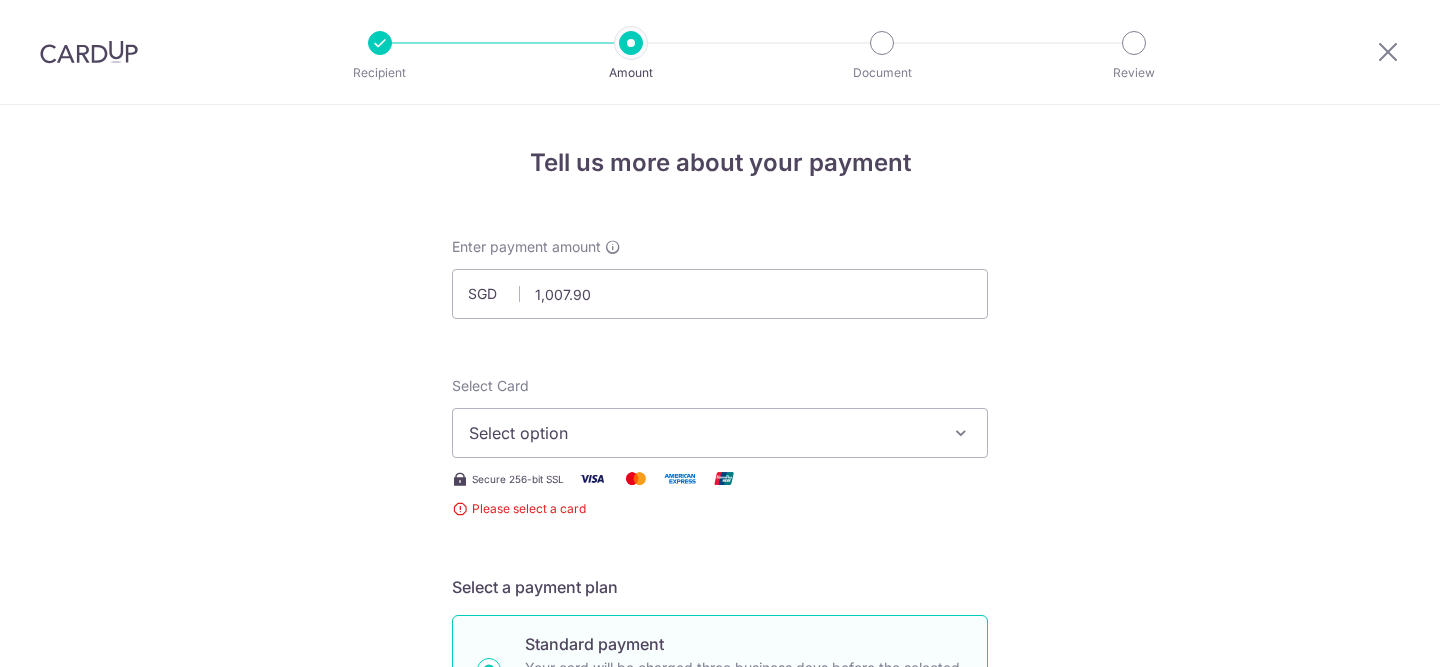 scroll, scrollTop: 0, scrollLeft: 0, axis: both 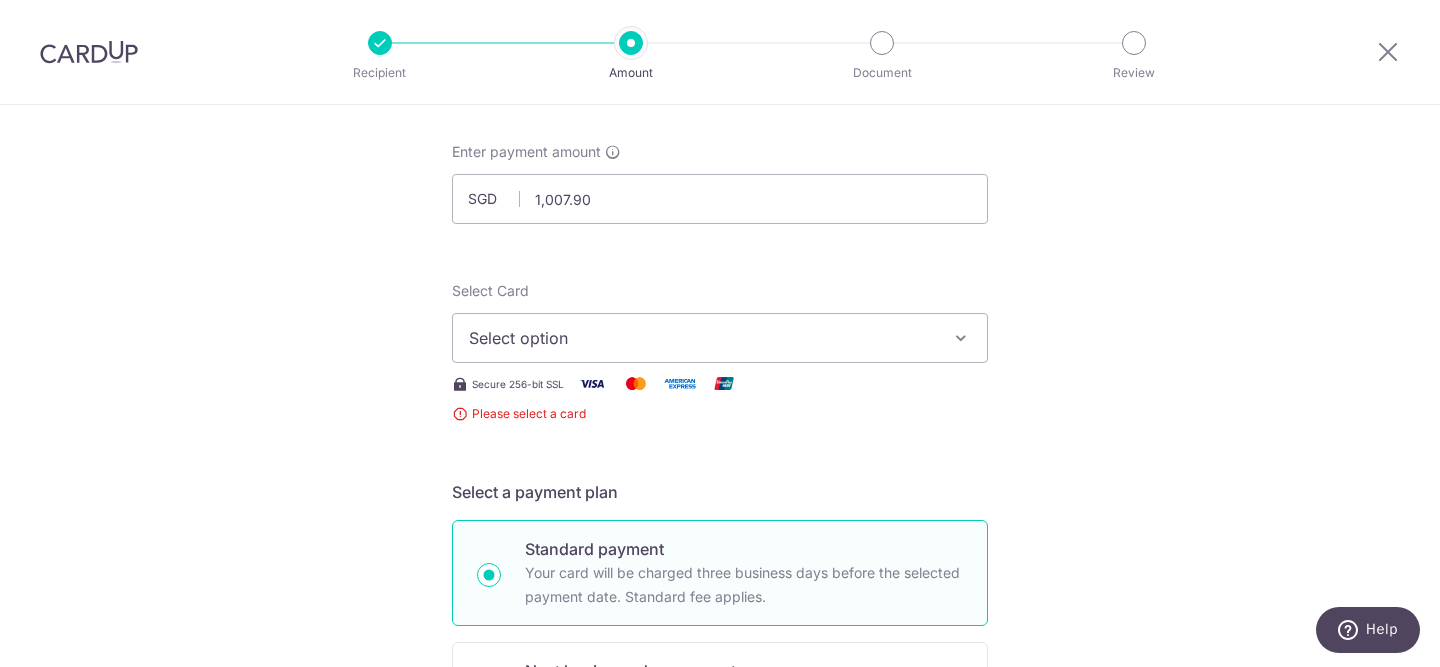 click on "Select option" at bounding box center [702, 338] 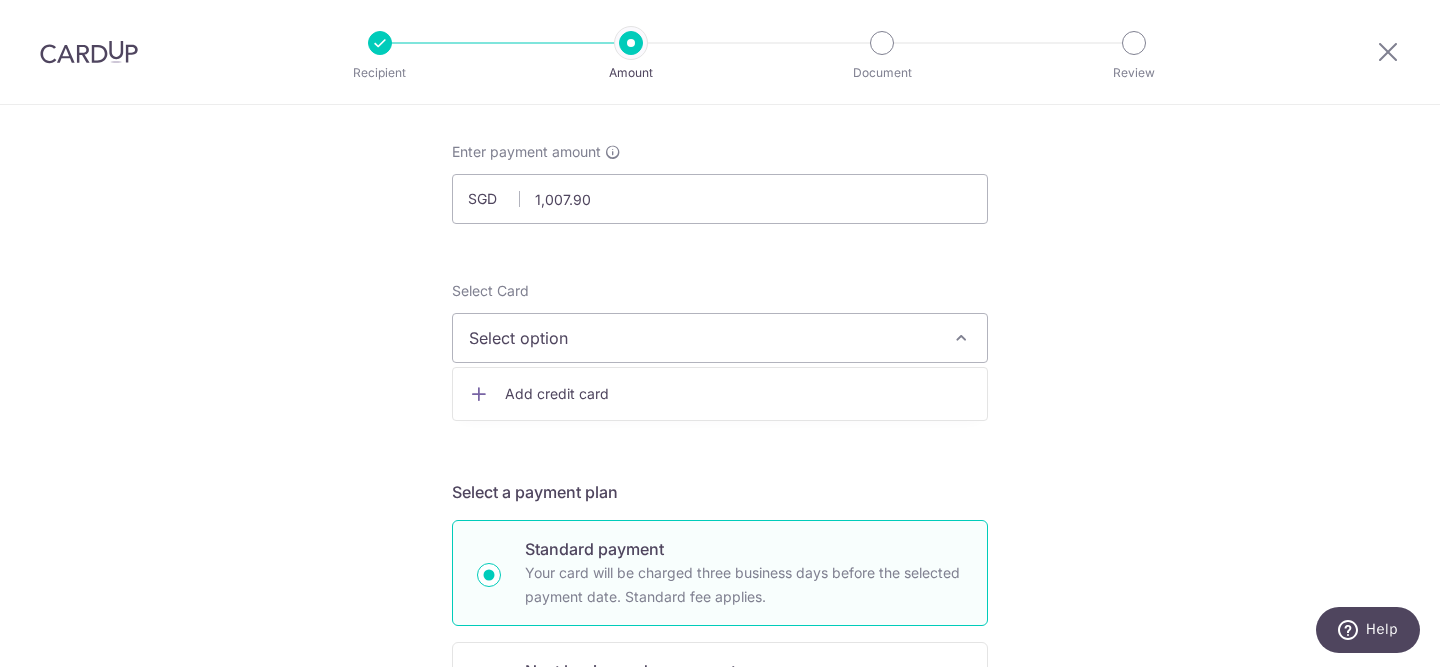 click on "Add credit card" at bounding box center (738, 394) 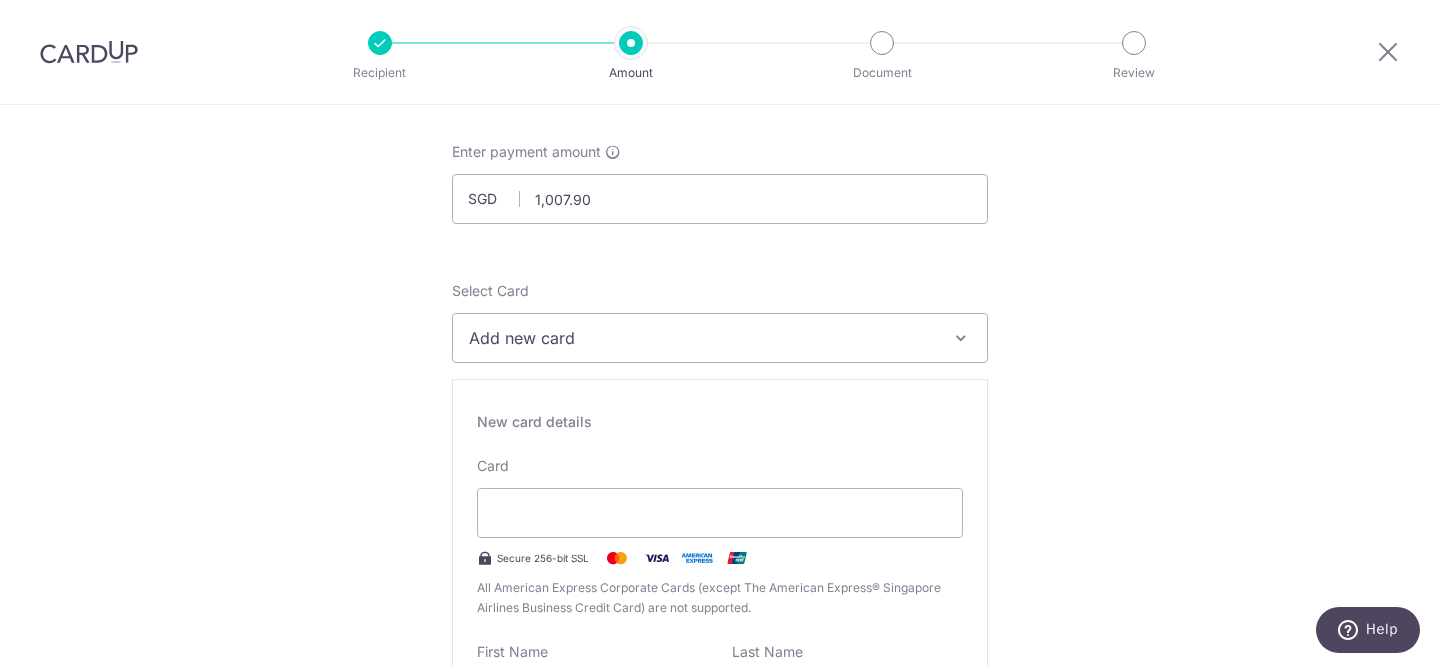 click on "Tell us more about your payment
Enter payment amount
SGD
1,007.90
1007.90
Select Card
Add new card
Add credit card
Secure 256-bit SSL
Text
New card details
Card
Secure 256-bit SSL
Ow" at bounding box center (720, 1258) 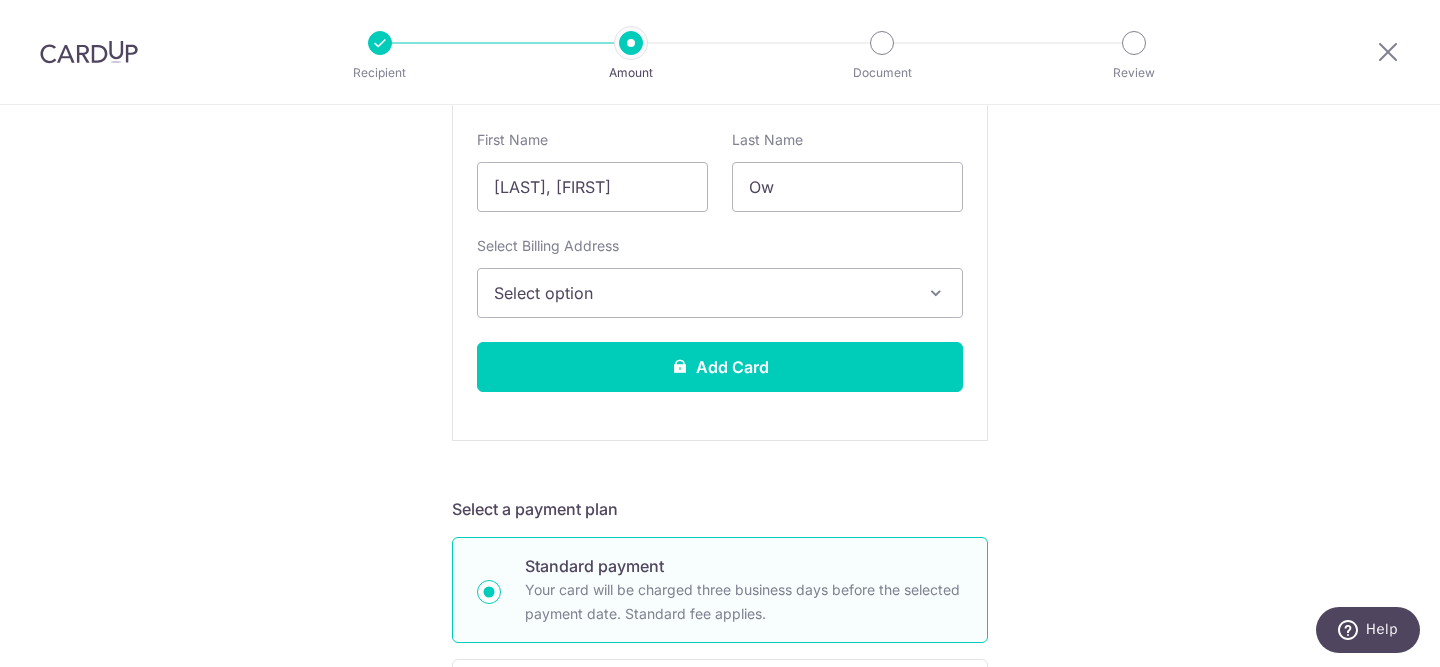 scroll, scrollTop: 606, scrollLeft: 0, axis: vertical 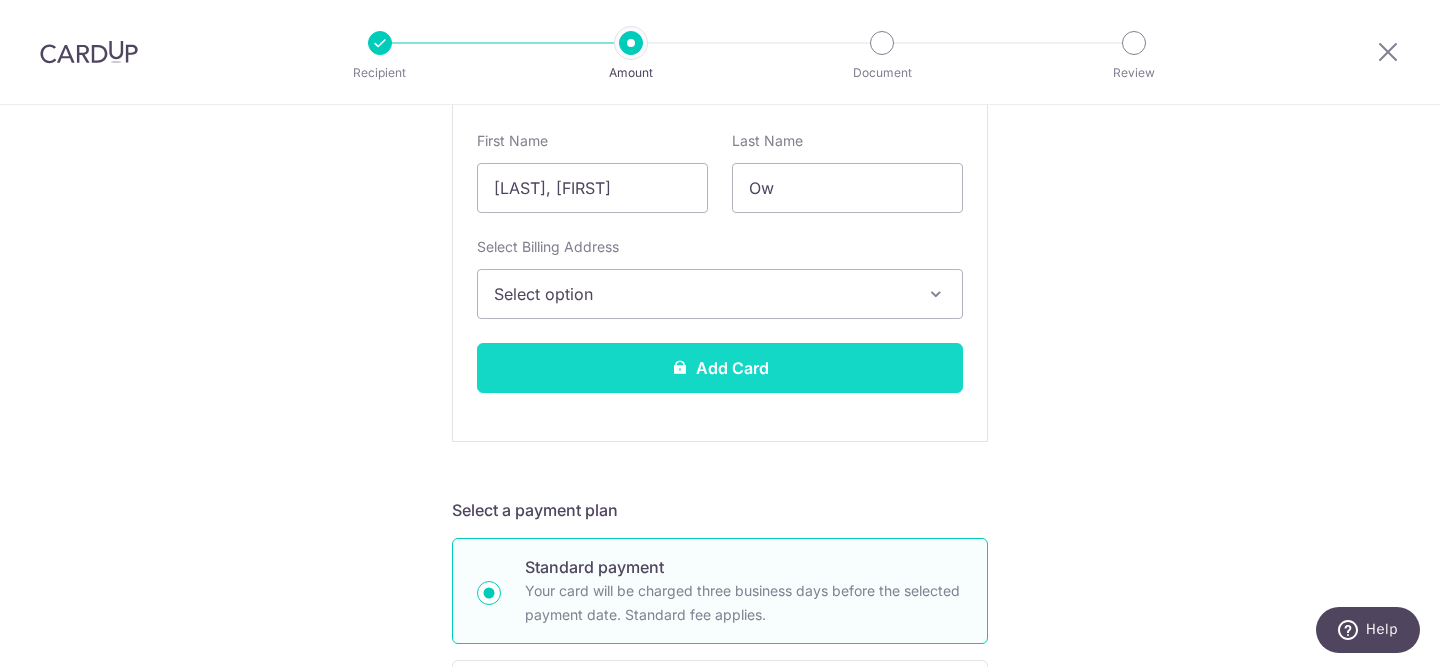 click on "Add Card" at bounding box center [720, 368] 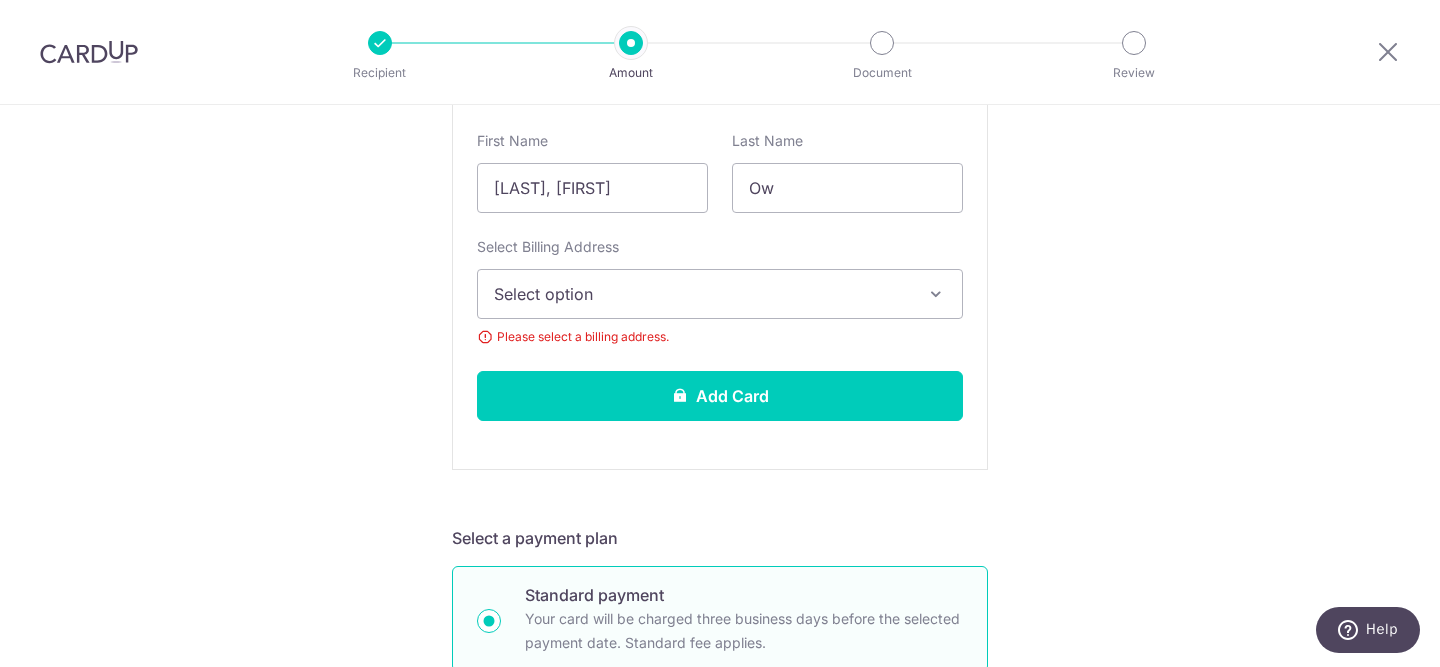 click on "Select option" at bounding box center [702, 294] 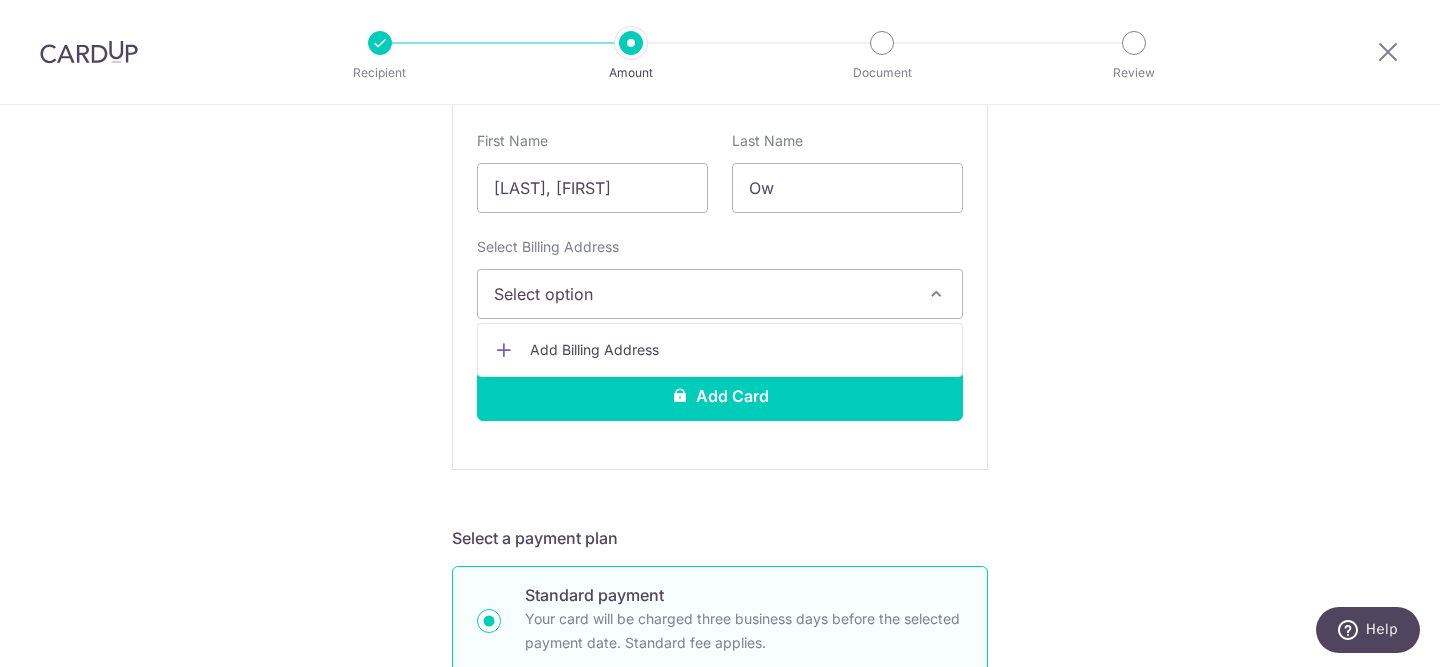 click on "Add Billing Address" at bounding box center [738, 350] 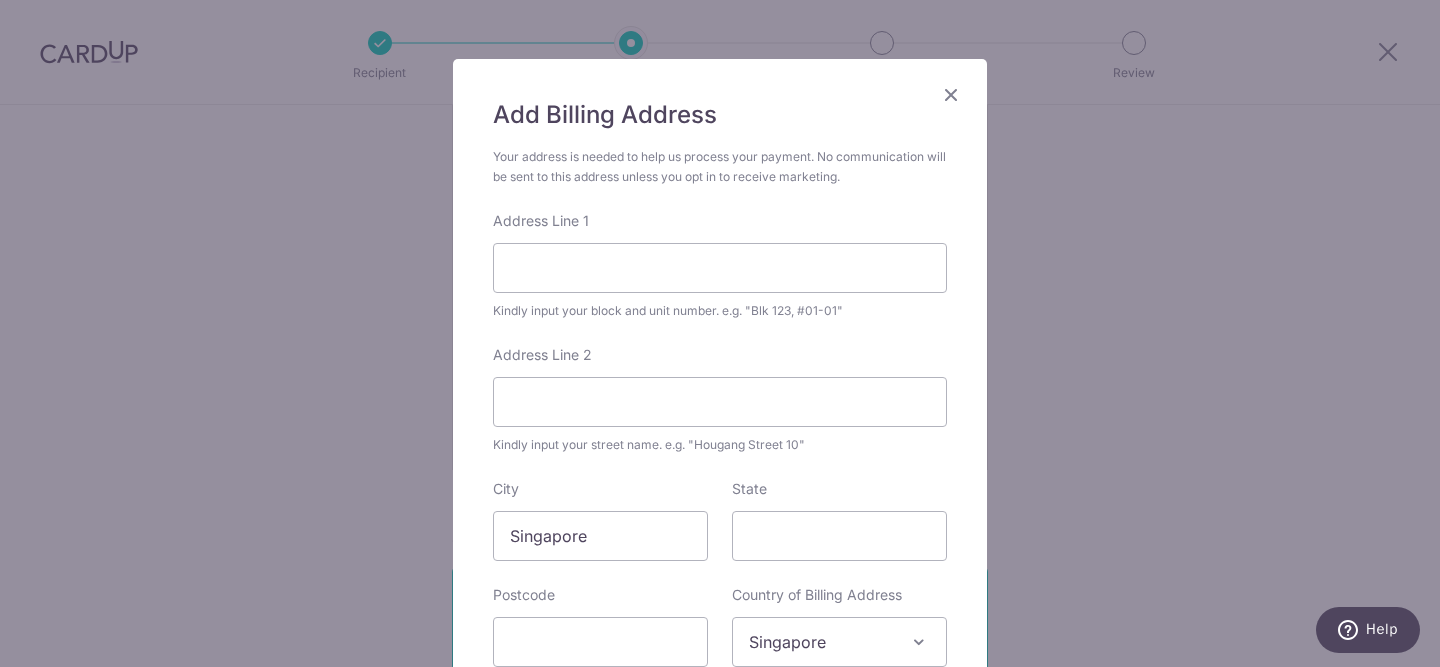 scroll, scrollTop: 87, scrollLeft: 0, axis: vertical 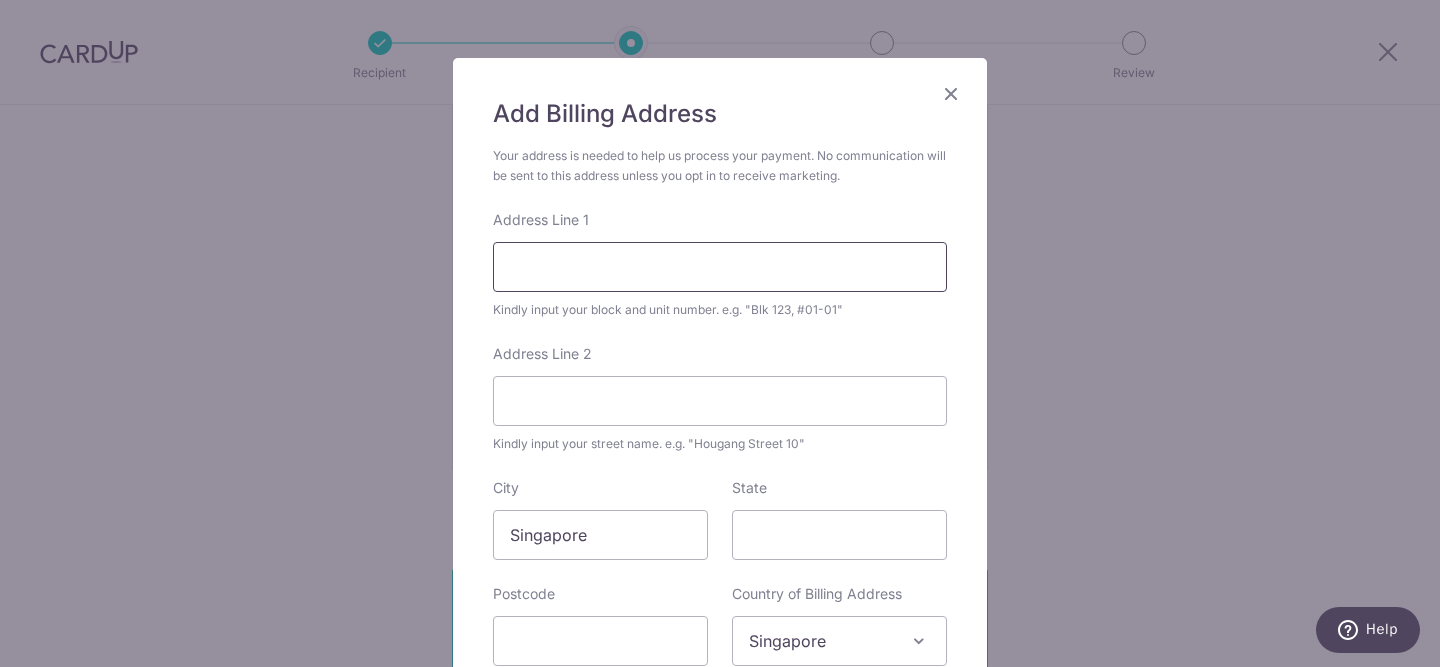 click on "Address Line 1" at bounding box center [720, 267] 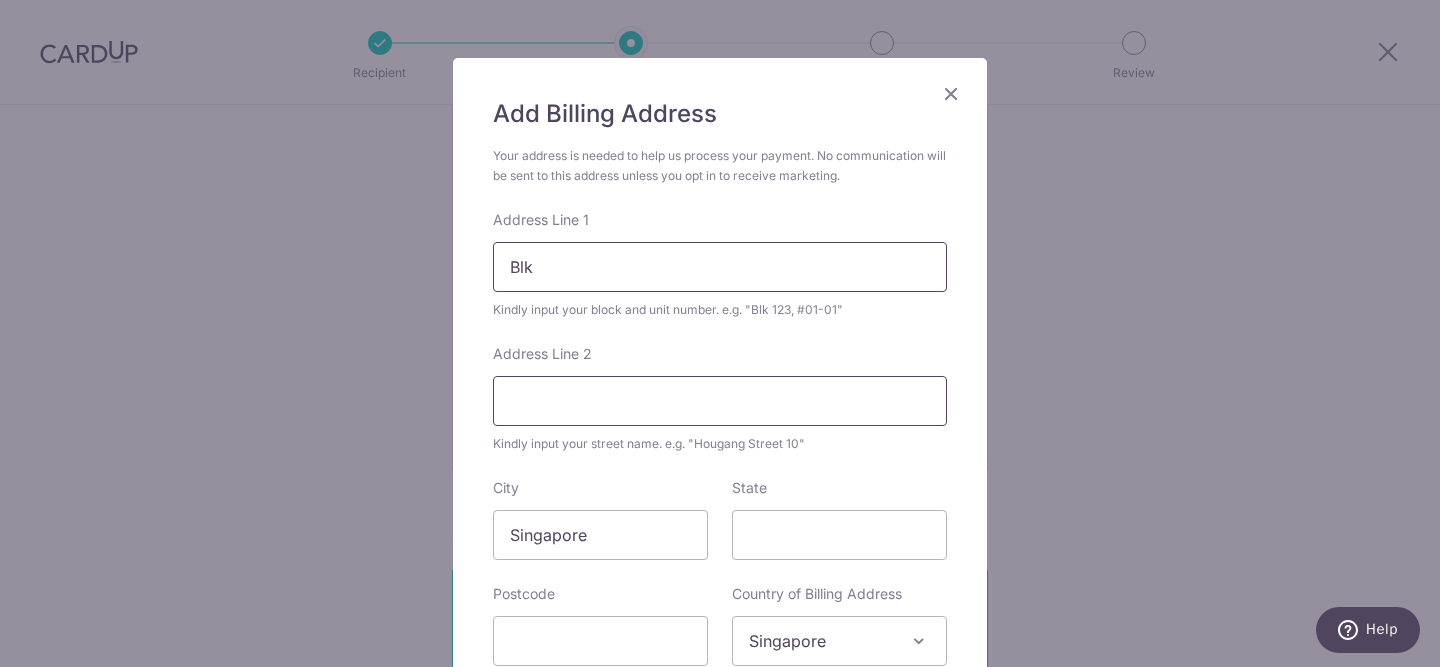 scroll, scrollTop: 345, scrollLeft: 0, axis: vertical 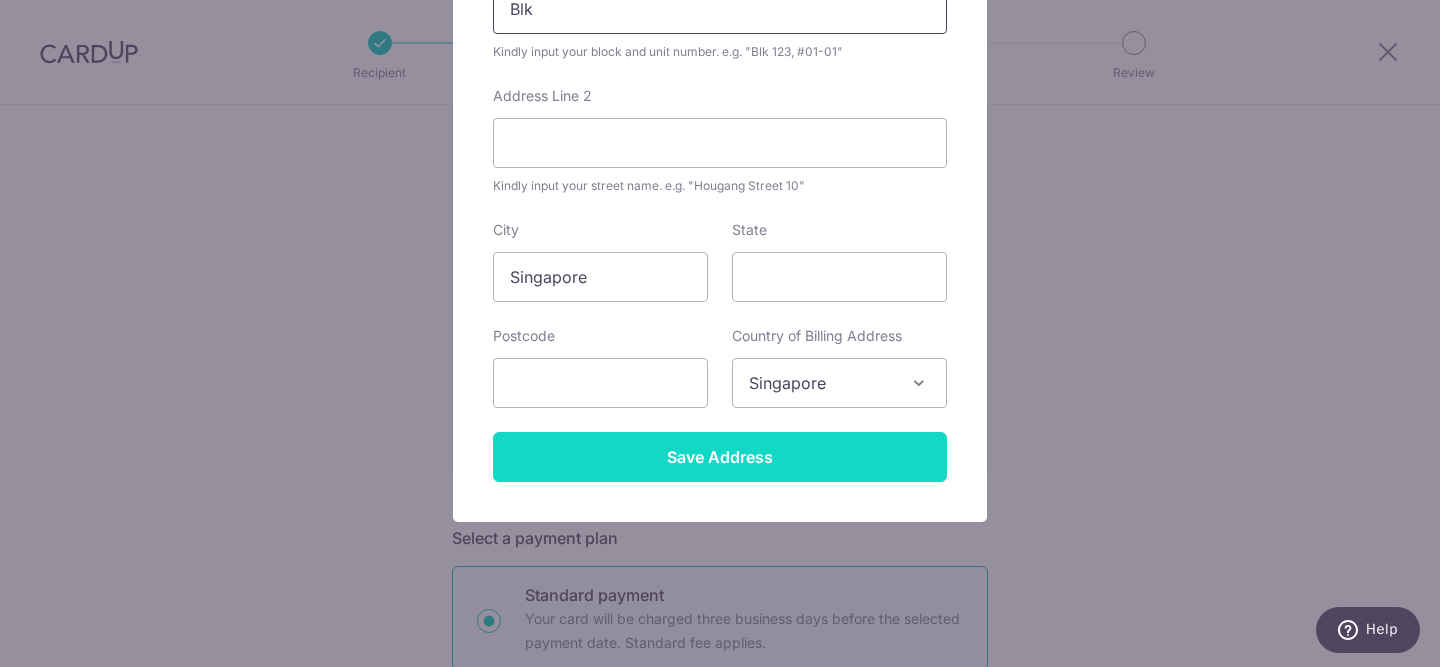 type on "Blk" 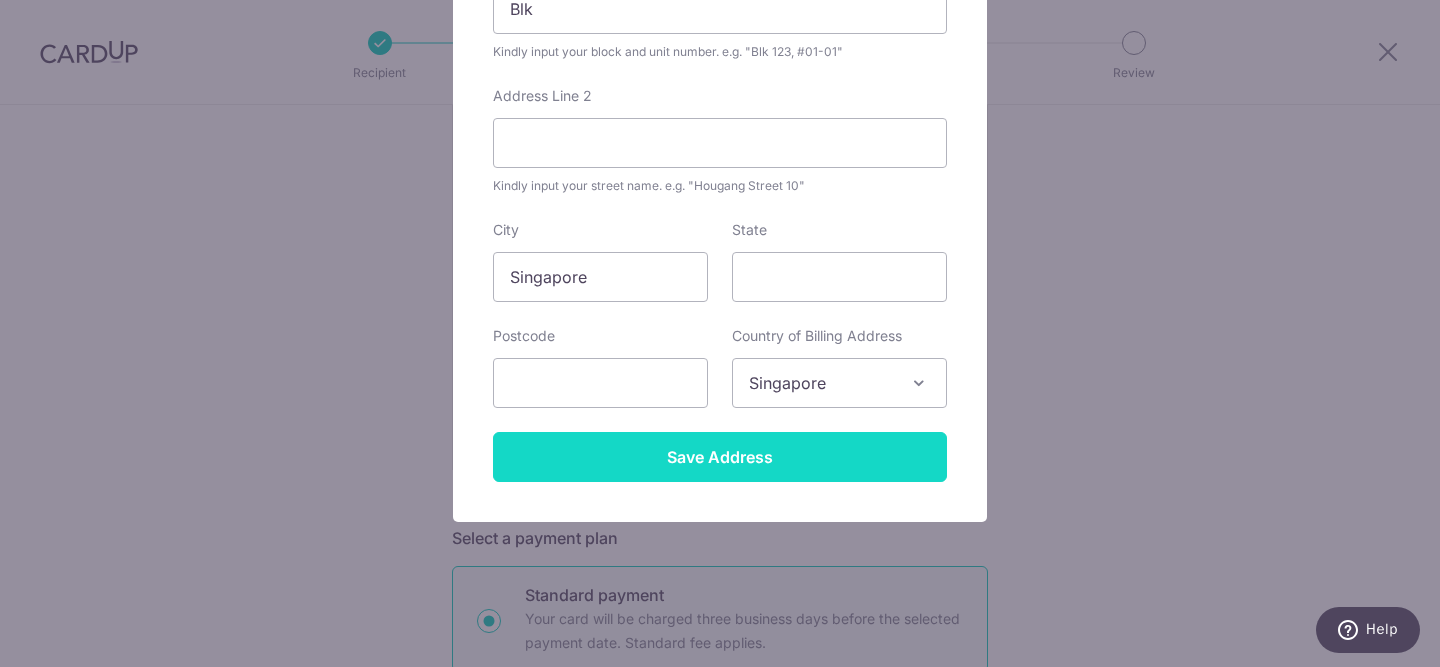 click on "Save Address" at bounding box center [720, 457] 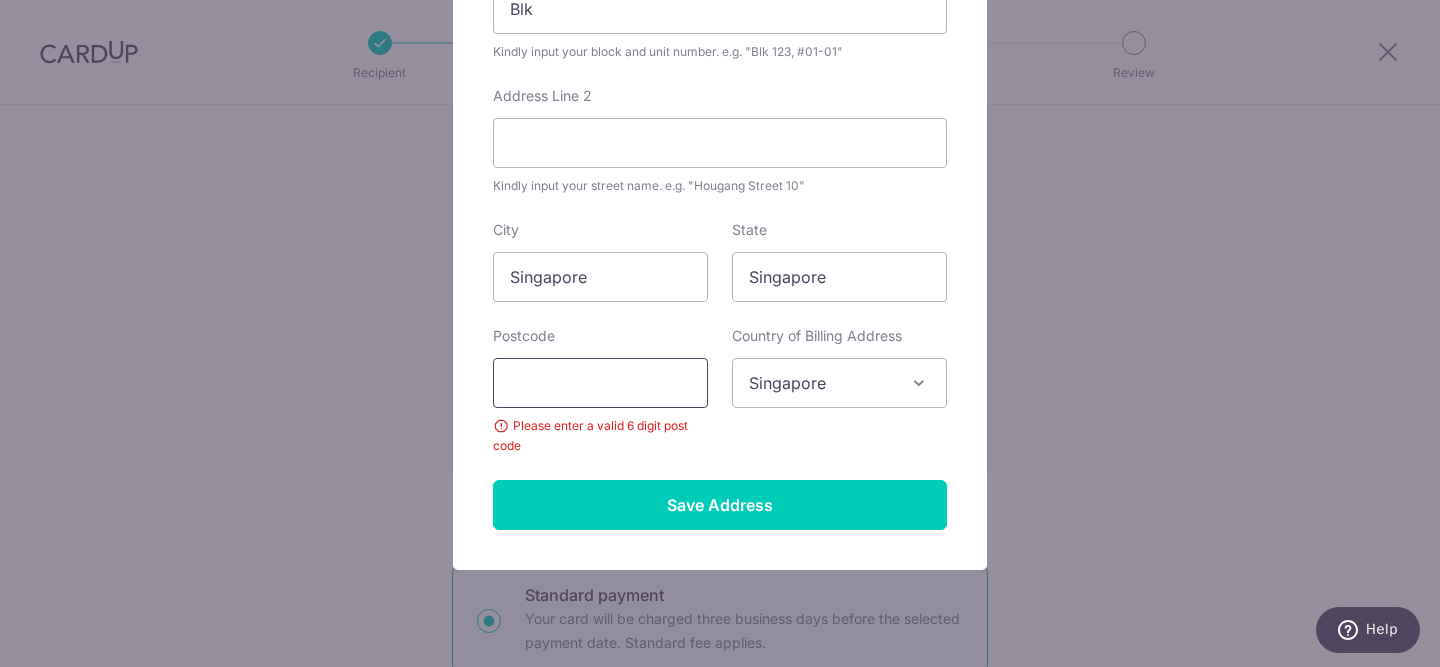 click at bounding box center [600, 383] 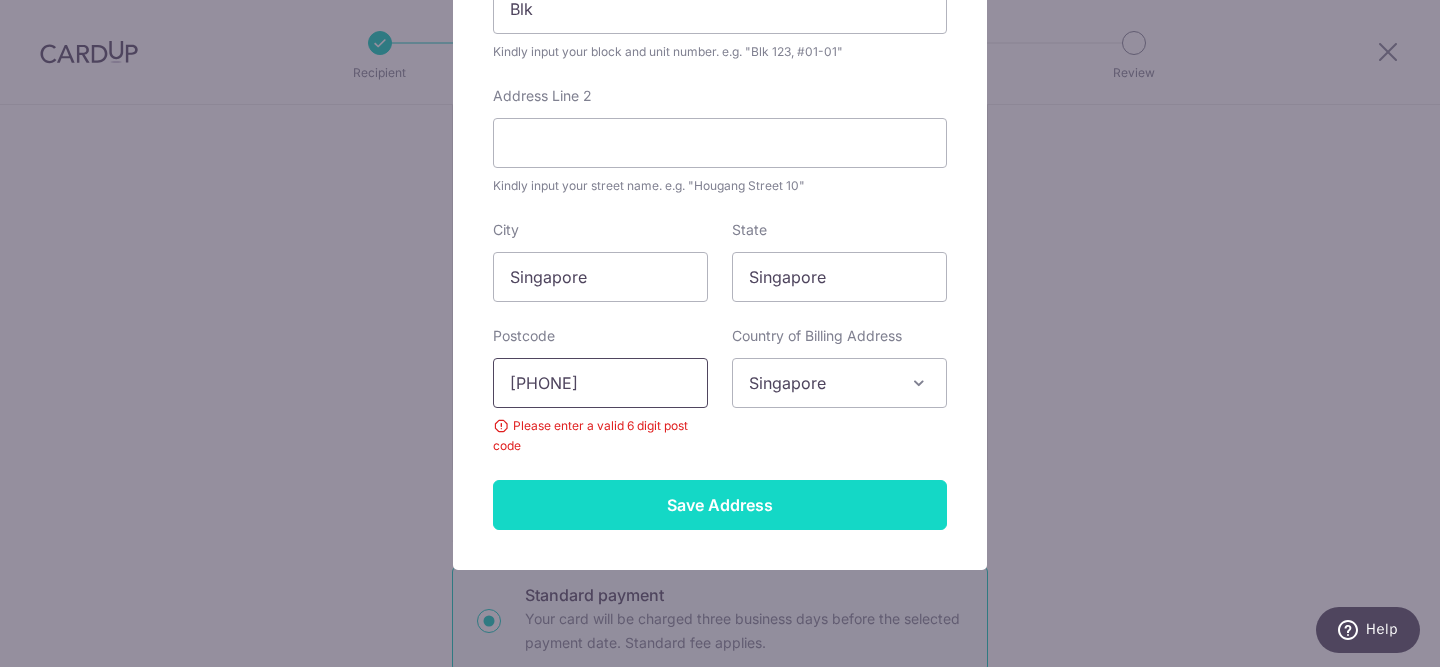 type on "793415" 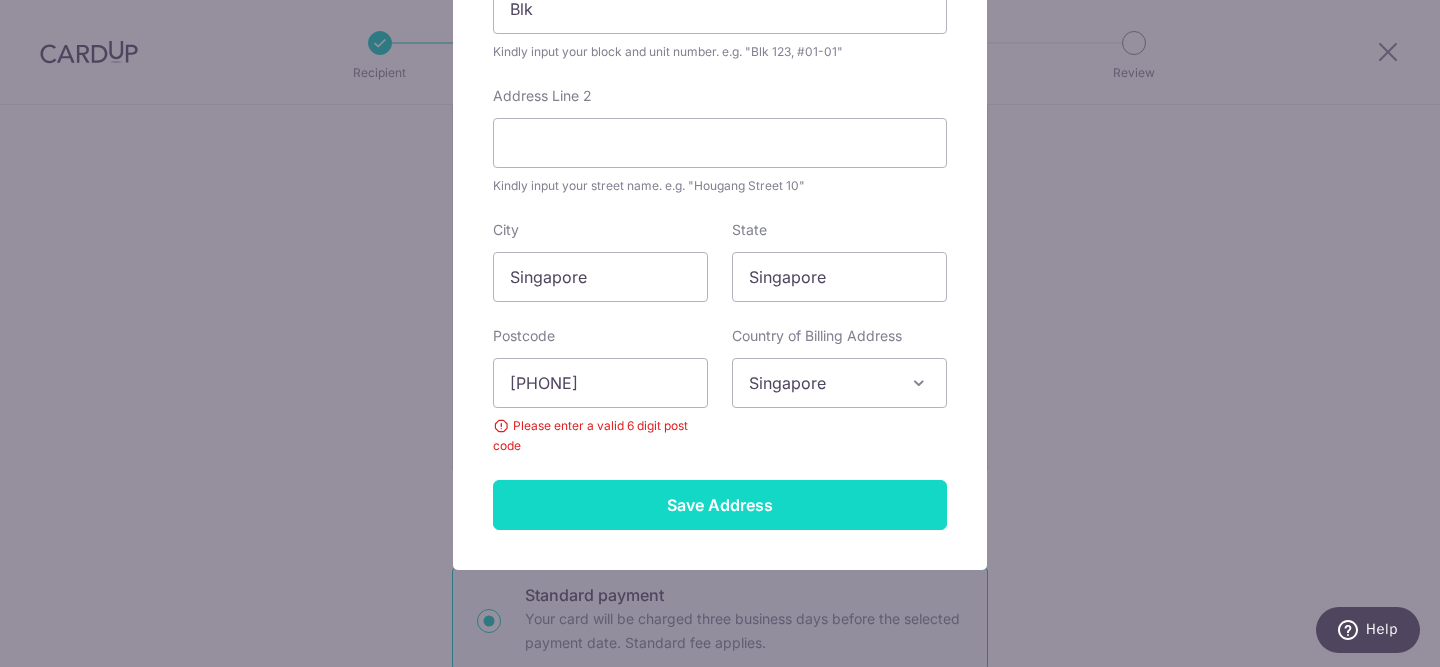click on "Save Address" at bounding box center (720, 505) 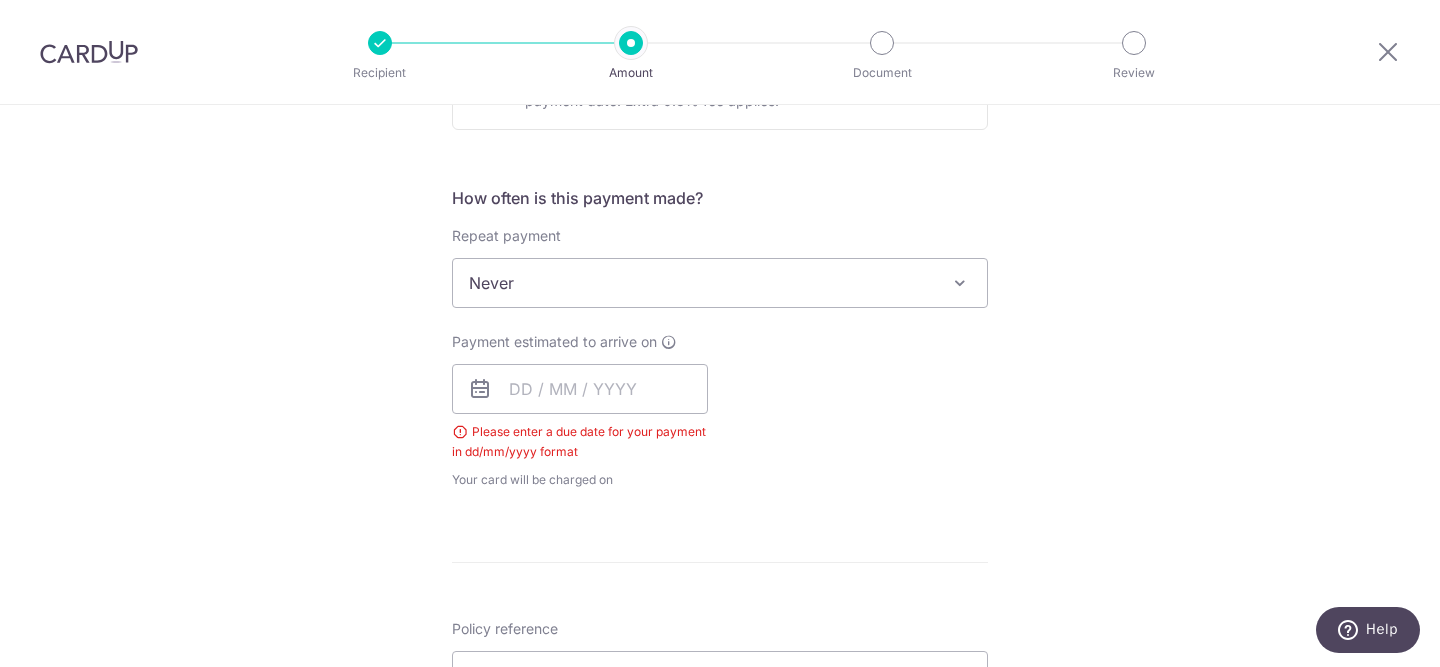 scroll, scrollTop: 1393, scrollLeft: 0, axis: vertical 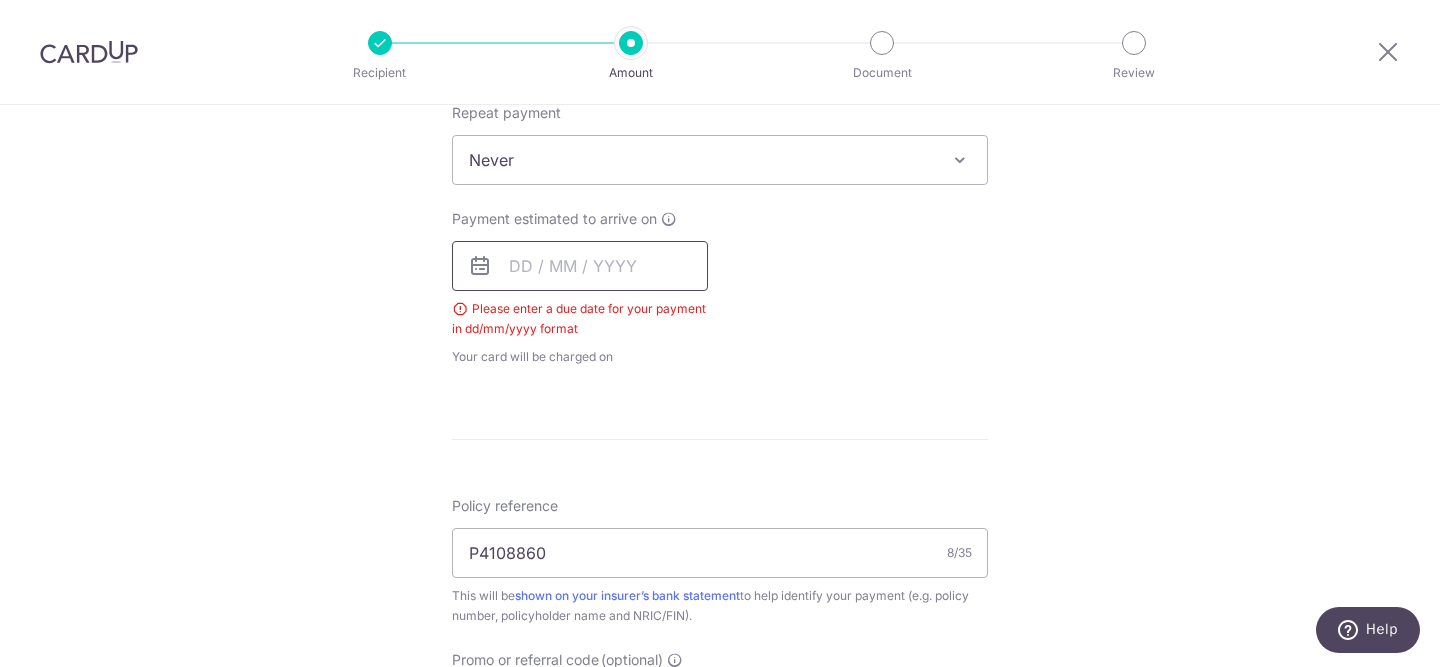click at bounding box center [580, 266] 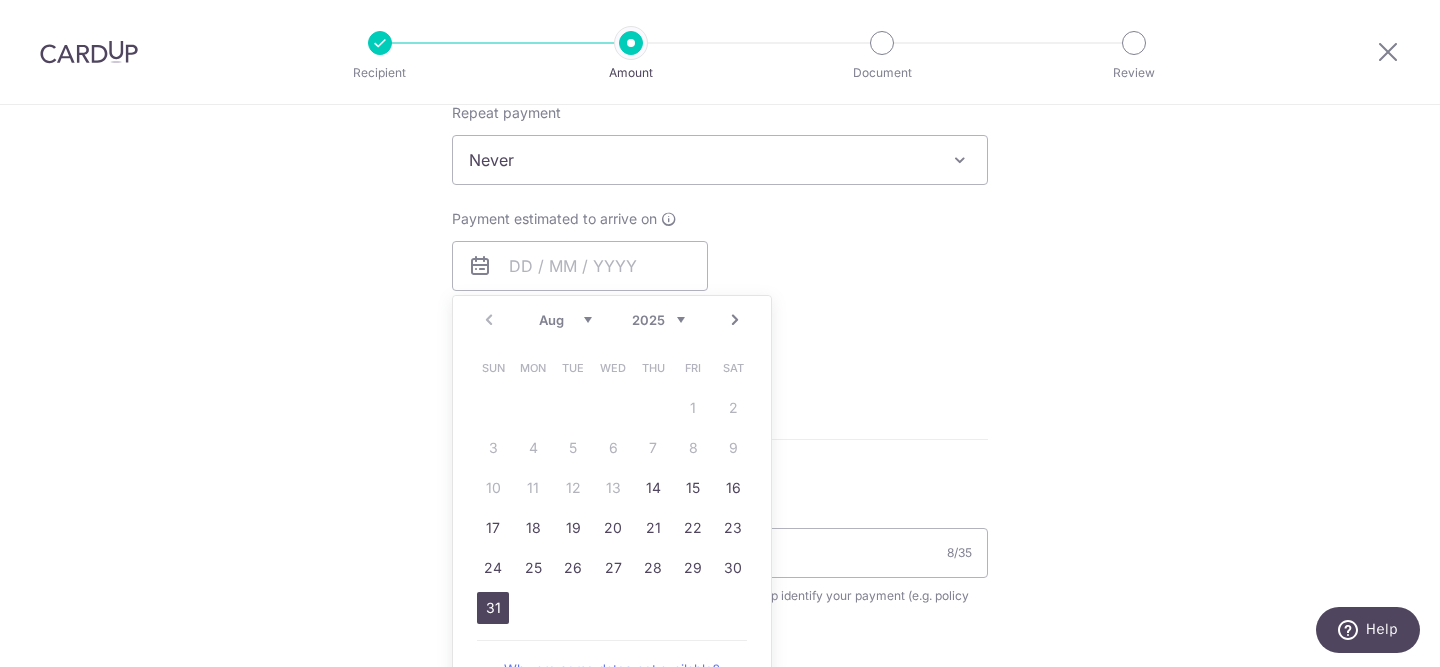 click on "31" at bounding box center (493, 608) 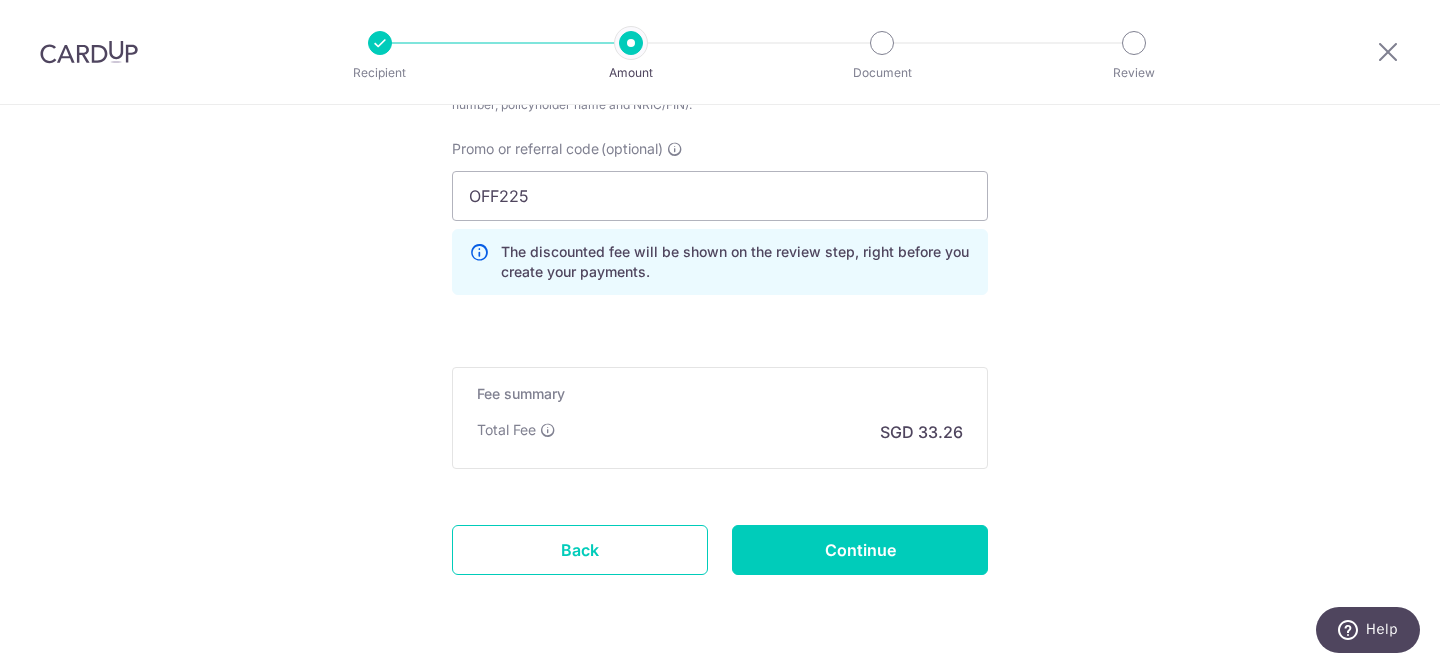 scroll, scrollTop: 1886, scrollLeft: 0, axis: vertical 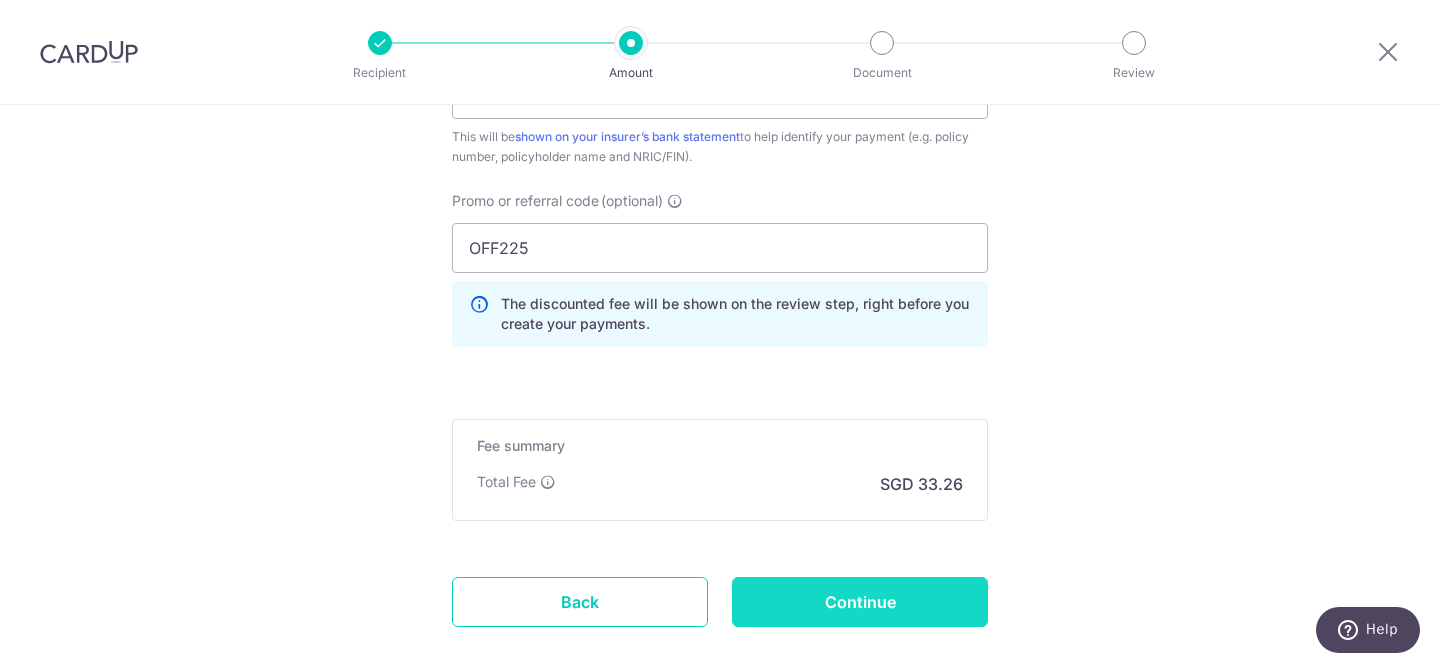 click on "Continue" at bounding box center [860, 602] 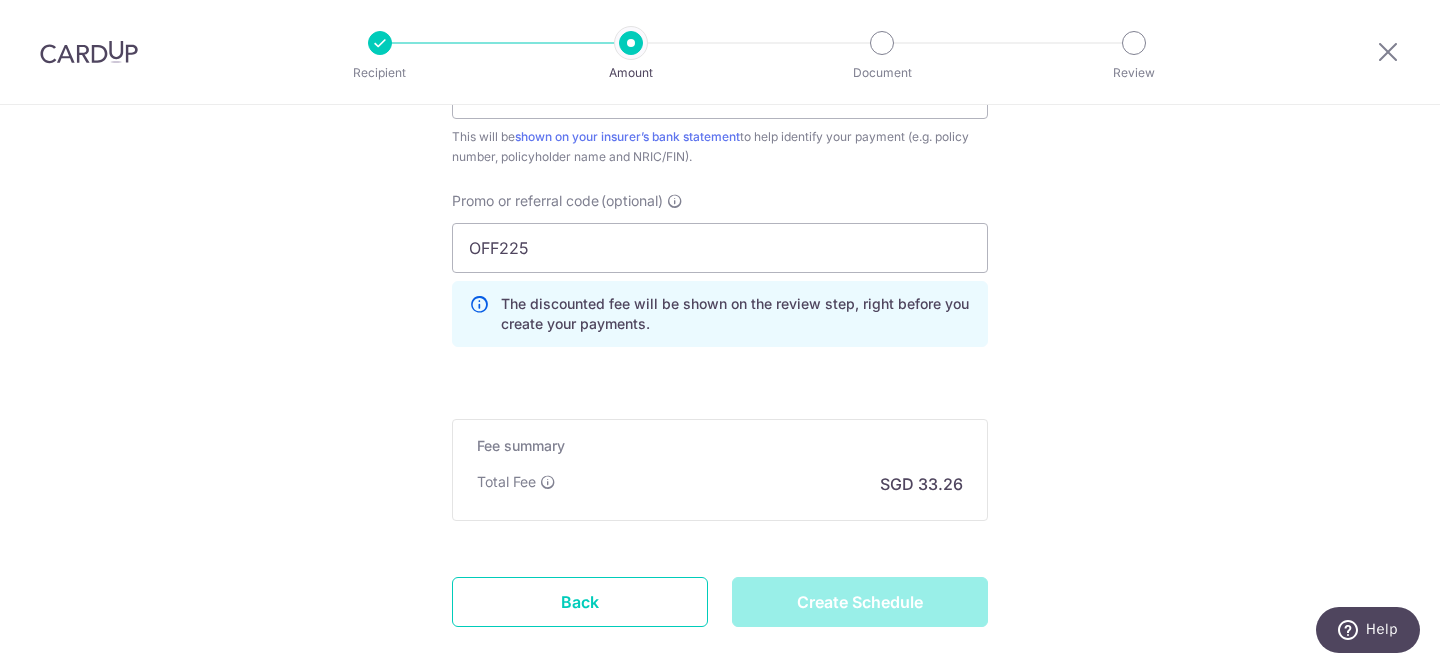 type on "Create Schedule" 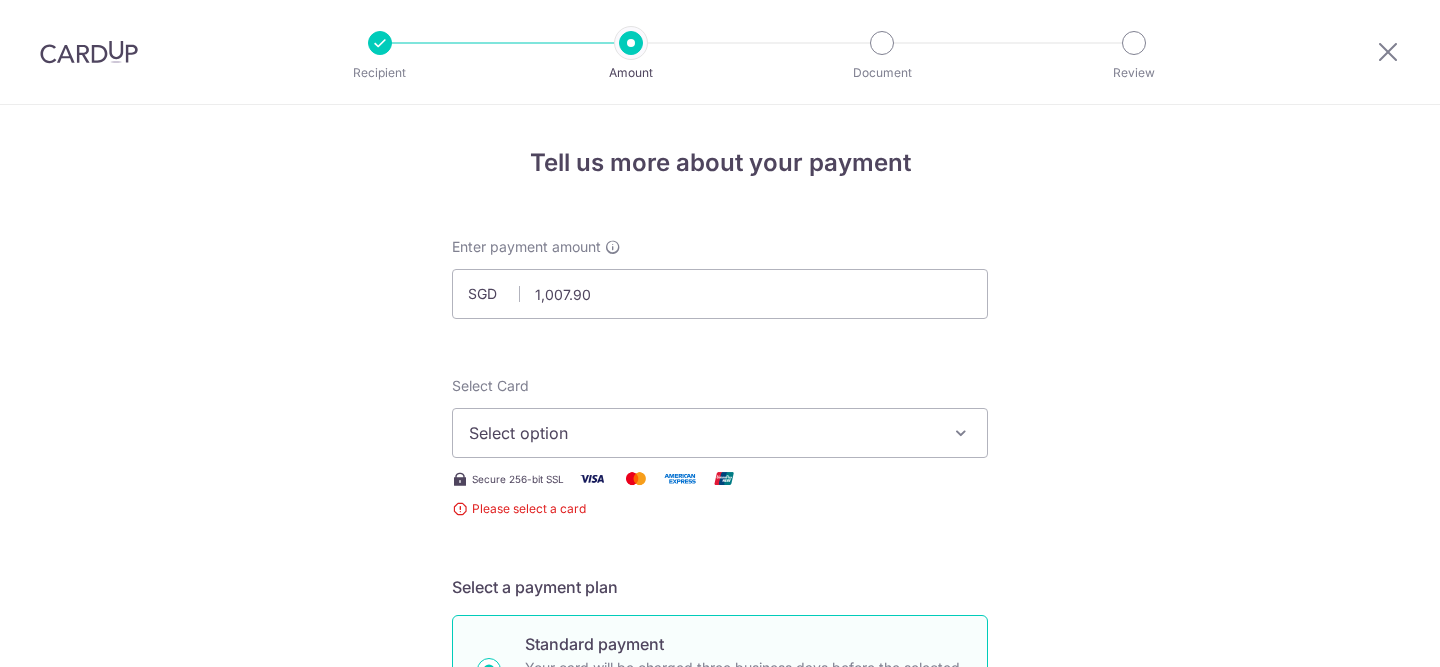 scroll, scrollTop: 0, scrollLeft: 0, axis: both 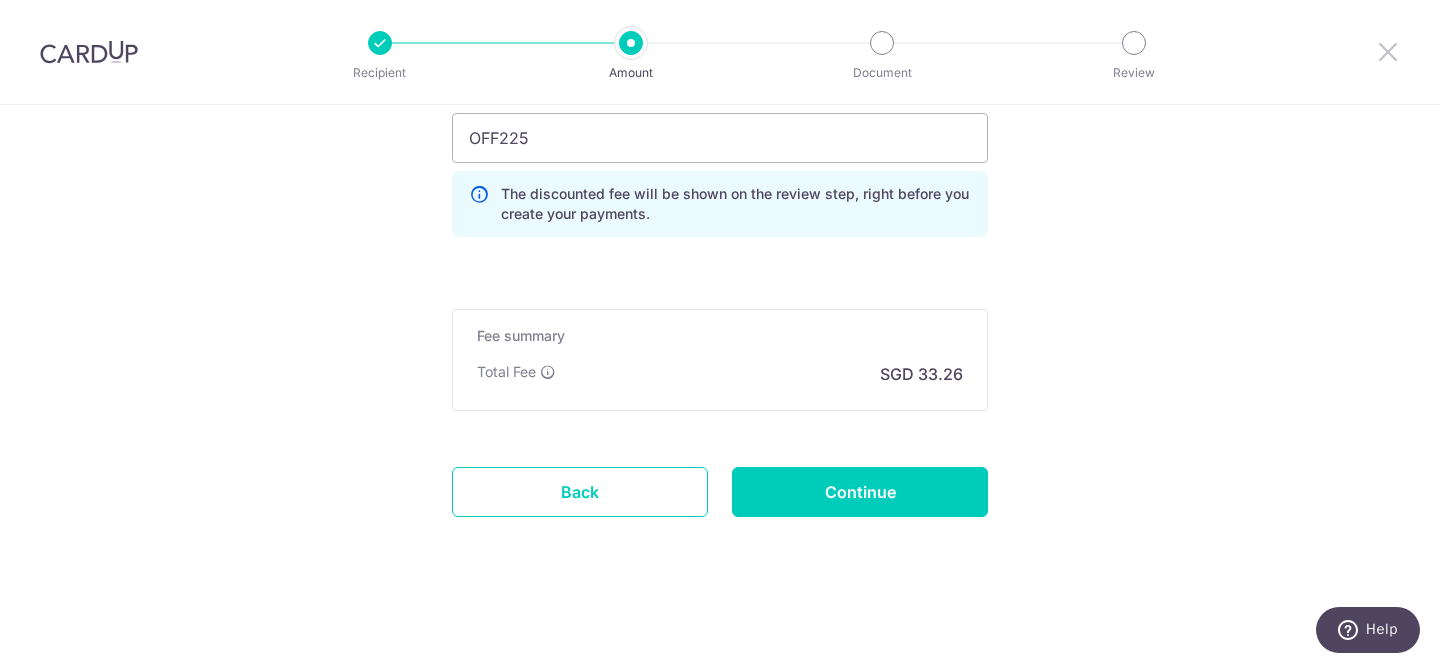 click at bounding box center (1388, 51) 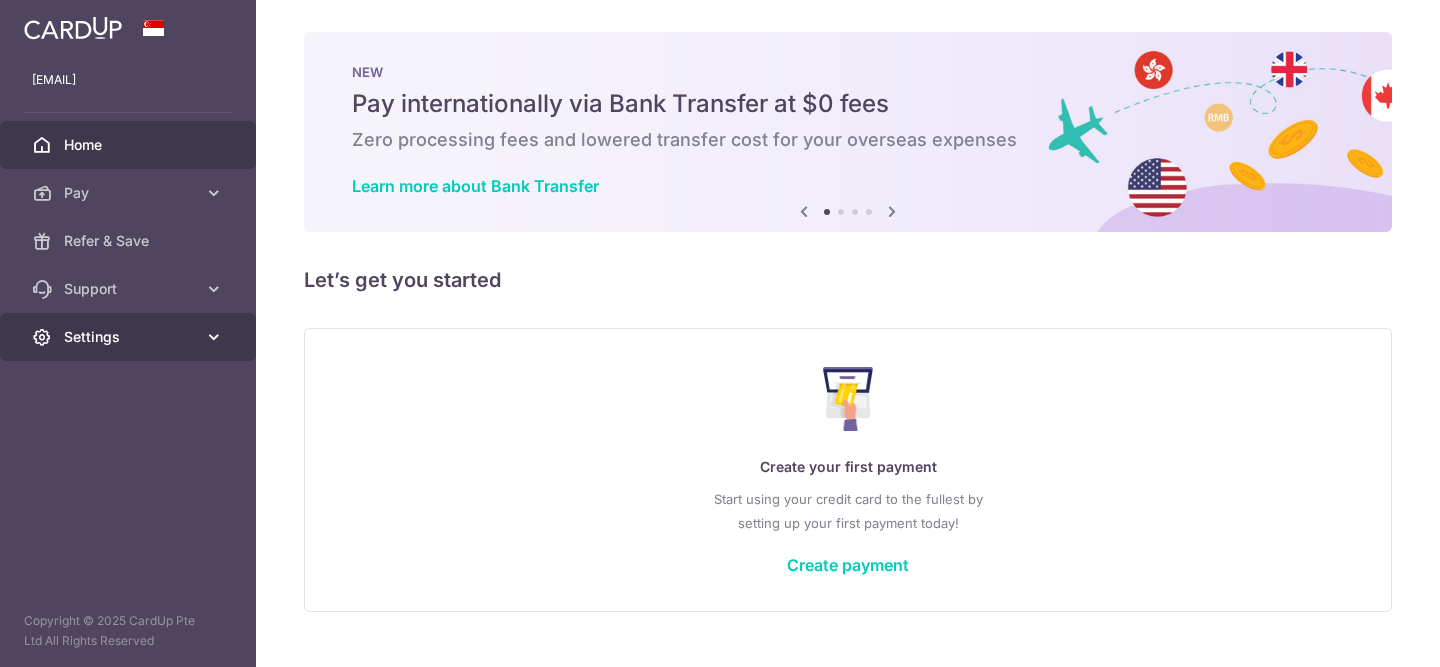 click on "Settings" at bounding box center [130, 337] 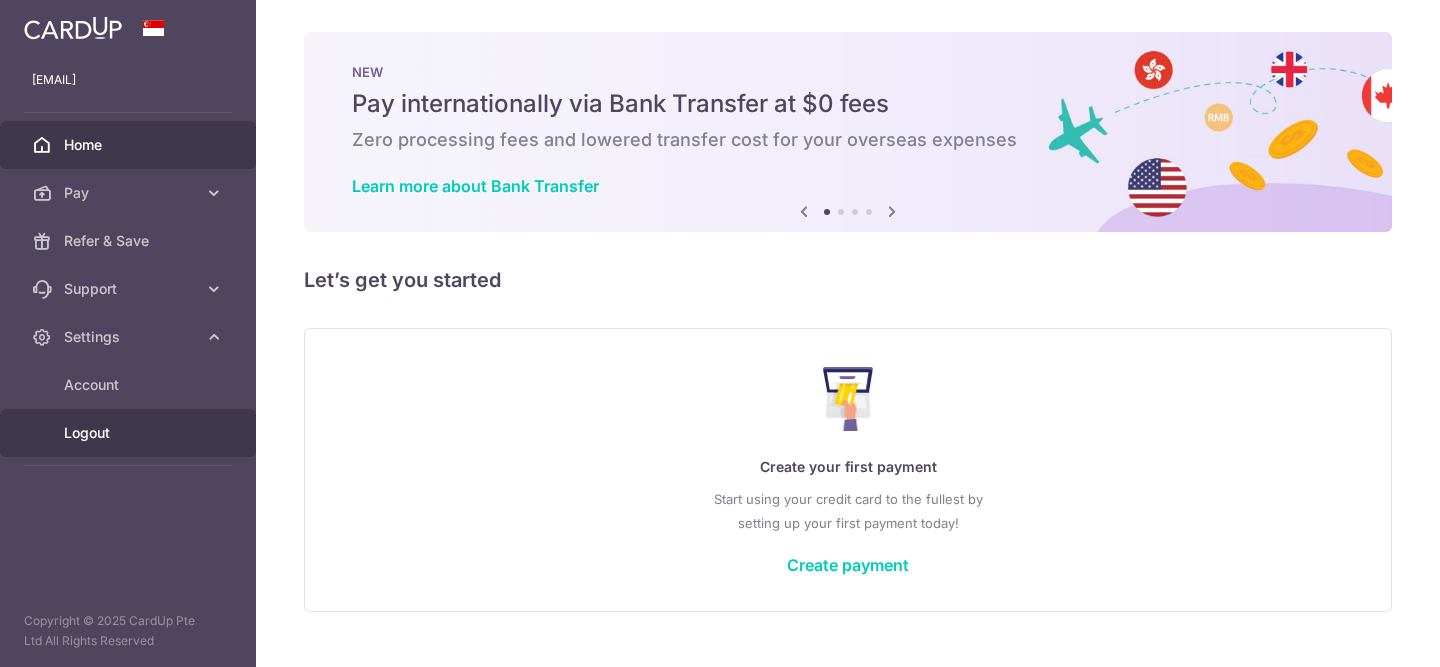 click on "Logout" at bounding box center [130, 433] 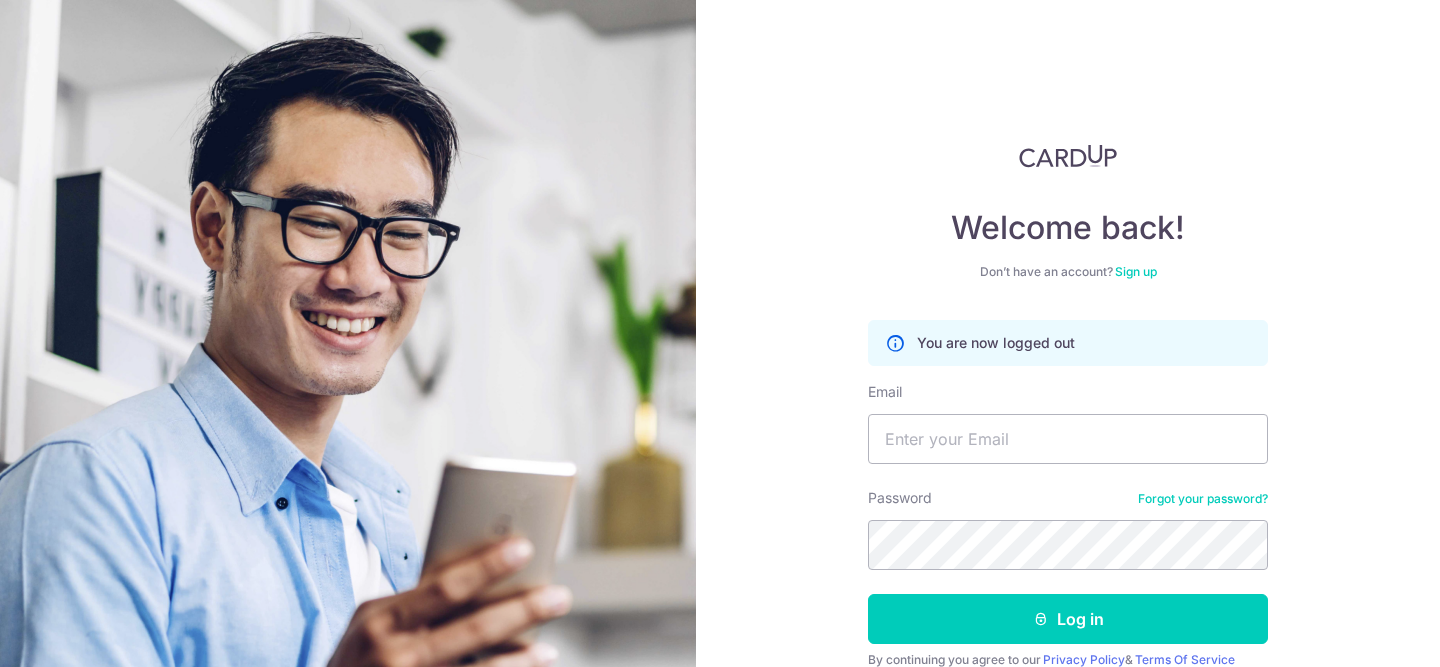 scroll, scrollTop: 0, scrollLeft: 0, axis: both 